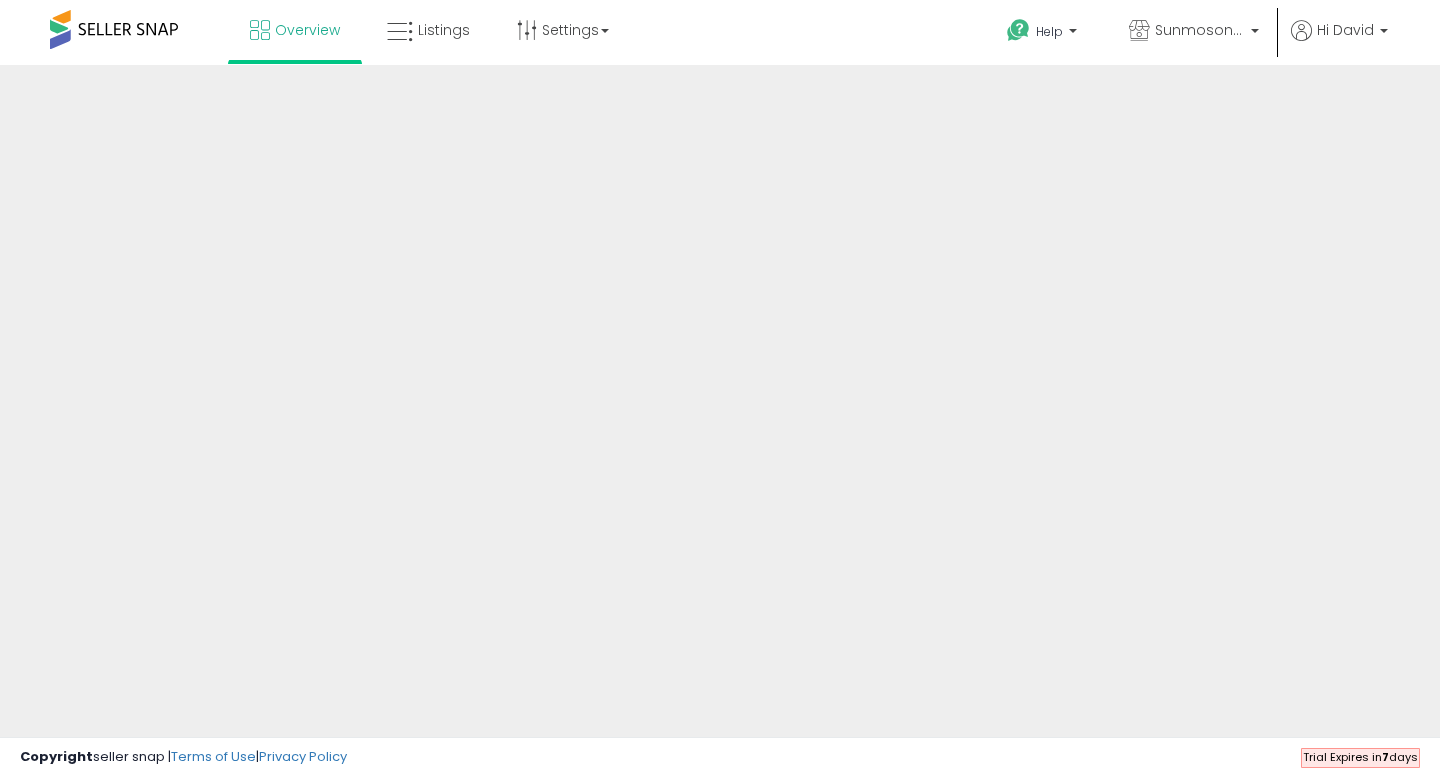 scroll, scrollTop: 0, scrollLeft: 0, axis: both 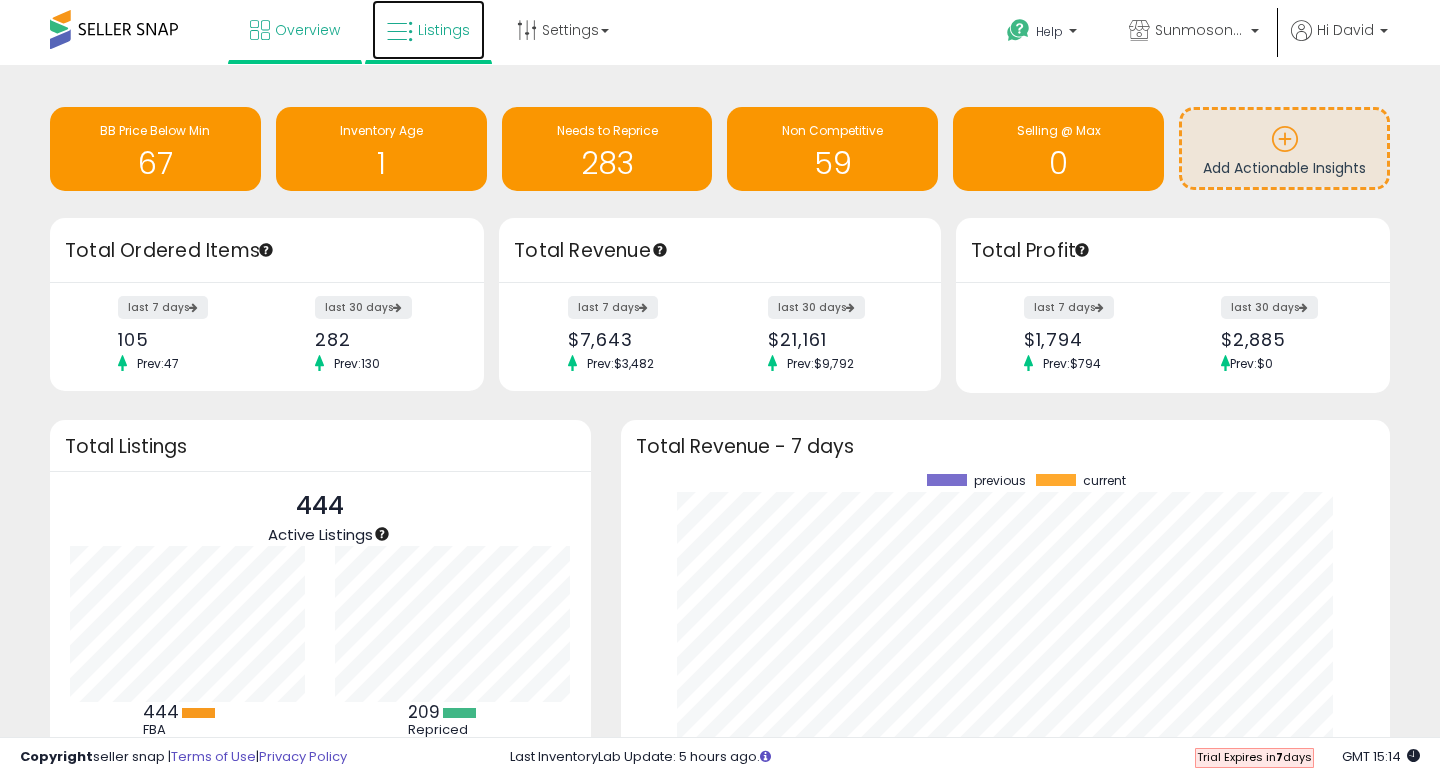 click on "Listings" at bounding box center (444, 30) 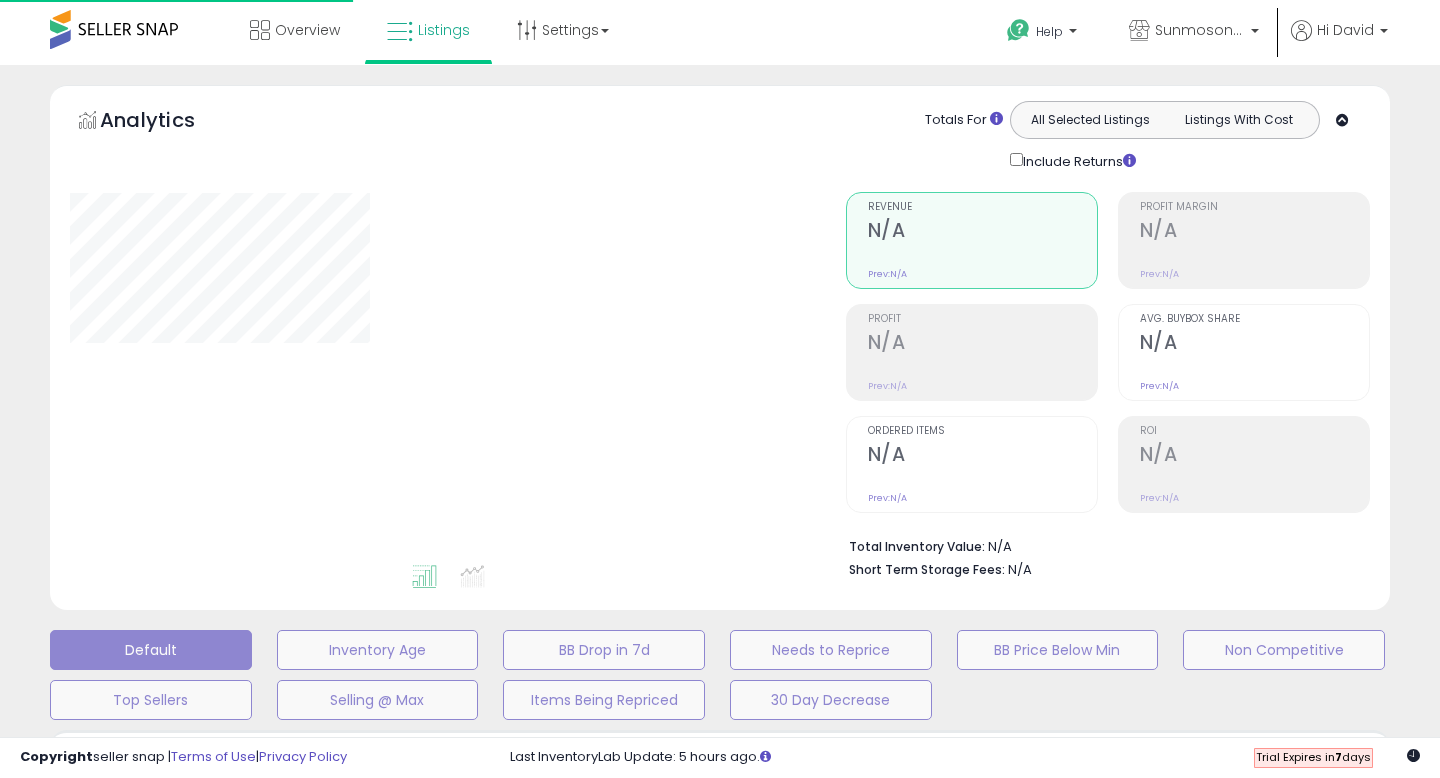 scroll, scrollTop: 0, scrollLeft: 0, axis: both 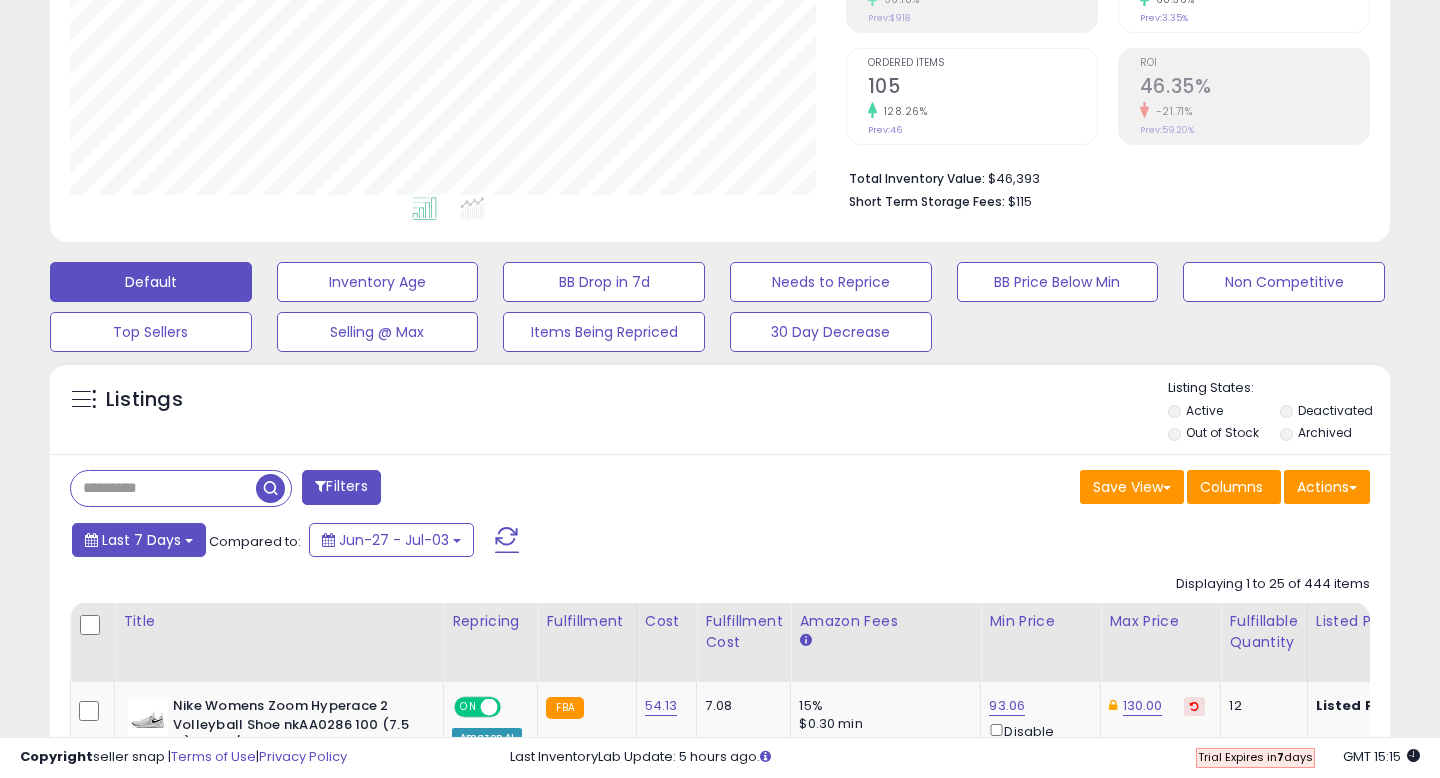 click on "Last 7 Days" at bounding box center [141, 540] 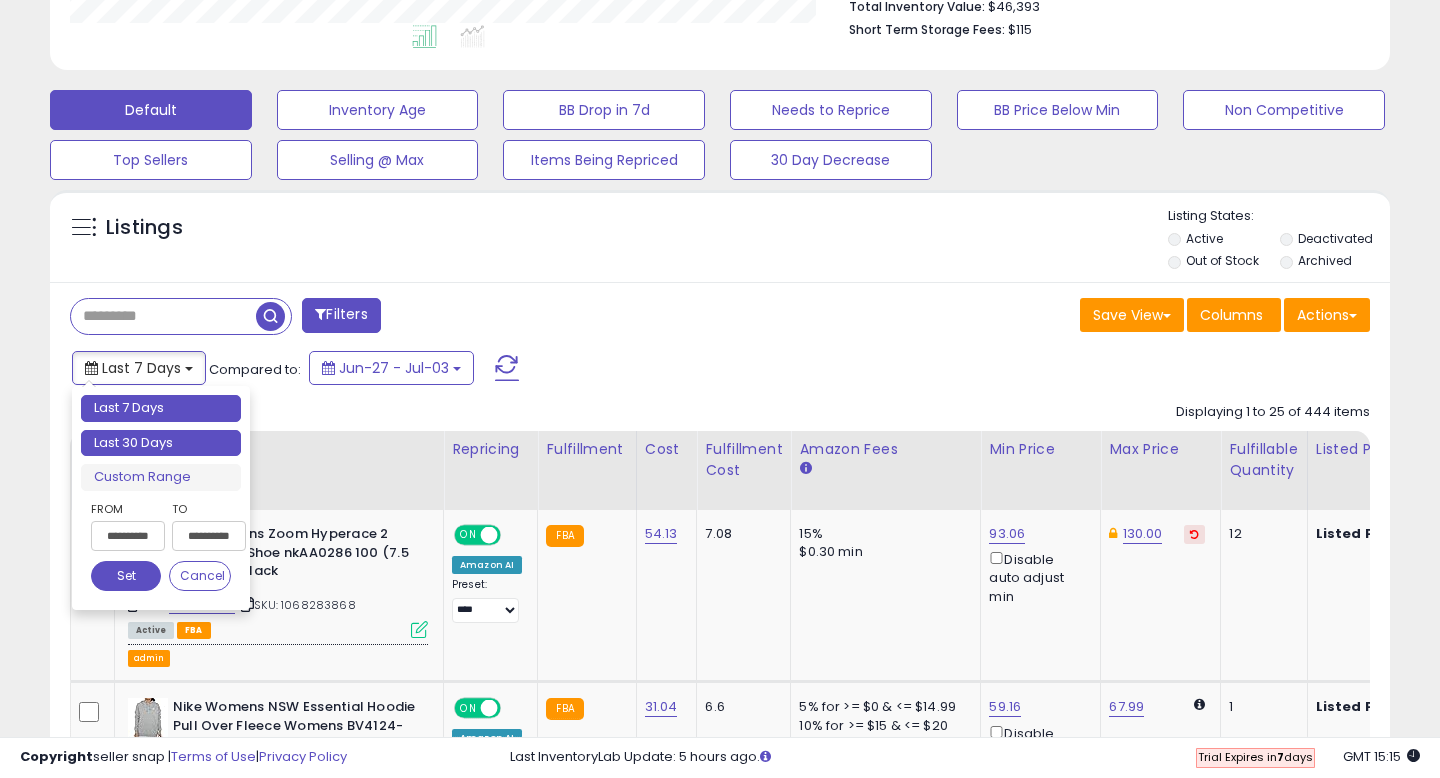 scroll, scrollTop: 544, scrollLeft: 0, axis: vertical 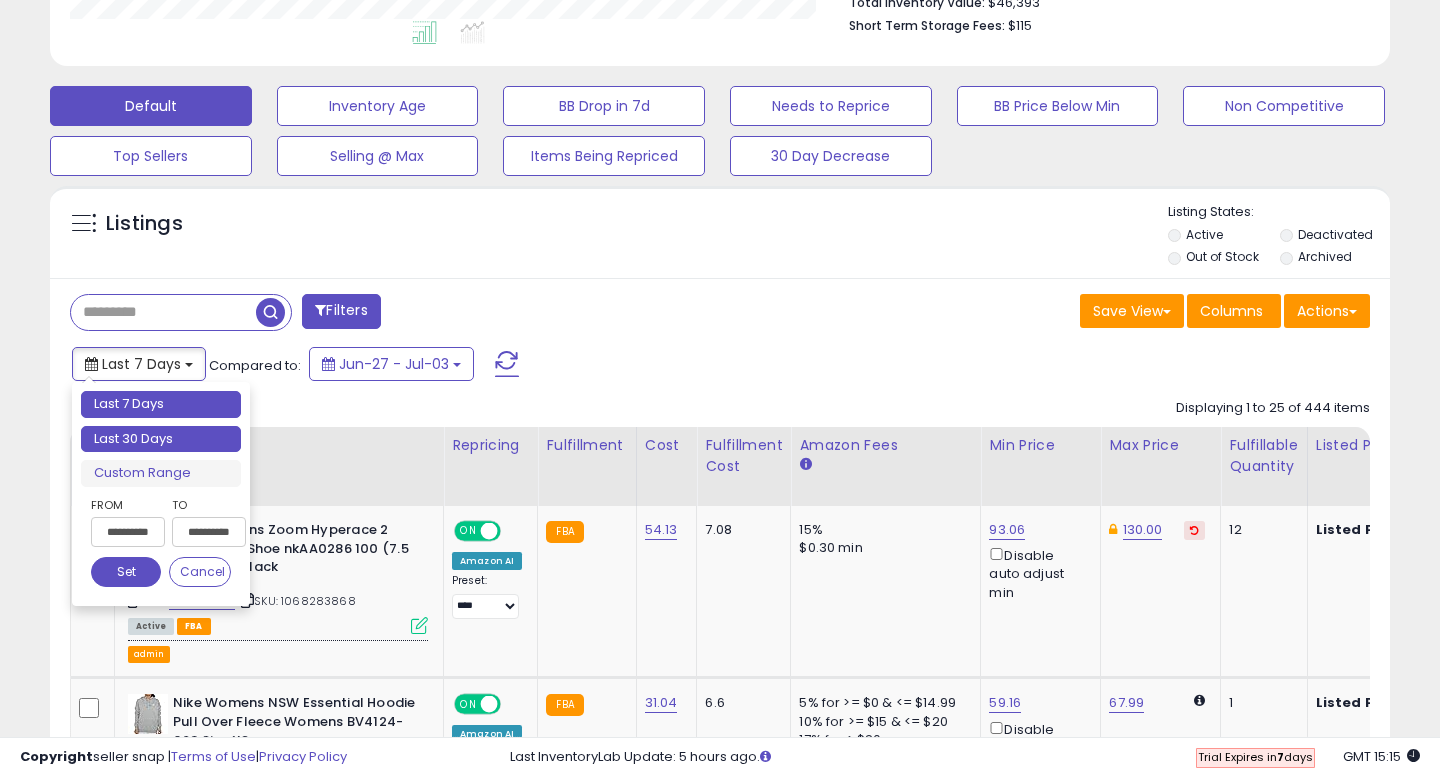 type on "**********" 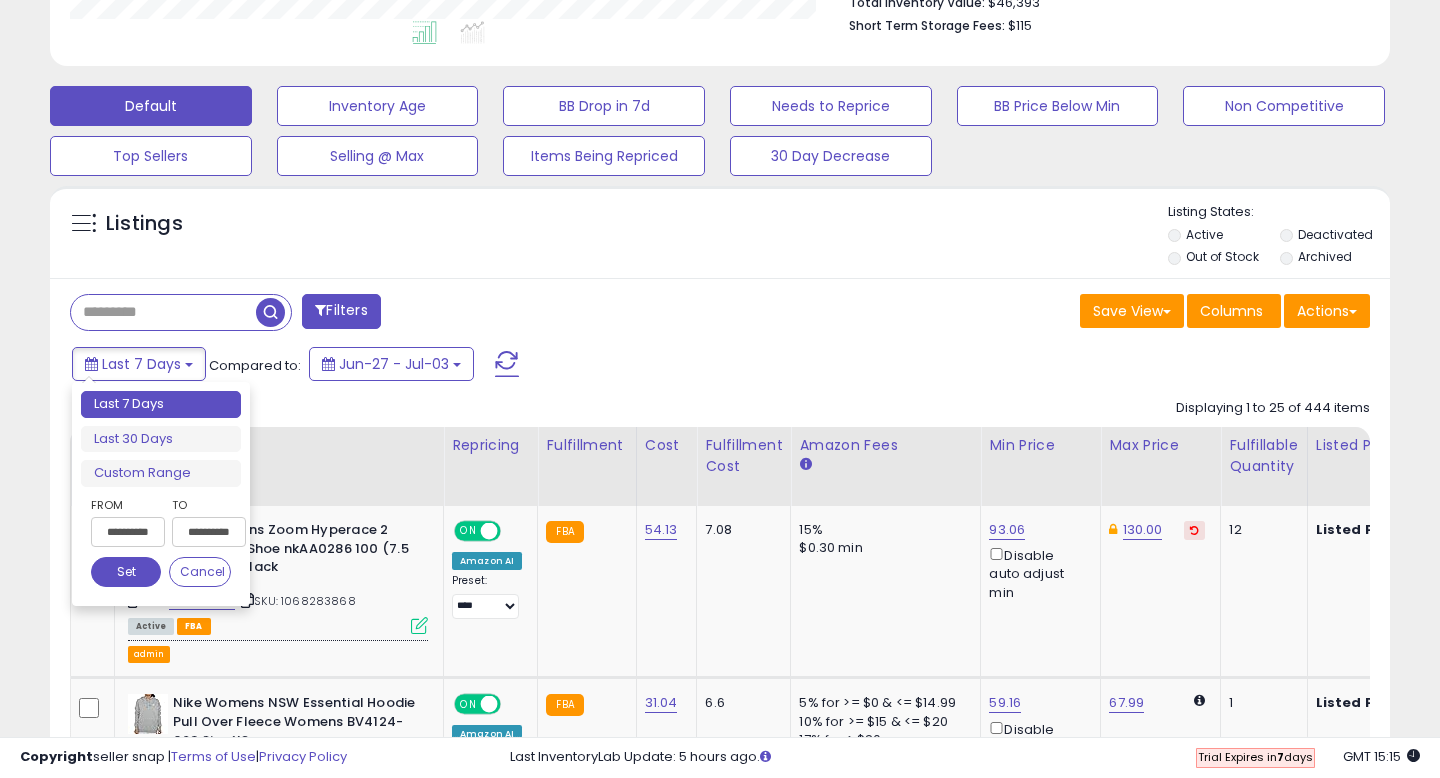 click on "**********" at bounding box center (128, 532) 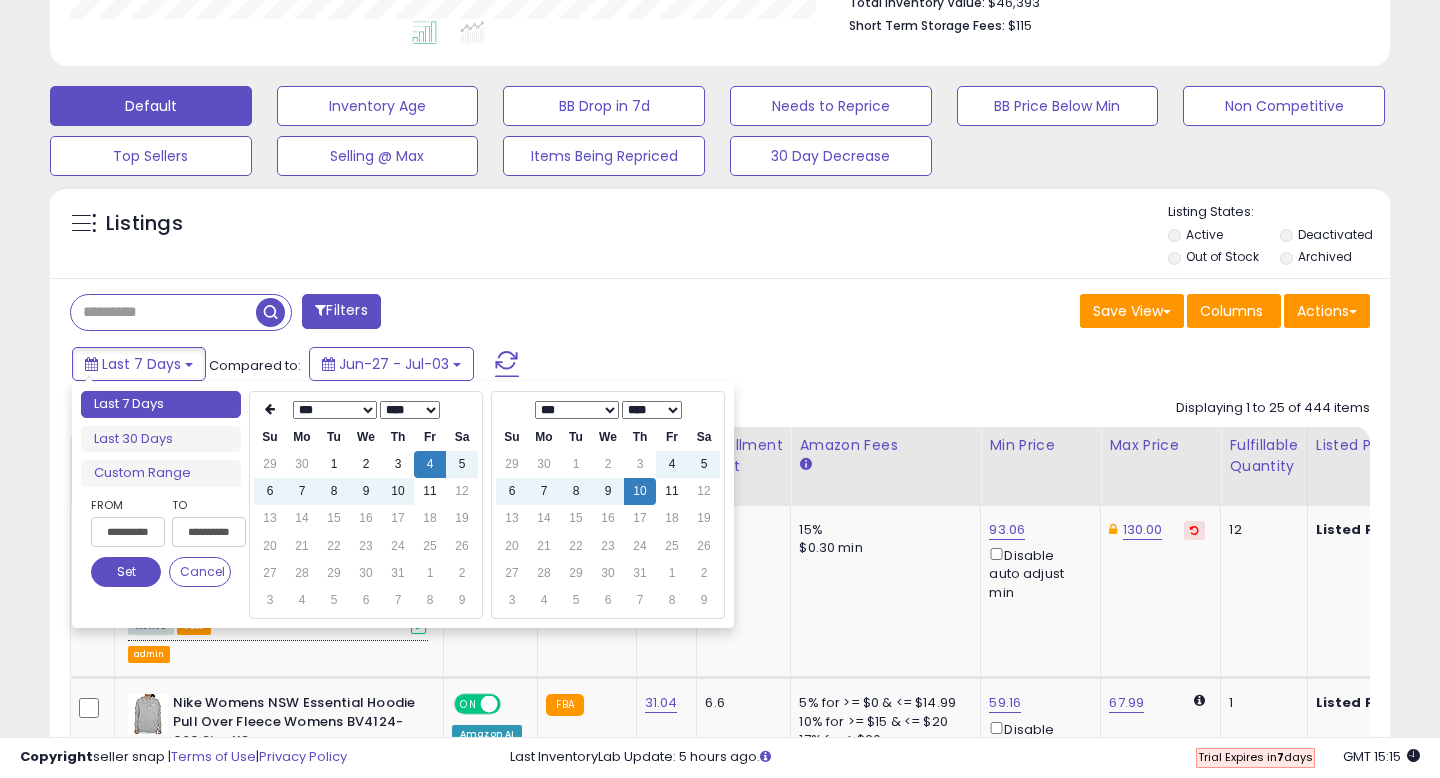 type on "**********" 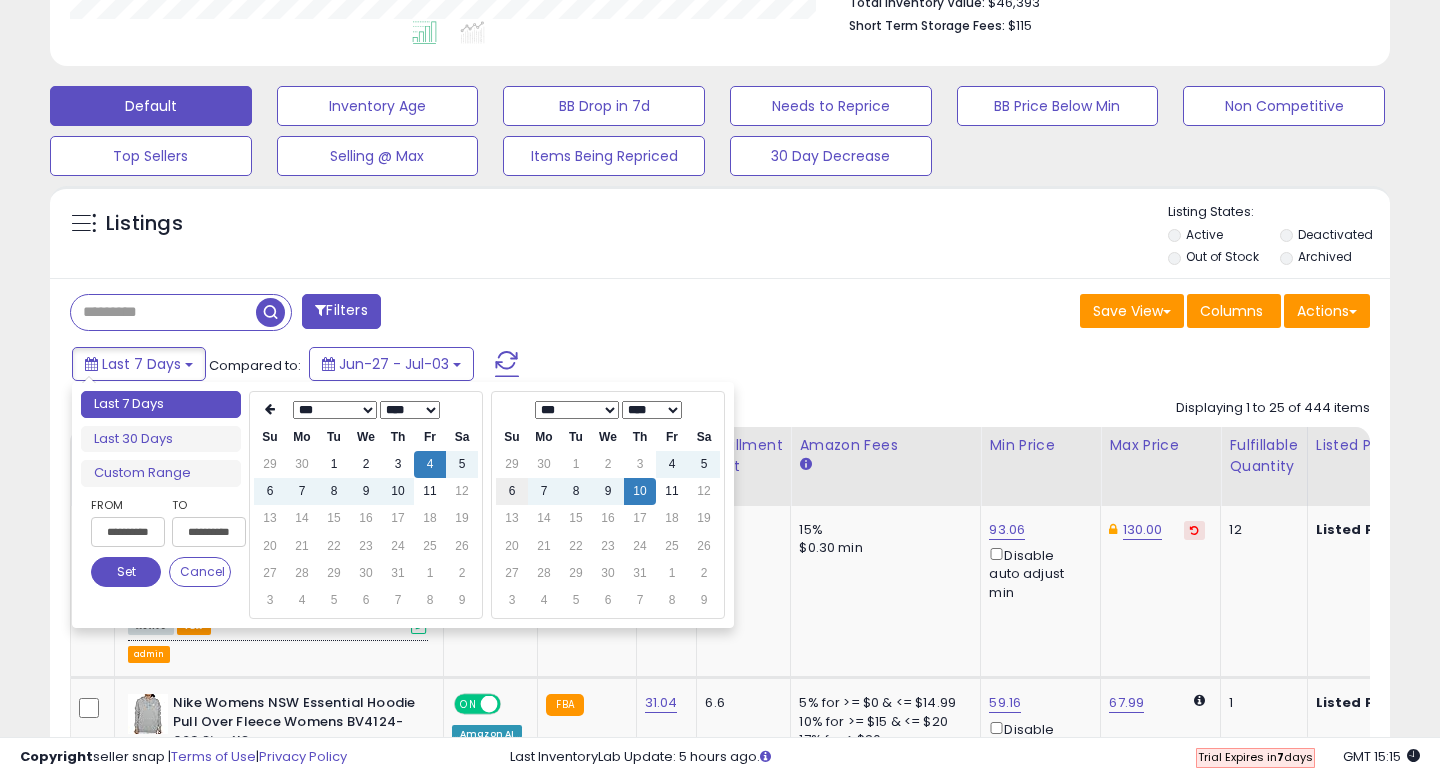 type on "**********" 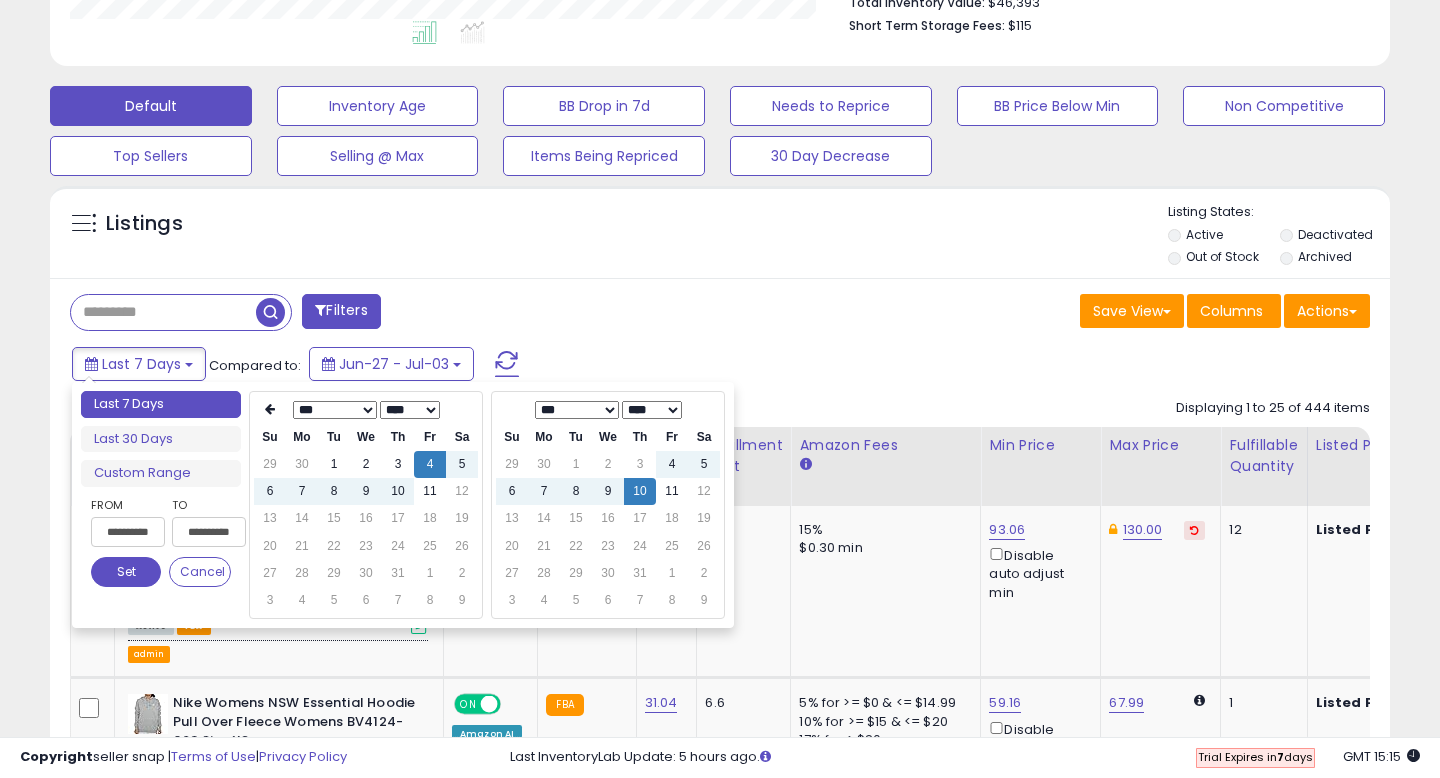 type on "**********" 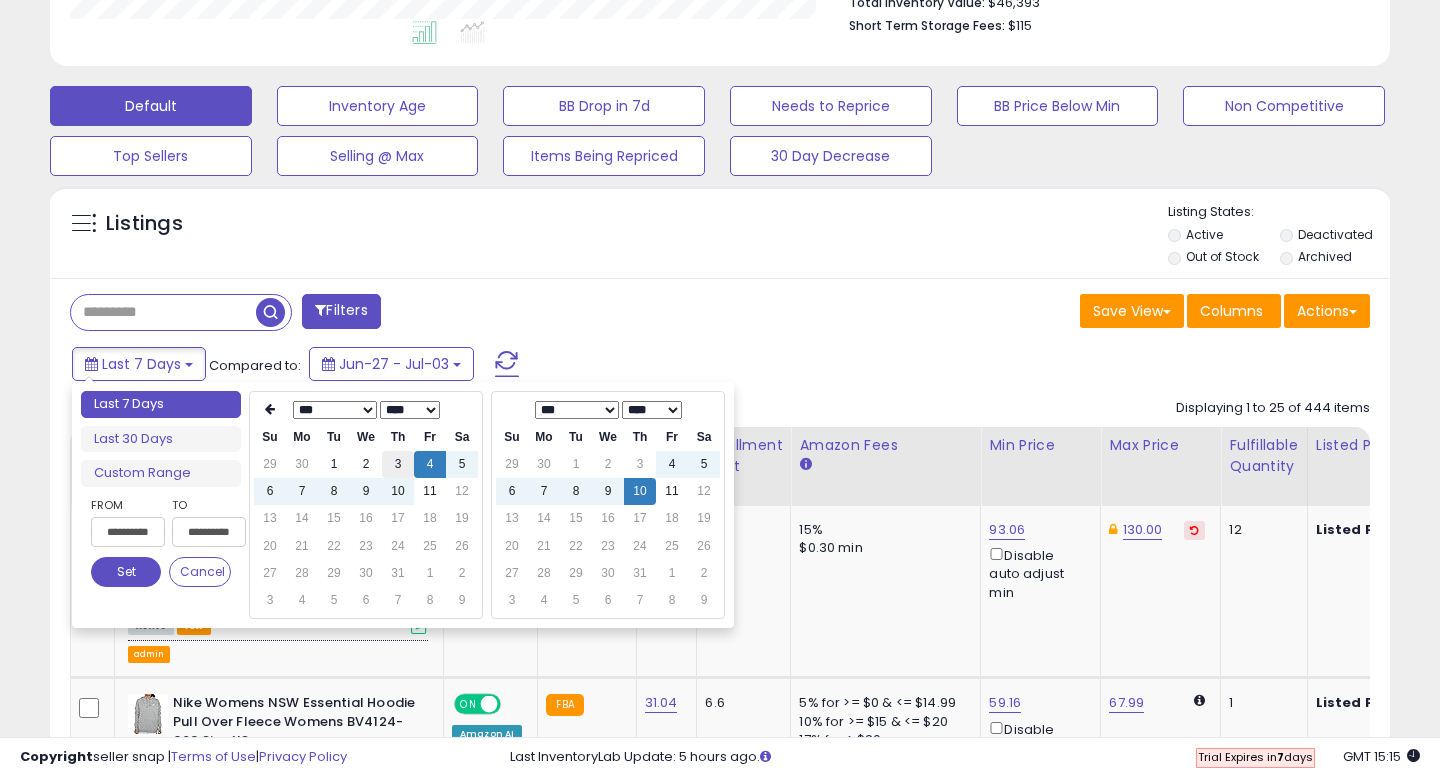click on "3" at bounding box center (398, 464) 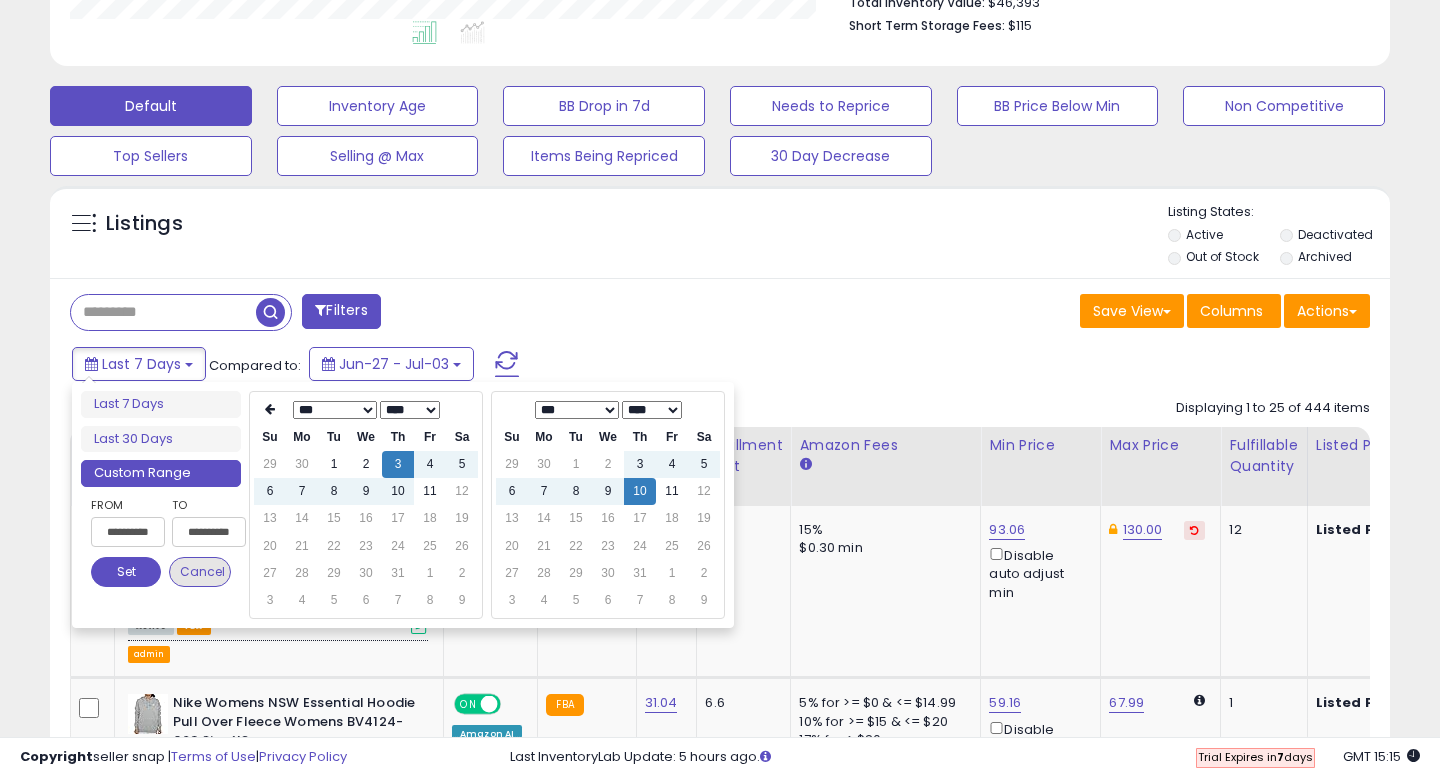 type on "**********" 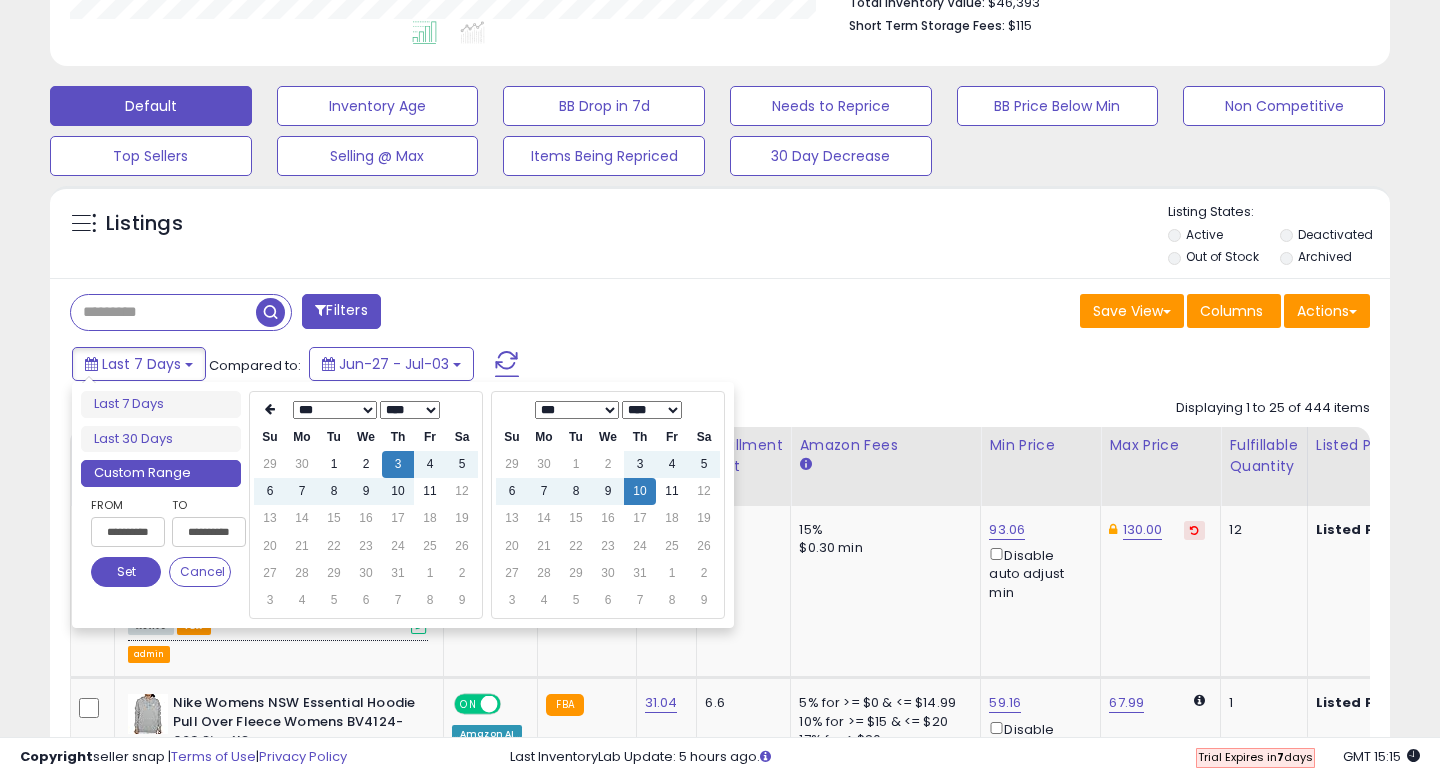 click on "Set" at bounding box center (126, 572) 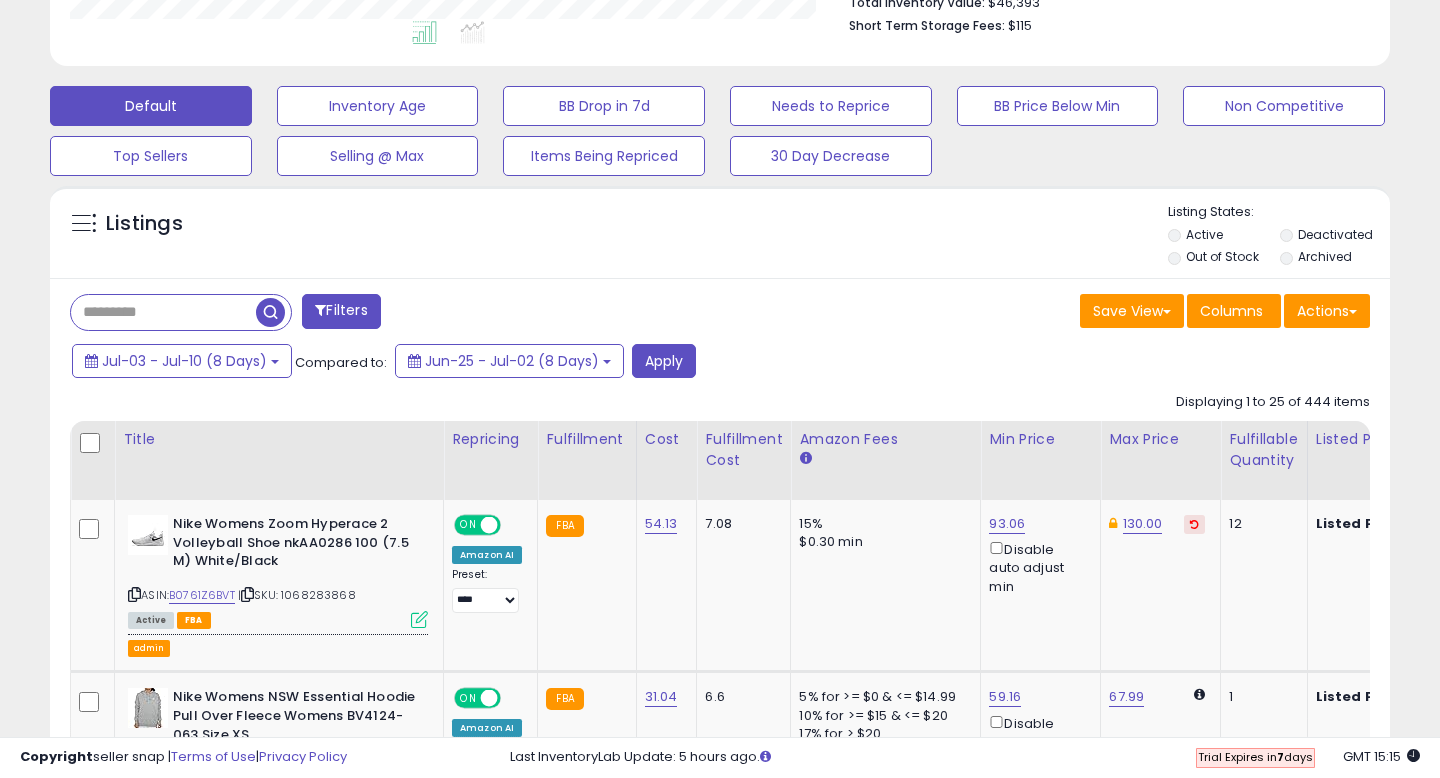 click on "Filters" at bounding box center [341, 311] 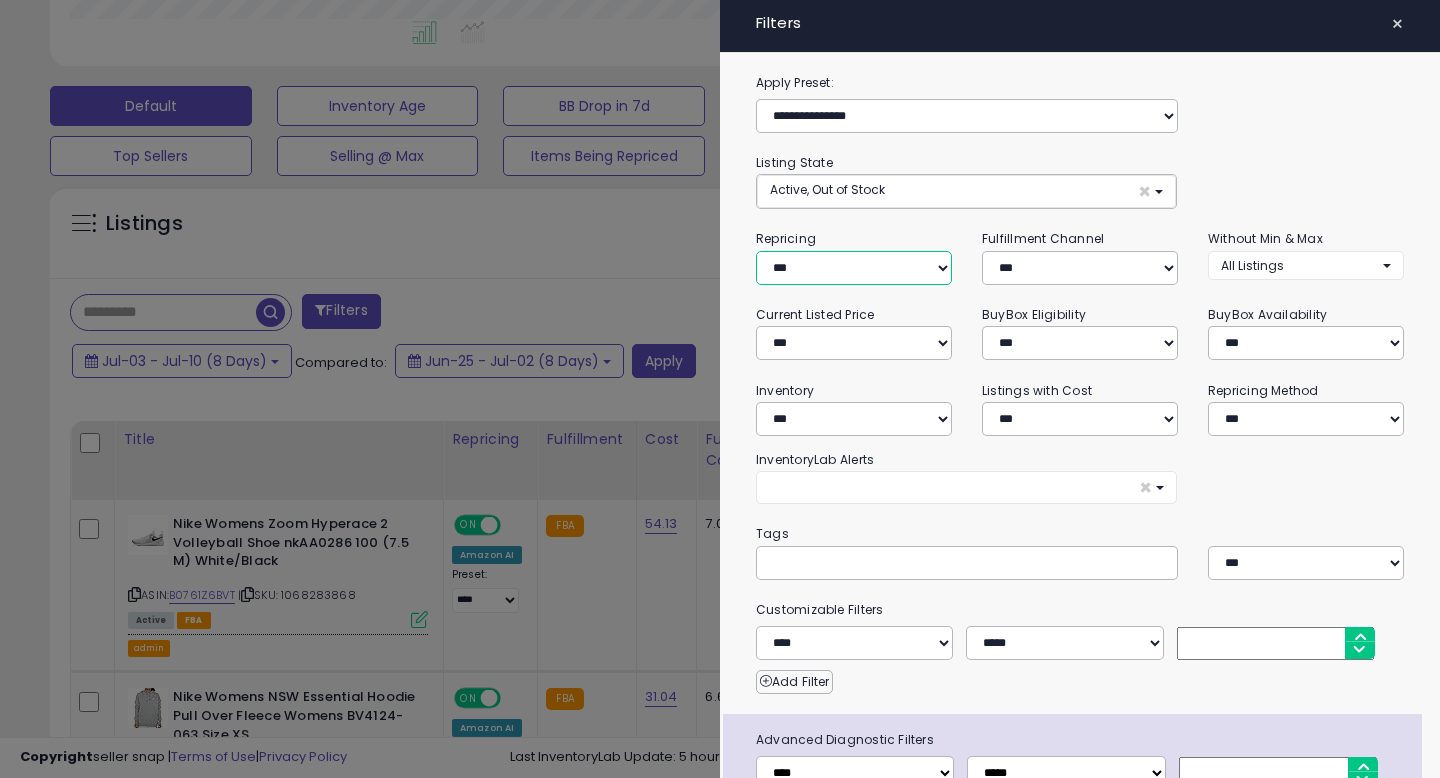 click on "**********" at bounding box center [854, 268] 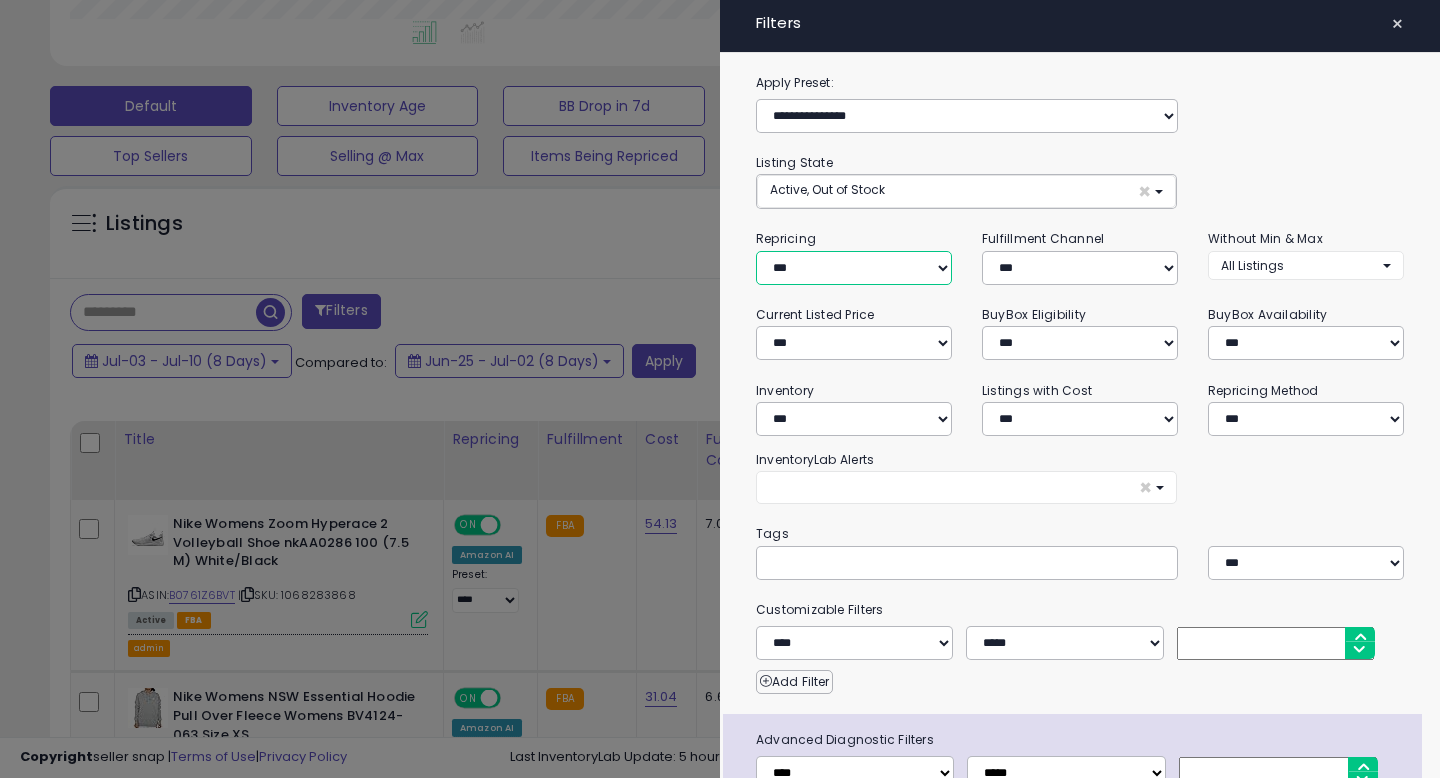 select on "**" 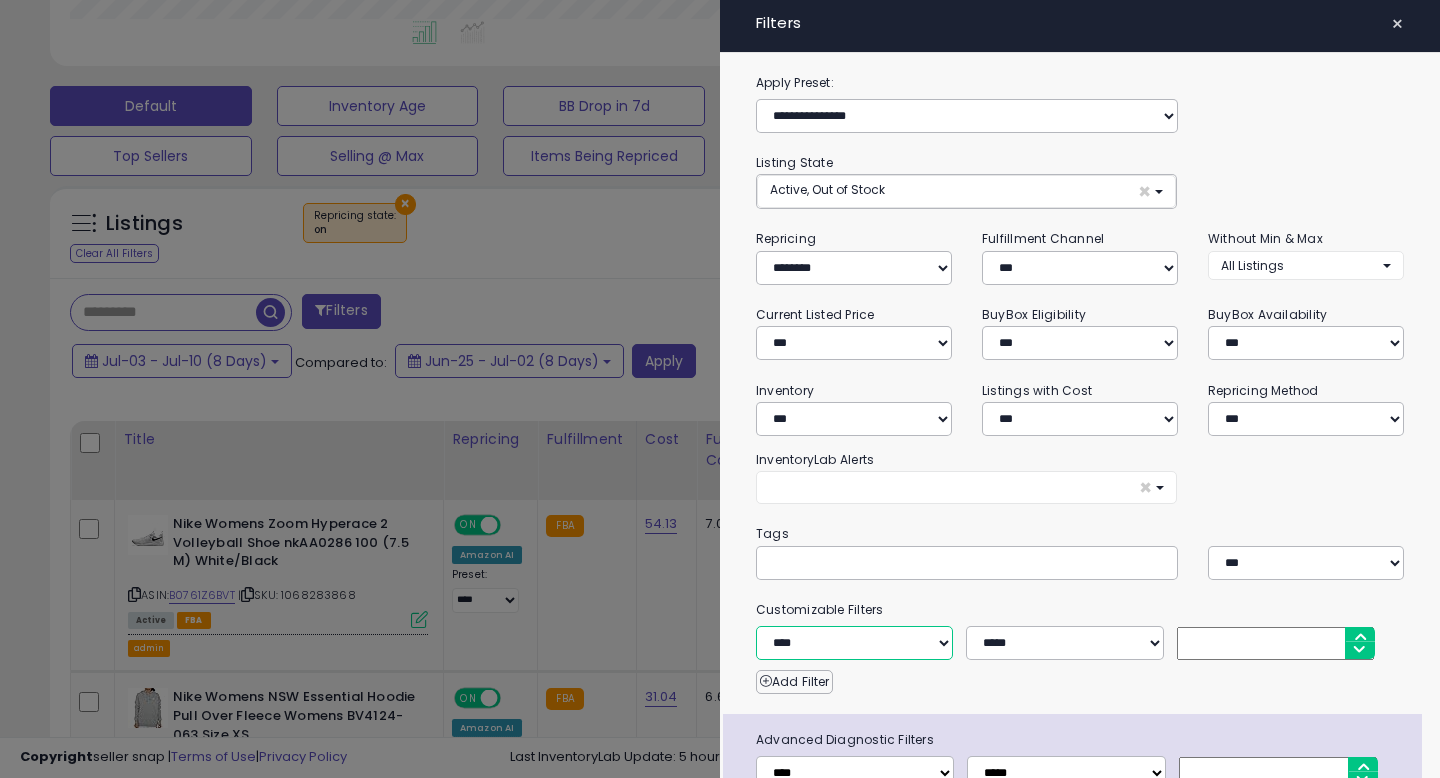 click on "**********" at bounding box center (854, 643) 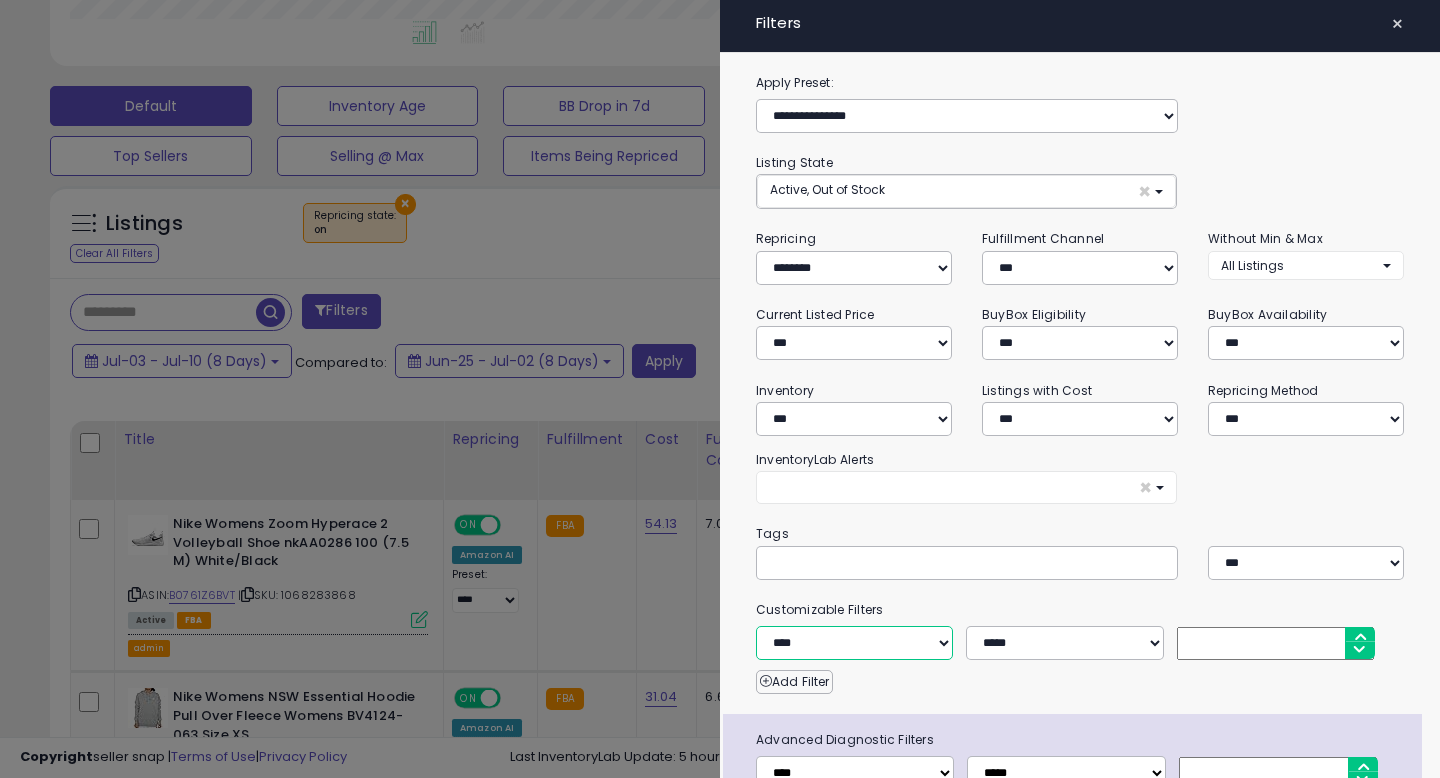 select on "**********" 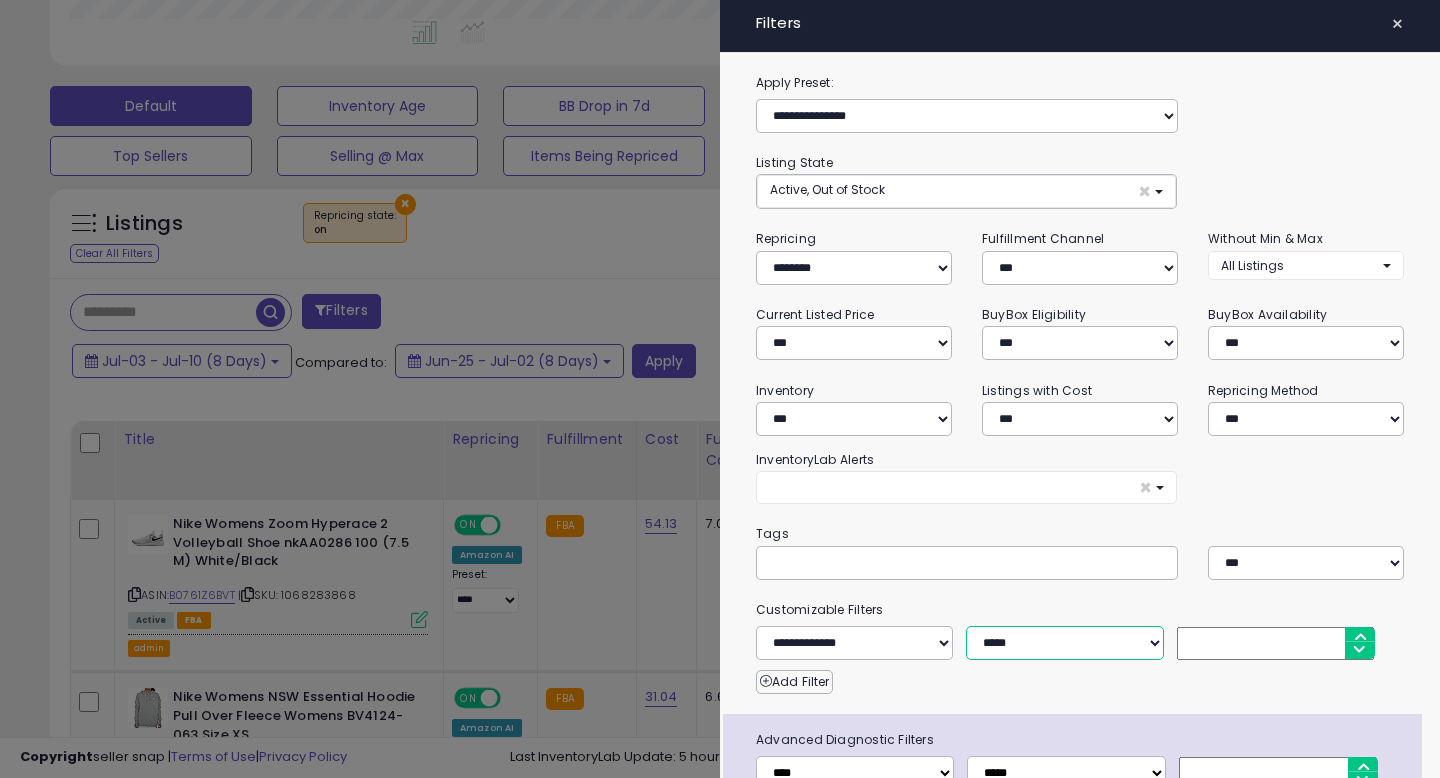 click on "**********" at bounding box center (1064, 643) 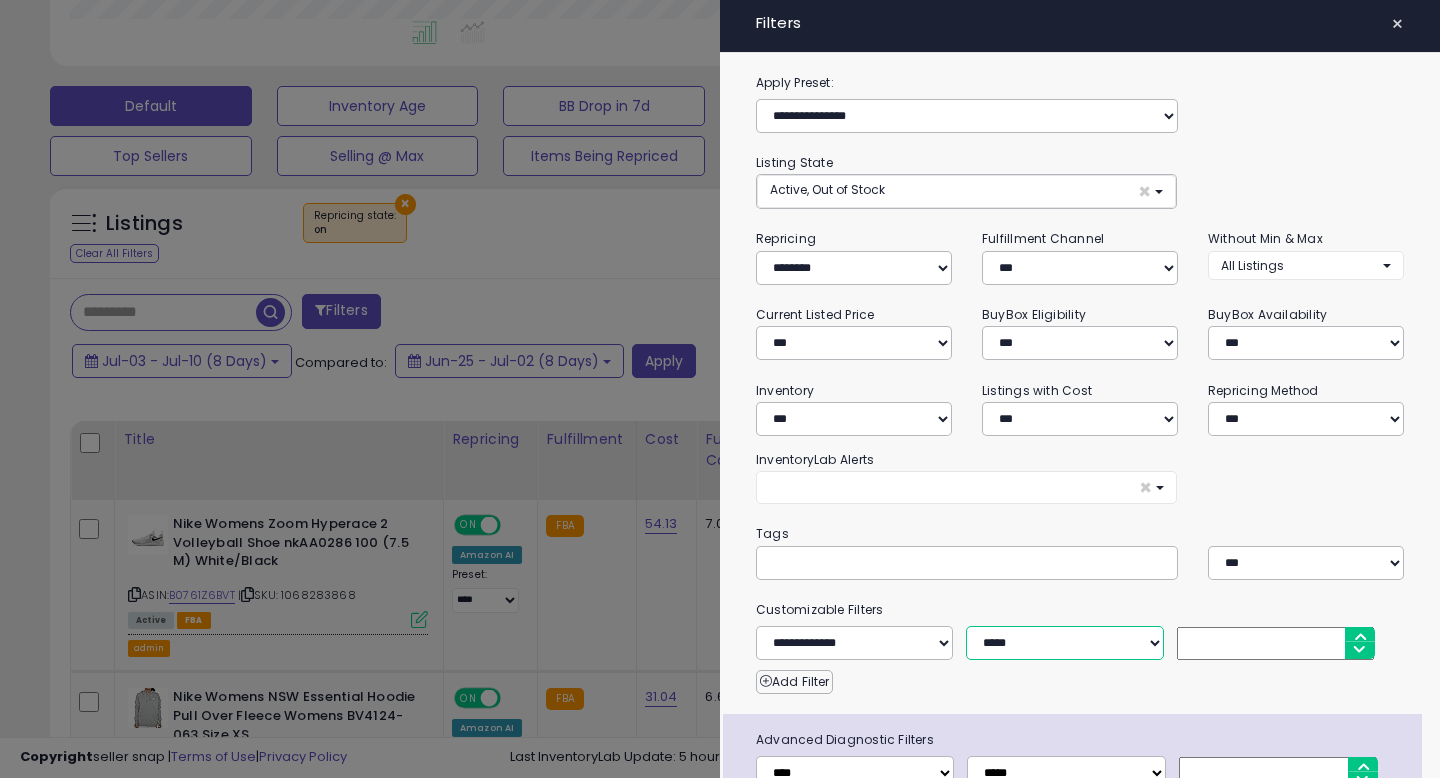 select on "**" 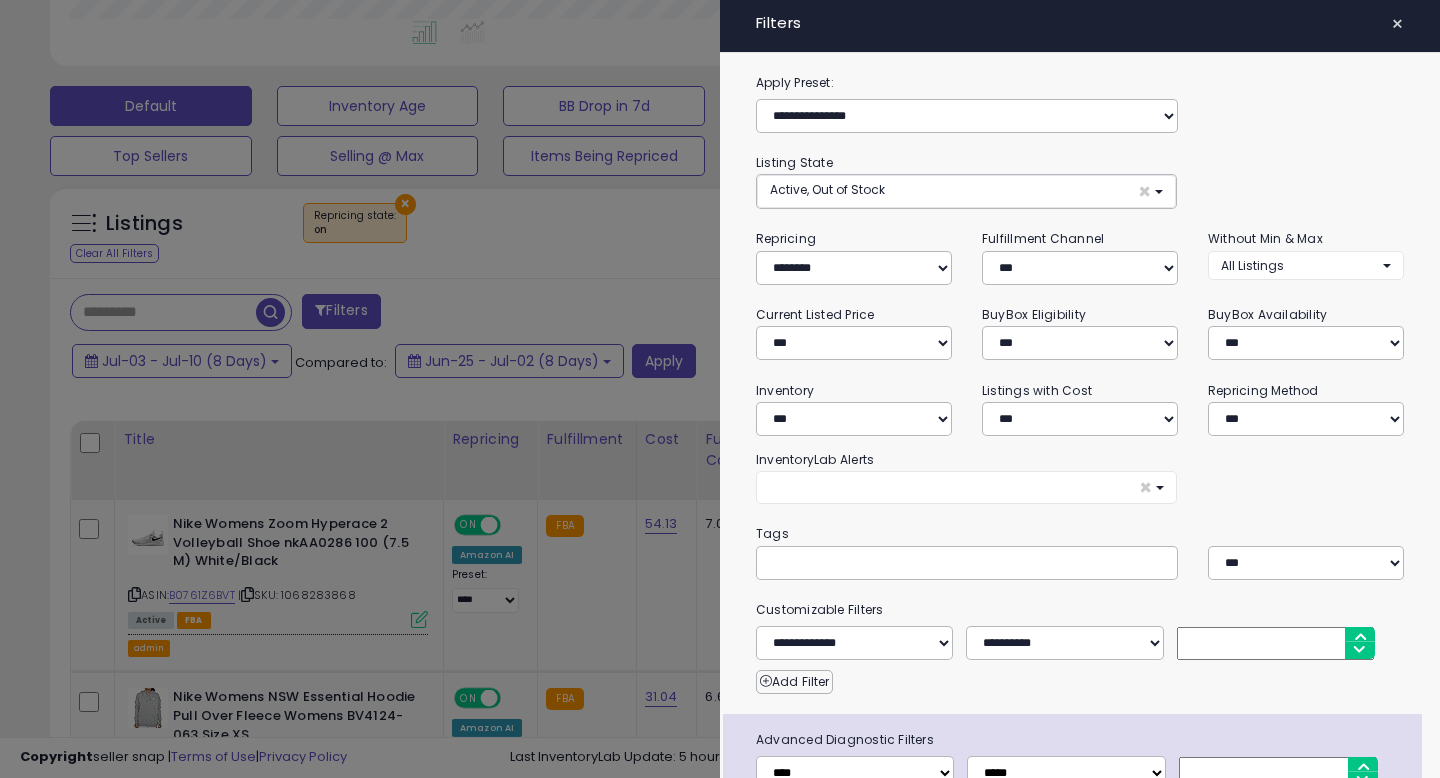 click at bounding box center [1275, 643] 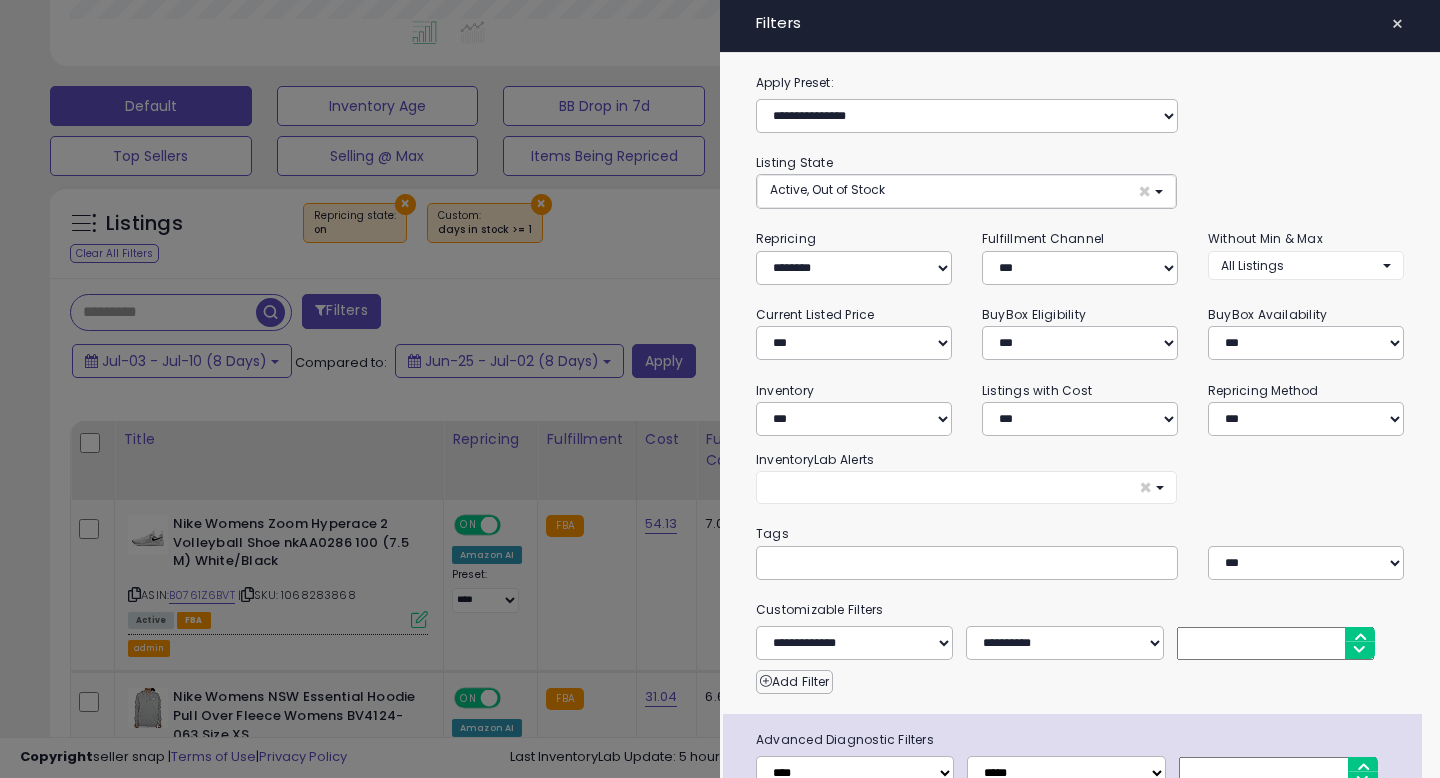 scroll, scrollTop: 134, scrollLeft: 0, axis: vertical 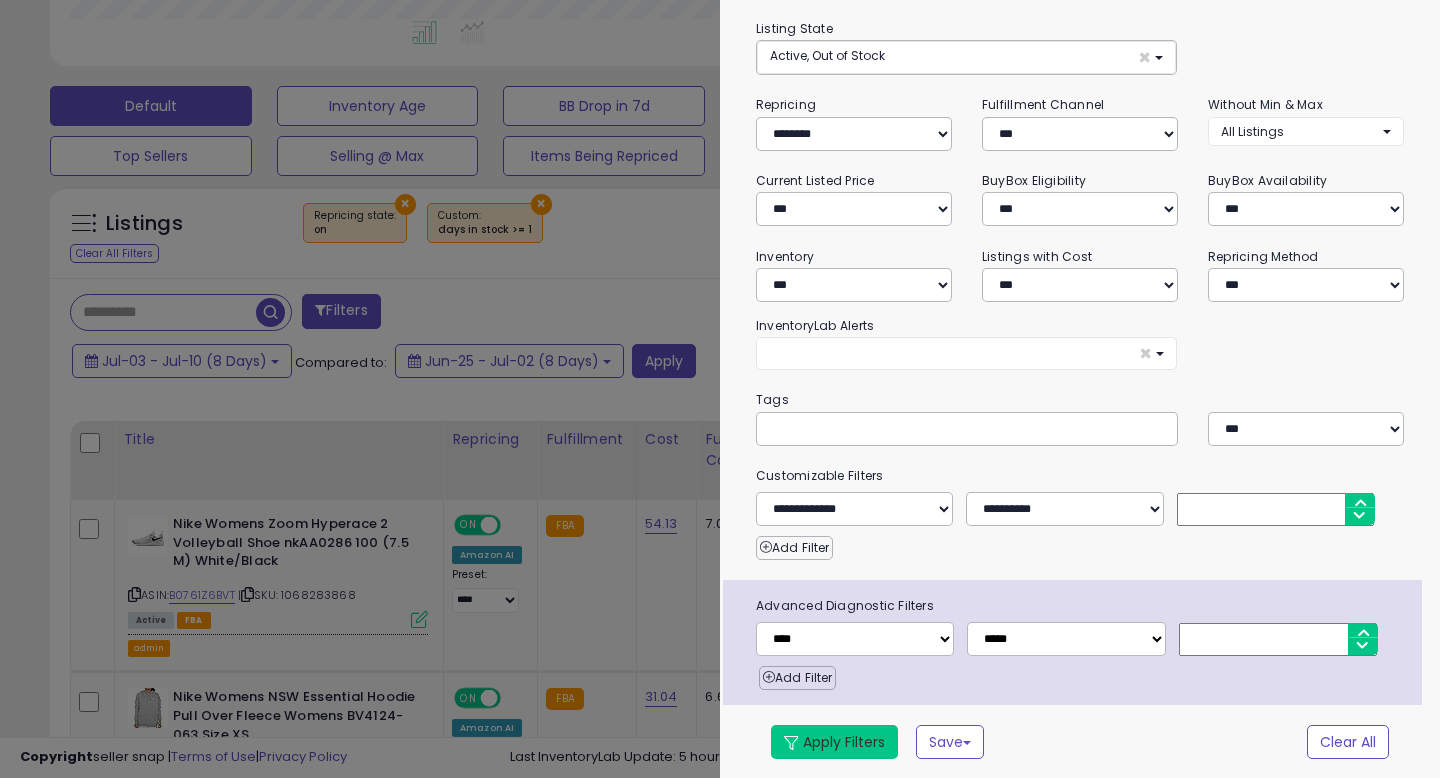 type on "*" 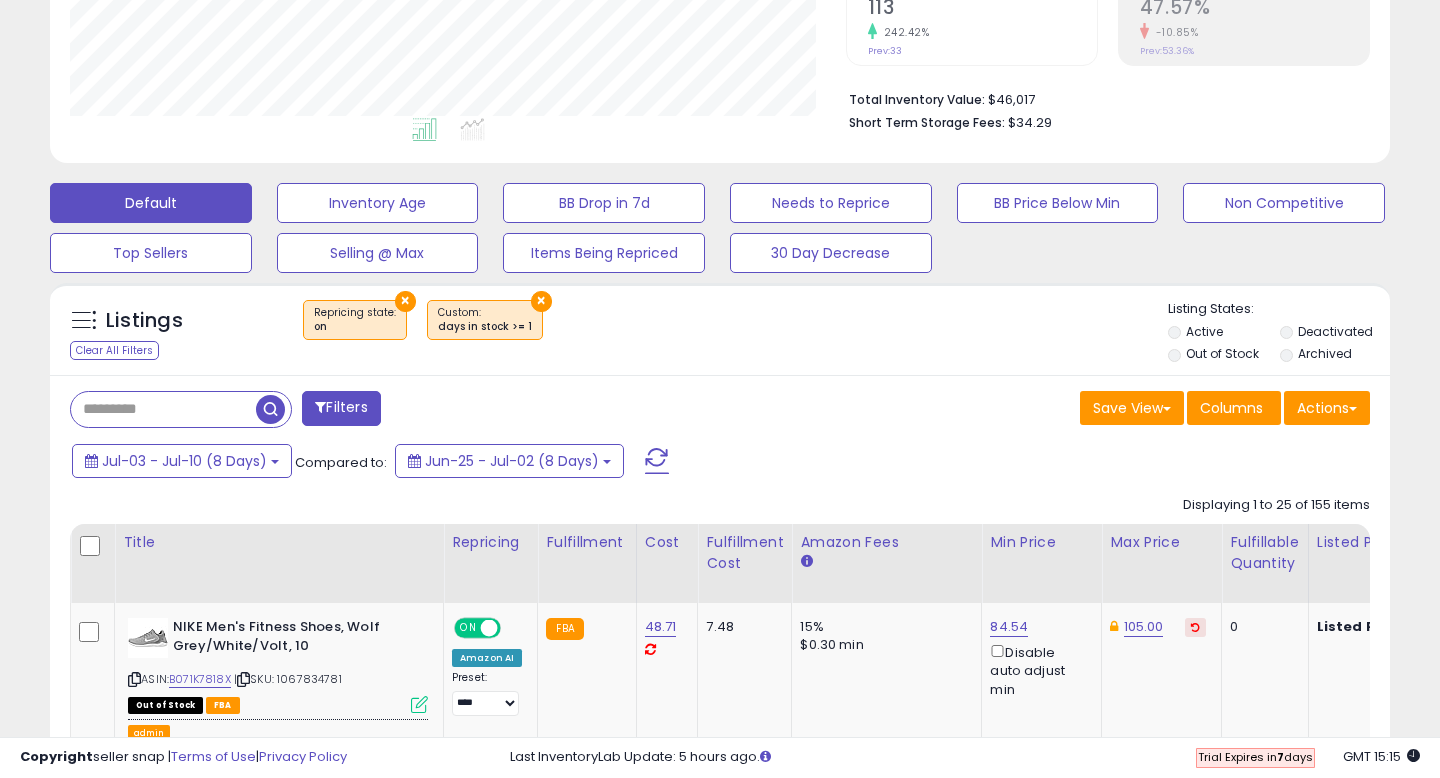 scroll, scrollTop: 999590, scrollLeft: 999224, axis: both 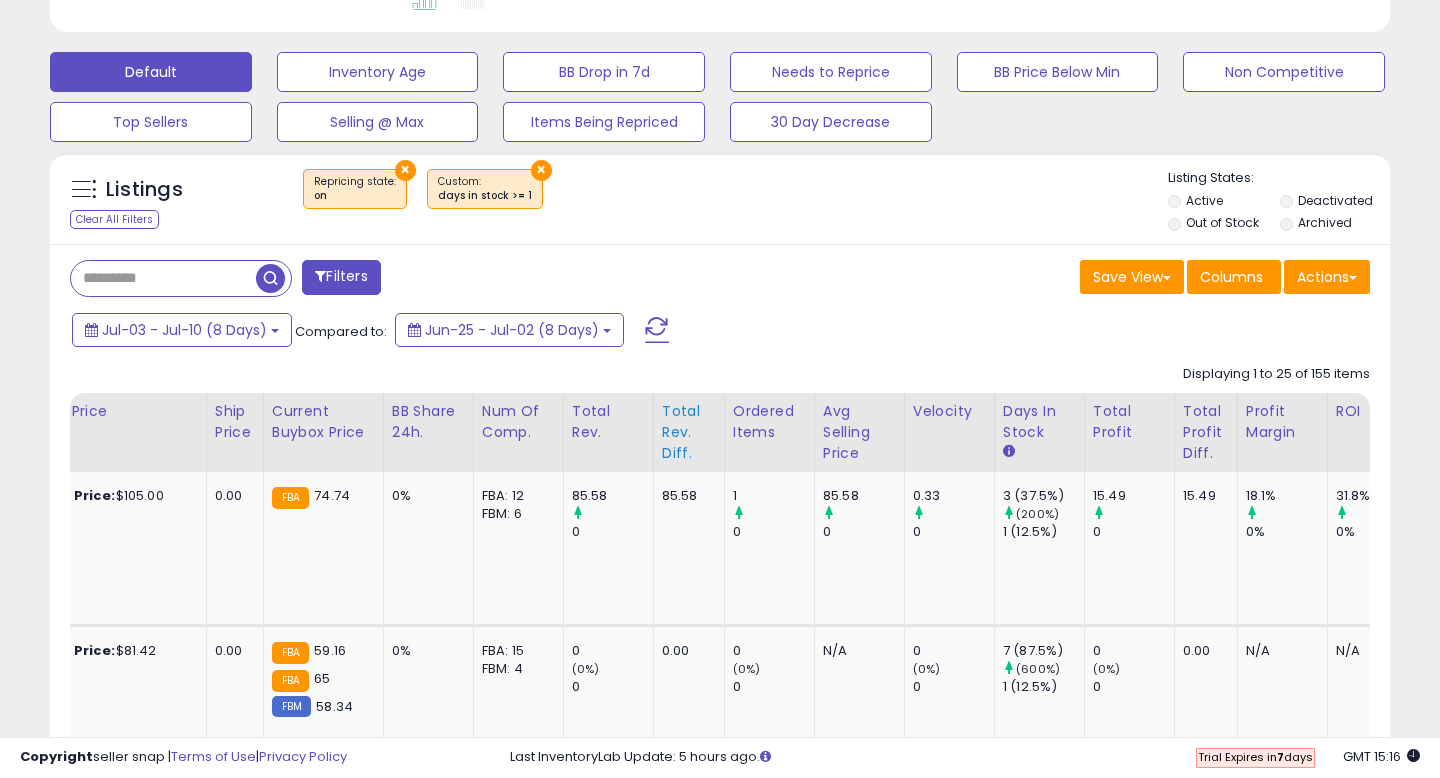 click on "Total Rev. Diff." at bounding box center (689, 432) 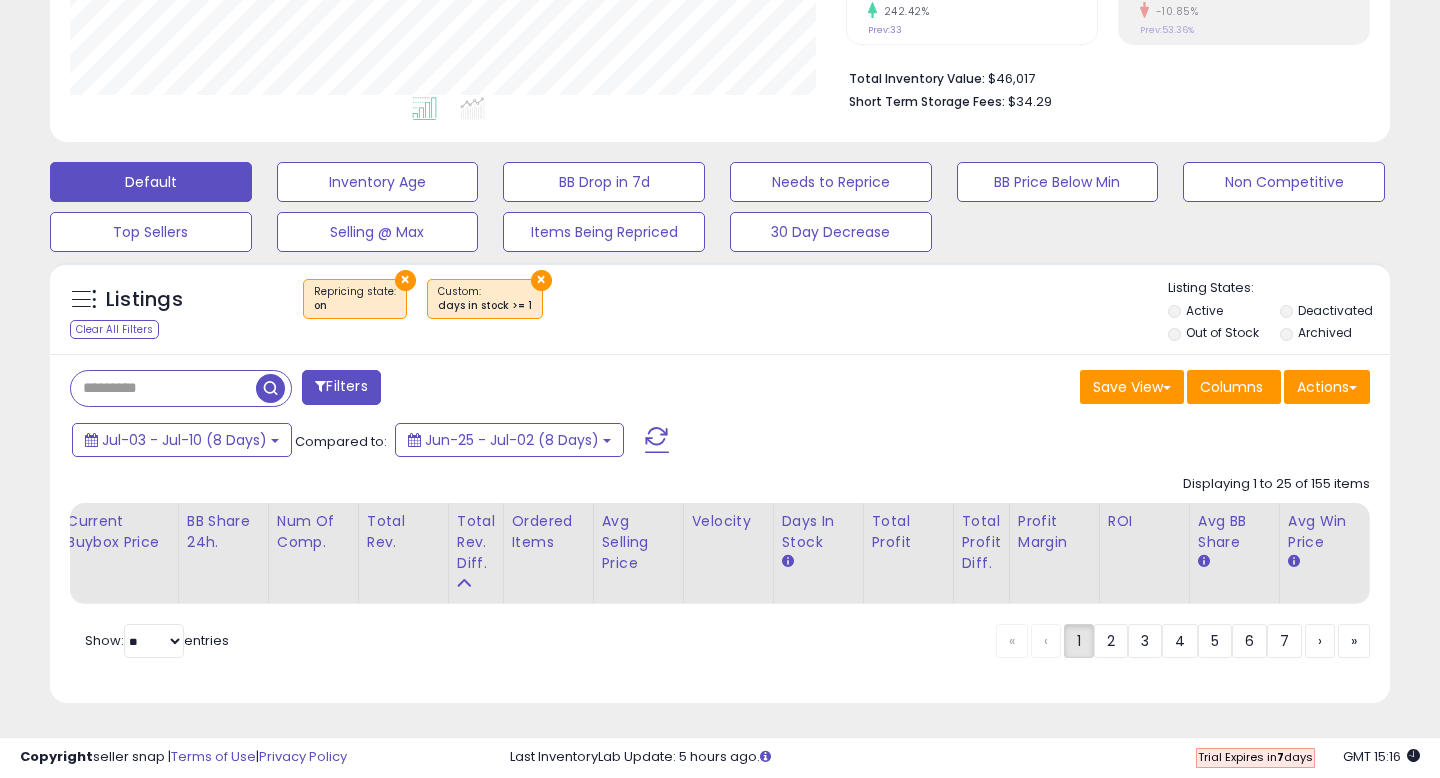 scroll, scrollTop: 468, scrollLeft: 0, axis: vertical 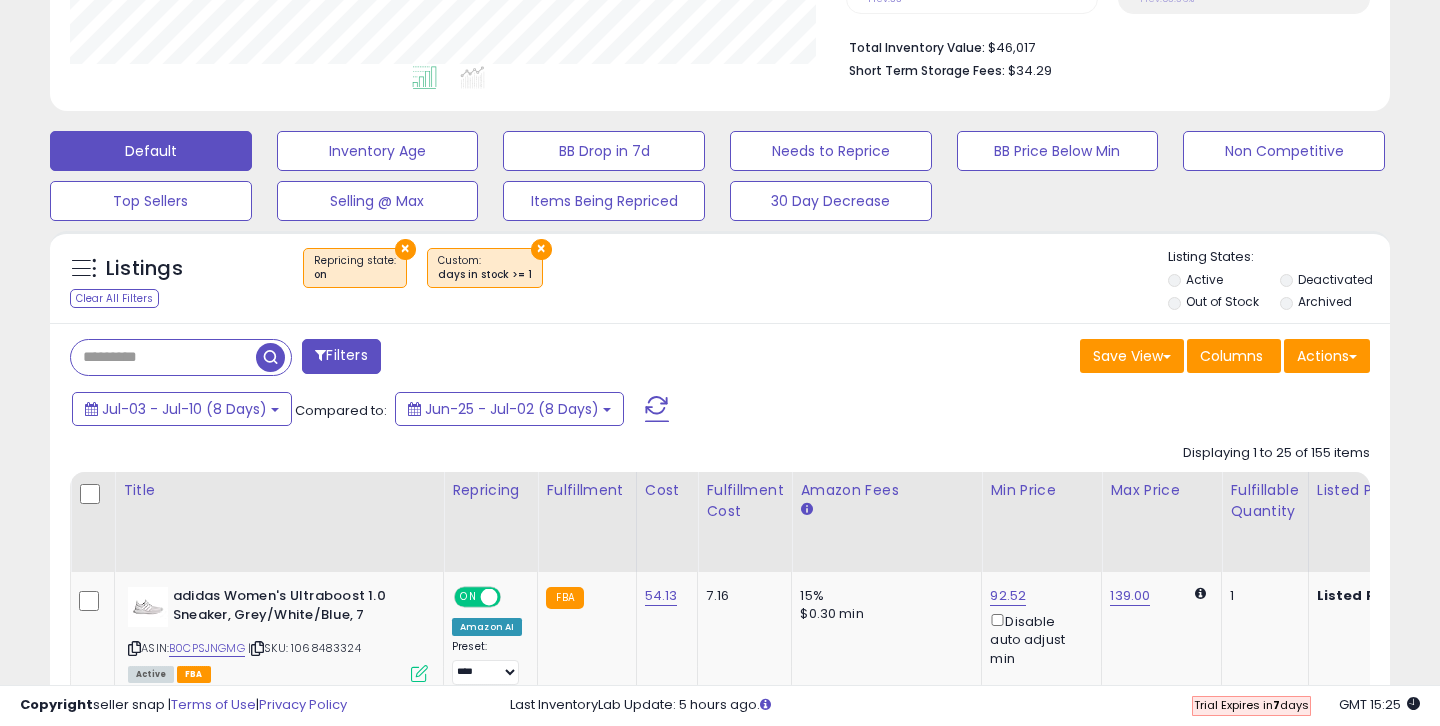 click on "Filters" at bounding box center (341, 356) 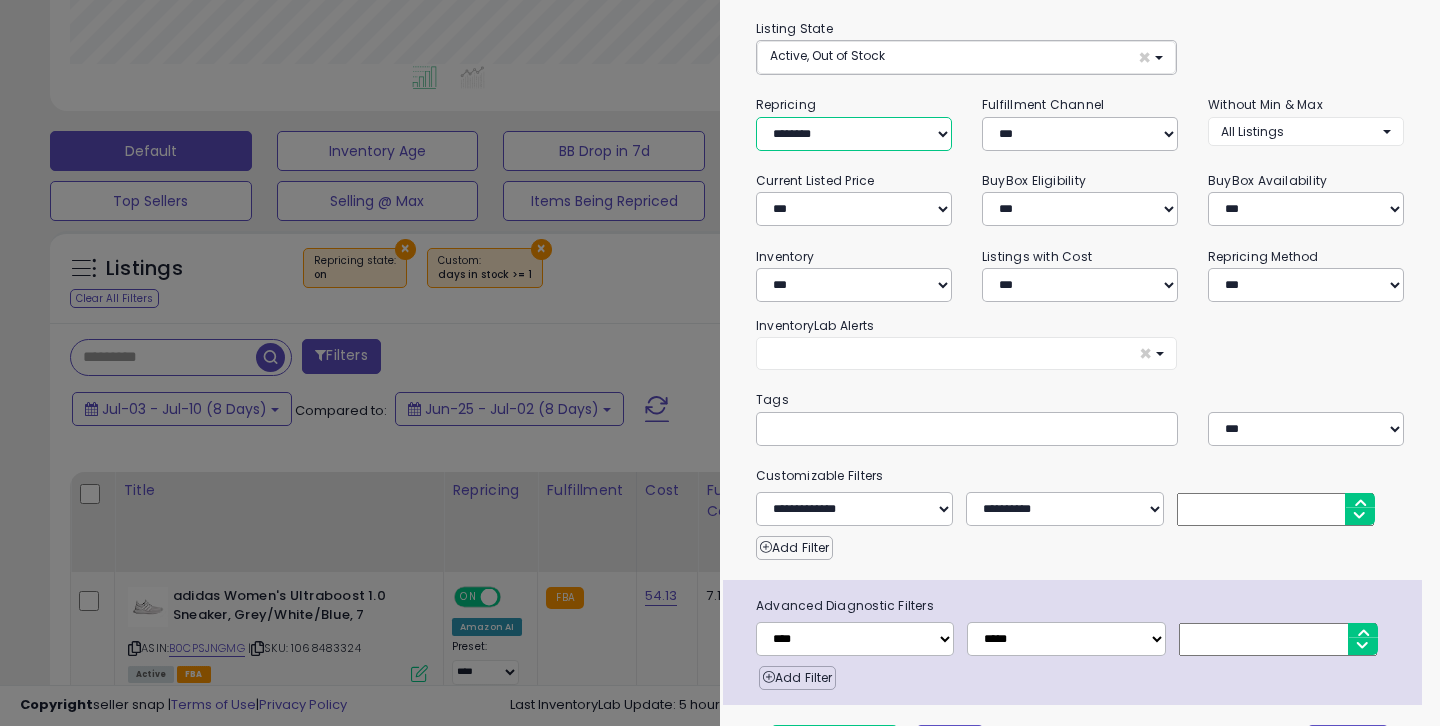 click on "**********" at bounding box center (854, 134) 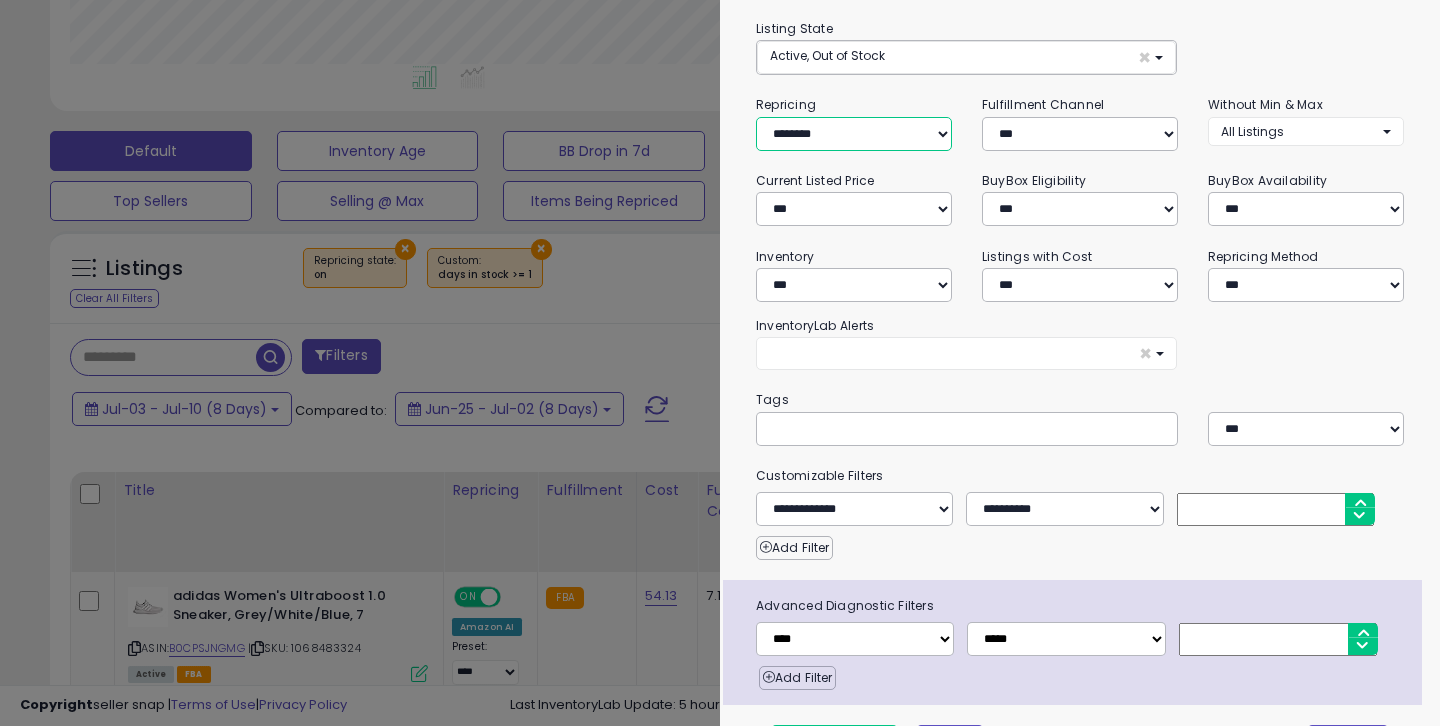 select on "***" 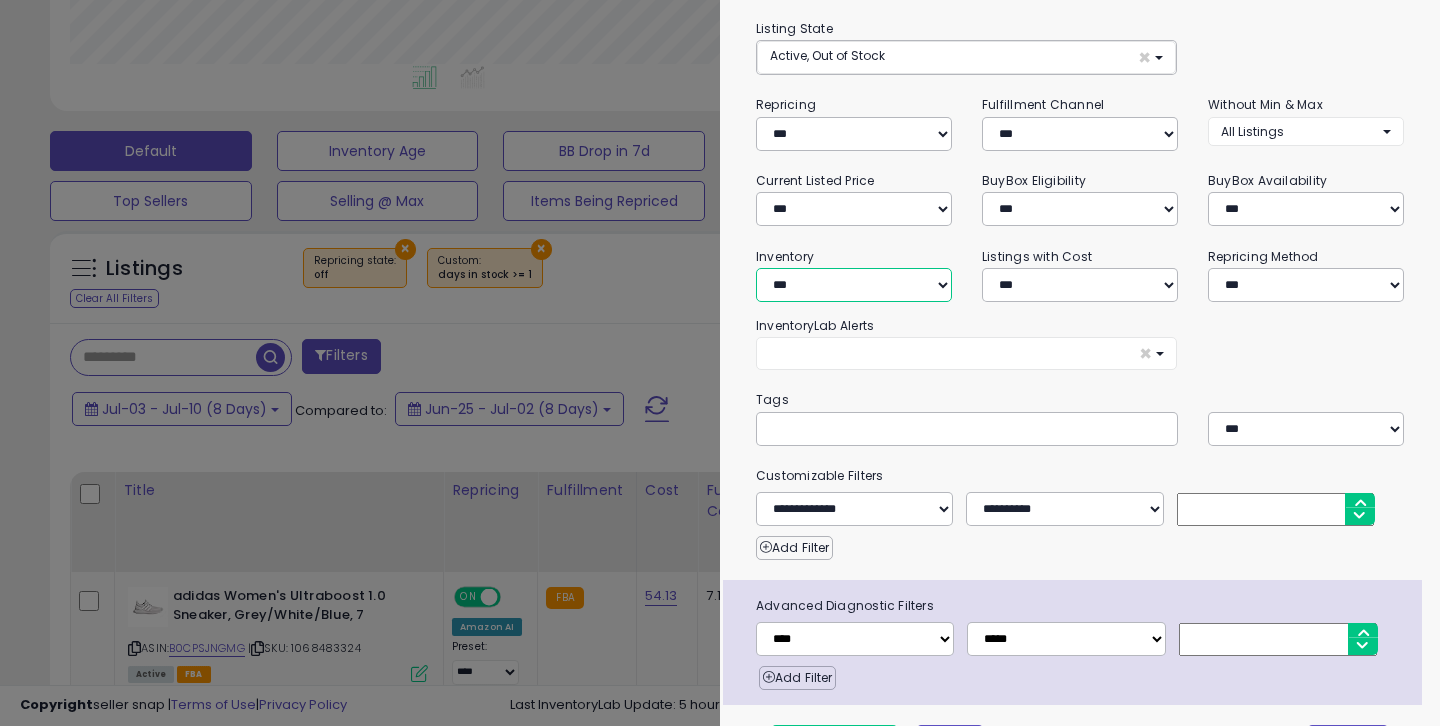 click on "**********" at bounding box center (854, 285) 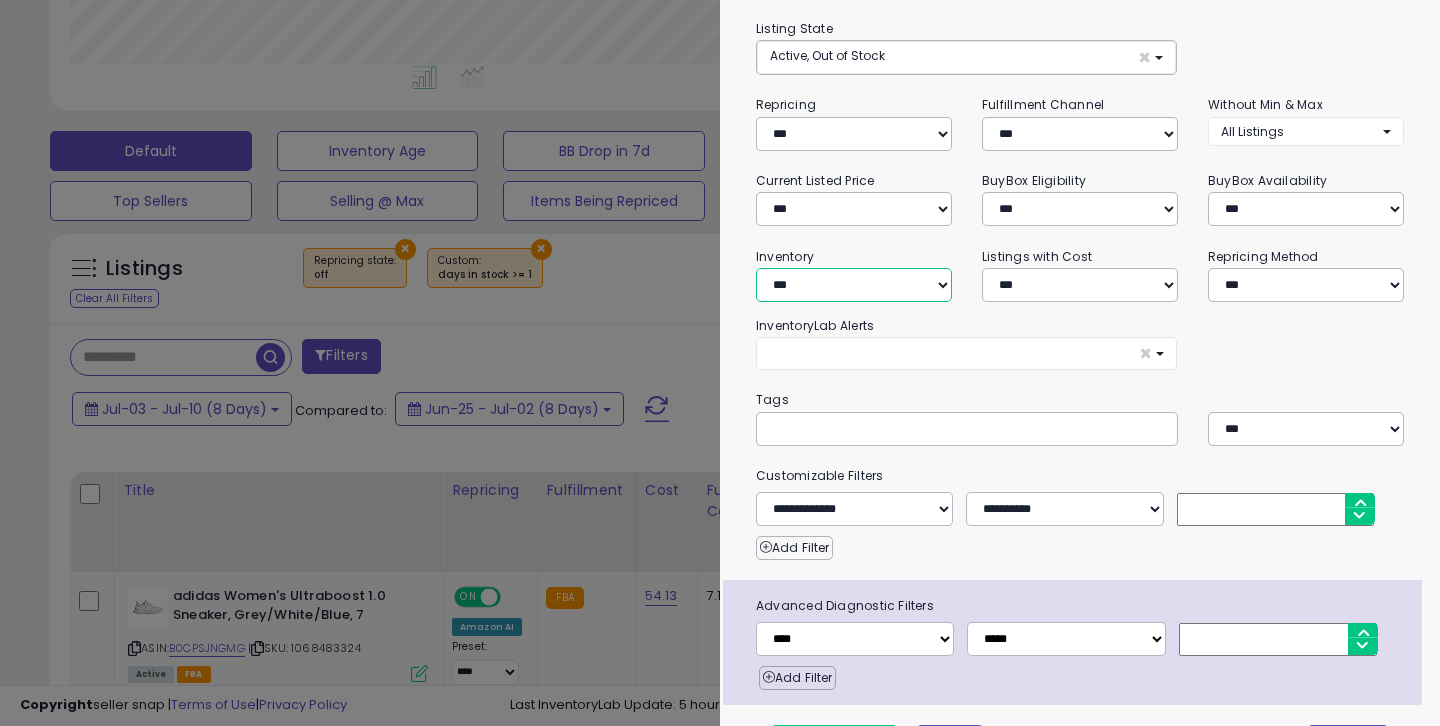 select on "********" 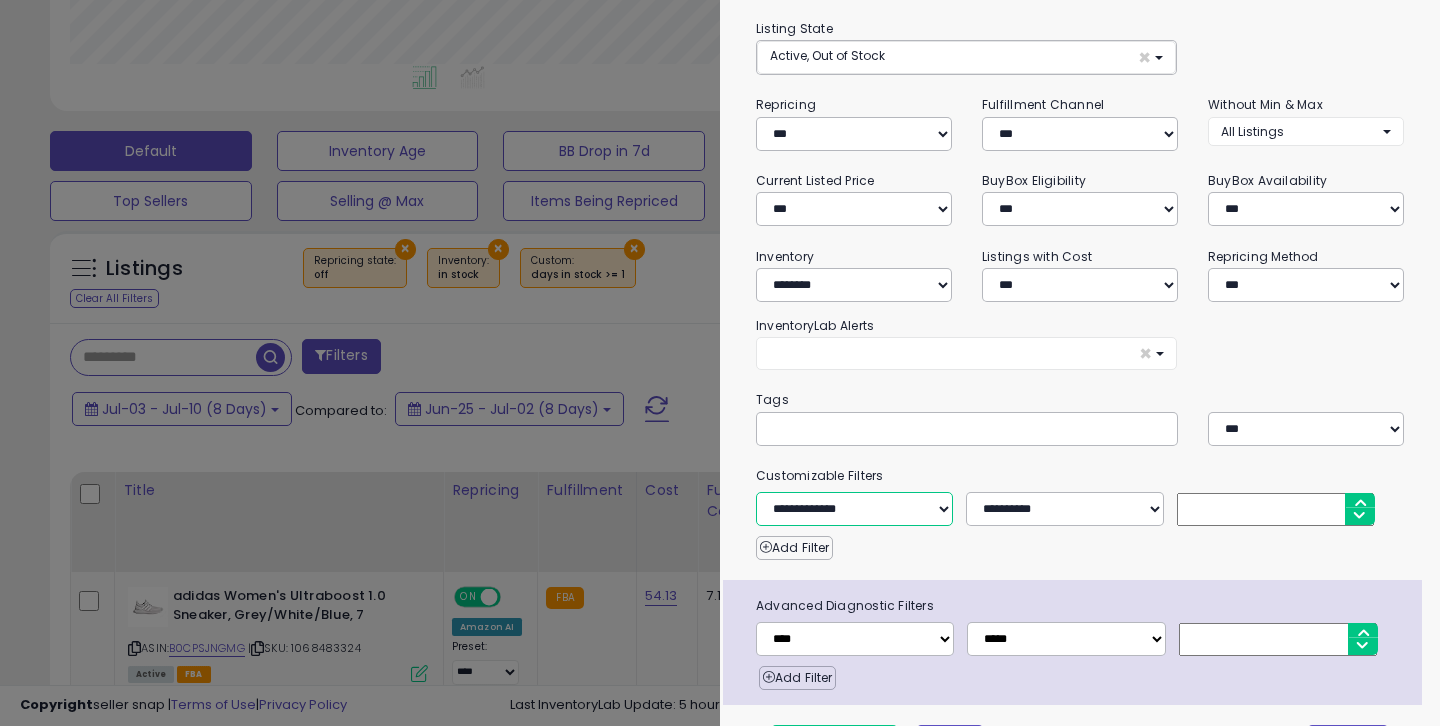 click on "**********" at bounding box center (854, 509) 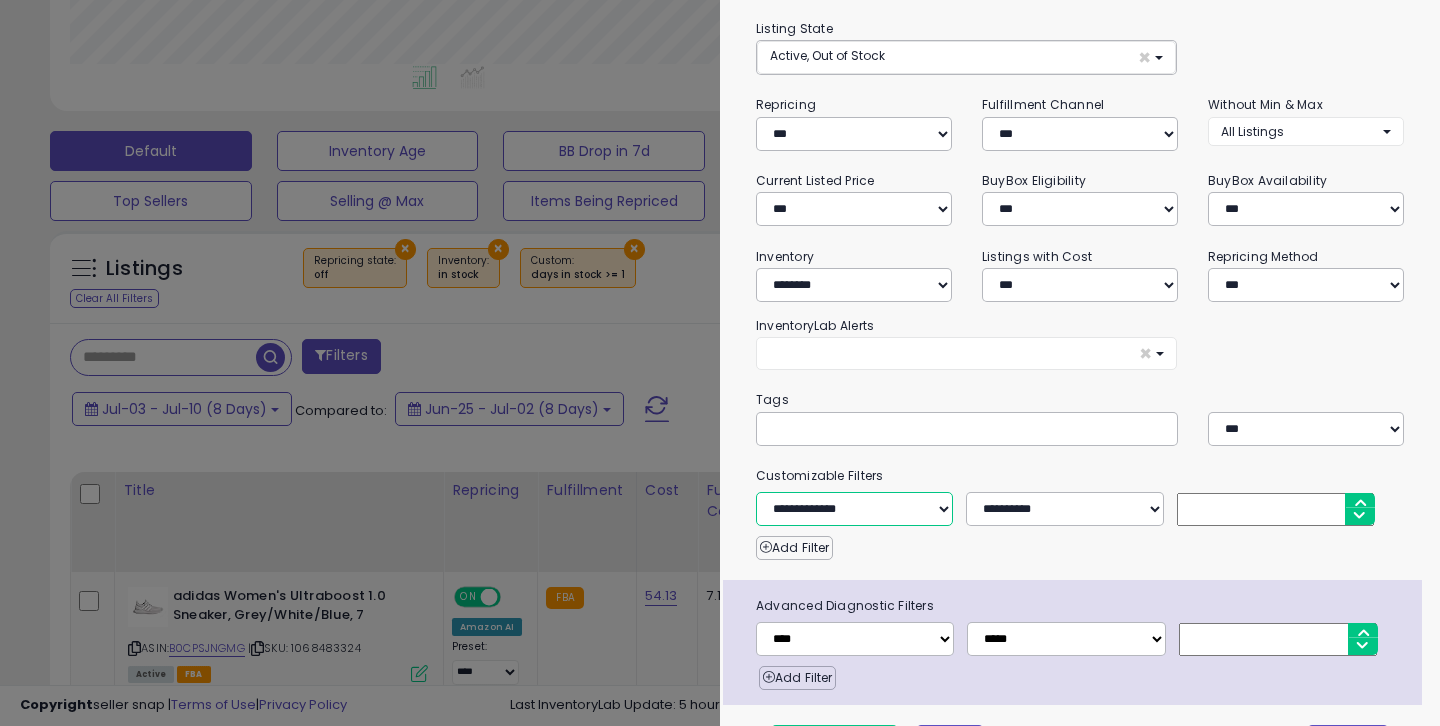 select on "****" 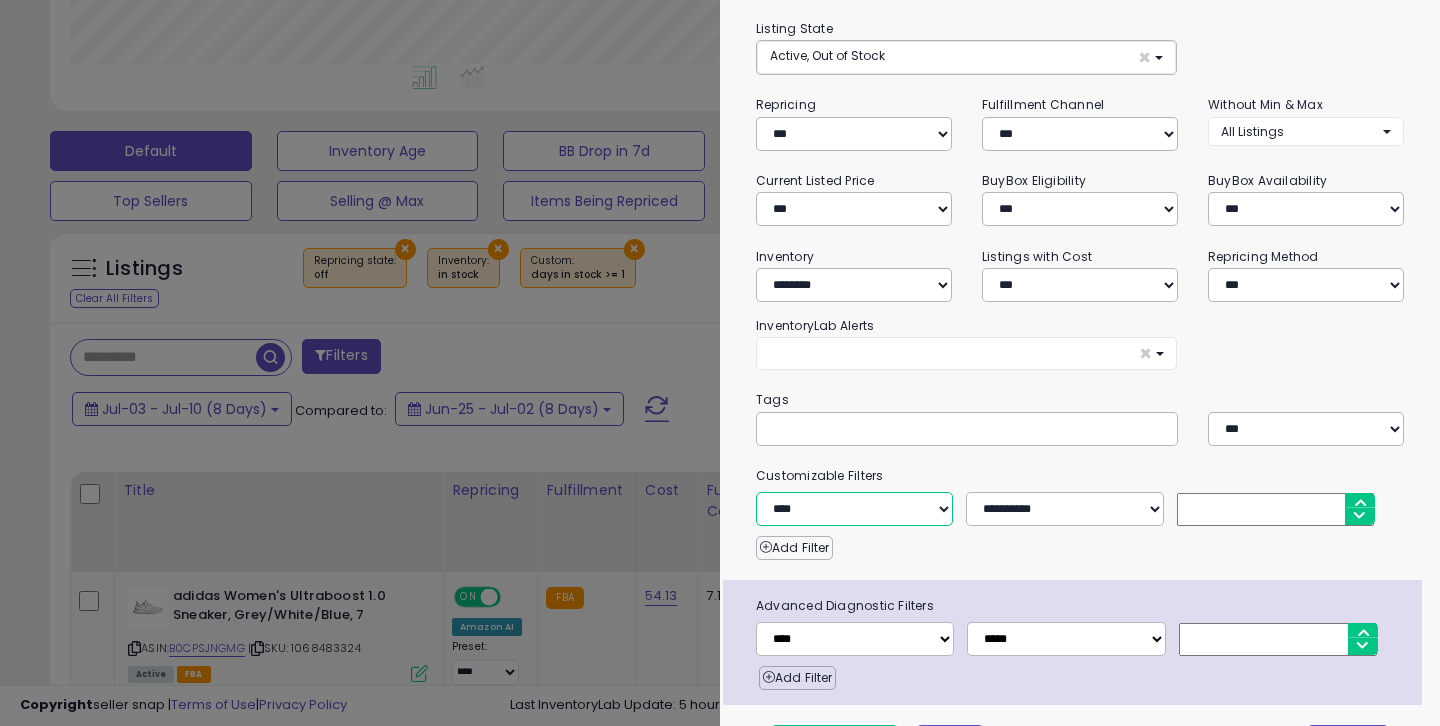 type 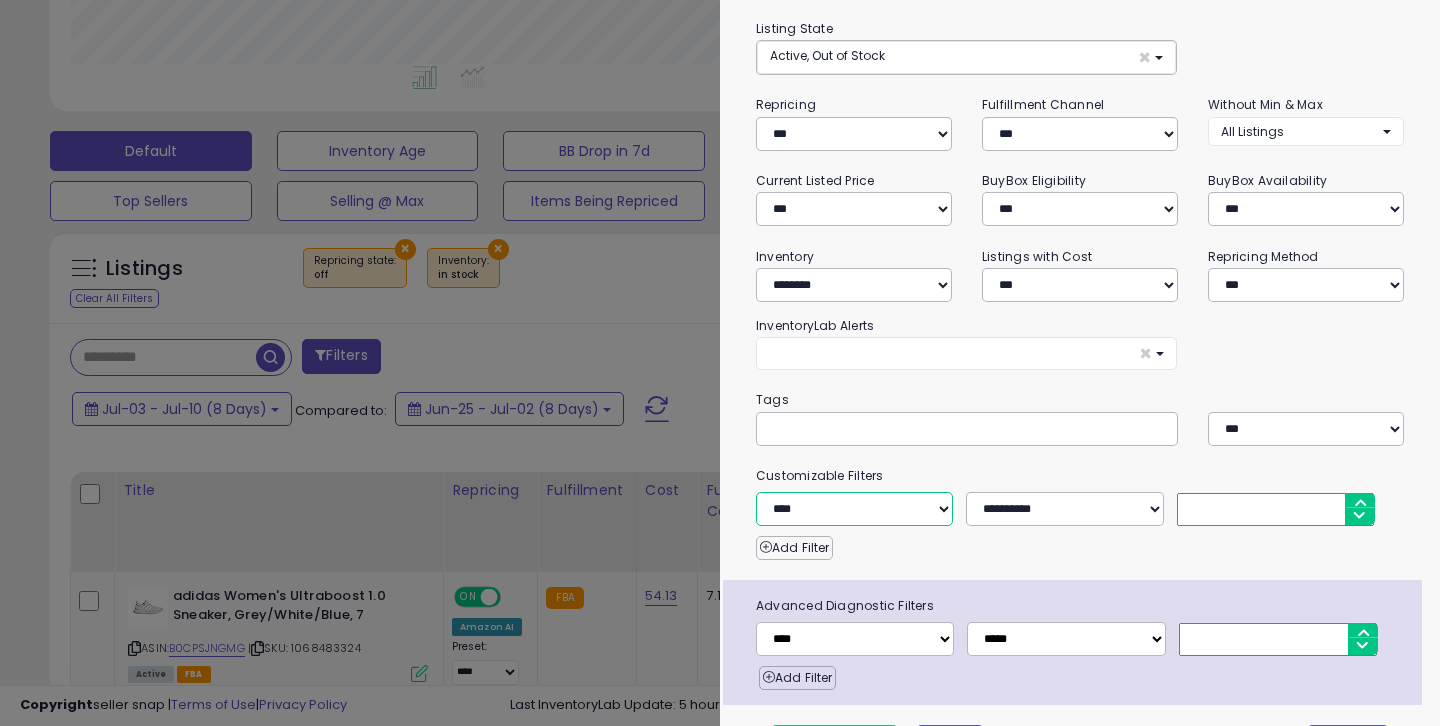 scroll, scrollTop: 186, scrollLeft: 0, axis: vertical 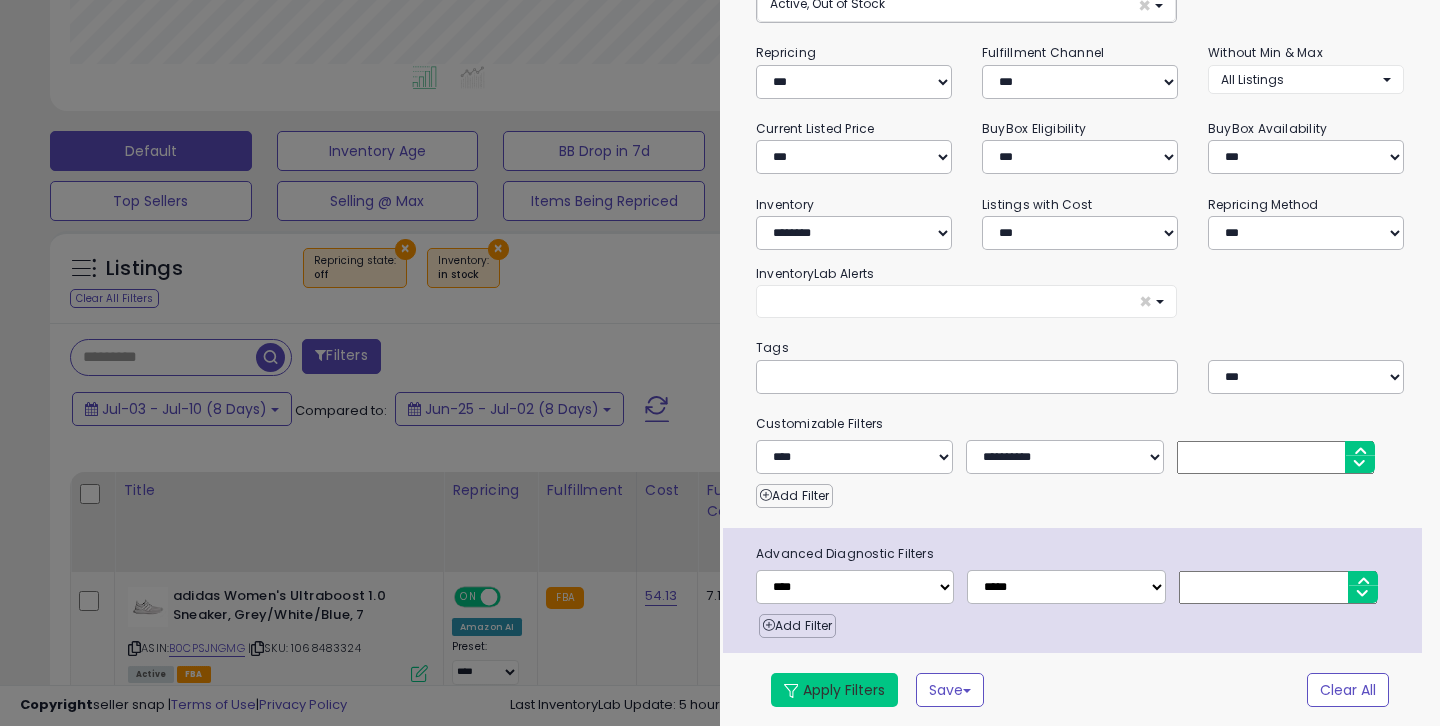 click on "Apply Filters" at bounding box center (834, 690) 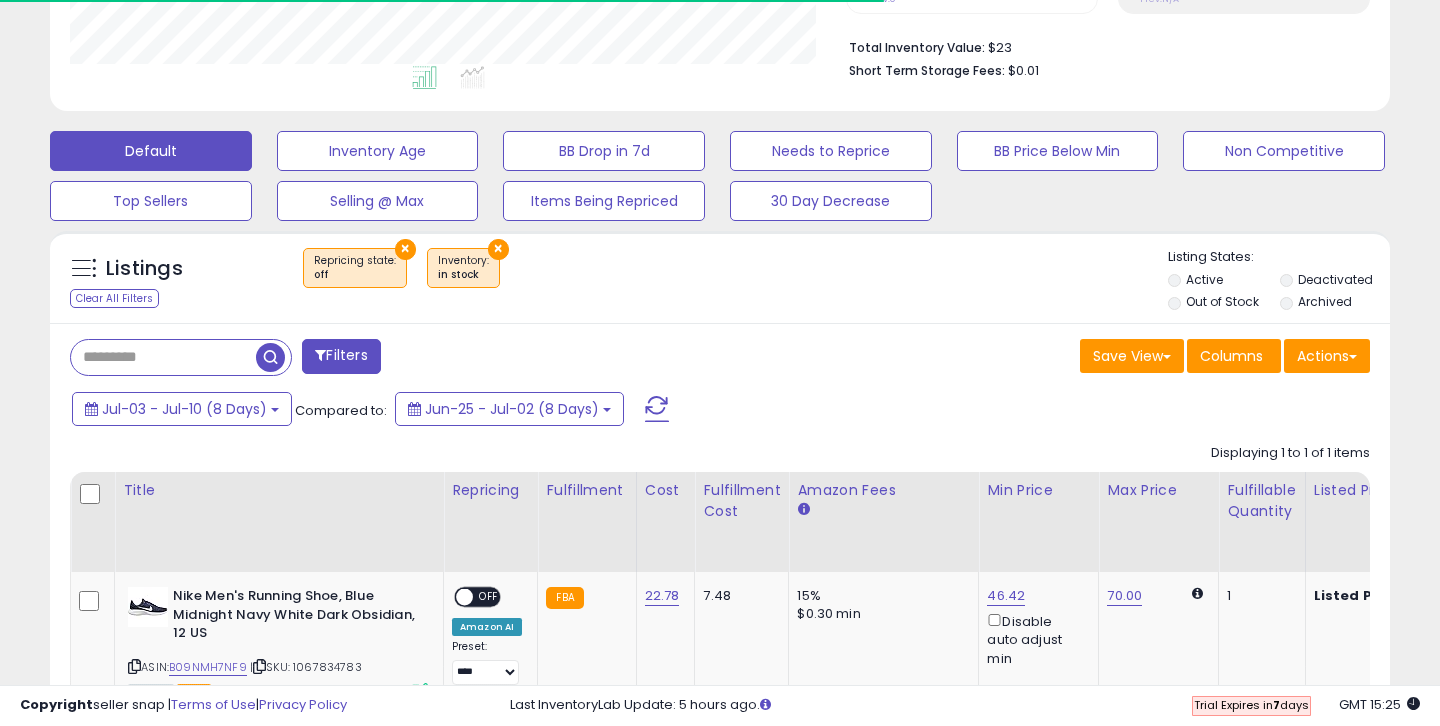 scroll, scrollTop: 673, scrollLeft: 0, axis: vertical 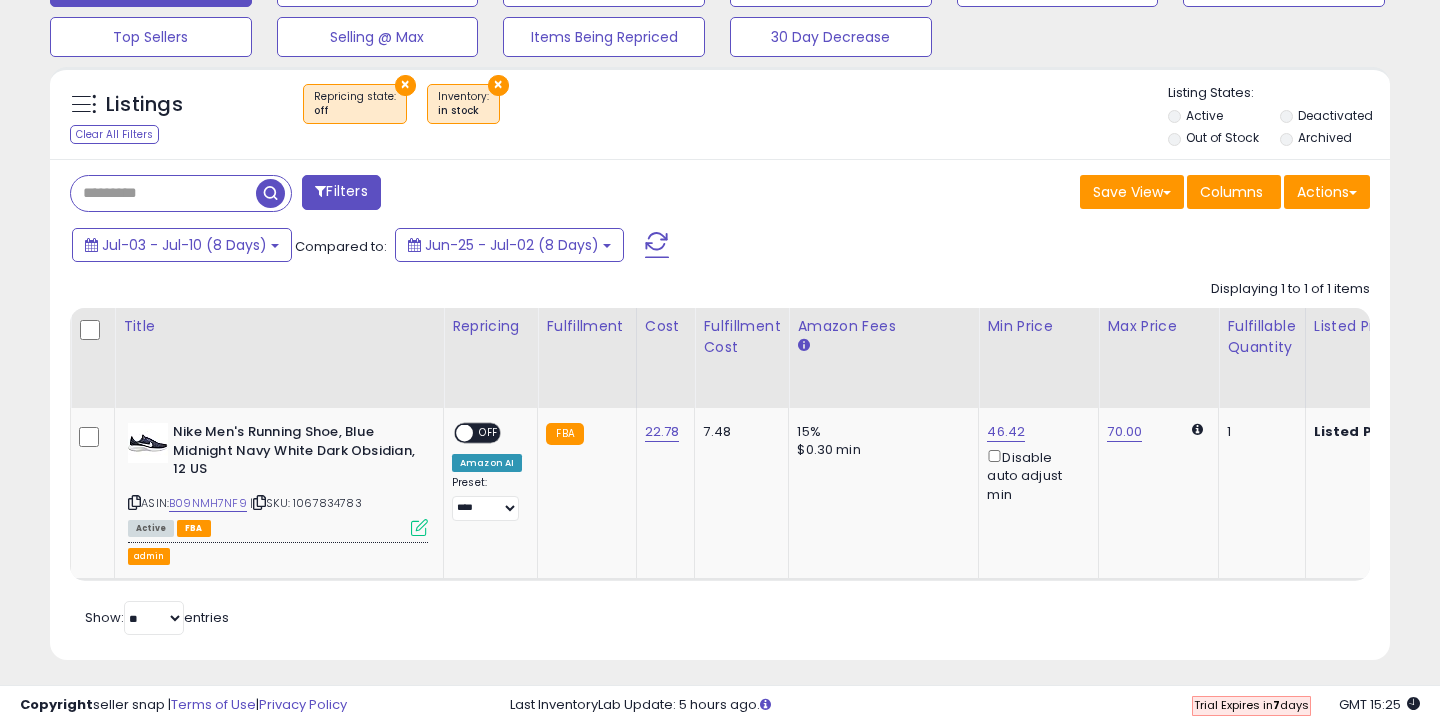click on "Filters" at bounding box center [341, 192] 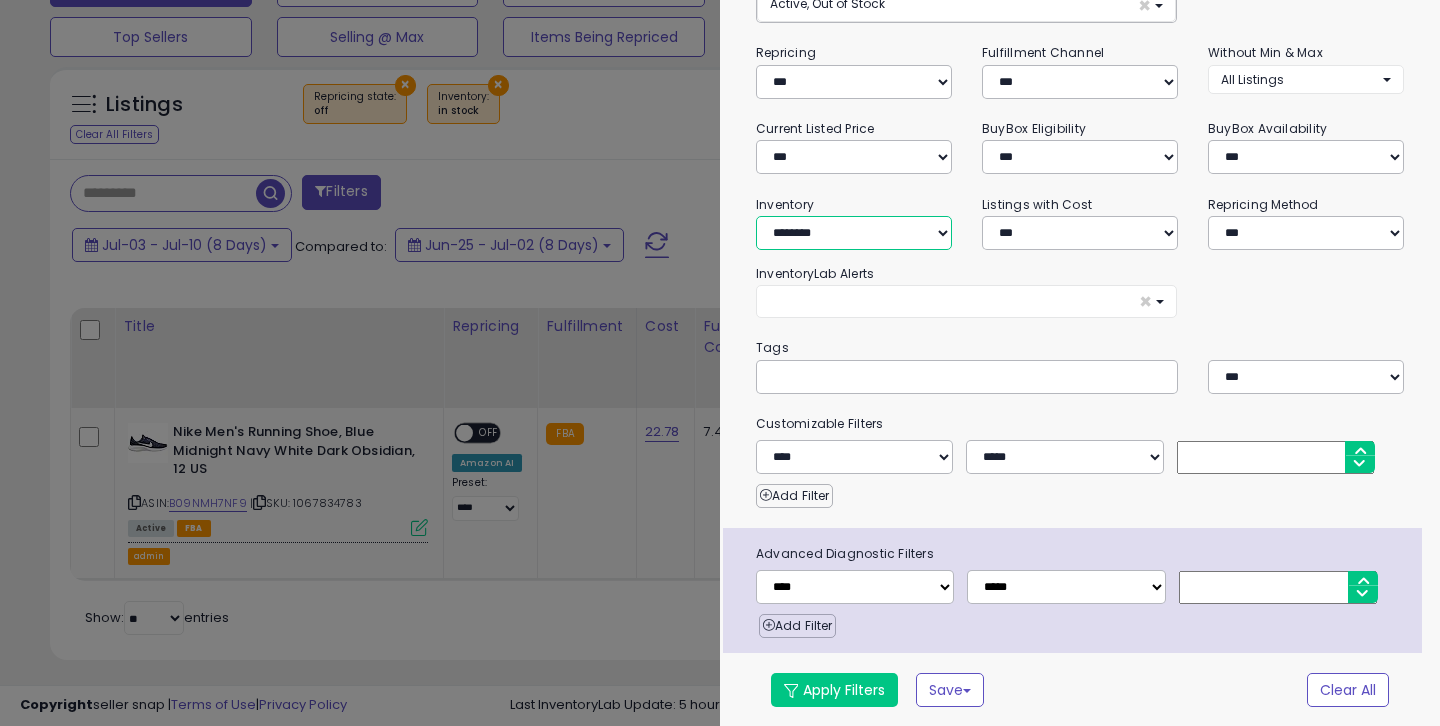 click on "**********" at bounding box center (854, 233) 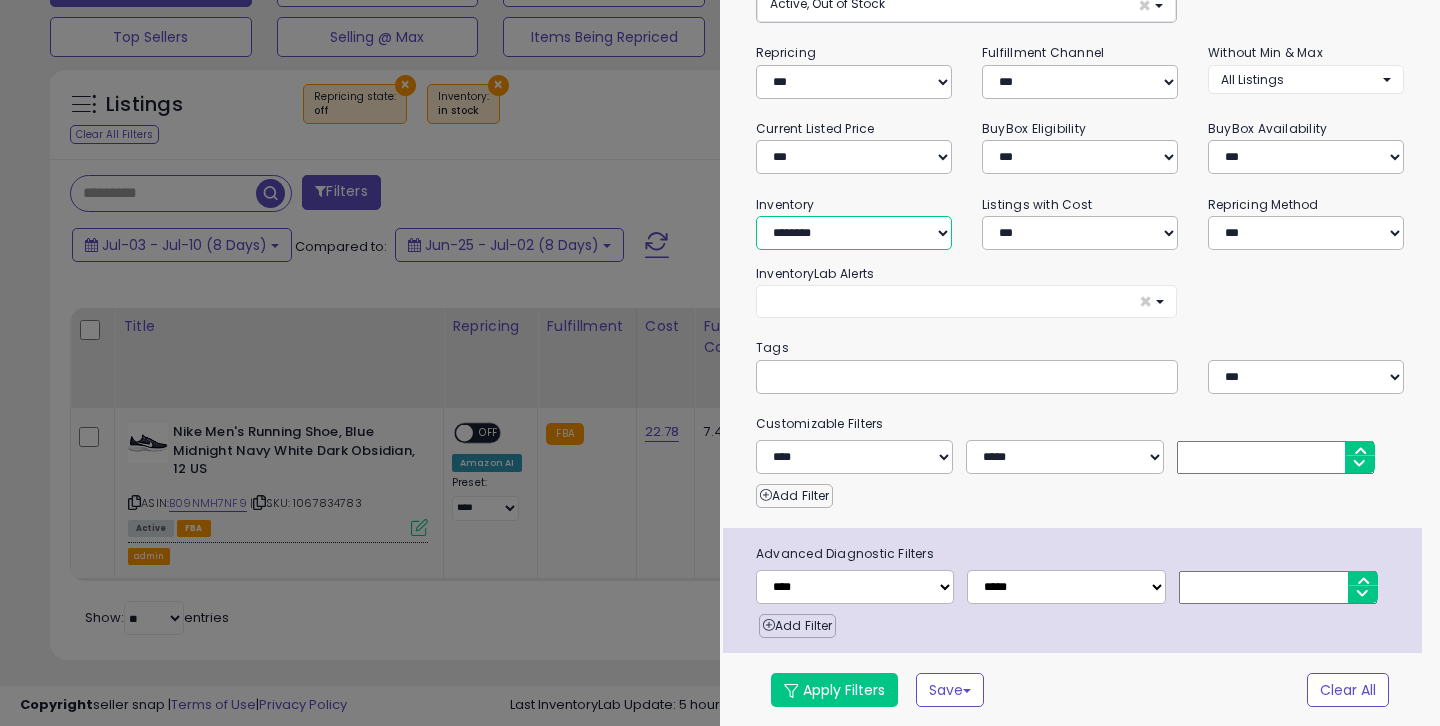 select on "**********" 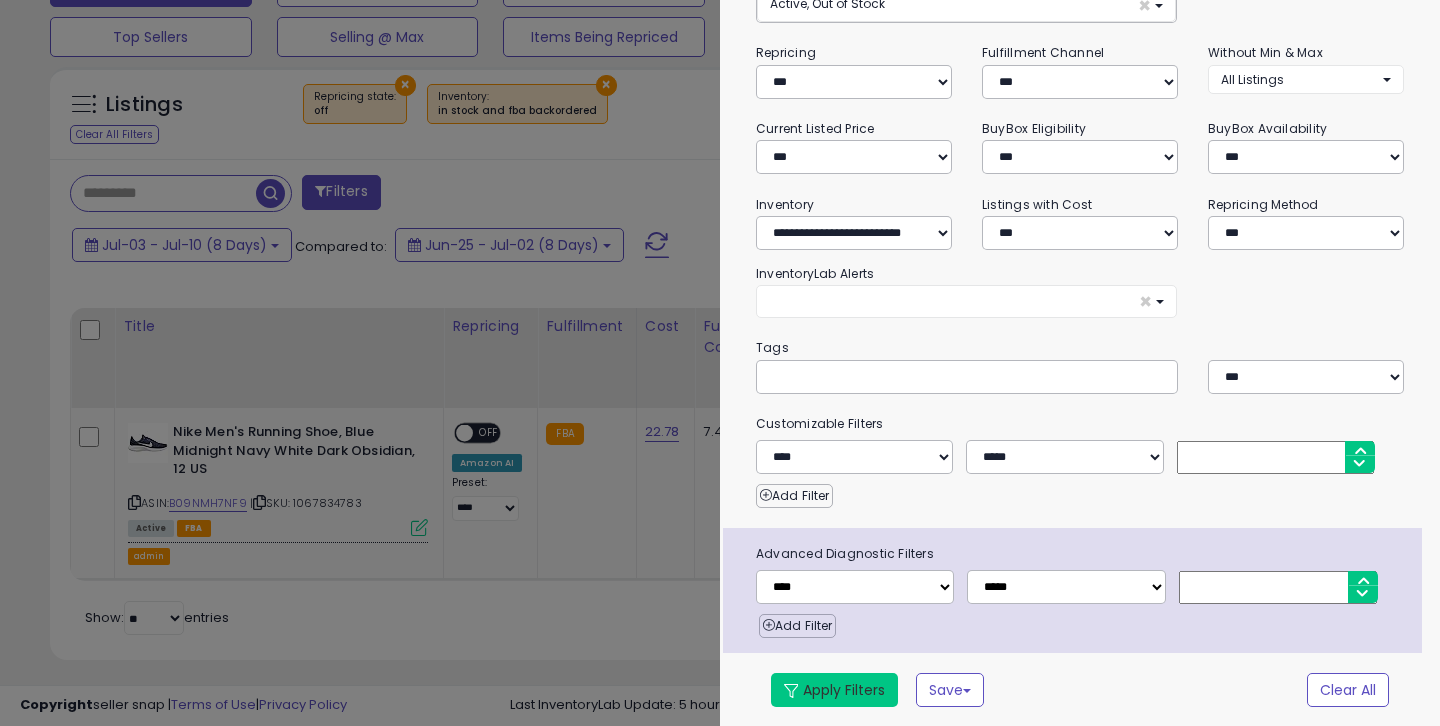 click on "Apply Filters" at bounding box center [834, 690] 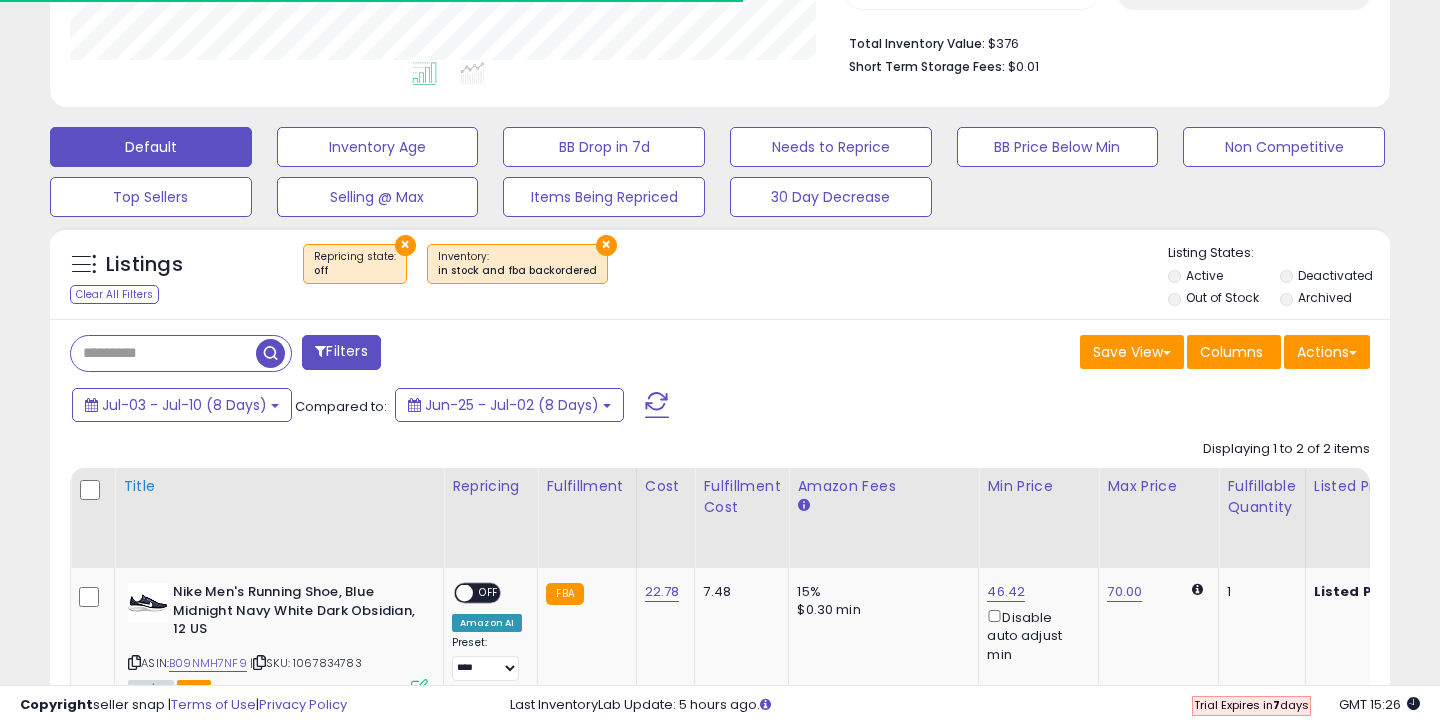 scroll, scrollTop: 591, scrollLeft: 0, axis: vertical 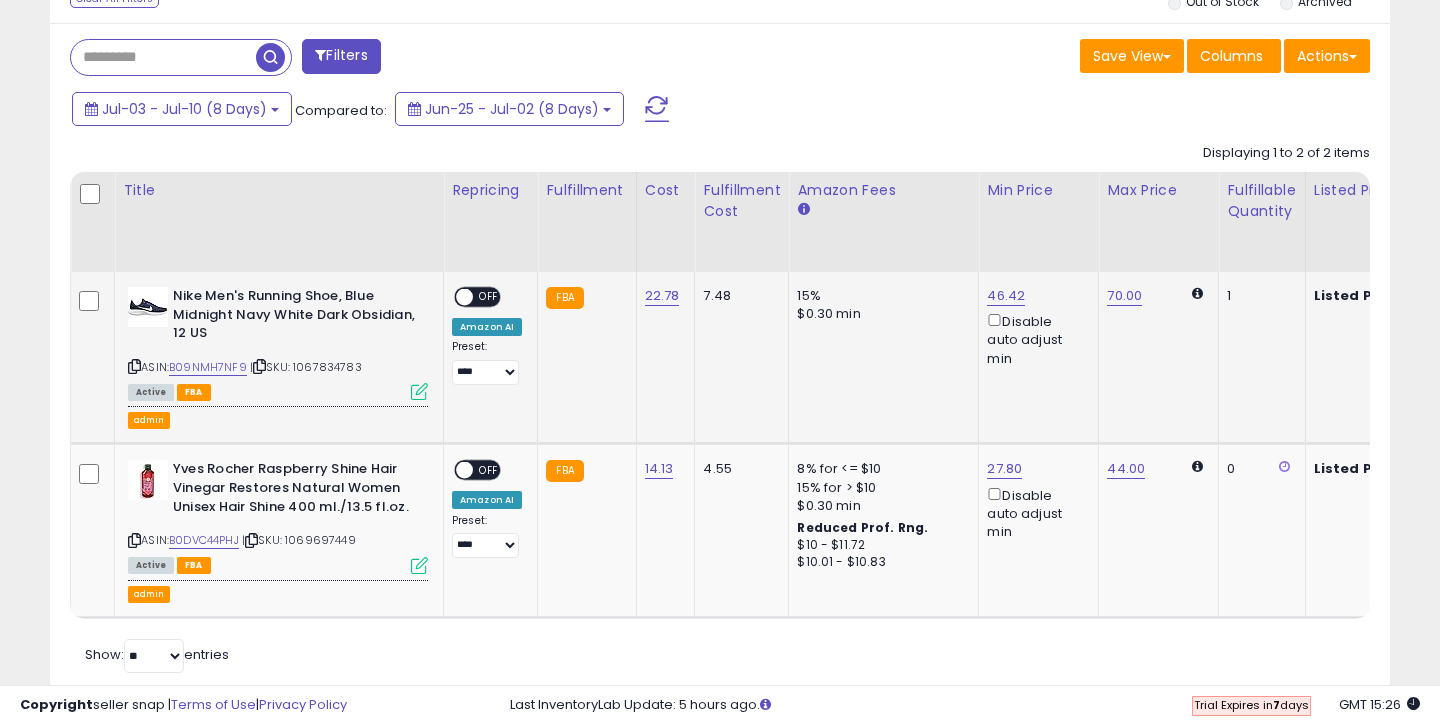 click on "OFF" at bounding box center (489, 297) 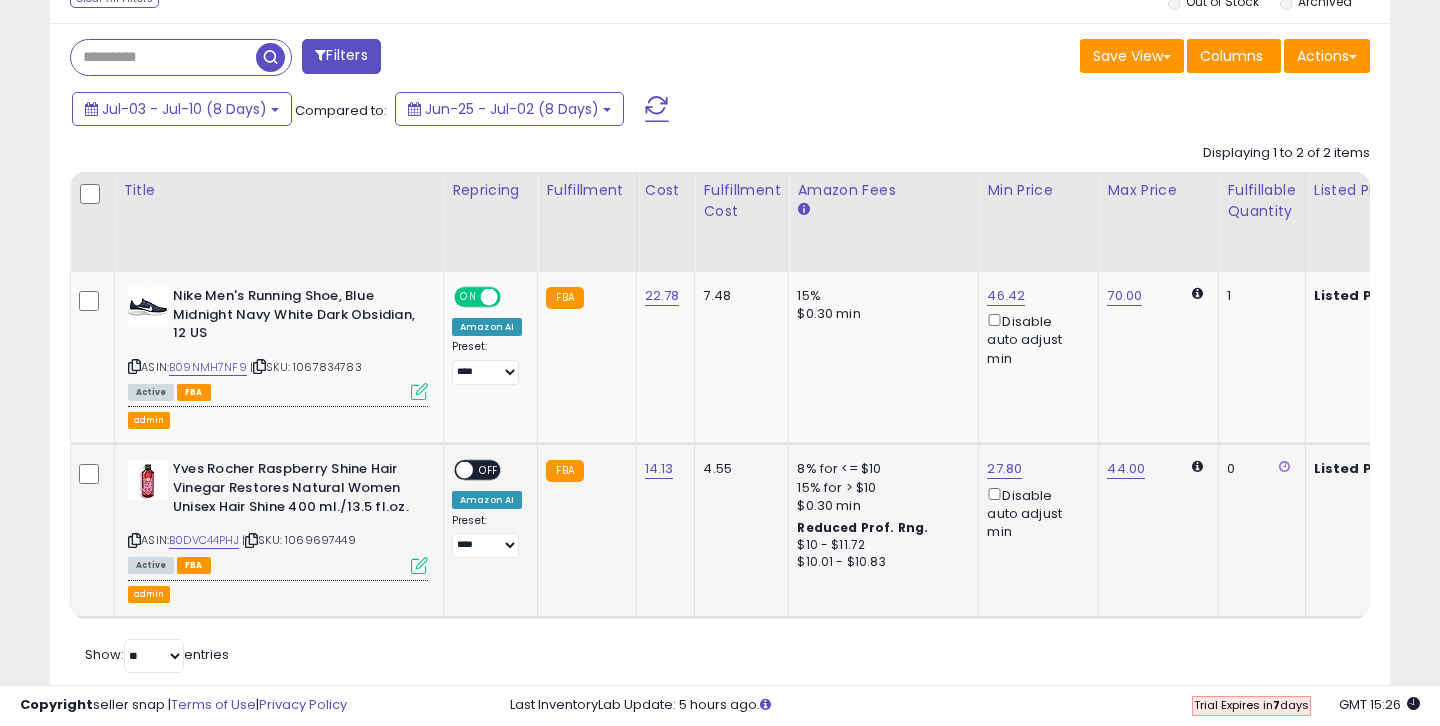 click on "OFF" at bounding box center (489, 470) 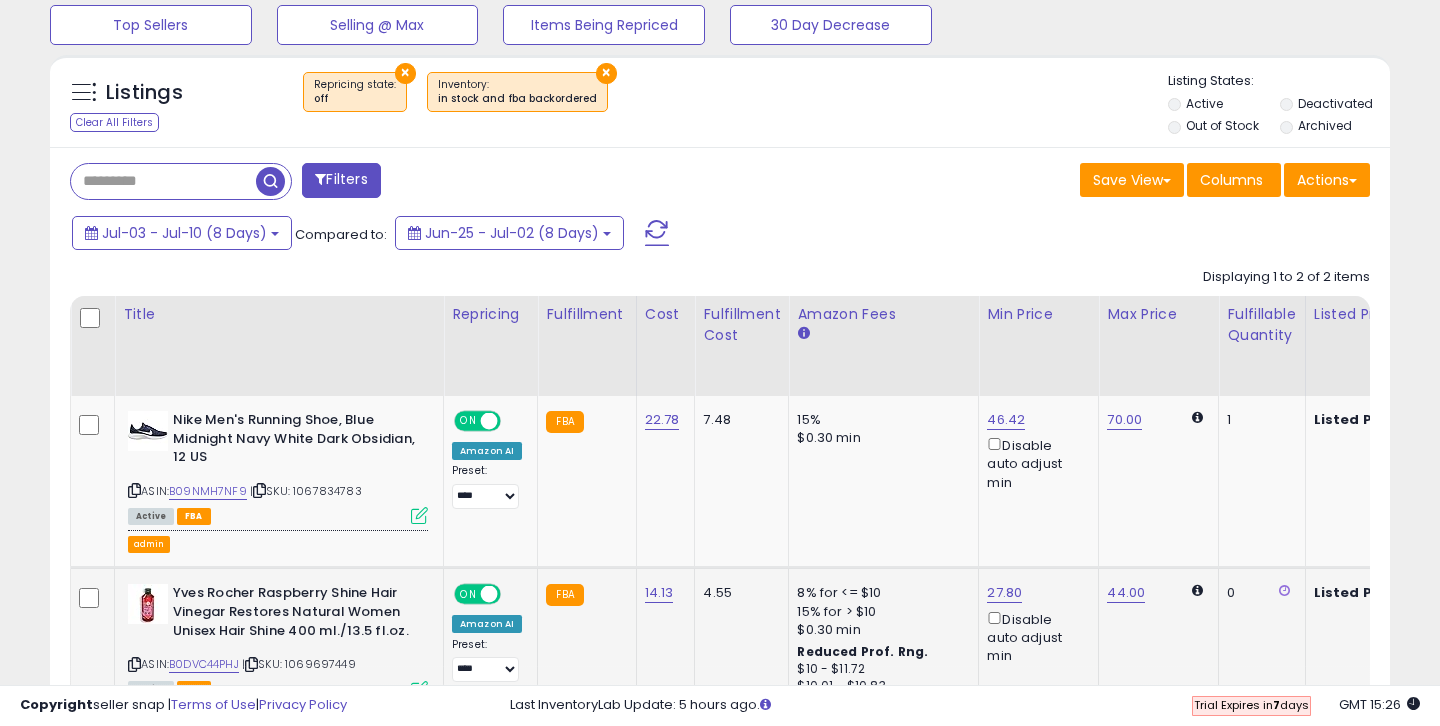 scroll, scrollTop: 668, scrollLeft: 0, axis: vertical 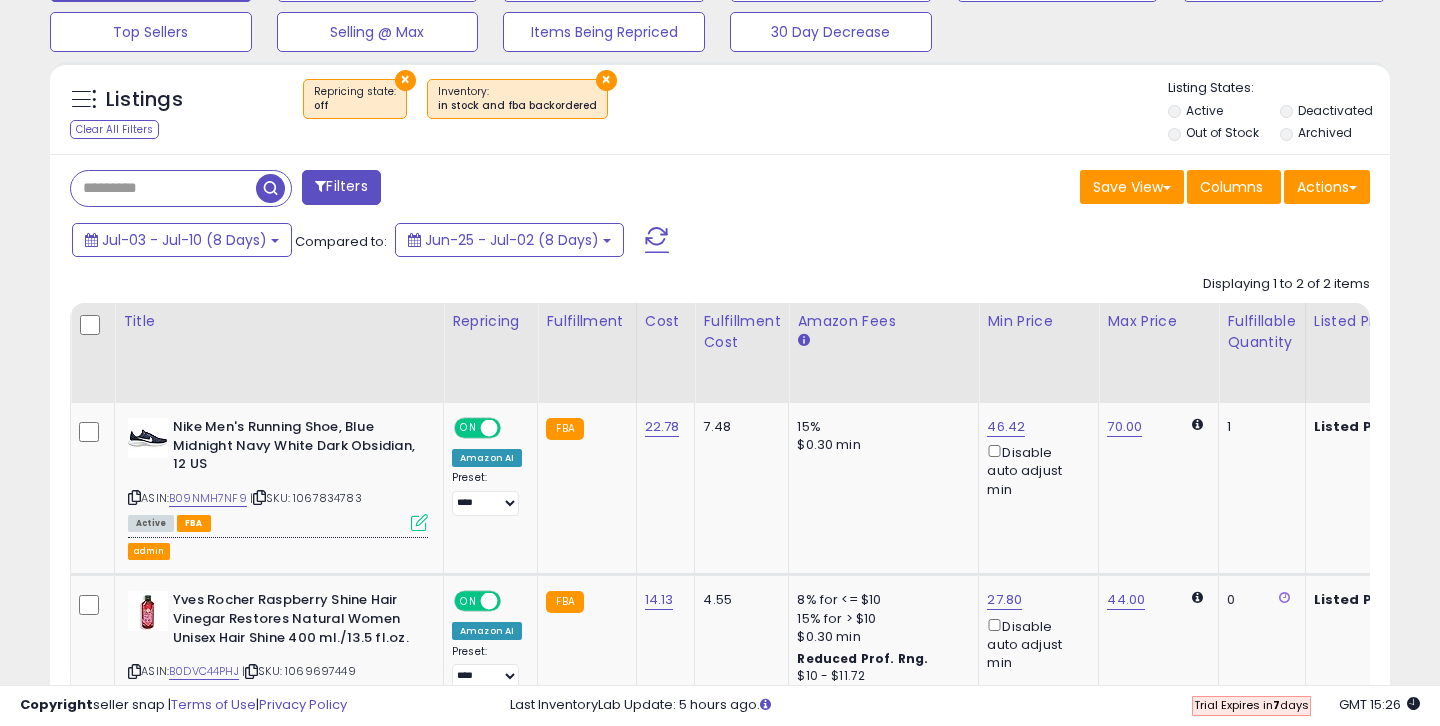 click on "×
Repricing state :
off
× Inventory" at bounding box center [723, 107] 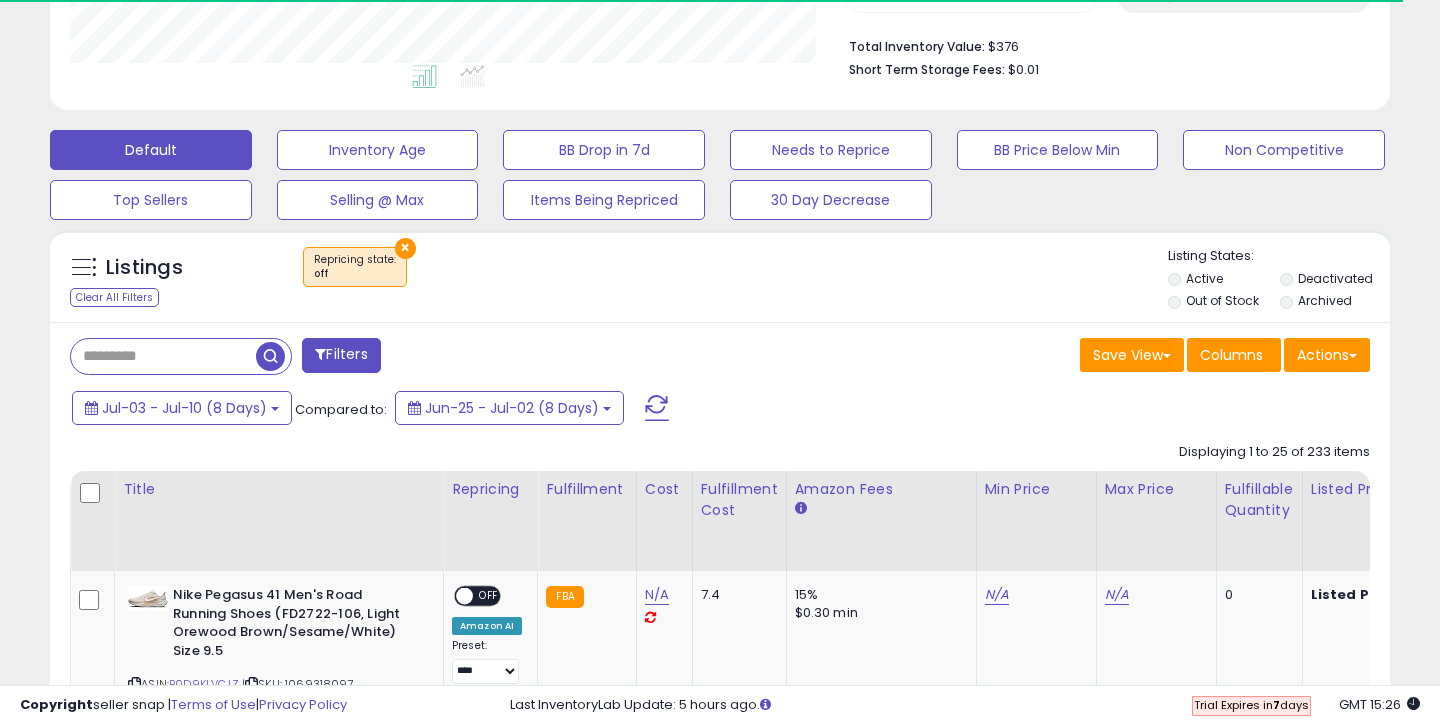 scroll, scrollTop: 668, scrollLeft: 0, axis: vertical 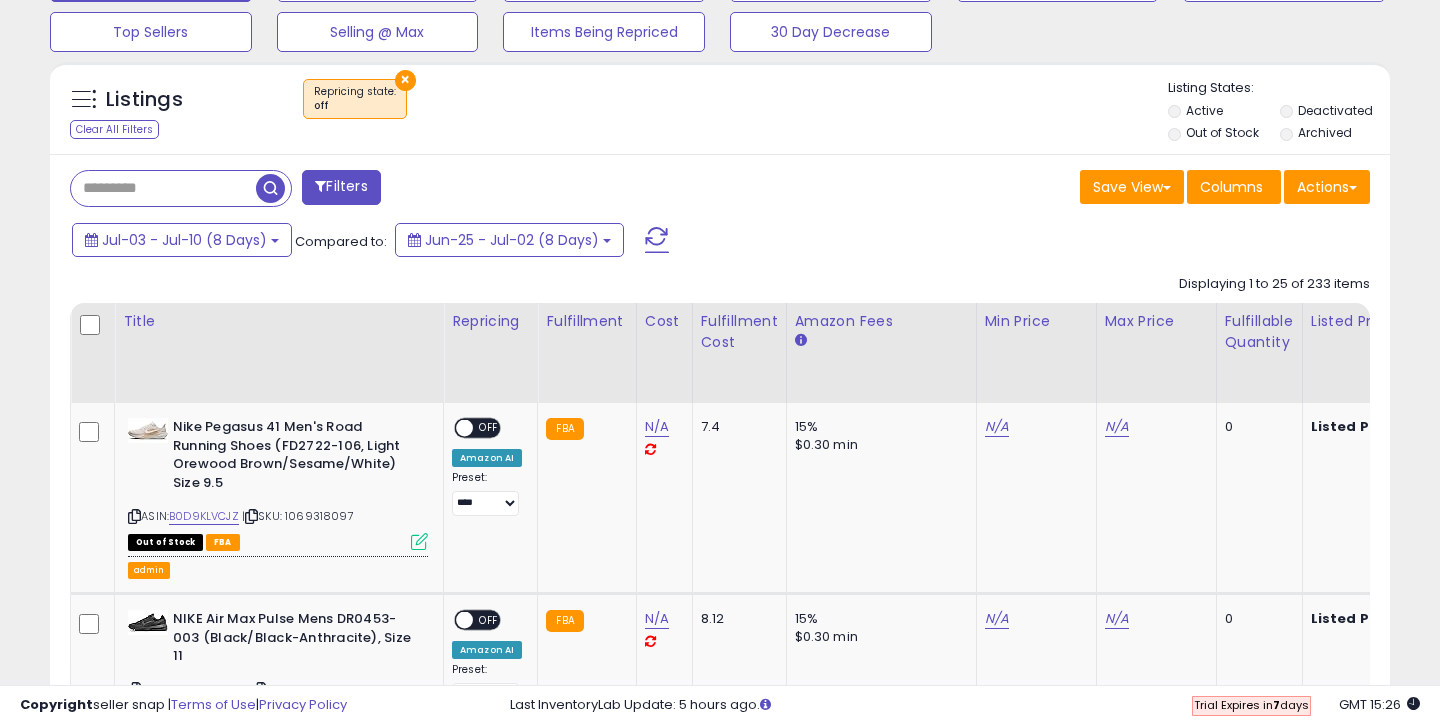 click on "×" at bounding box center [405, 80] 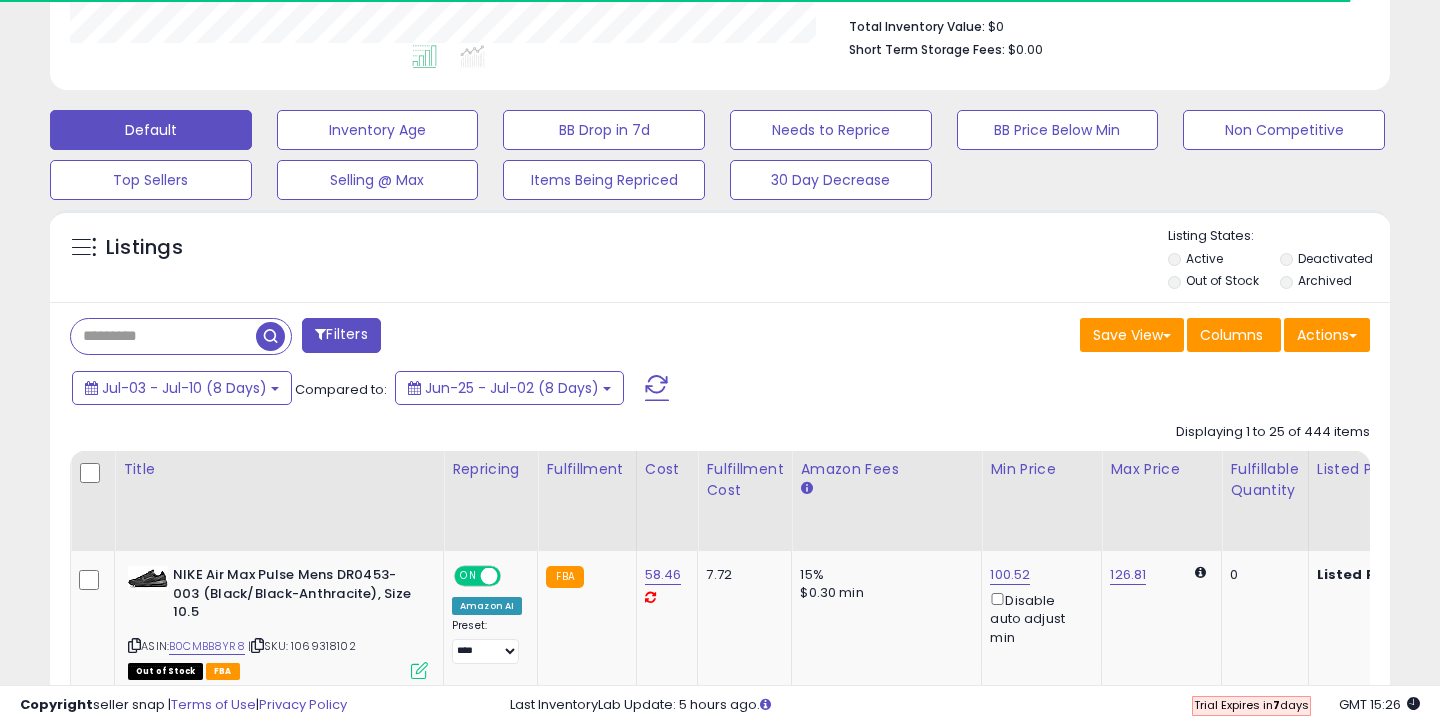 scroll, scrollTop: 668, scrollLeft: 0, axis: vertical 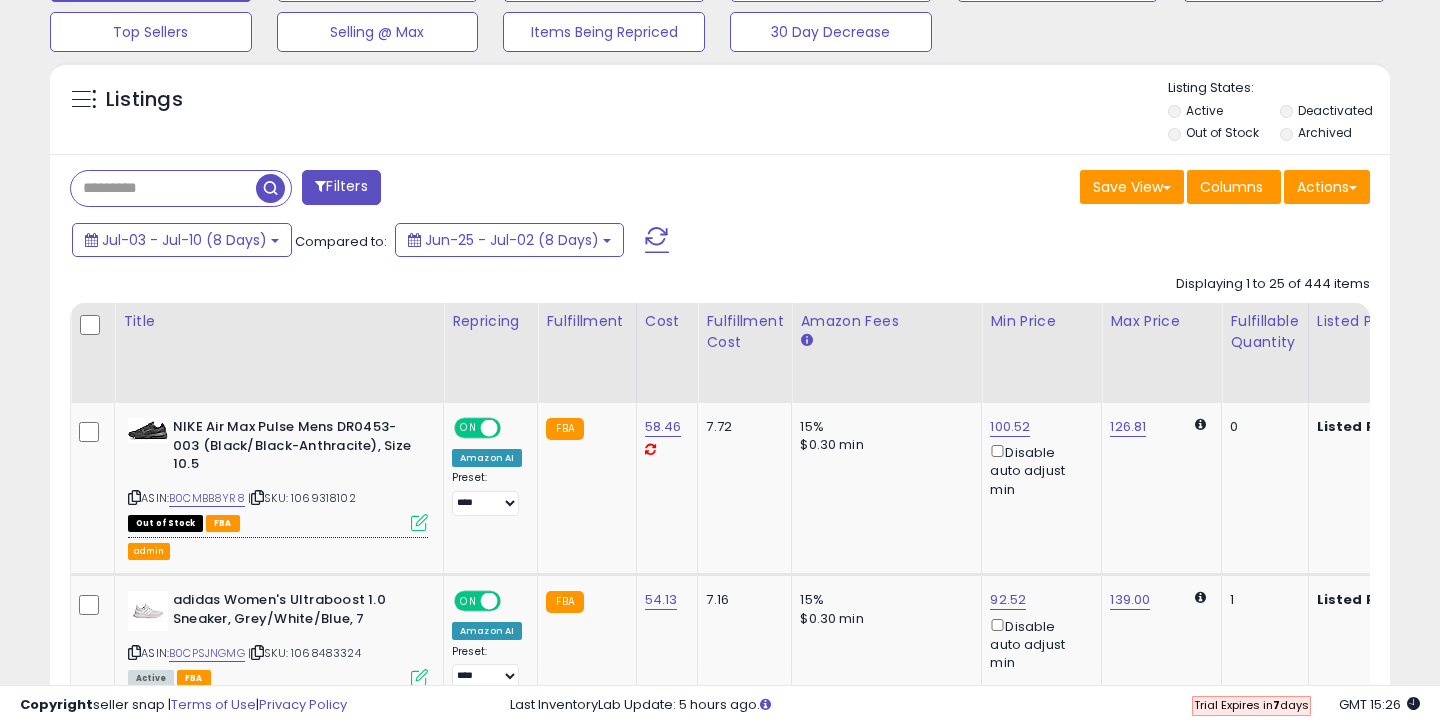 click on "Filters" at bounding box center (341, 187) 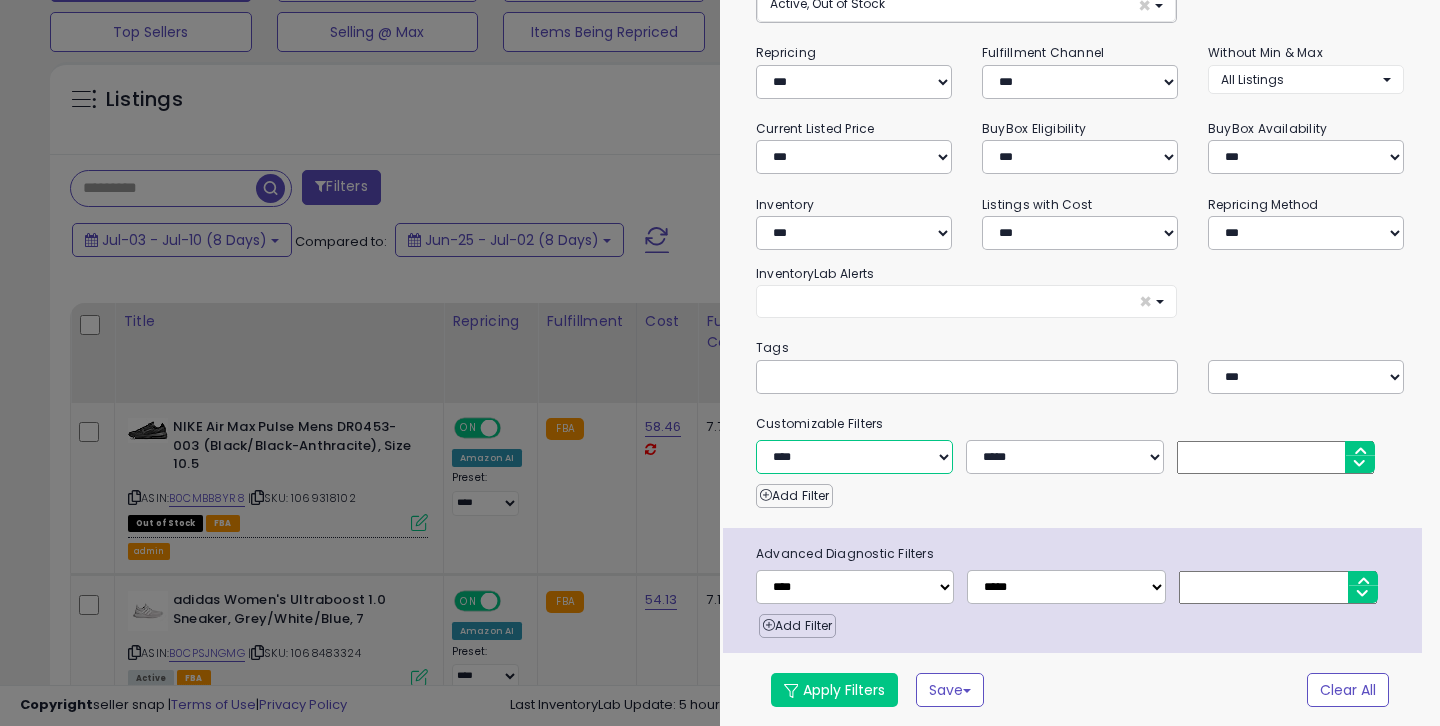 click on "**********" at bounding box center [854, 457] 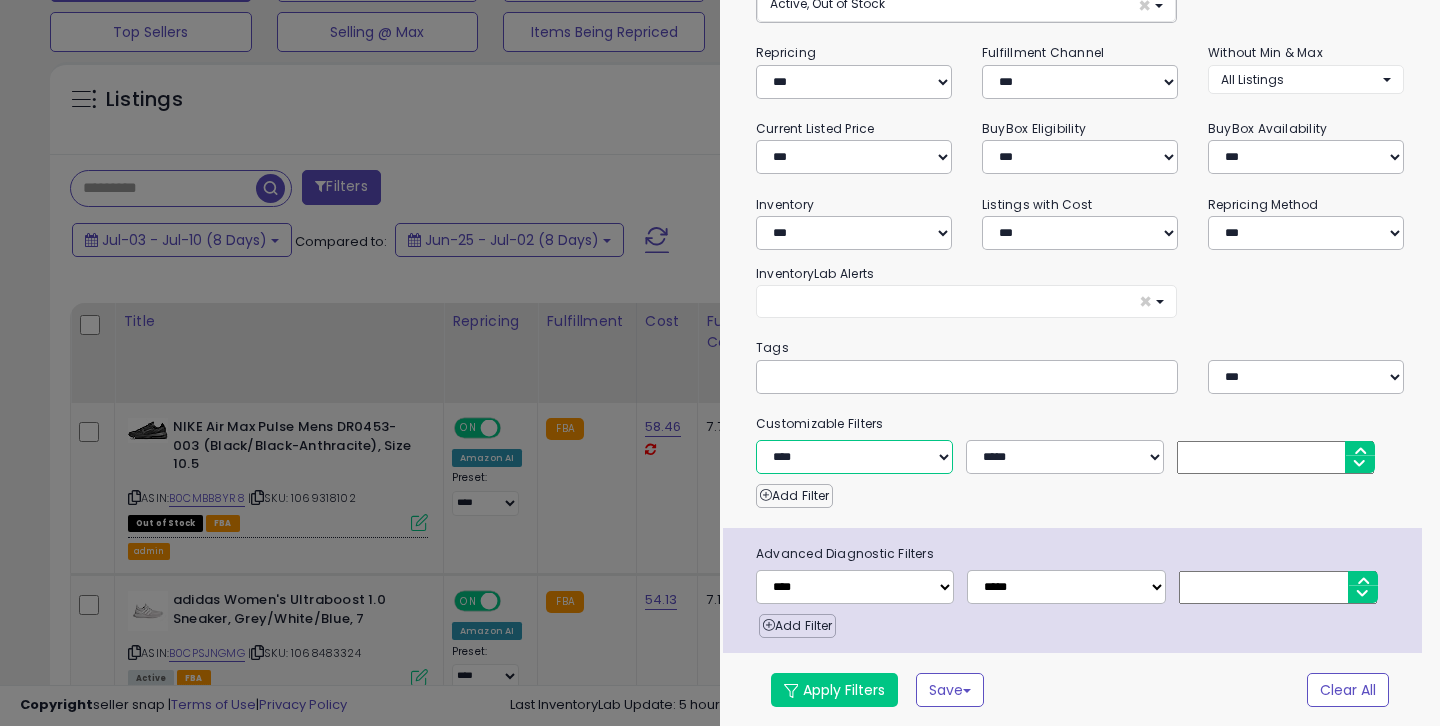 select on "**********" 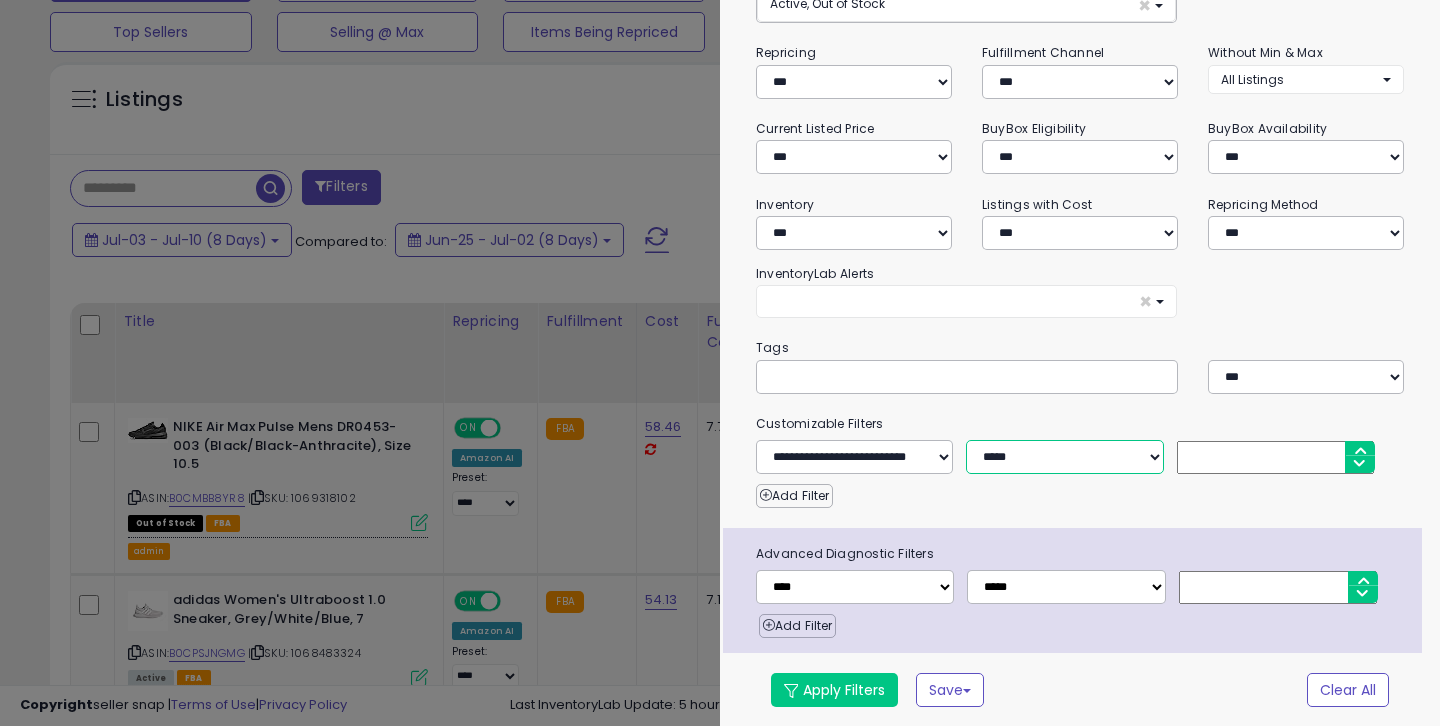 click on "**********" at bounding box center [1064, 457] 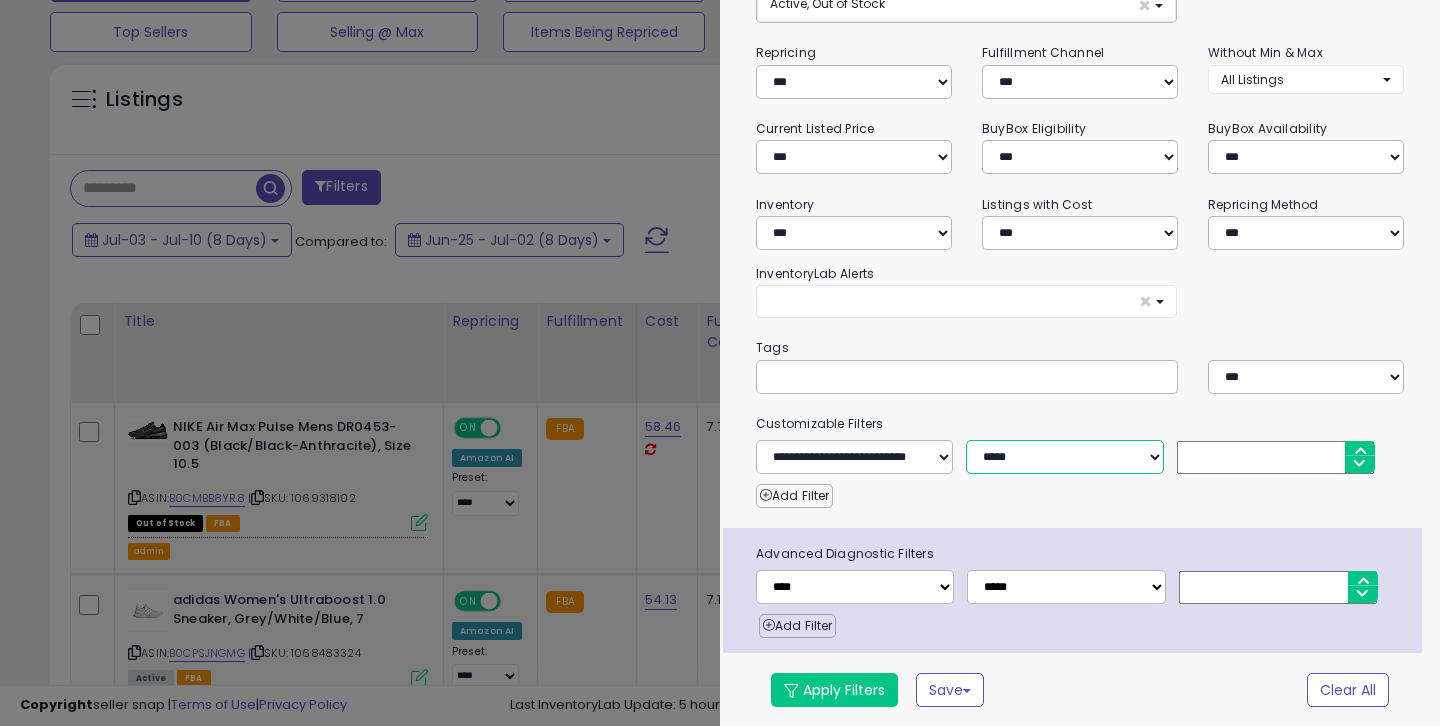 select on "**" 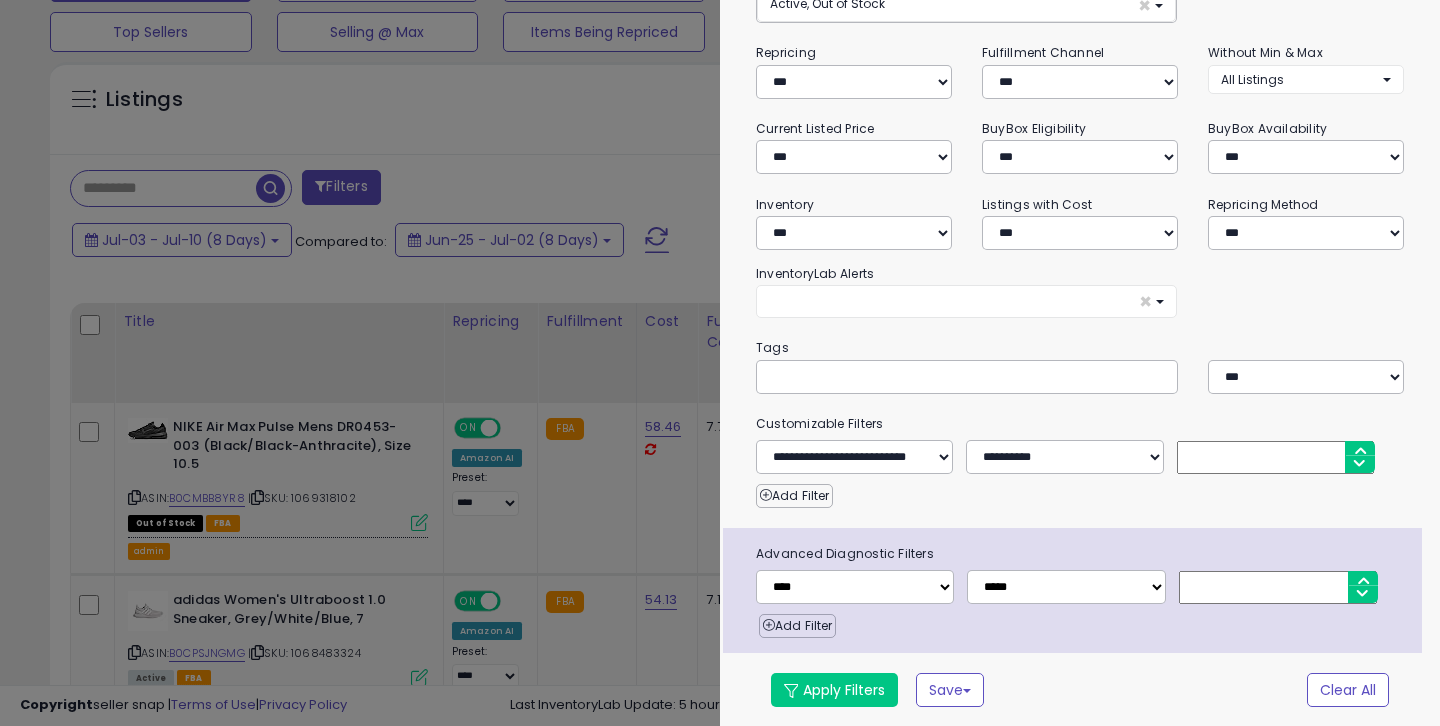 click at bounding box center (1275, 457) 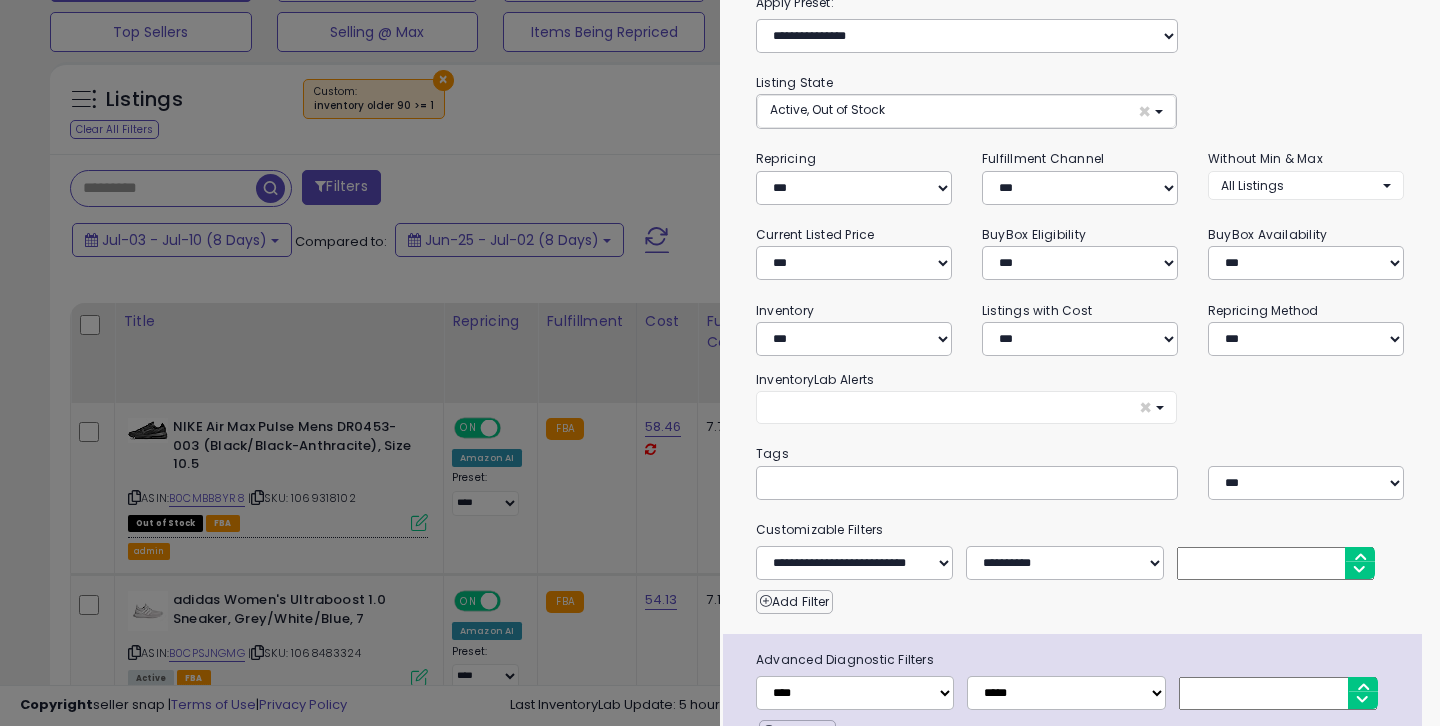 scroll, scrollTop: 79, scrollLeft: 0, axis: vertical 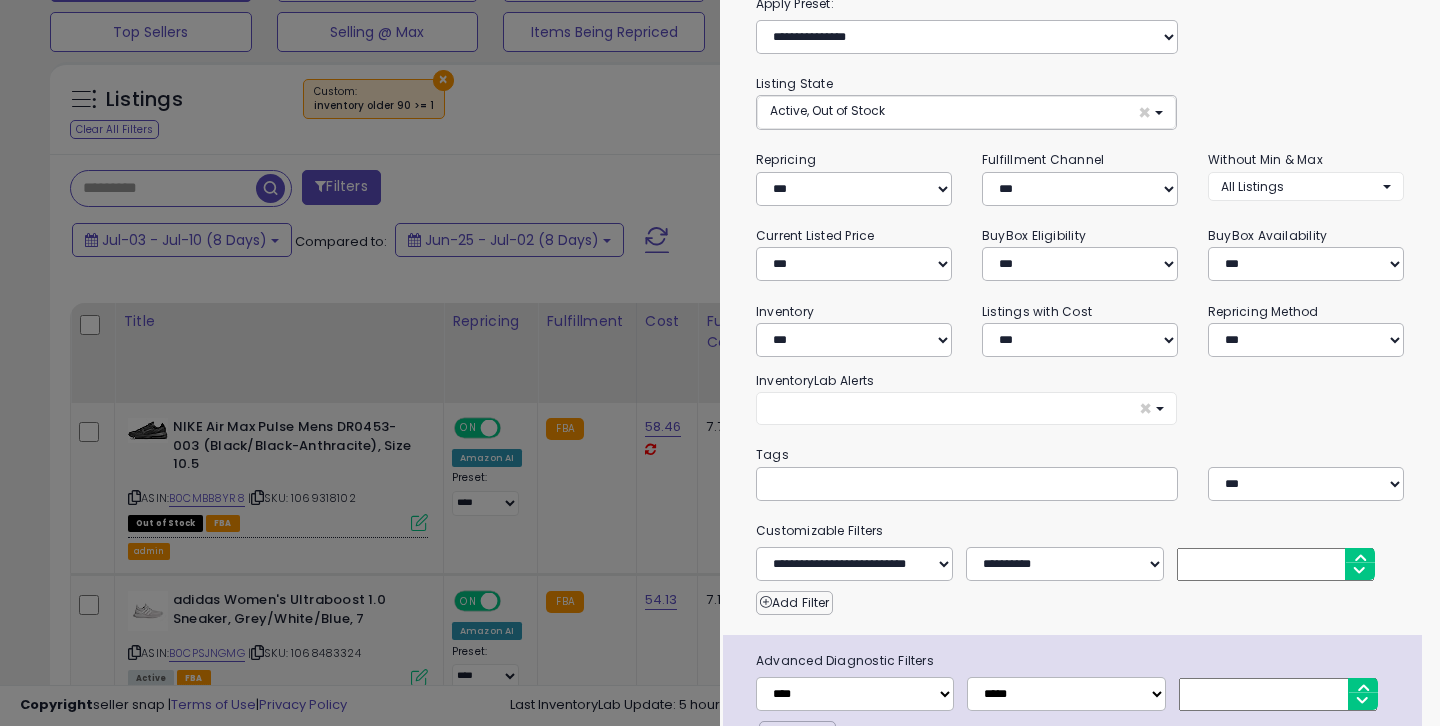 type on "*" 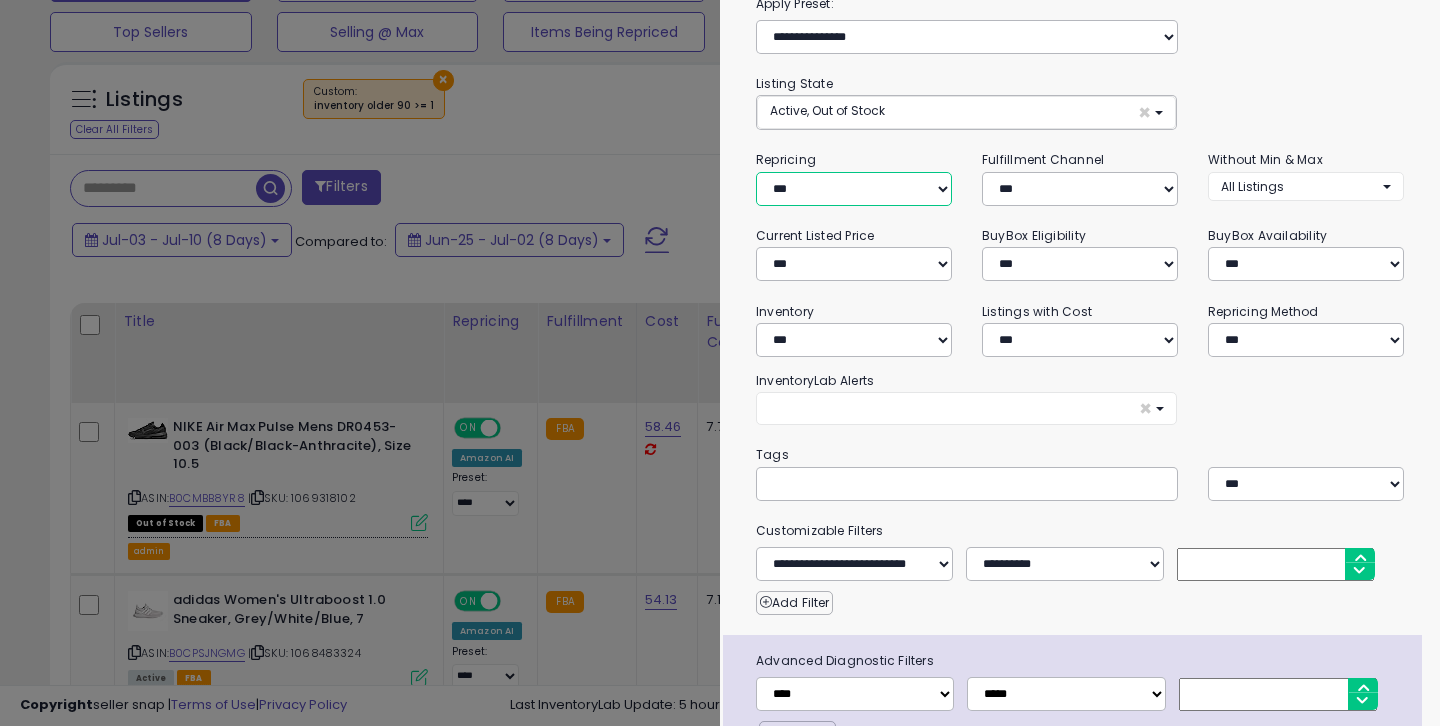 click on "**********" at bounding box center (854, 189) 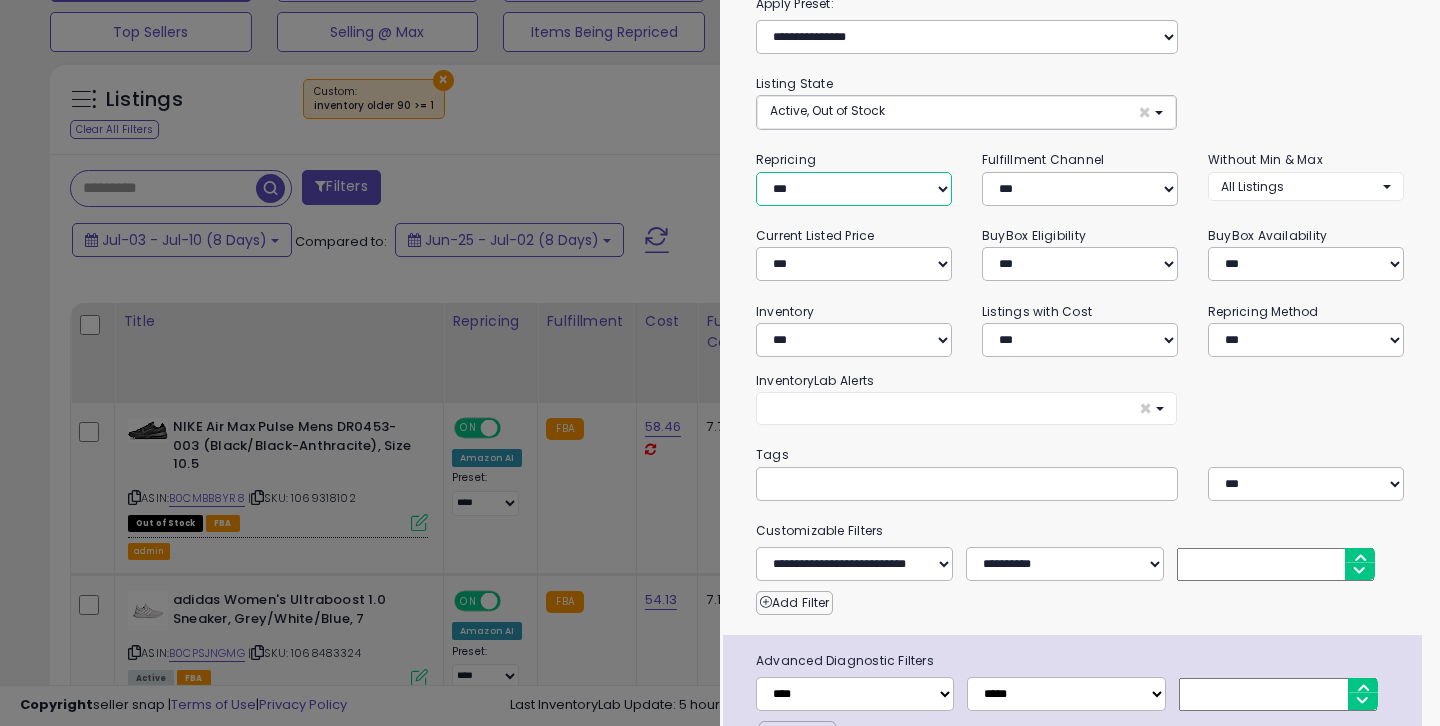 select on "**" 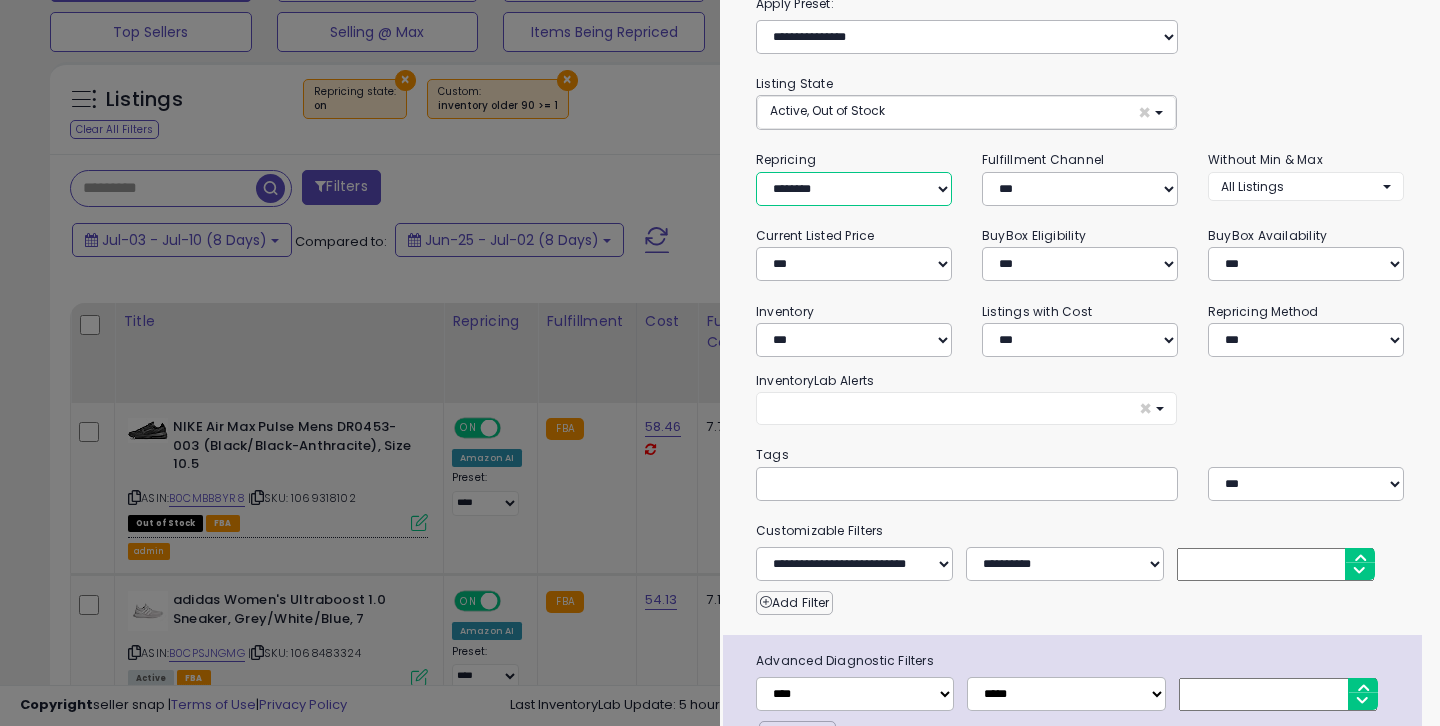 scroll, scrollTop: 186, scrollLeft: 0, axis: vertical 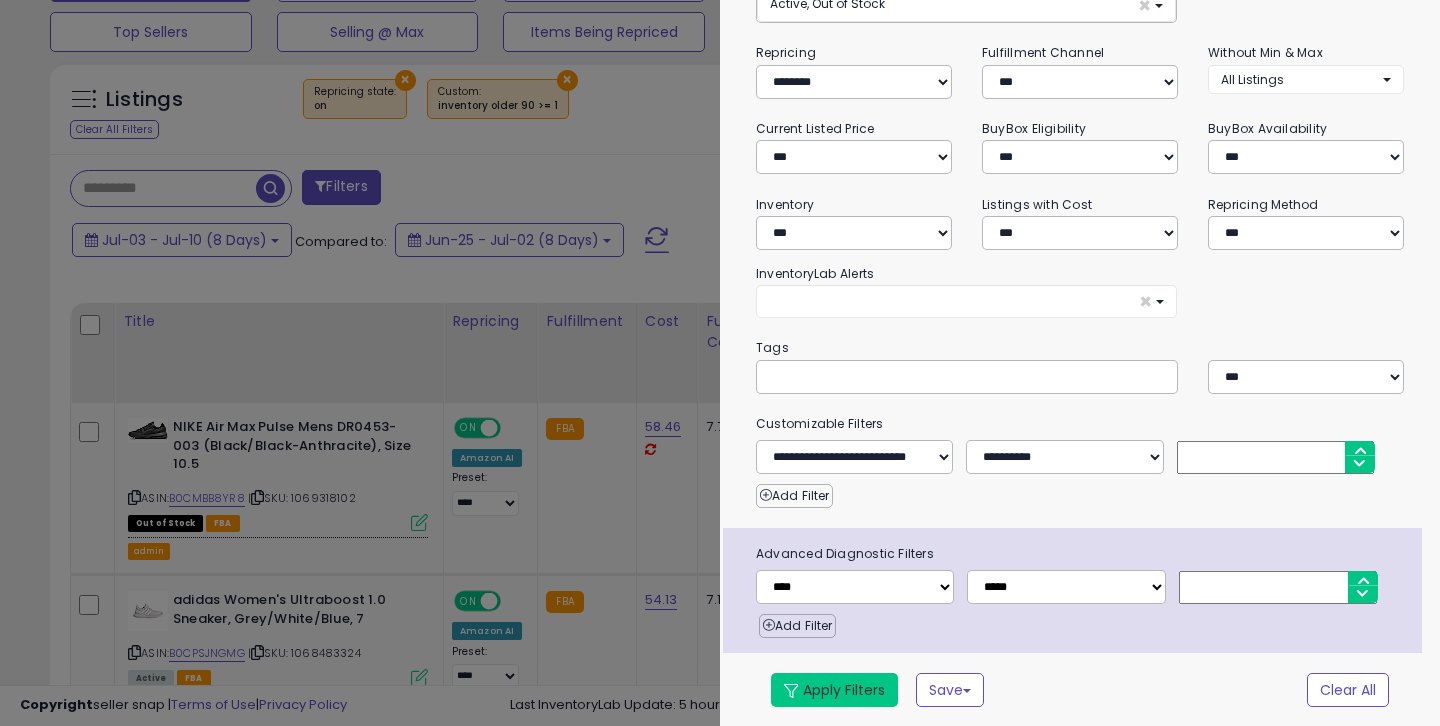 click on "Apply Filters" at bounding box center (834, 690) 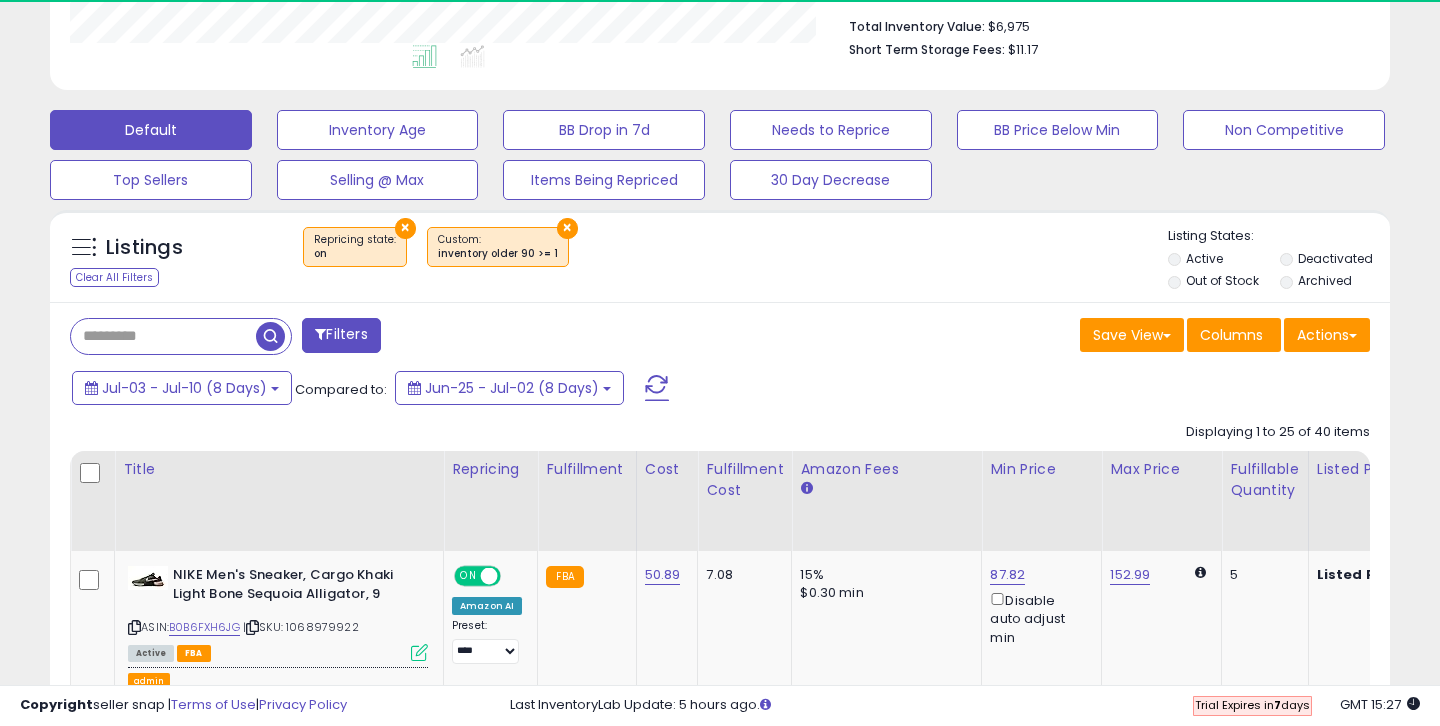 scroll, scrollTop: 999590, scrollLeft: 999224, axis: both 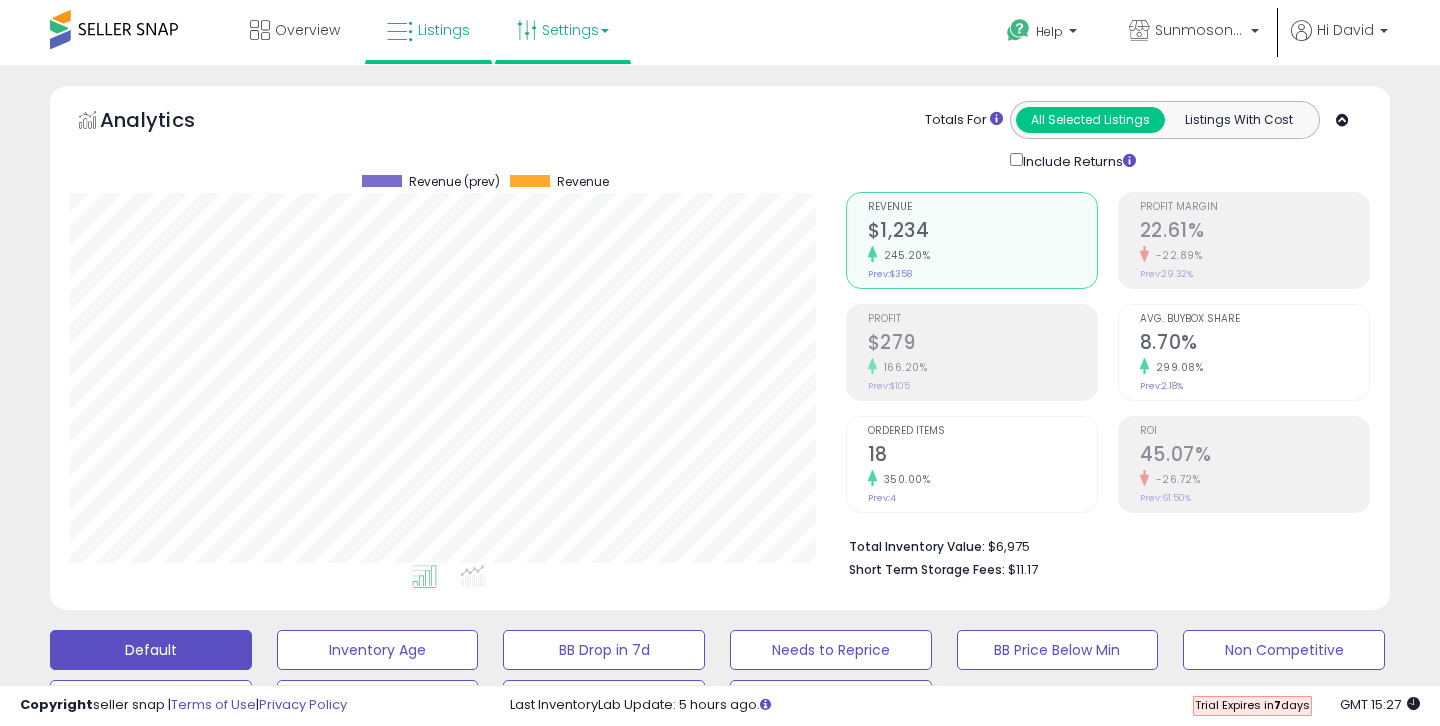 click at bounding box center (605, 31) 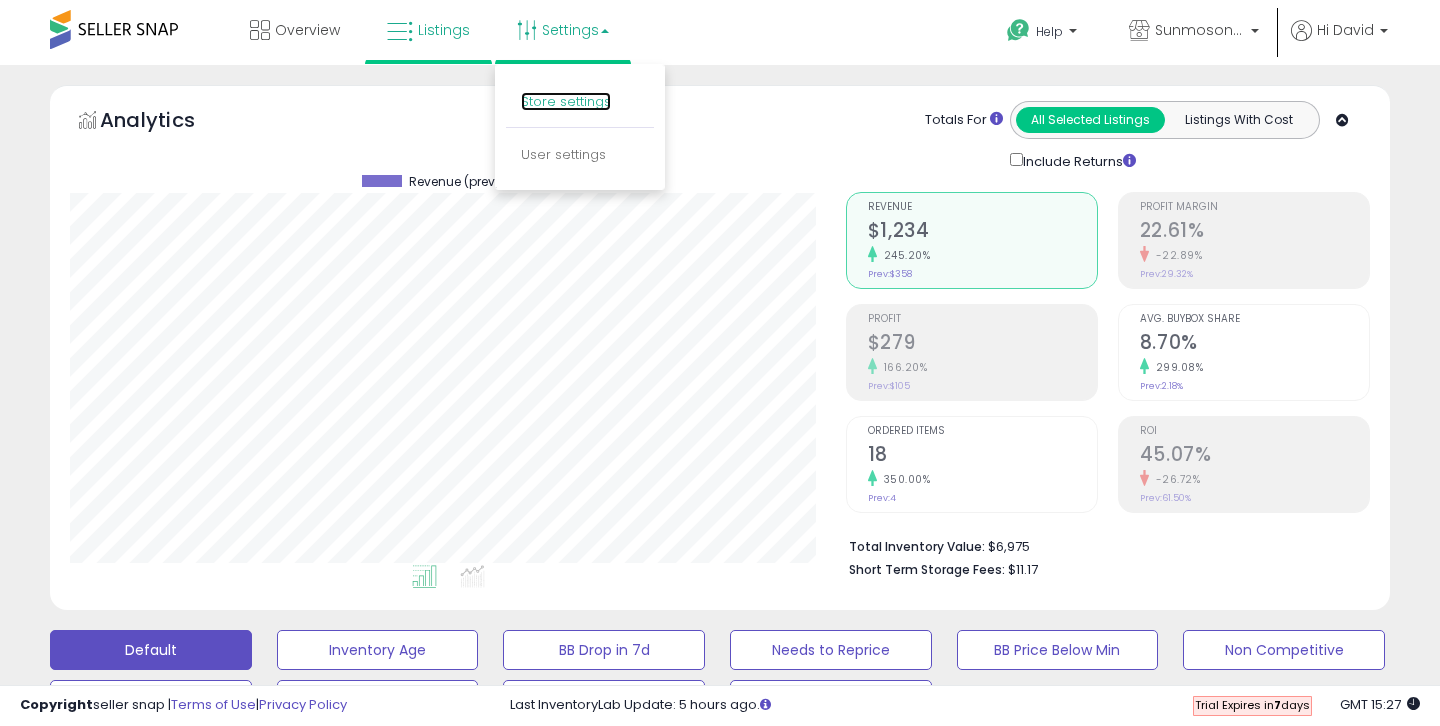 click on "Store
settings" at bounding box center (566, 101) 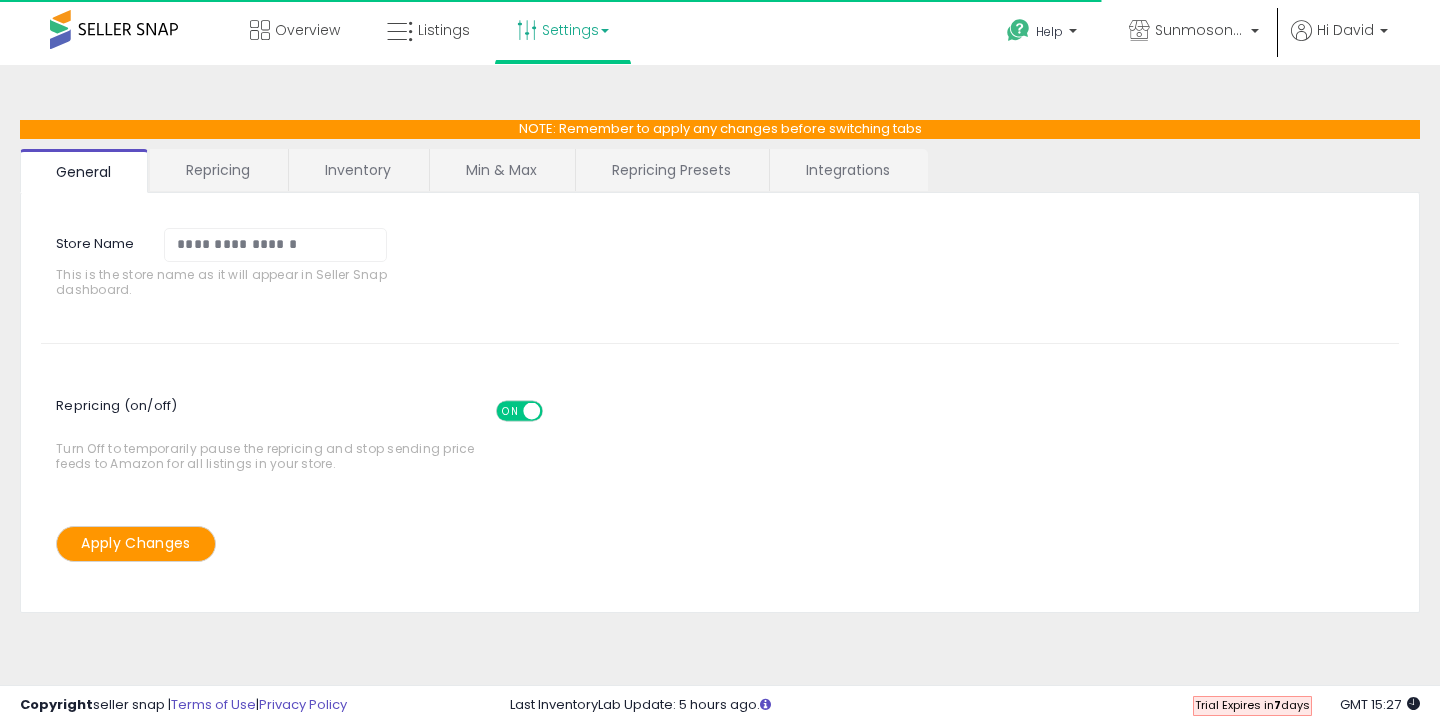 select on "*******" 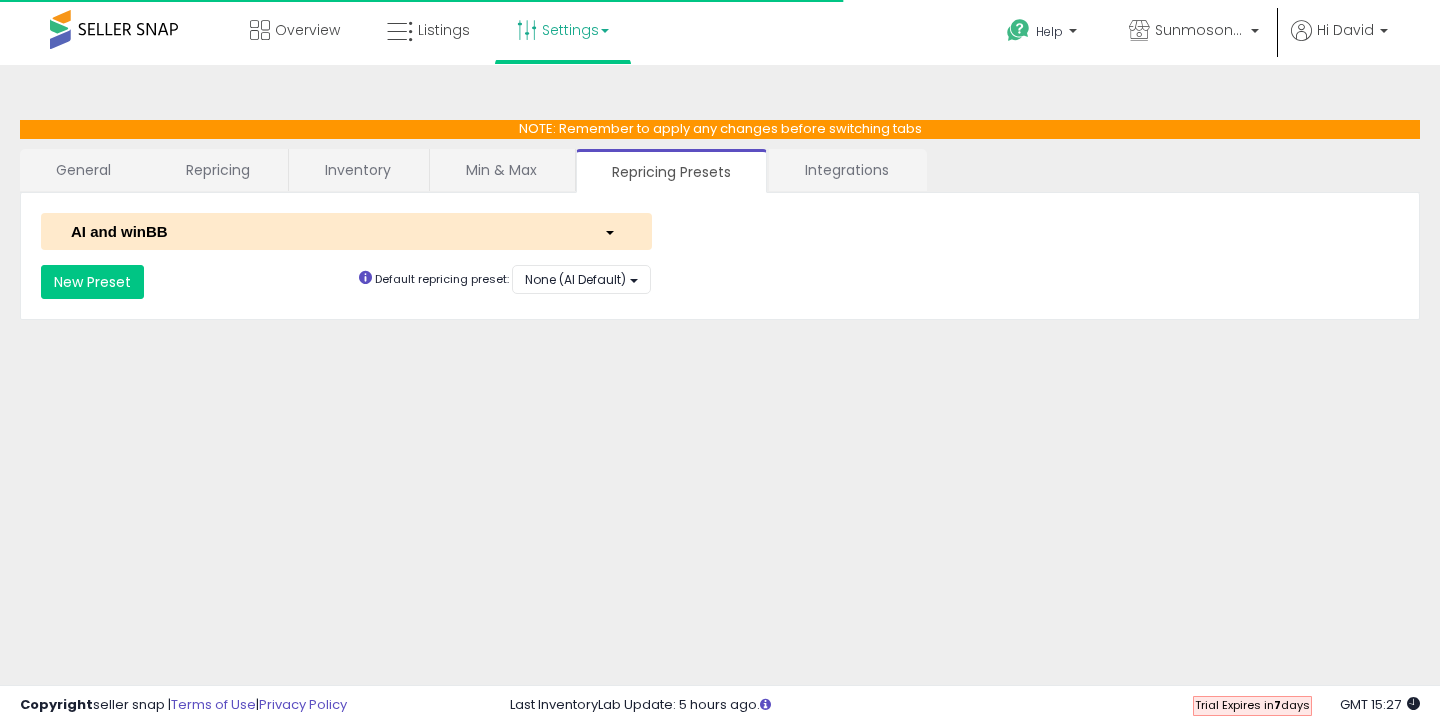 click on "Repricing Presets" at bounding box center (671, 171) 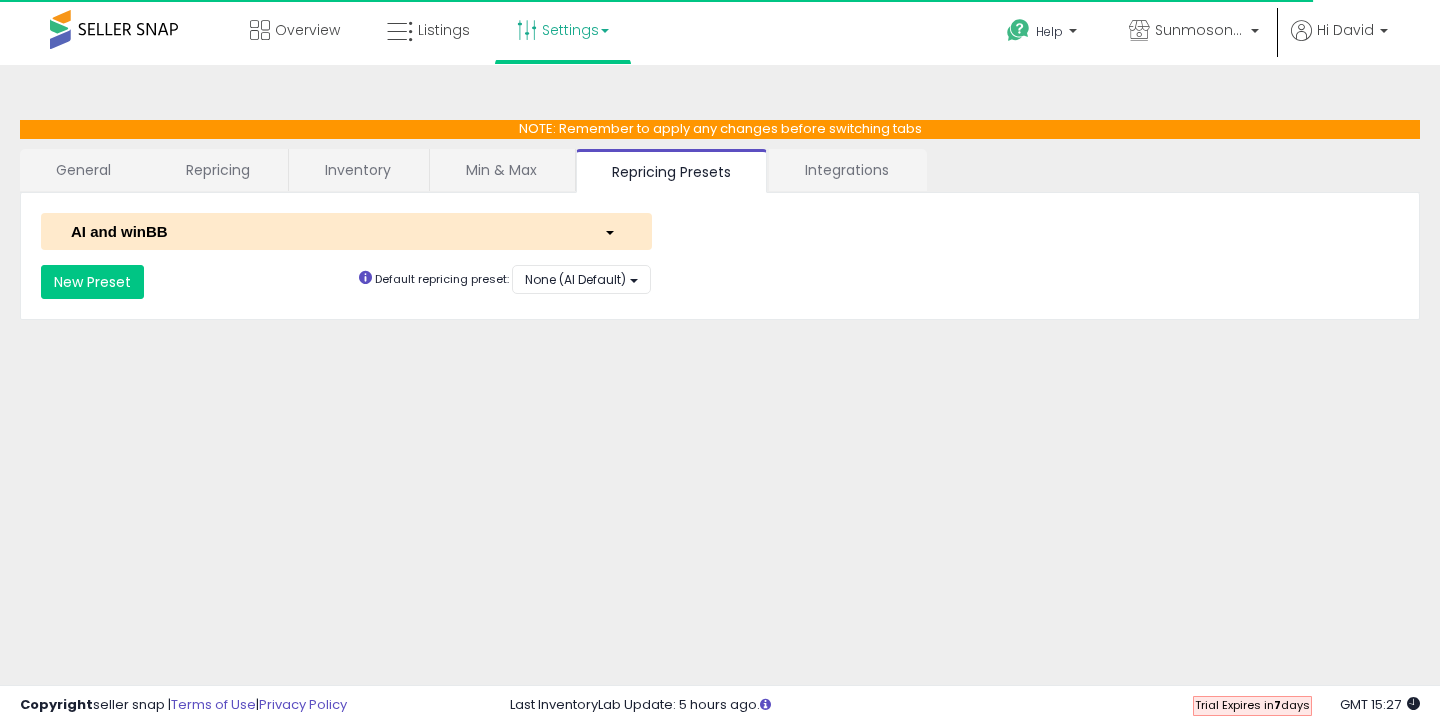 select on "**********" 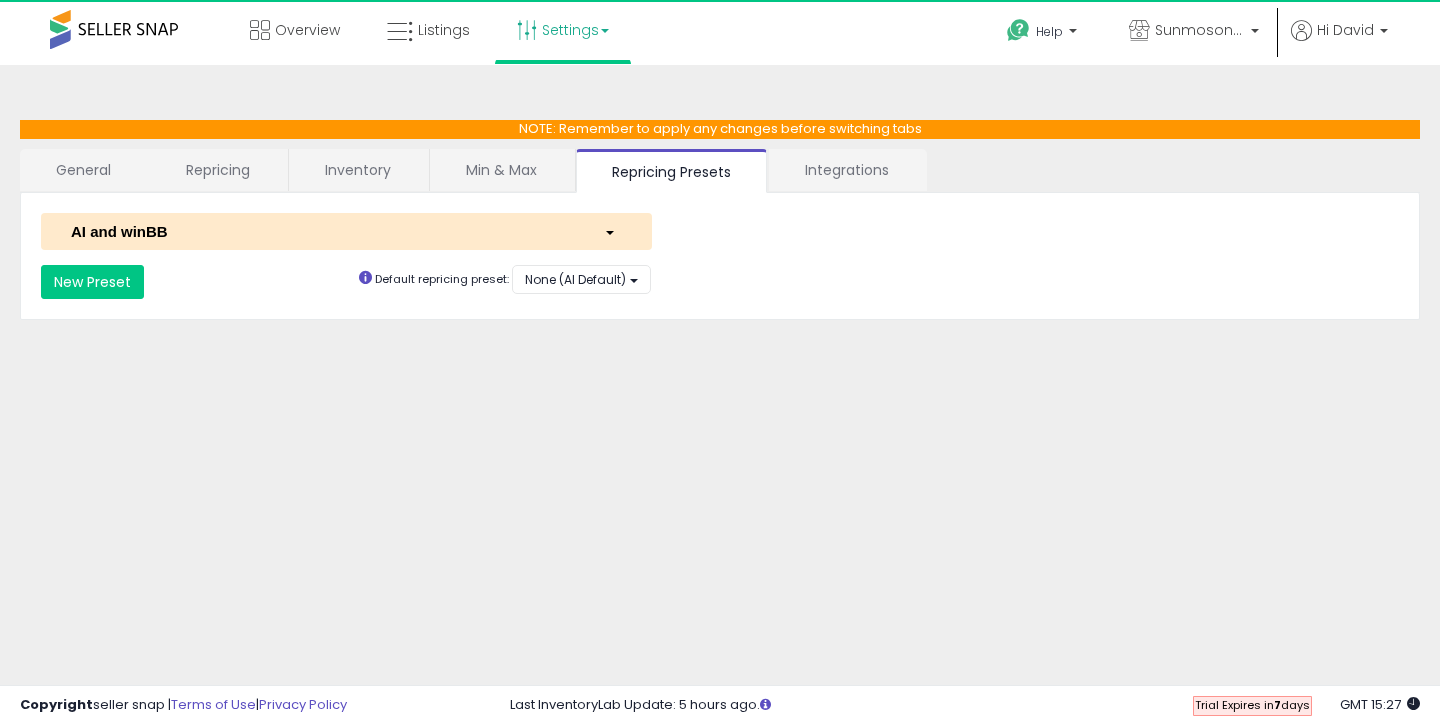 select on "**********" 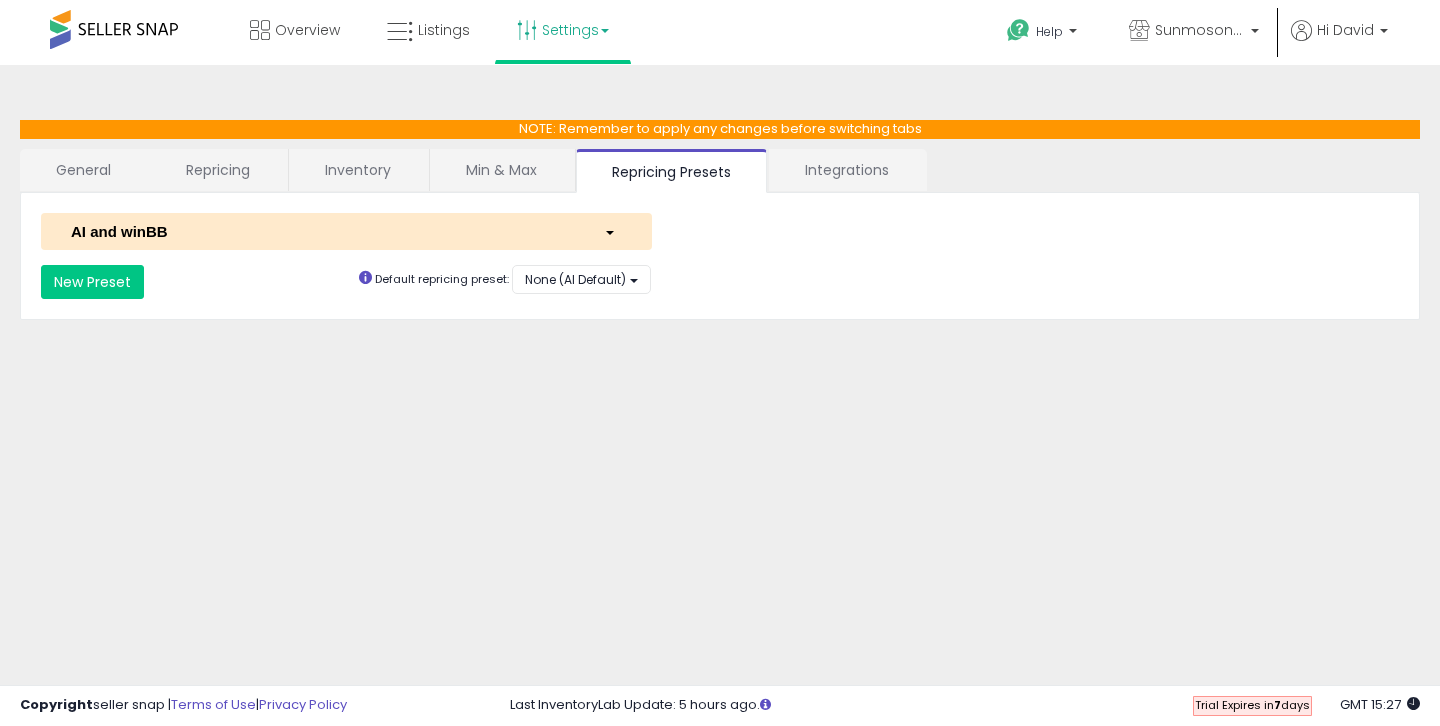 click on "AI and winBB" at bounding box center (322, 231) 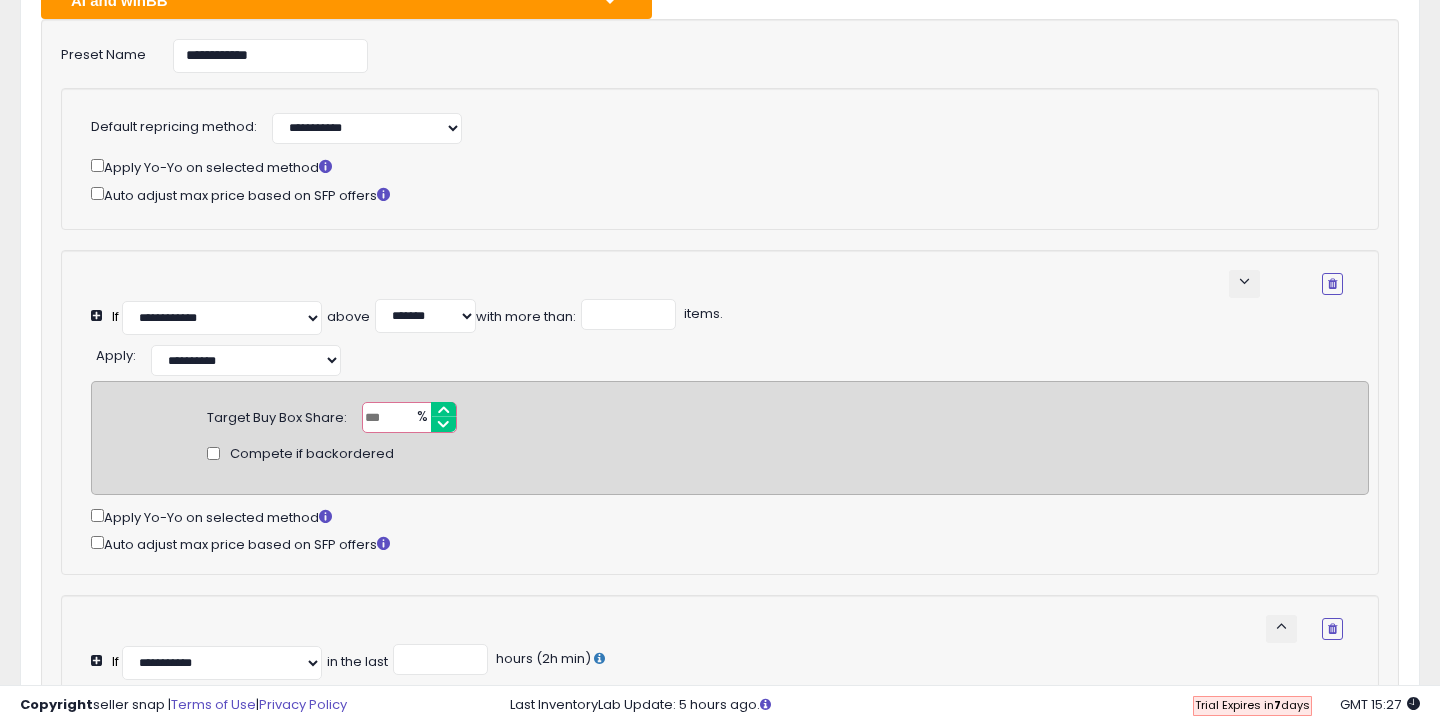 scroll, scrollTop: 233, scrollLeft: 0, axis: vertical 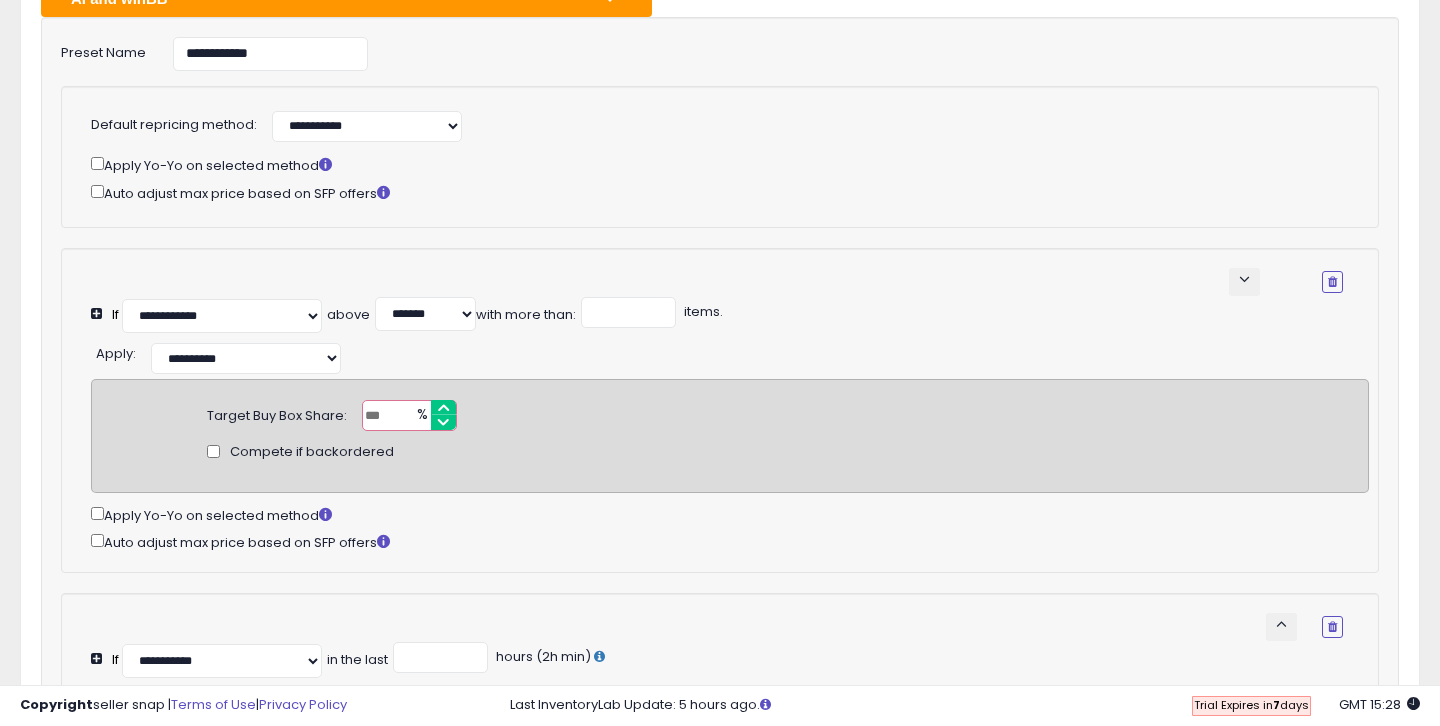 click on "***" at bounding box center [409, 415] 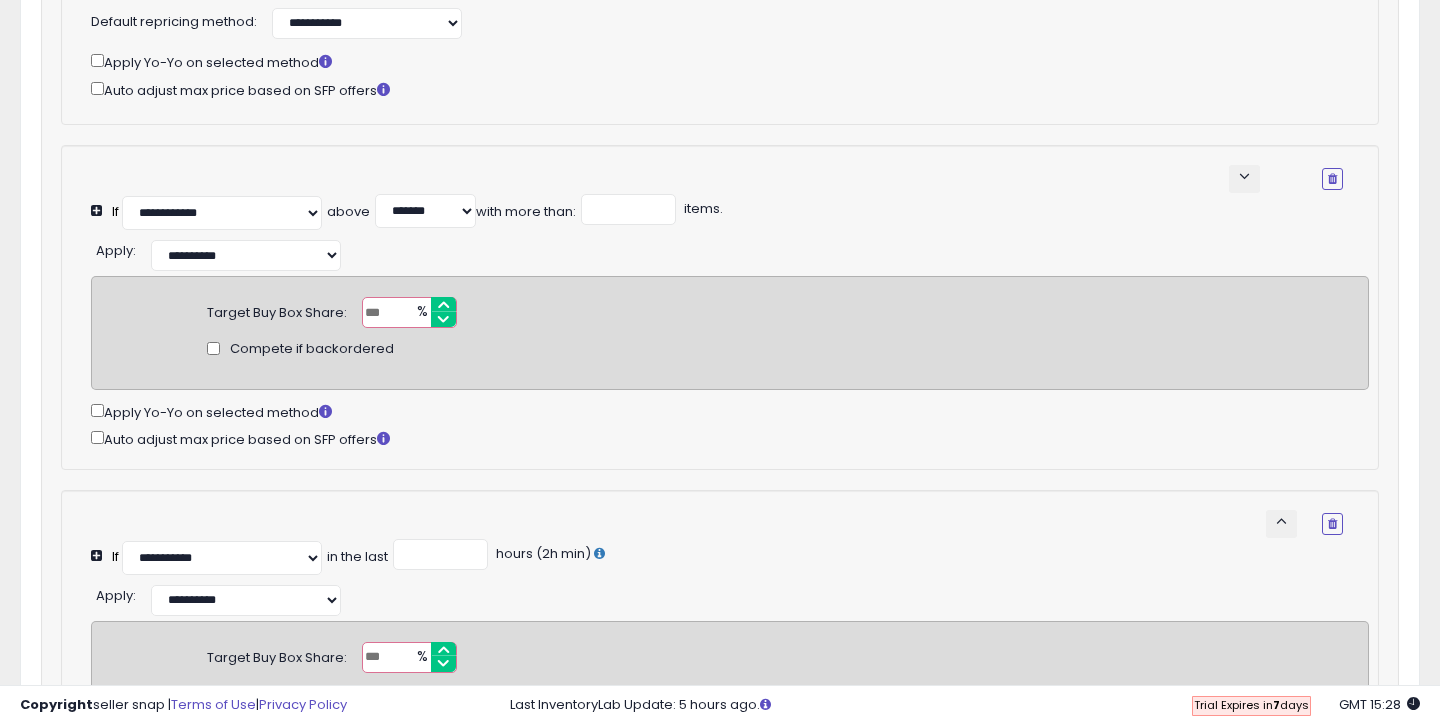 scroll, scrollTop: 335, scrollLeft: 0, axis: vertical 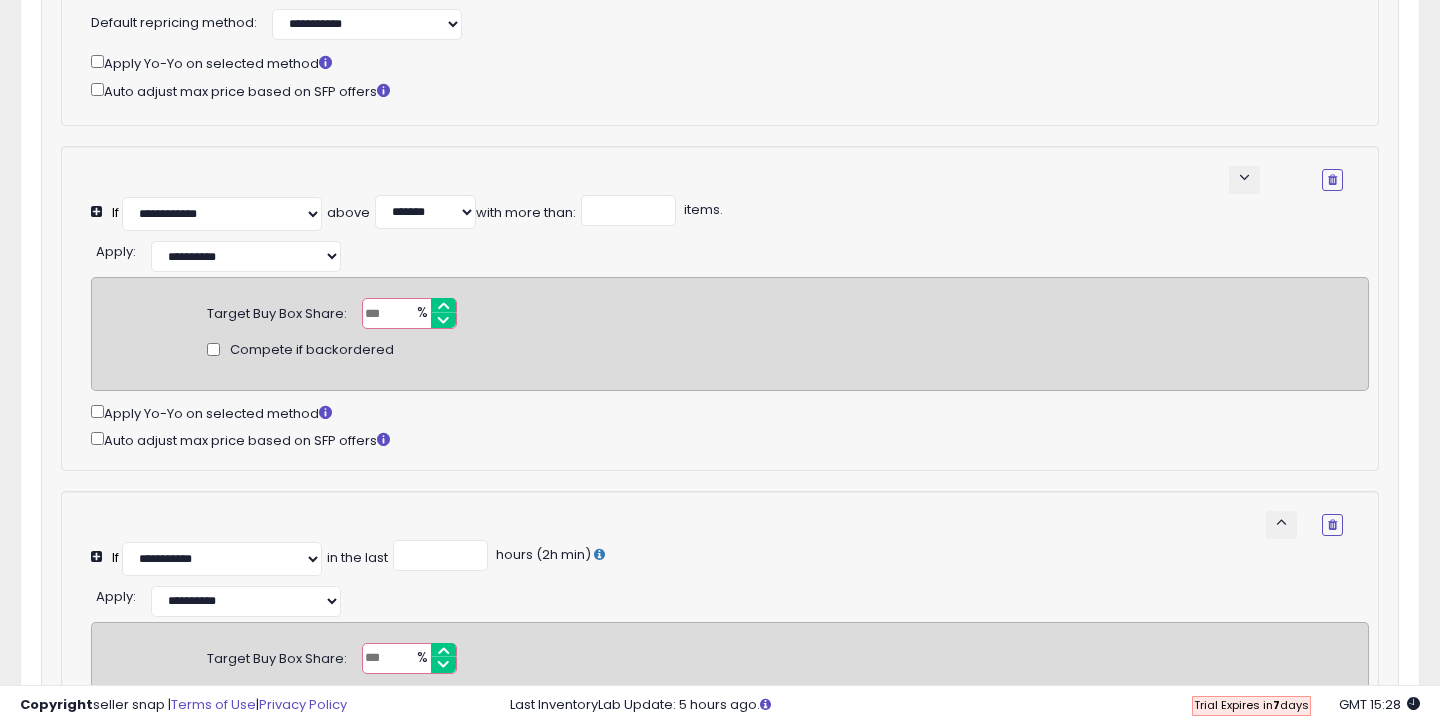 click on "*****" at bounding box center (409, 313) 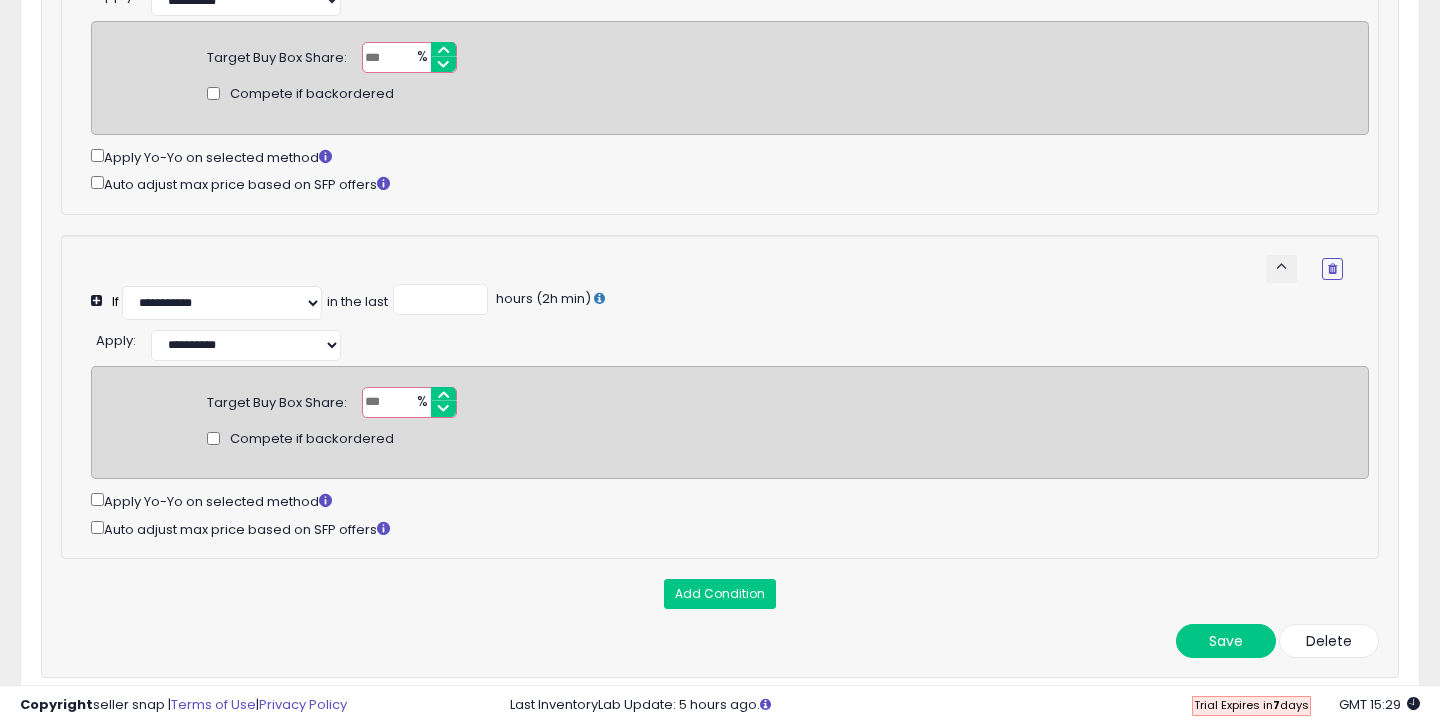scroll, scrollTop: 598, scrollLeft: 0, axis: vertical 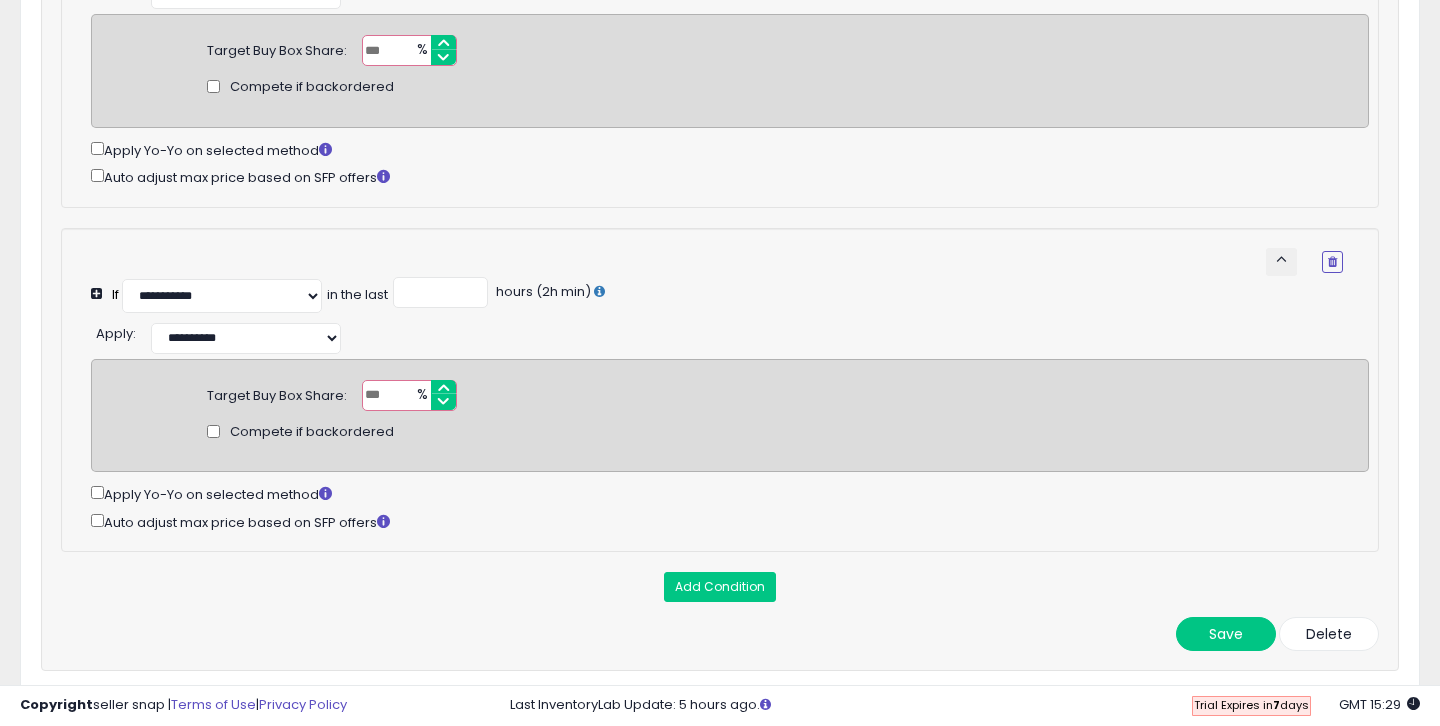 drag, startPoint x: 390, startPoint y: 402, endPoint x: 338, endPoint y: 402, distance: 52 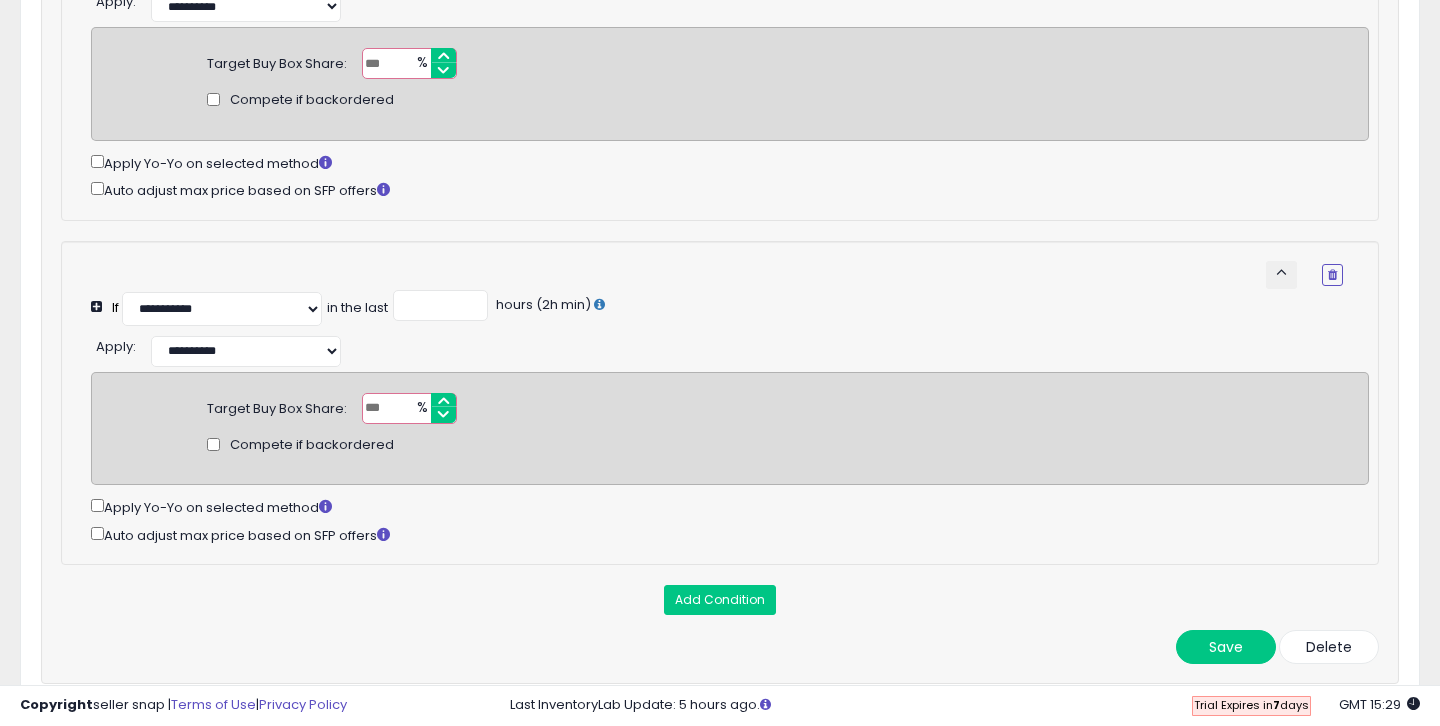 scroll, scrollTop: 603, scrollLeft: 0, axis: vertical 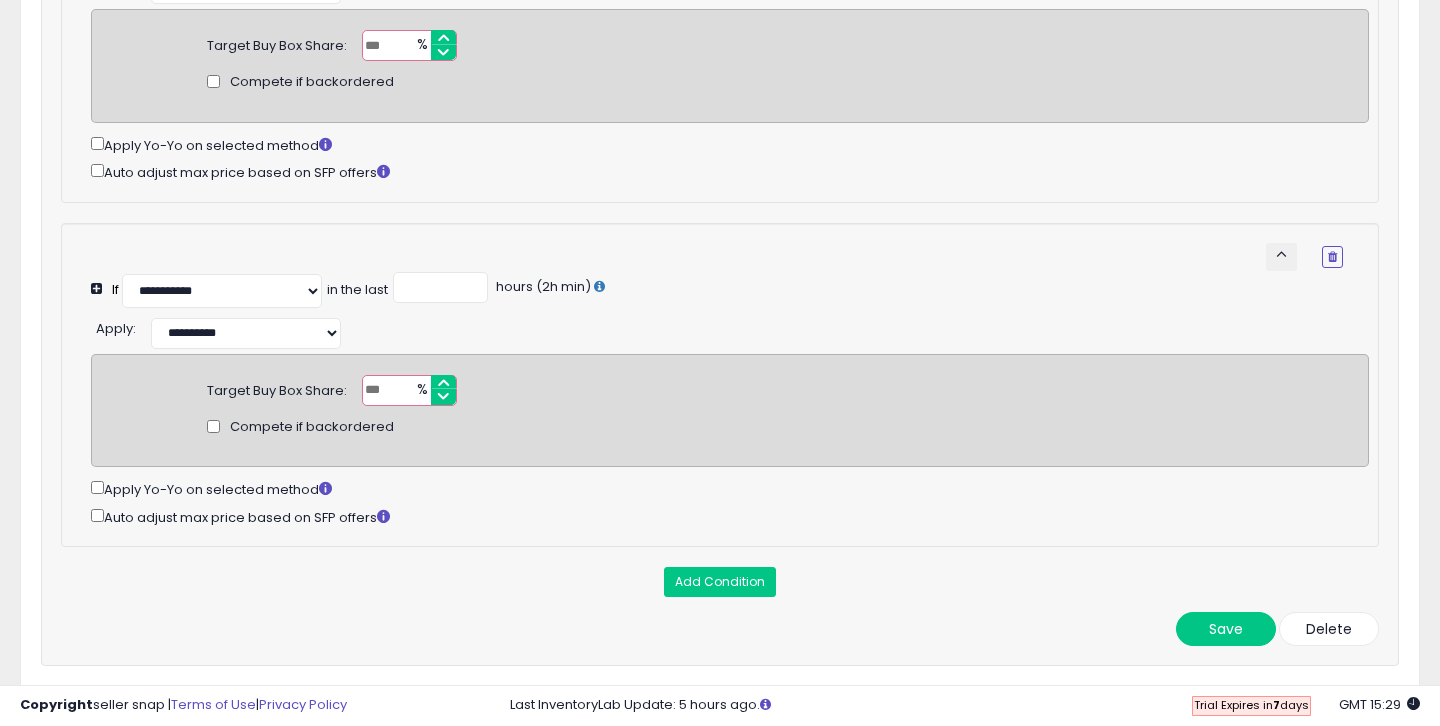 type on "**" 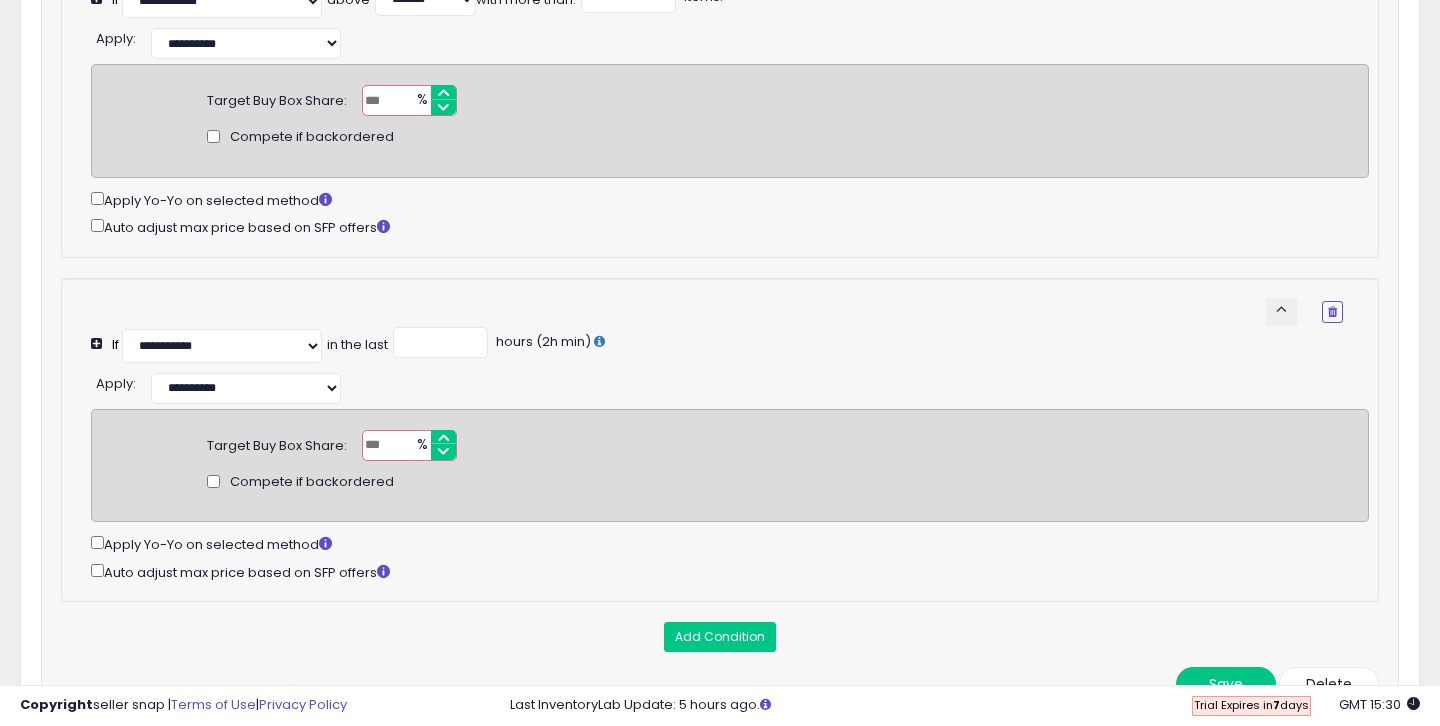 scroll, scrollTop: 0, scrollLeft: 0, axis: both 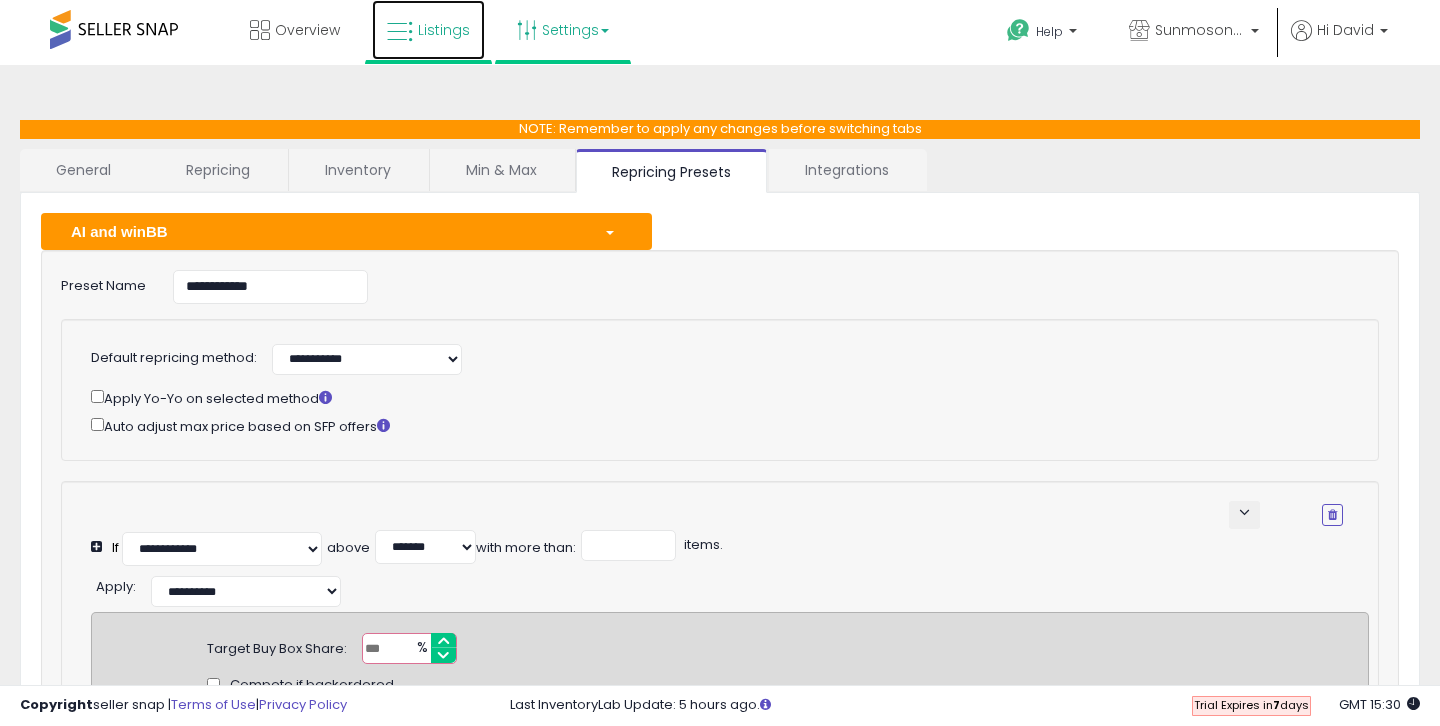 click on "Listings" at bounding box center (444, 30) 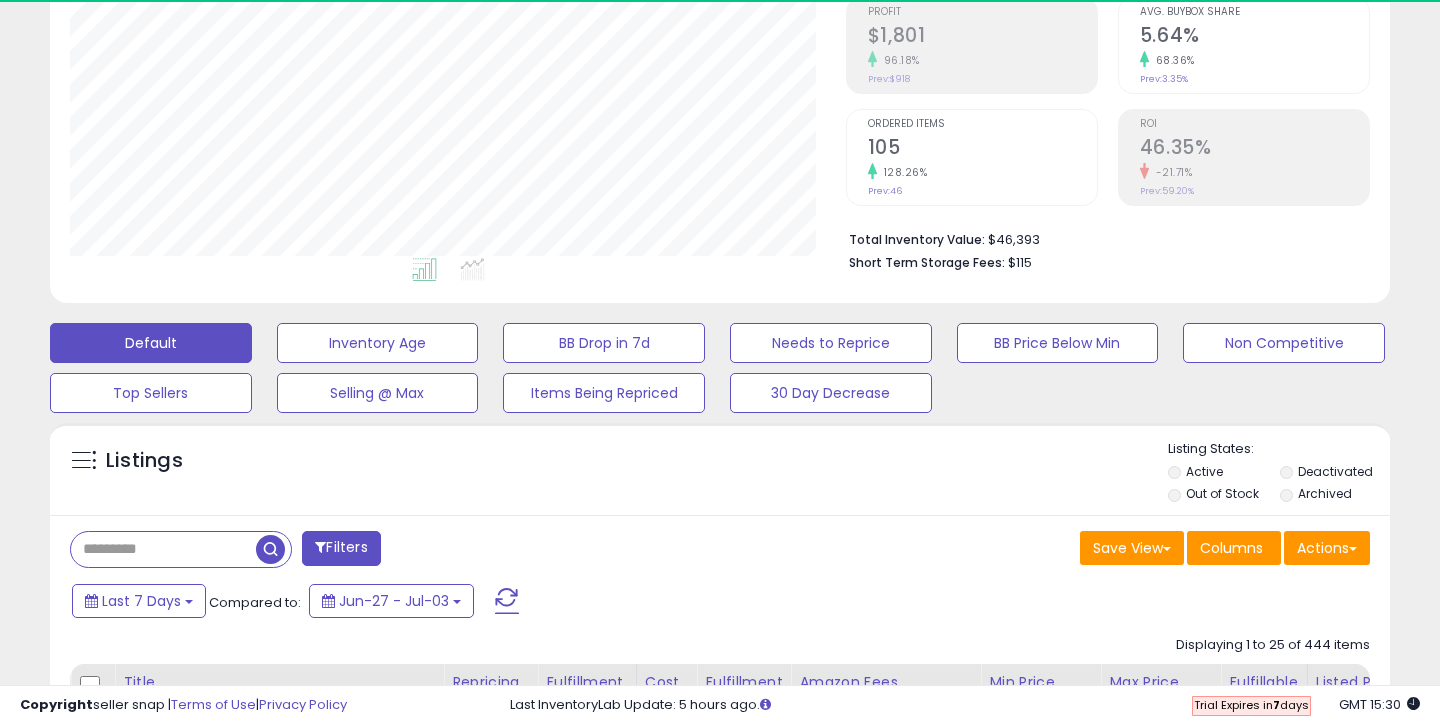 scroll, scrollTop: 327, scrollLeft: 0, axis: vertical 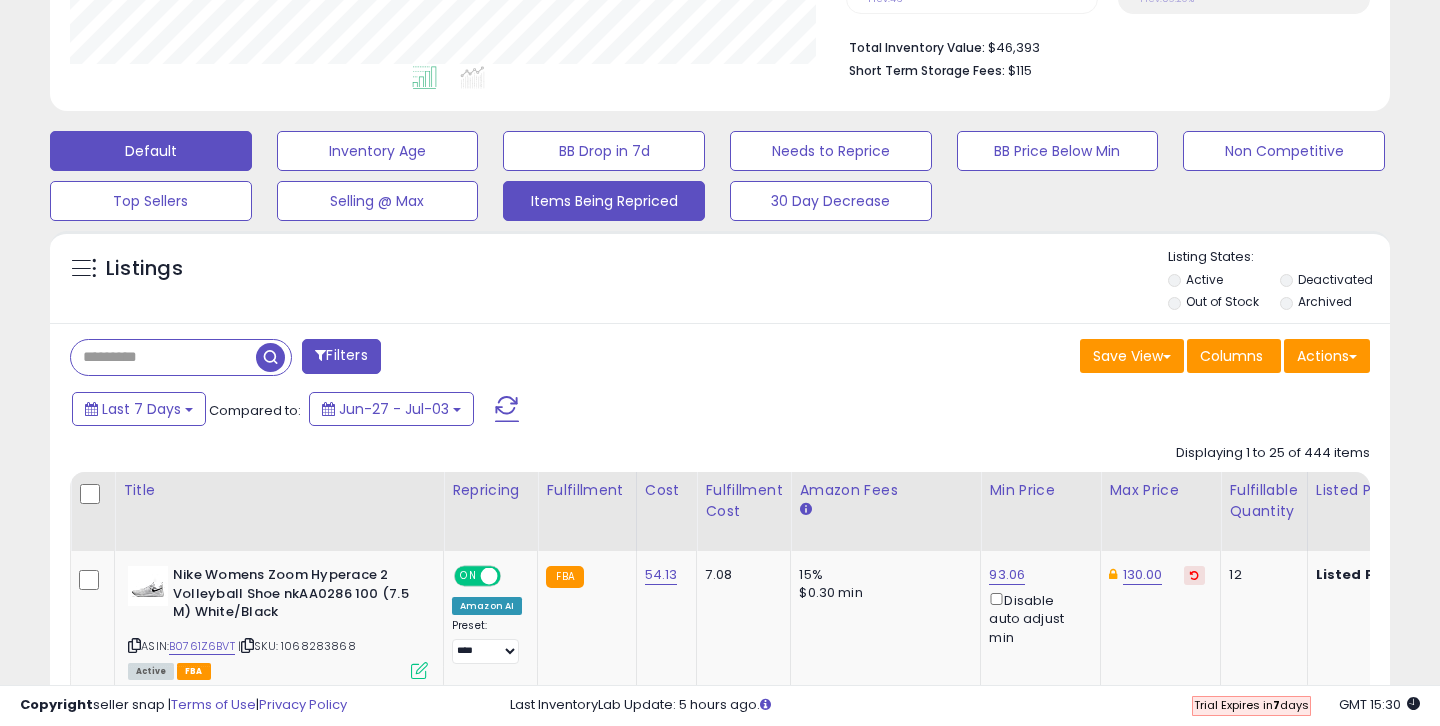 click on "Items Being Repriced" at bounding box center [378, 151] 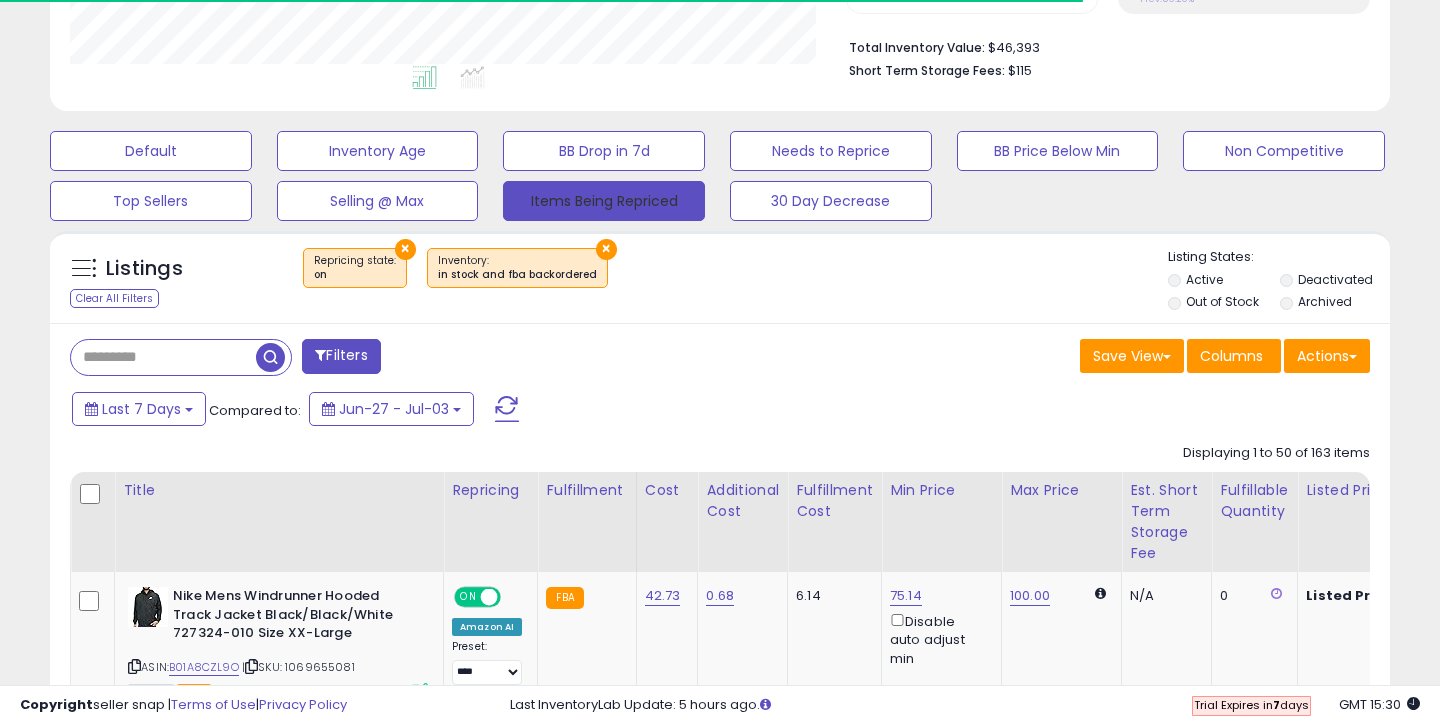 select on "**" 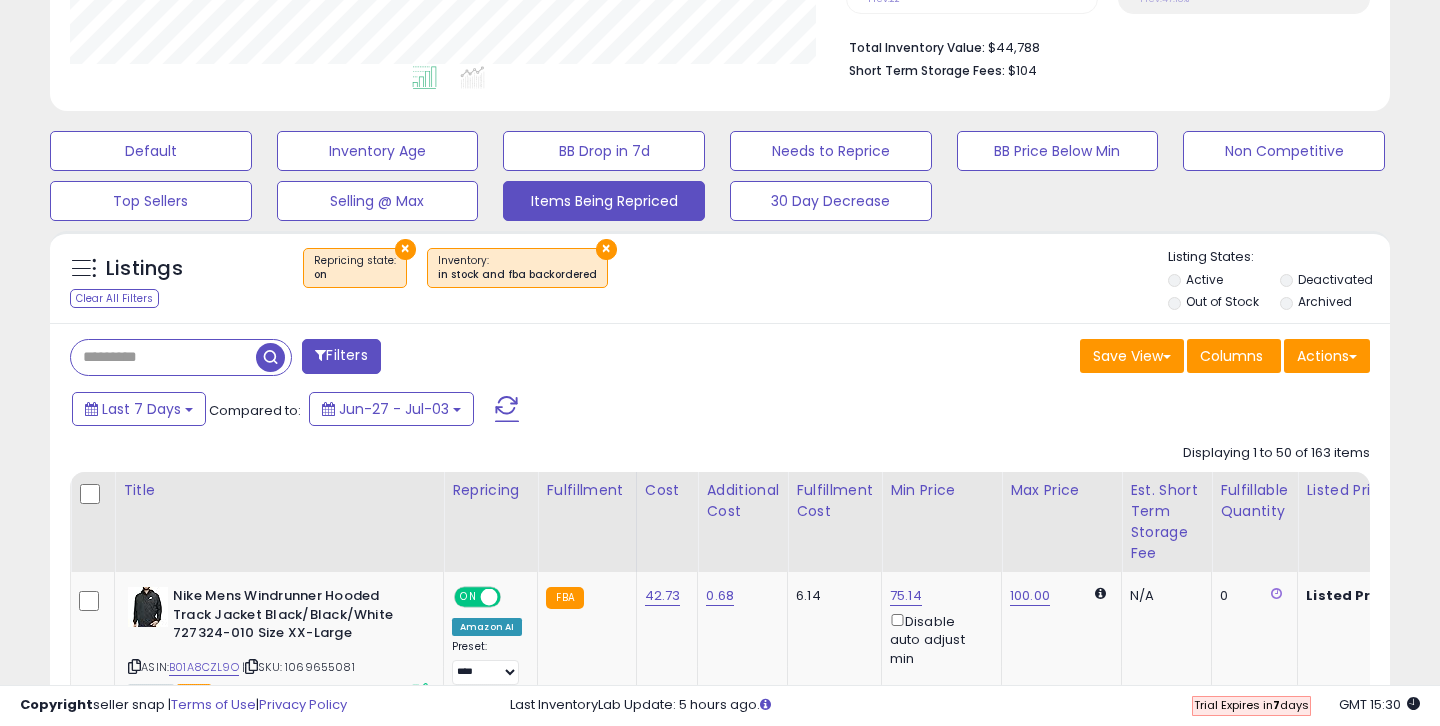scroll, scrollTop: 999590, scrollLeft: 999224, axis: both 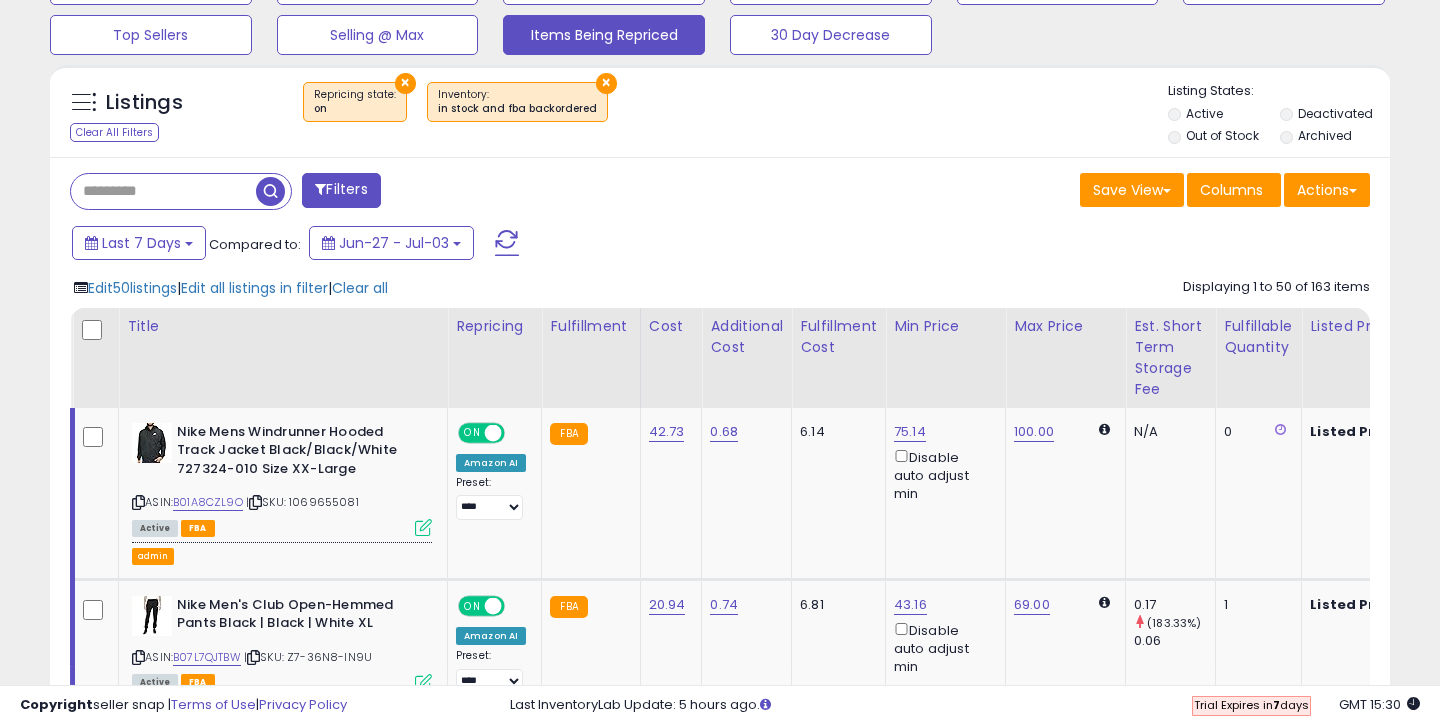 click on "Displaying 1 to 50 of 163 items" at bounding box center [1276, 287] 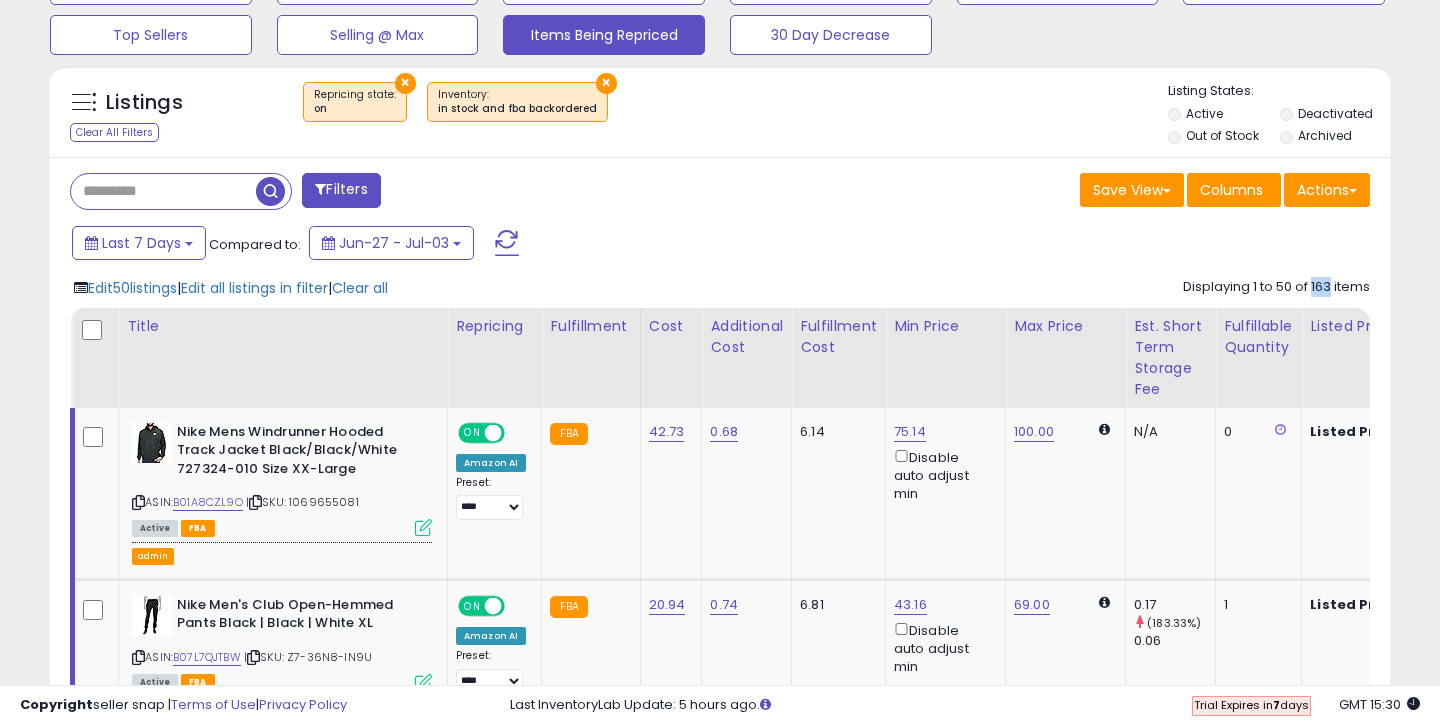 click on "Displaying 1 to 50 of 163 items" at bounding box center [1276, 287] 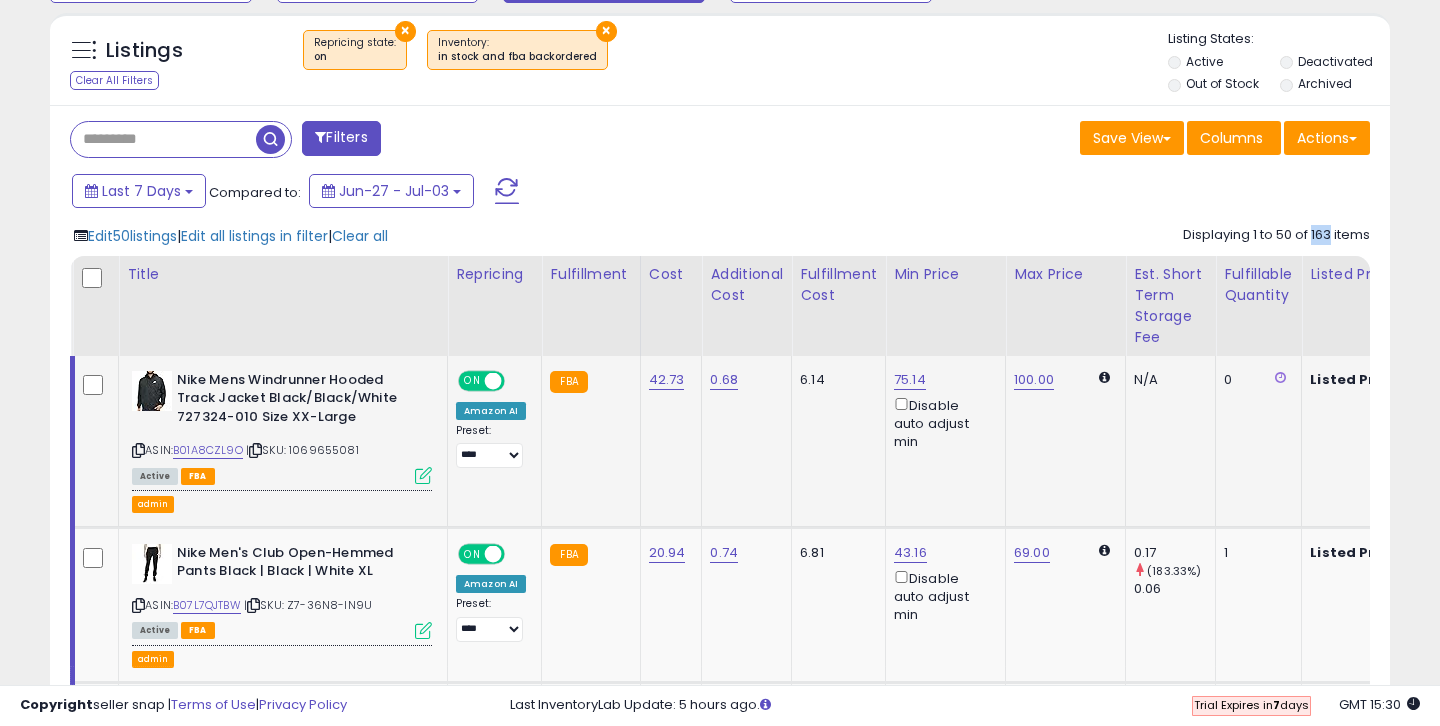 scroll, scrollTop: 709, scrollLeft: 0, axis: vertical 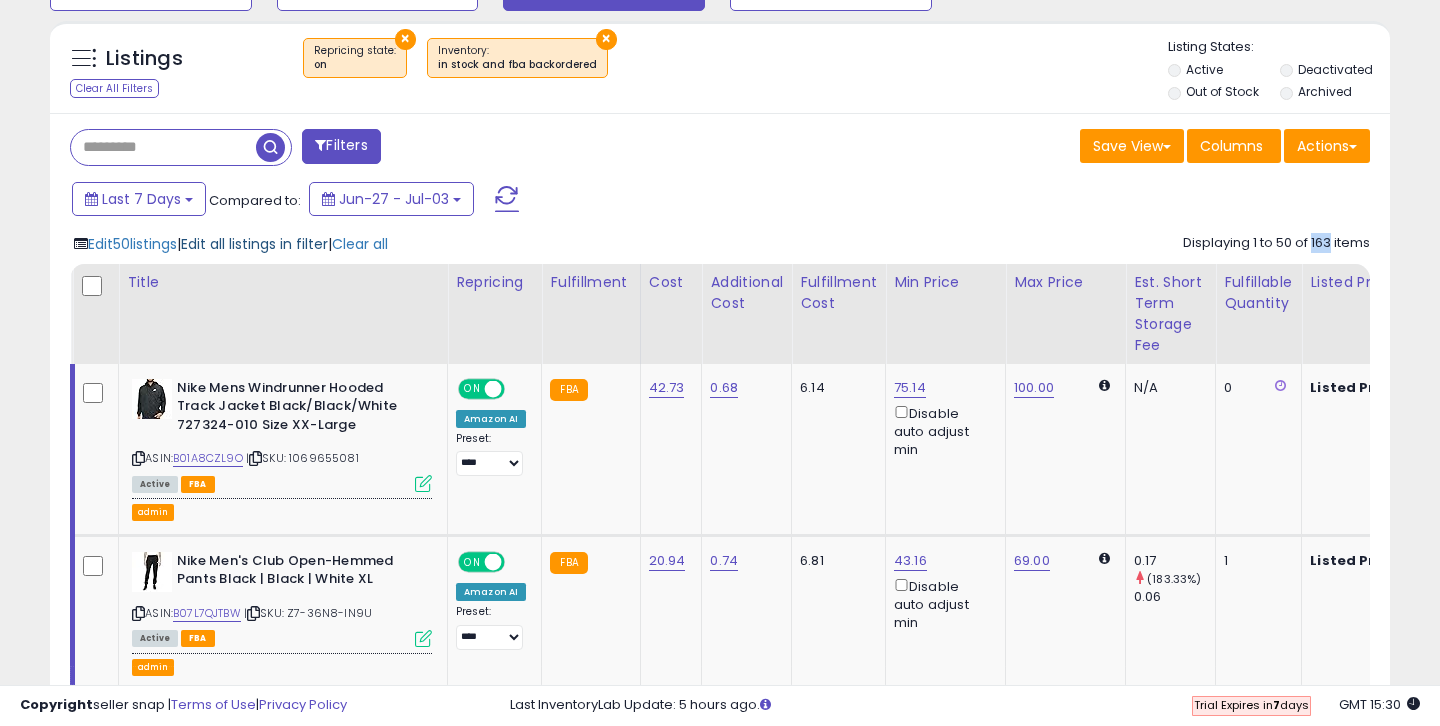 click on "Edit all listings in filter" at bounding box center (254, 244) 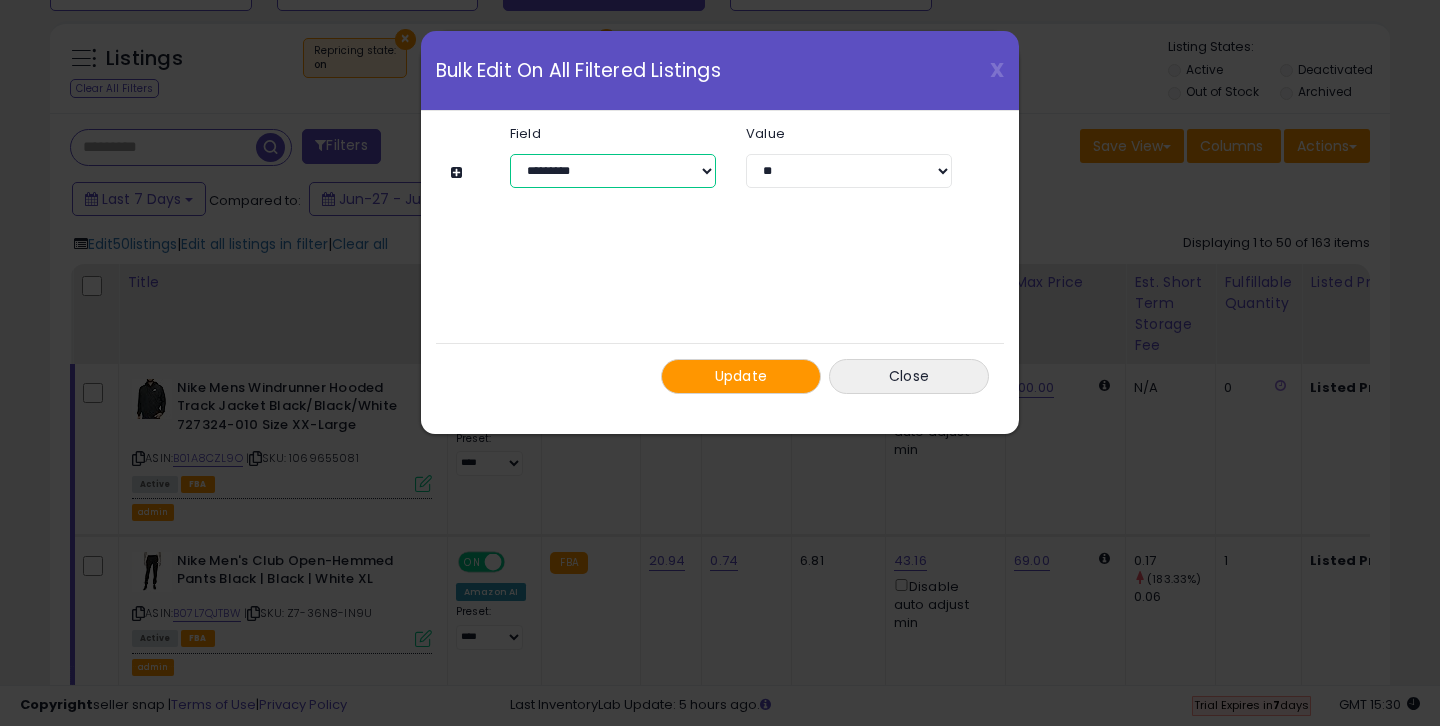 click on "**********" at bounding box center [613, 171] 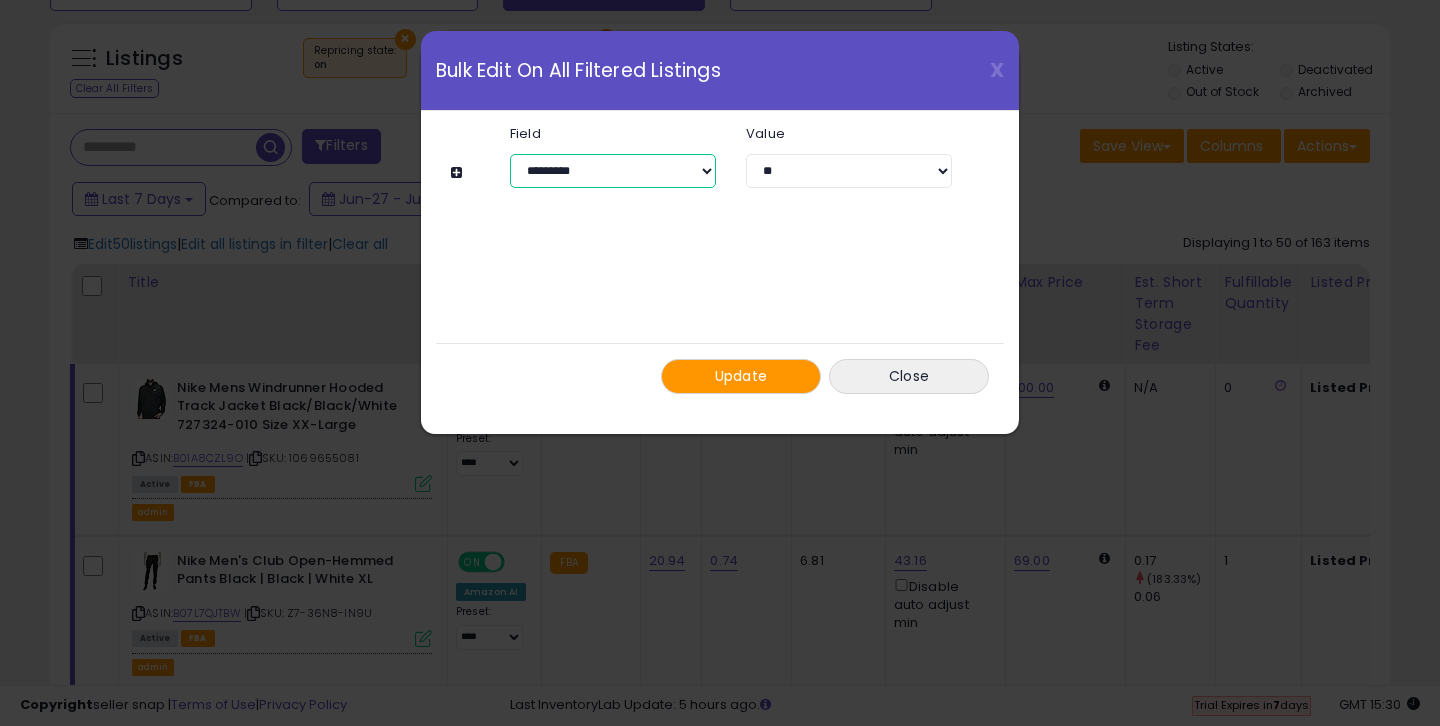click on "**********" at bounding box center [613, 171] 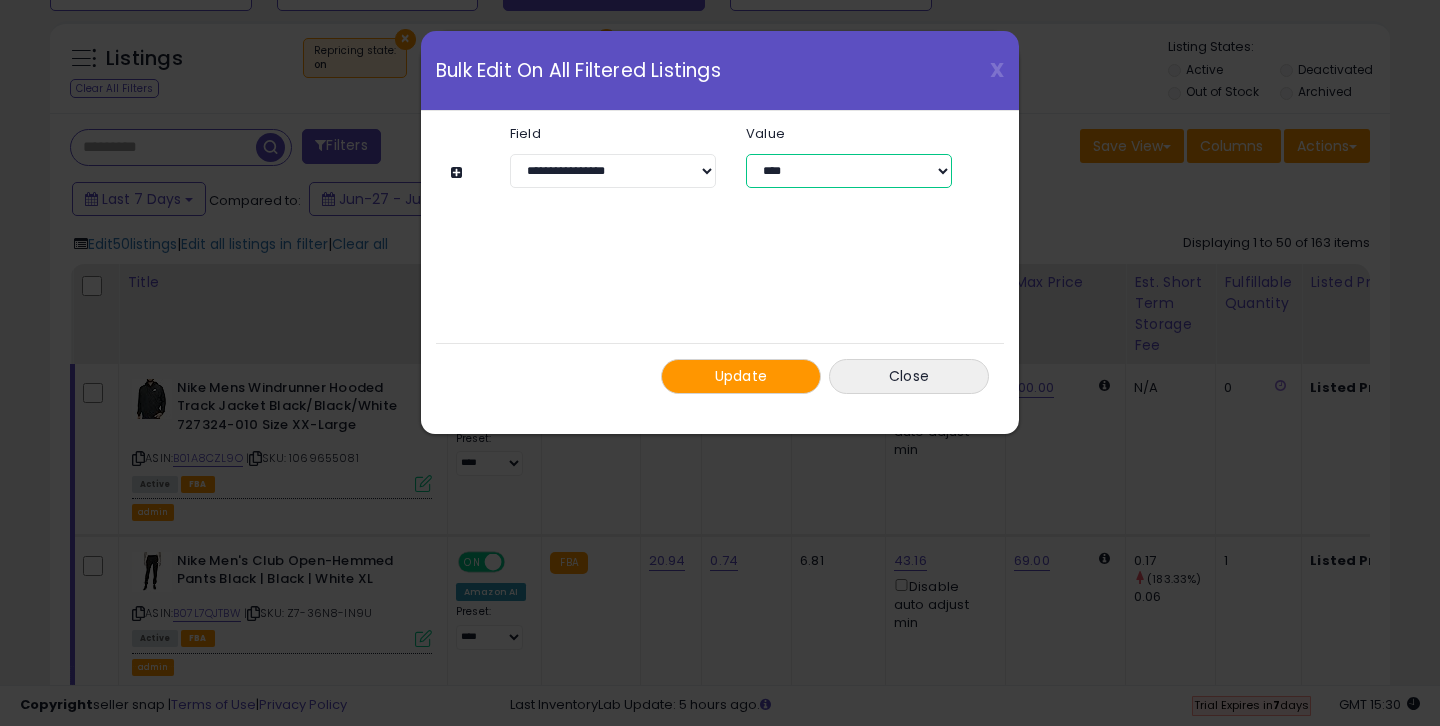 click on "**********" at bounding box center [849, 171] 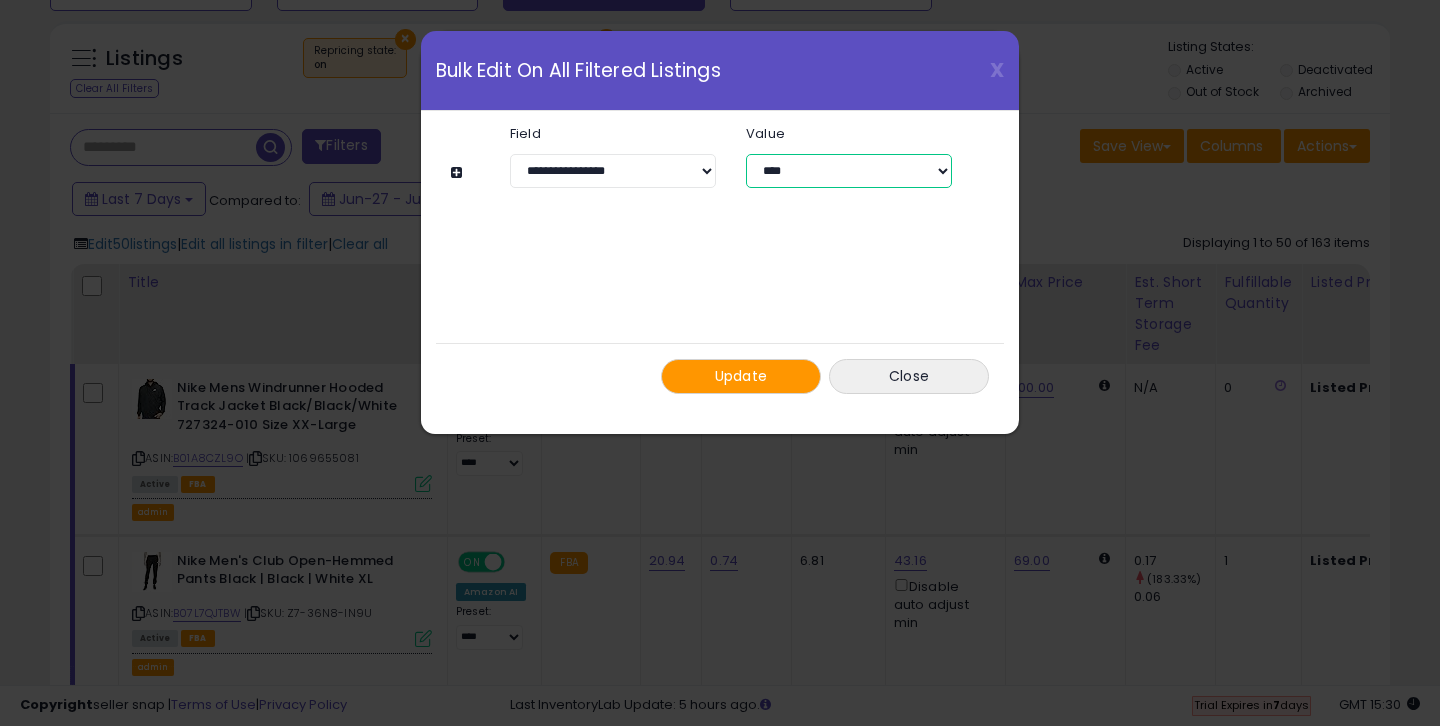 select on "*****" 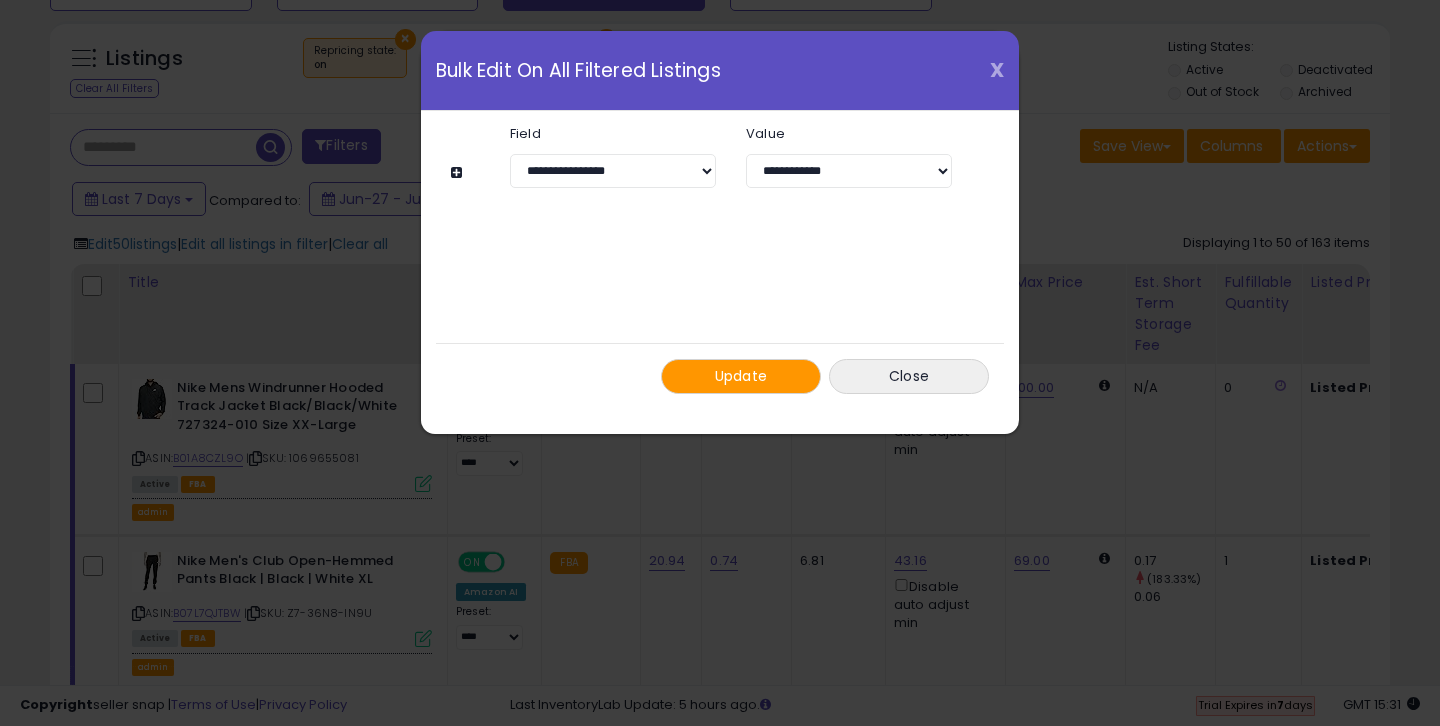 click on "X" at bounding box center (997, 70) 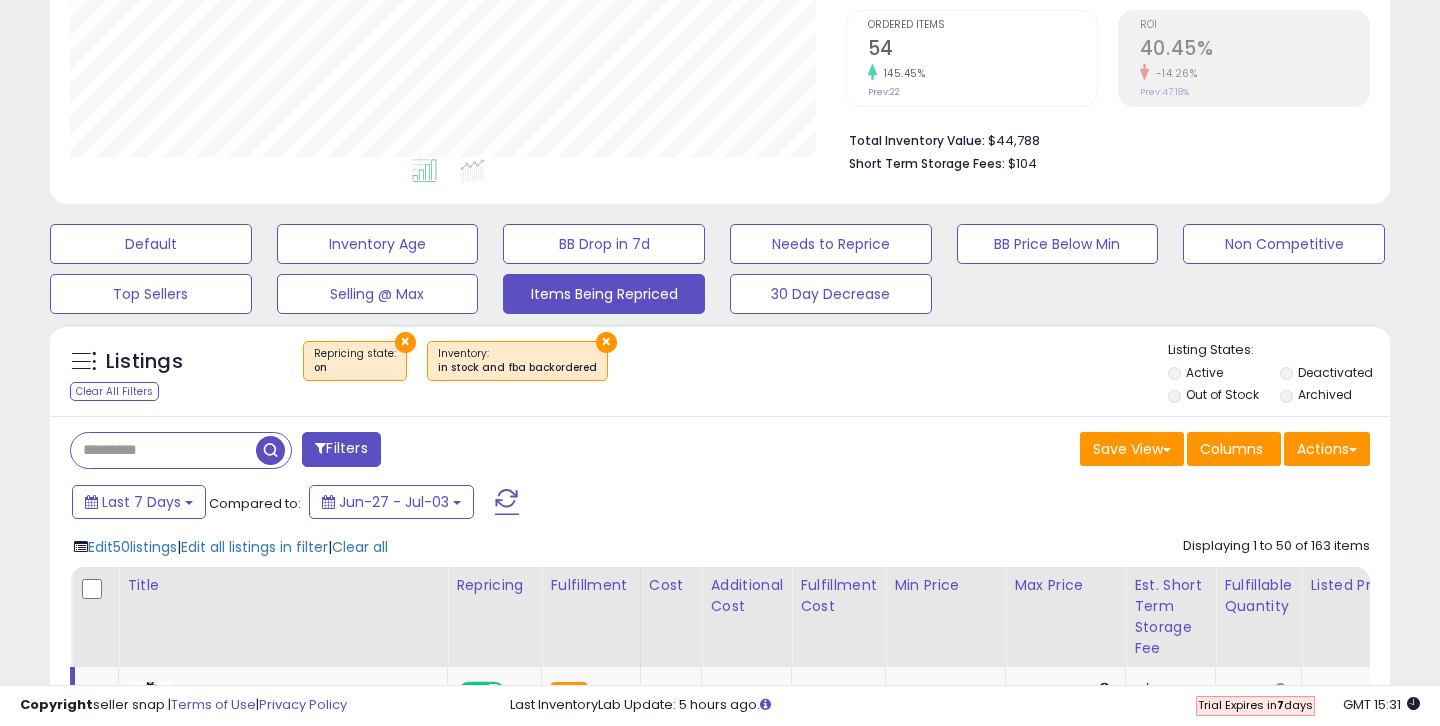 scroll, scrollTop: 404, scrollLeft: 0, axis: vertical 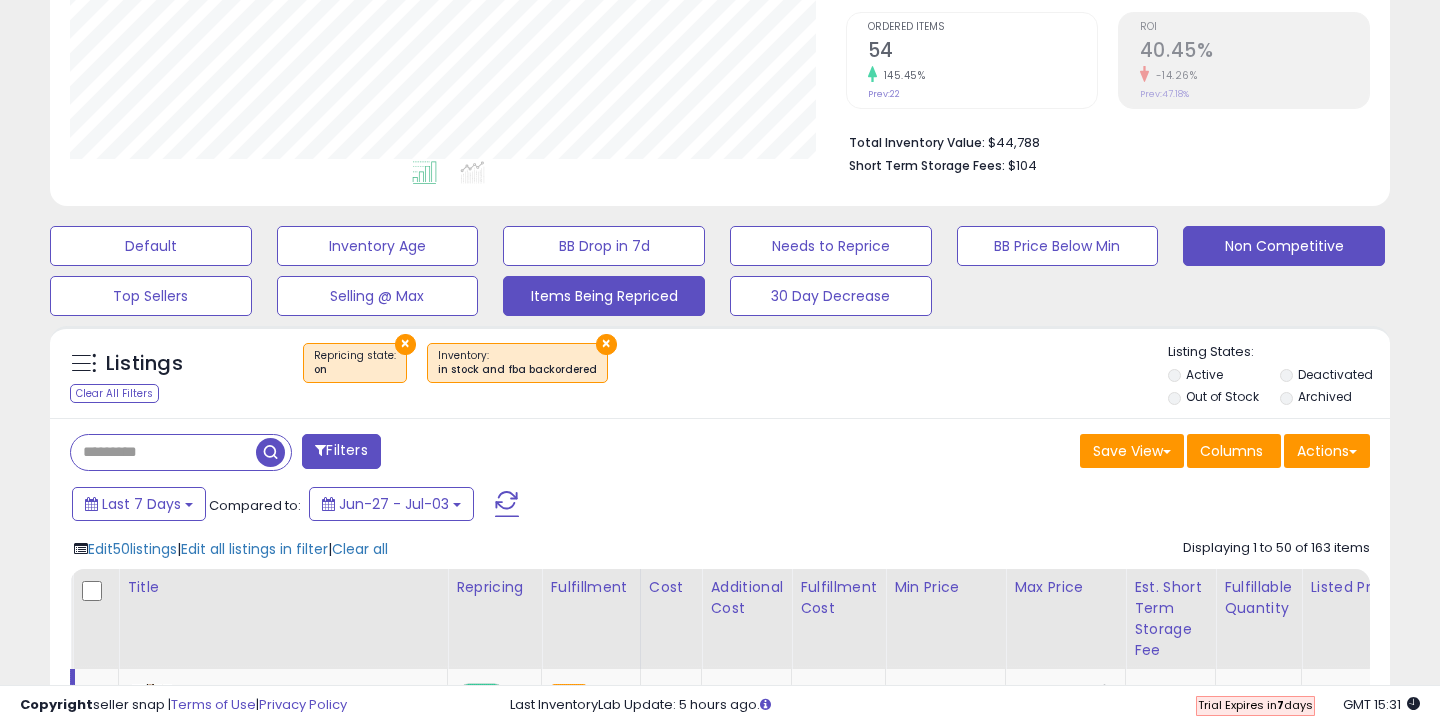 click on "Non Competitive" at bounding box center [151, 246] 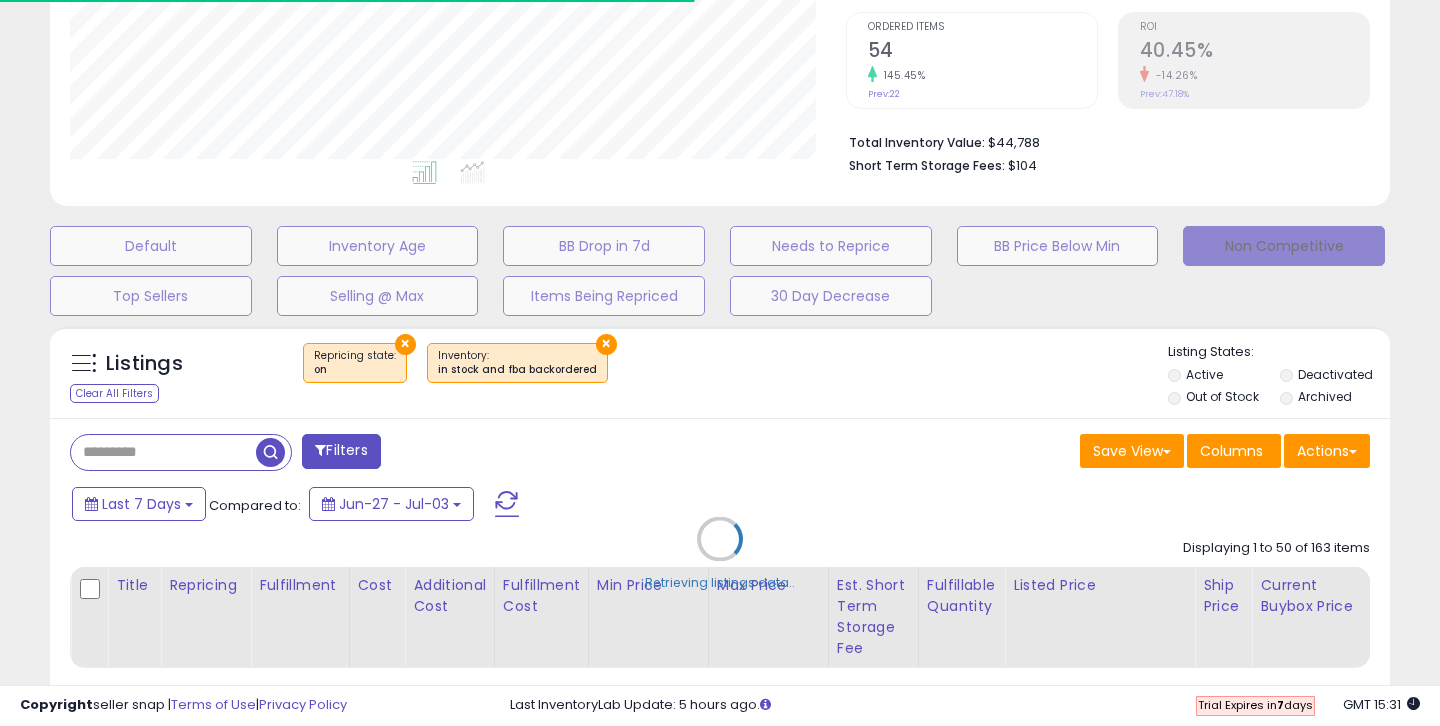 click on "Non Competitive" at bounding box center [1284, 246] 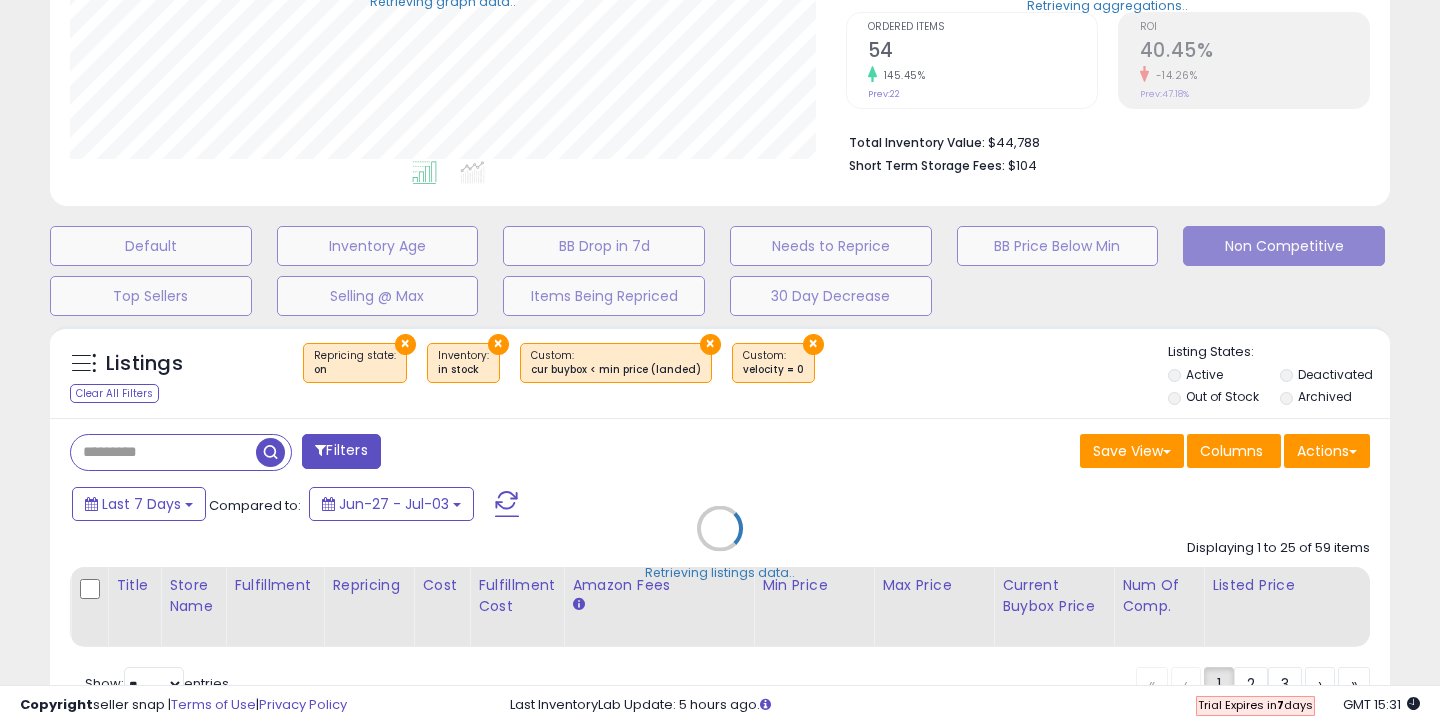 select on "**" 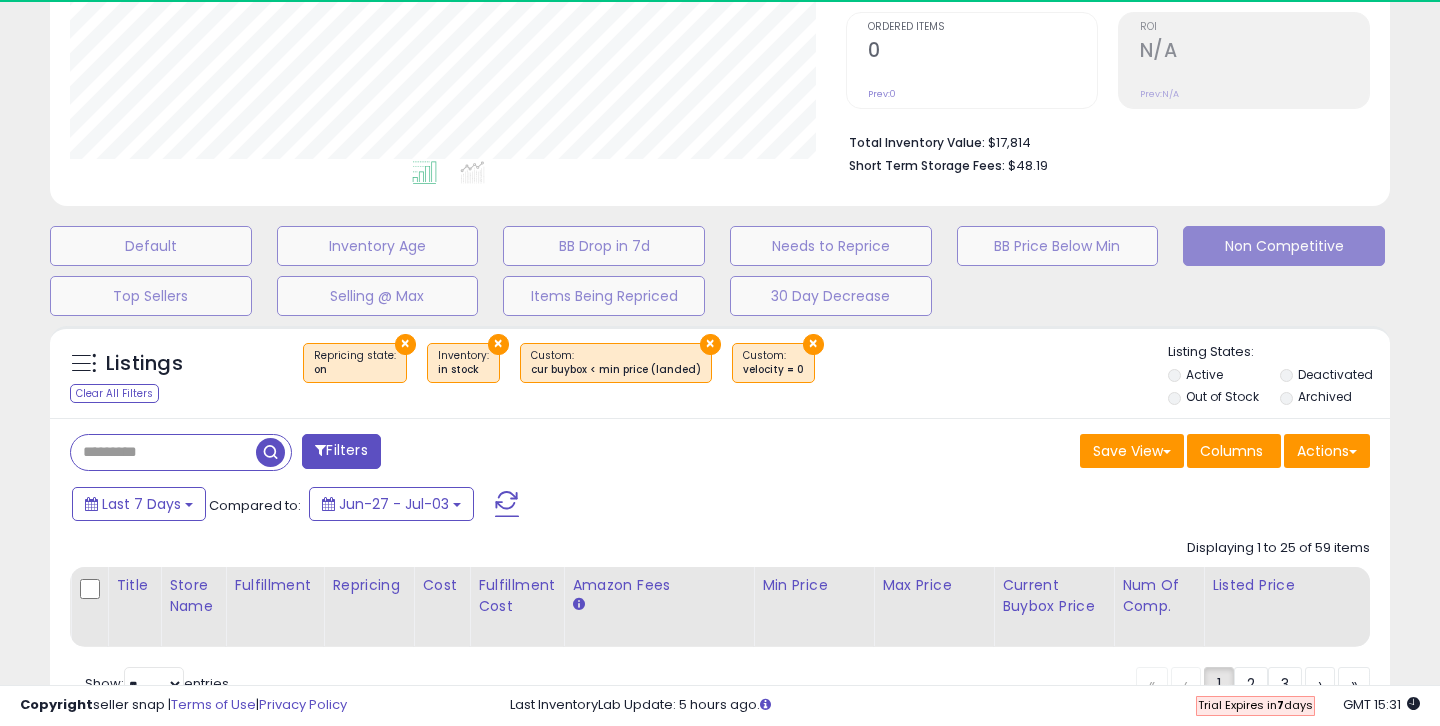 scroll, scrollTop: 999590, scrollLeft: 999224, axis: both 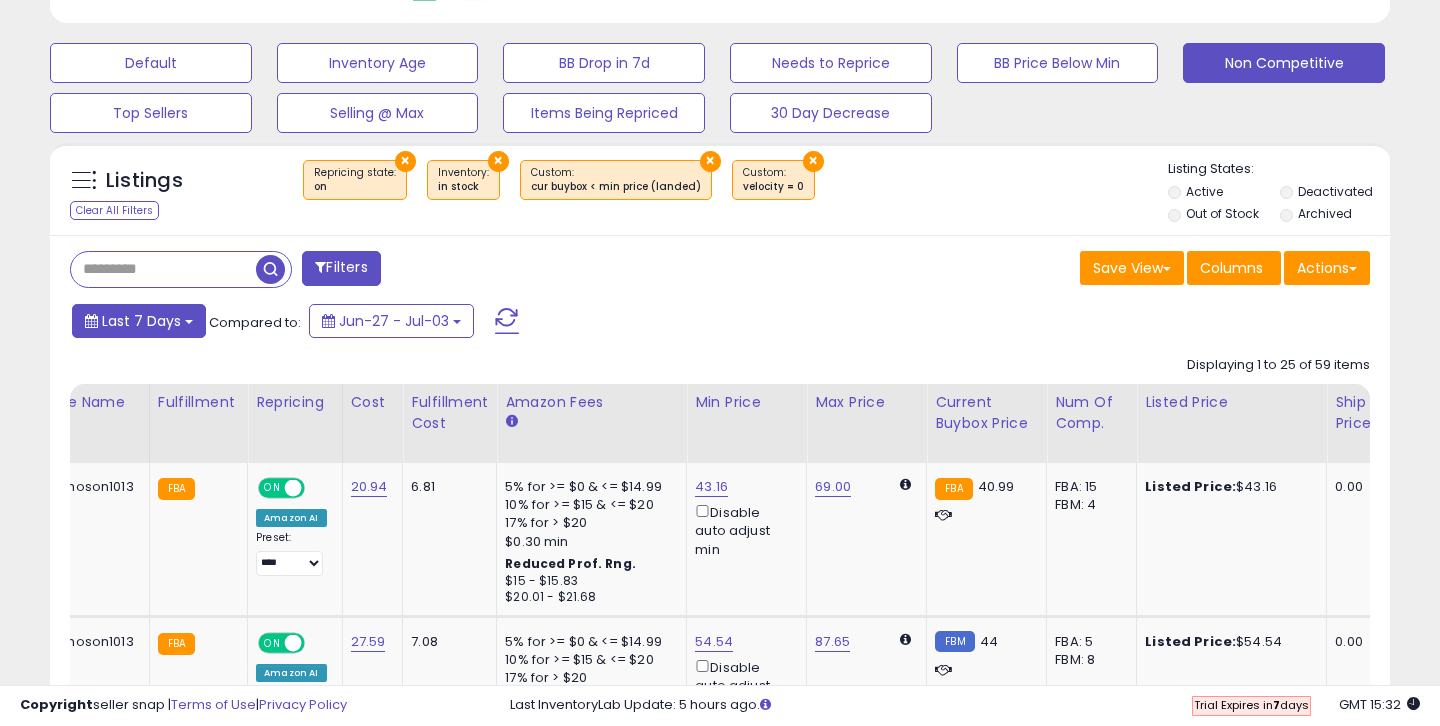 click on "Last 7 Days" at bounding box center [141, 321] 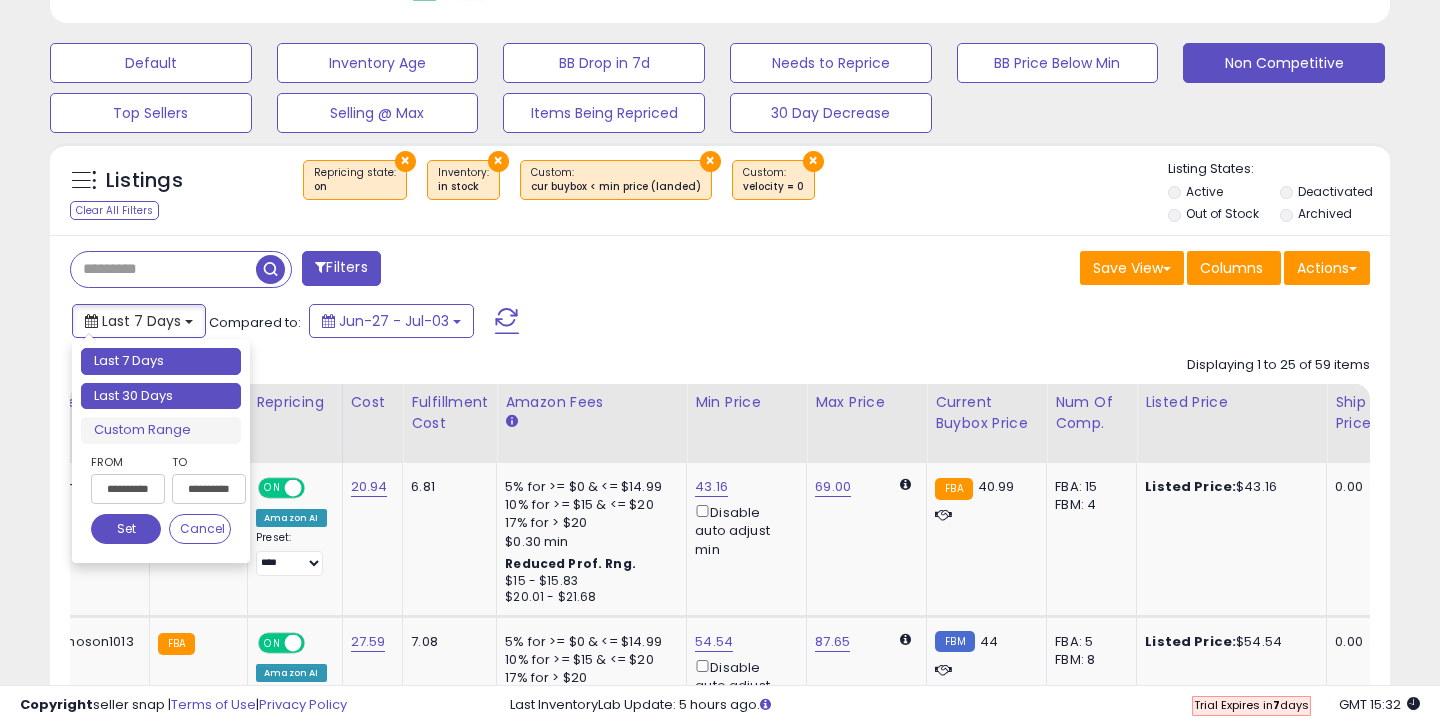 type on "**********" 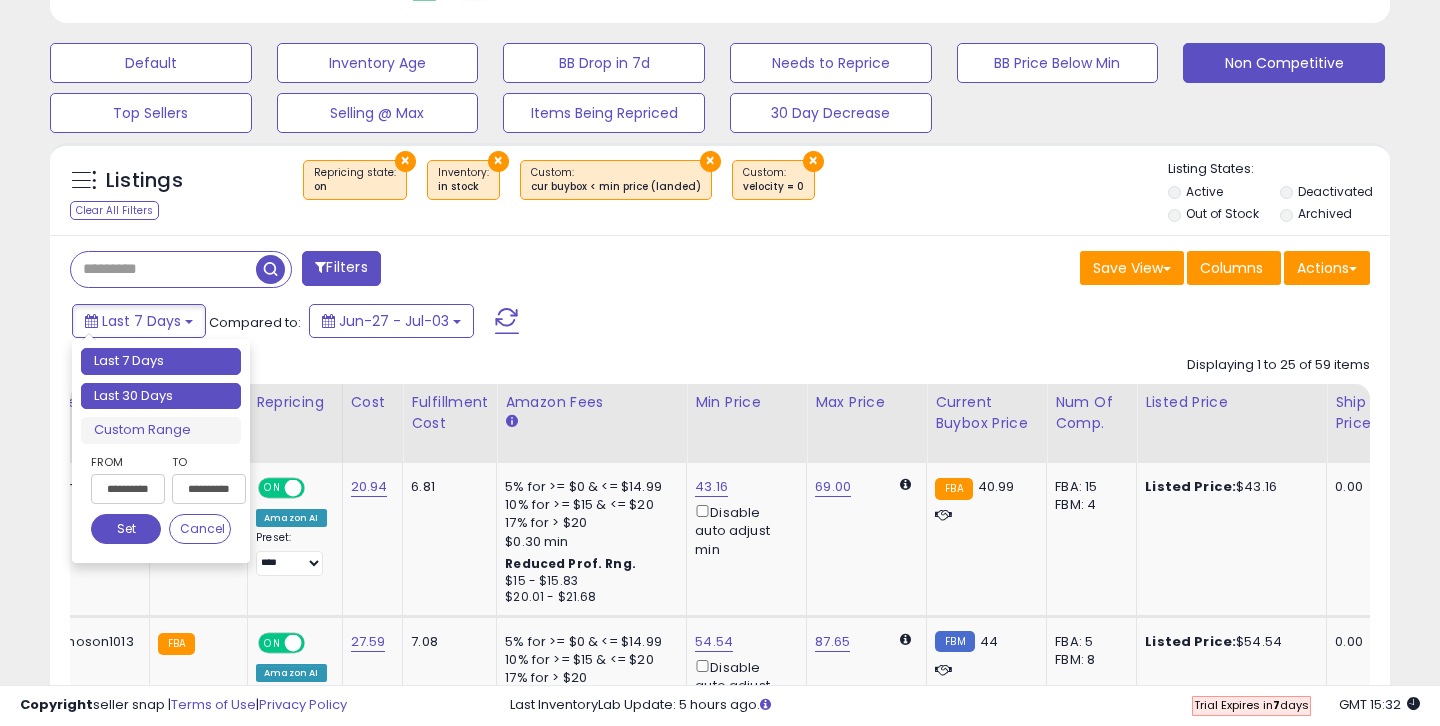 click on "Last 30 Days" at bounding box center [161, 396] 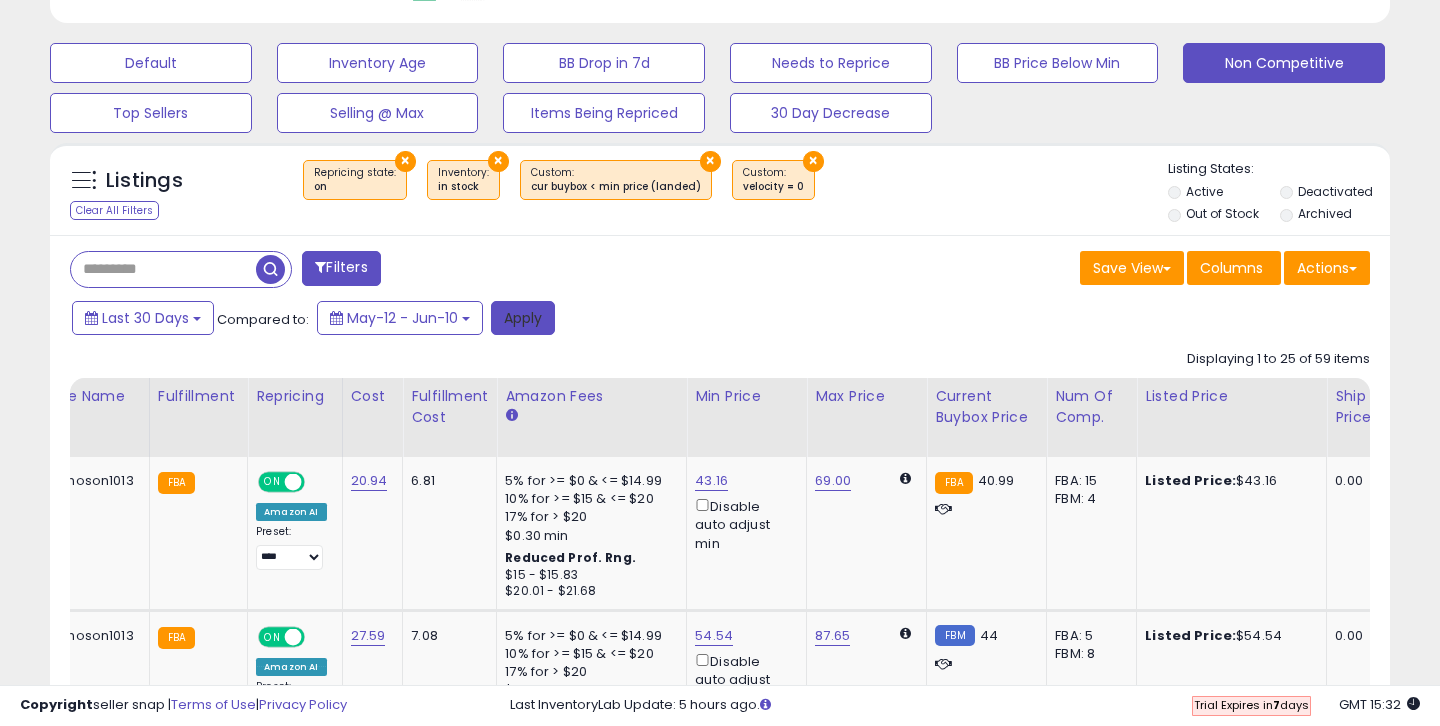 click on "Apply" at bounding box center [523, 318] 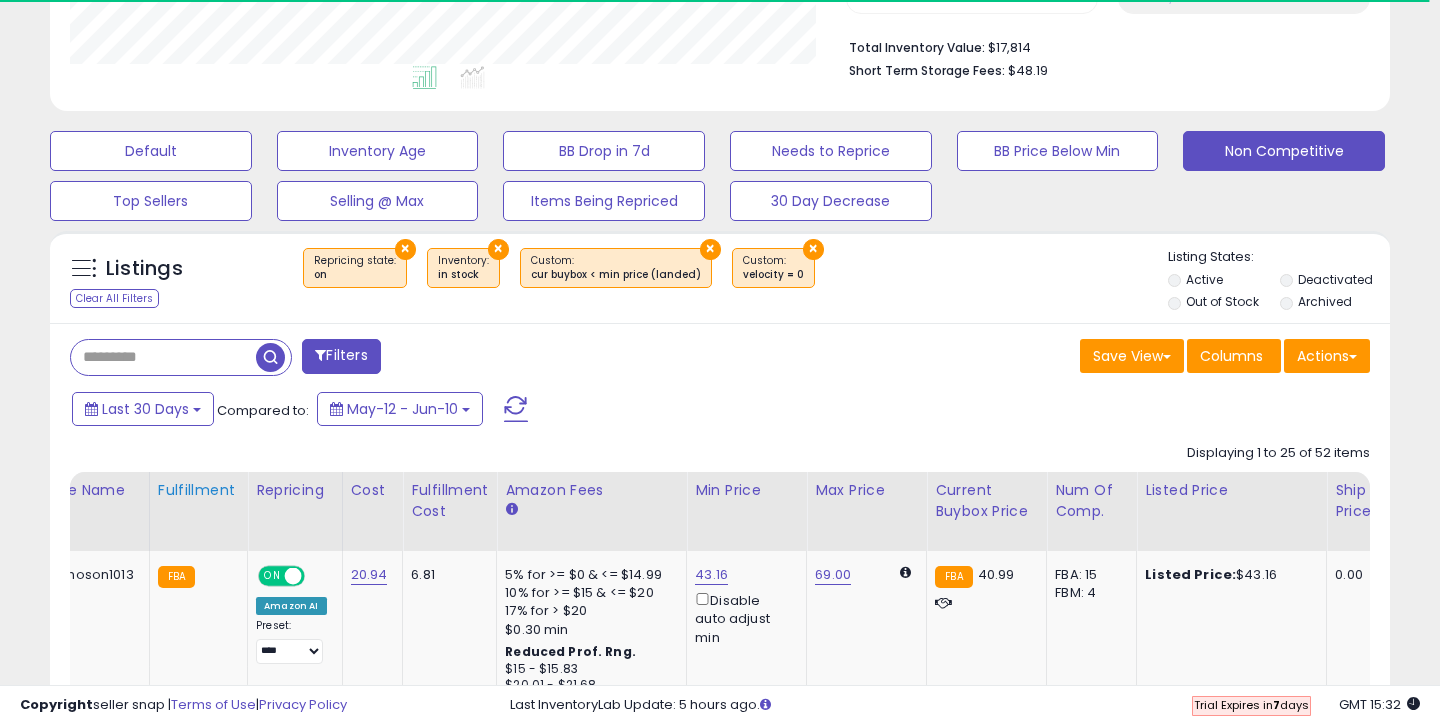 scroll, scrollTop: 587, scrollLeft: 0, axis: vertical 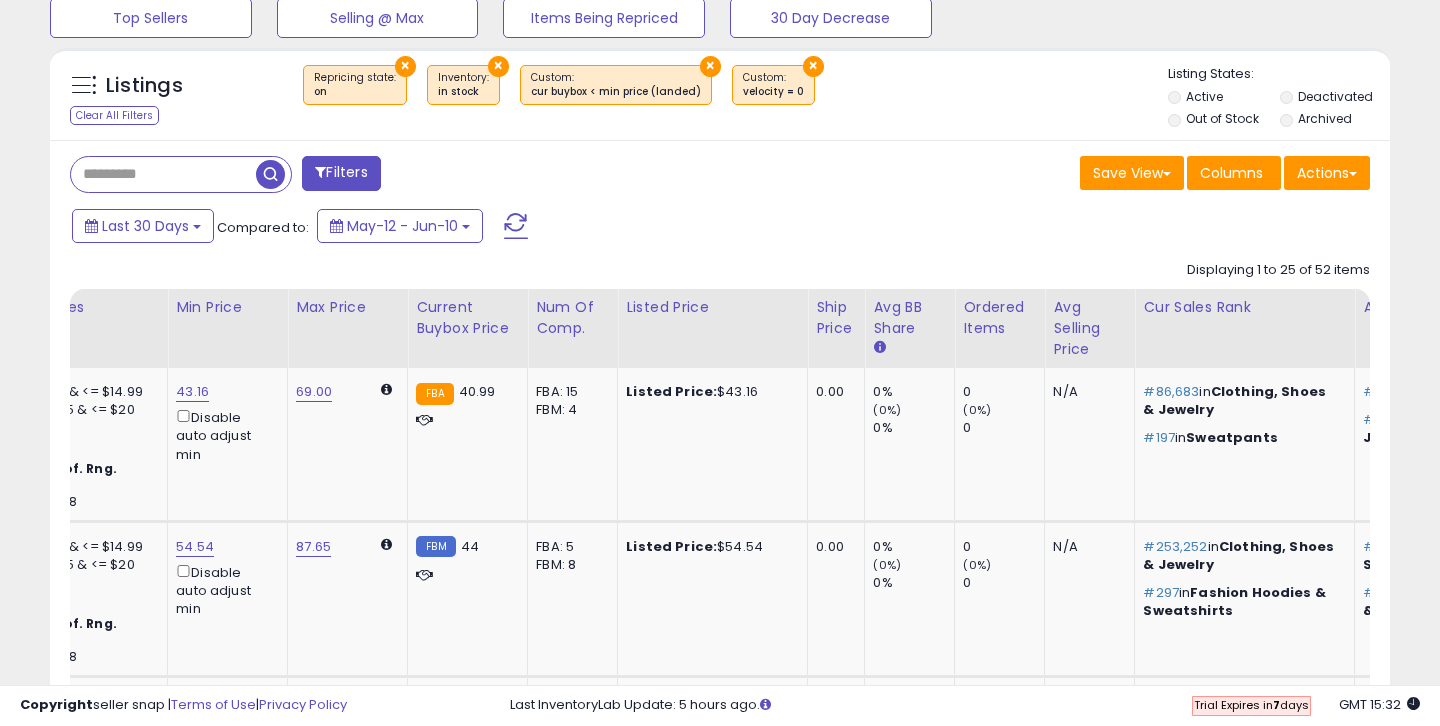 click on "Filters" at bounding box center (341, 173) 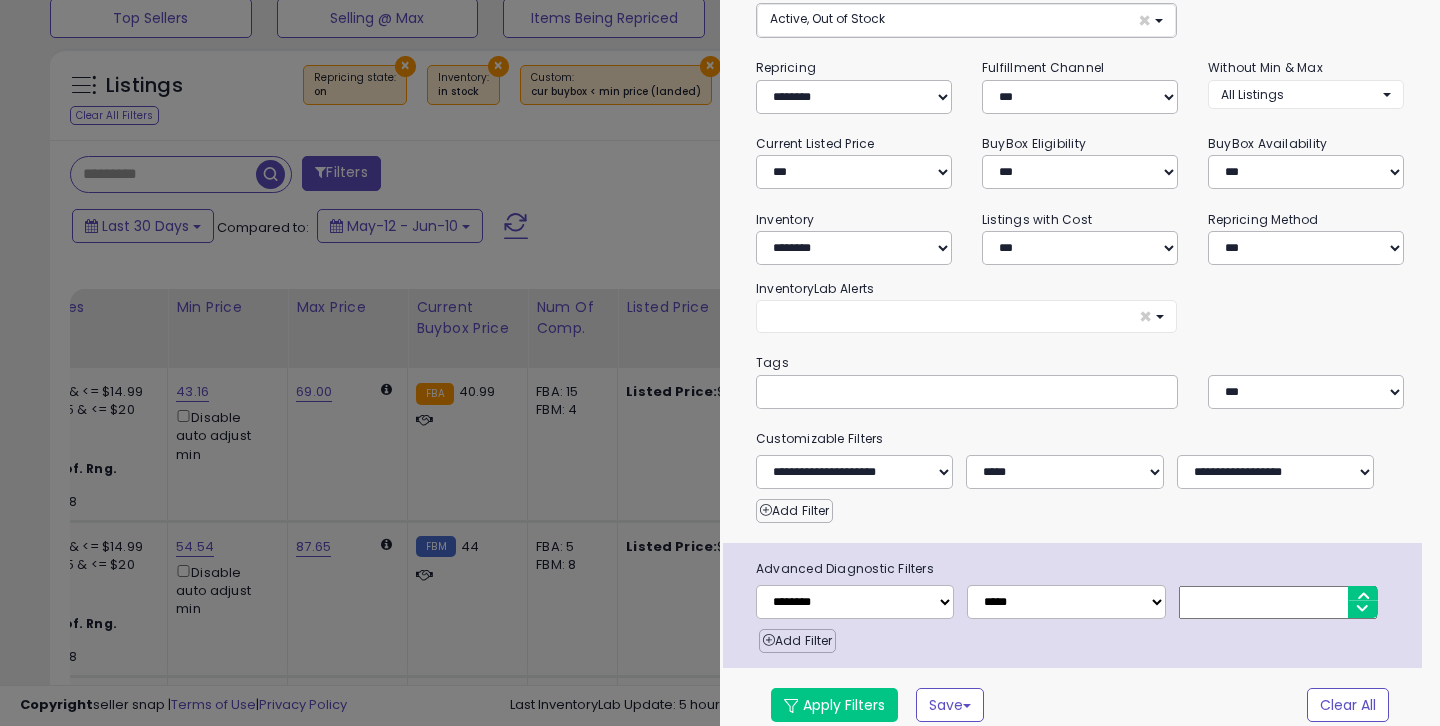scroll, scrollTop: 186, scrollLeft: 0, axis: vertical 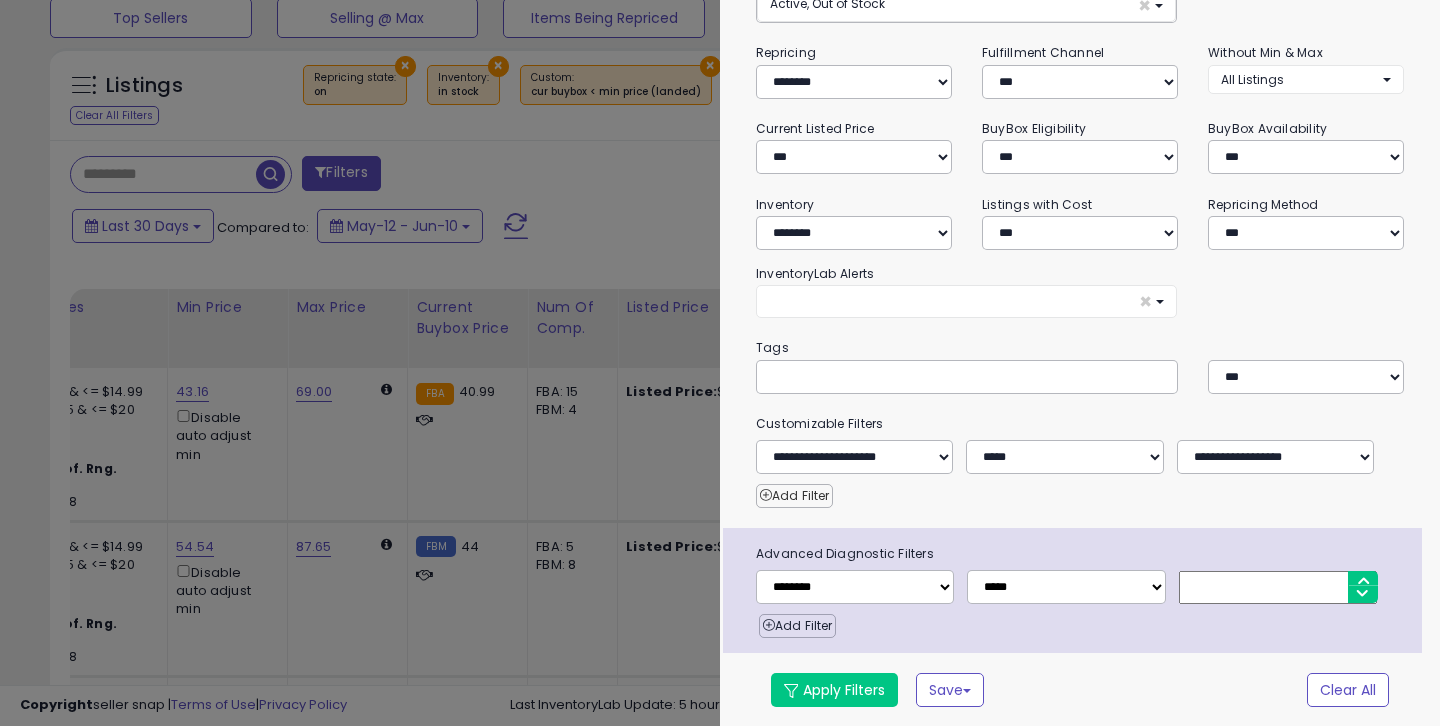 click on "Add Filter" at bounding box center (794, 496) 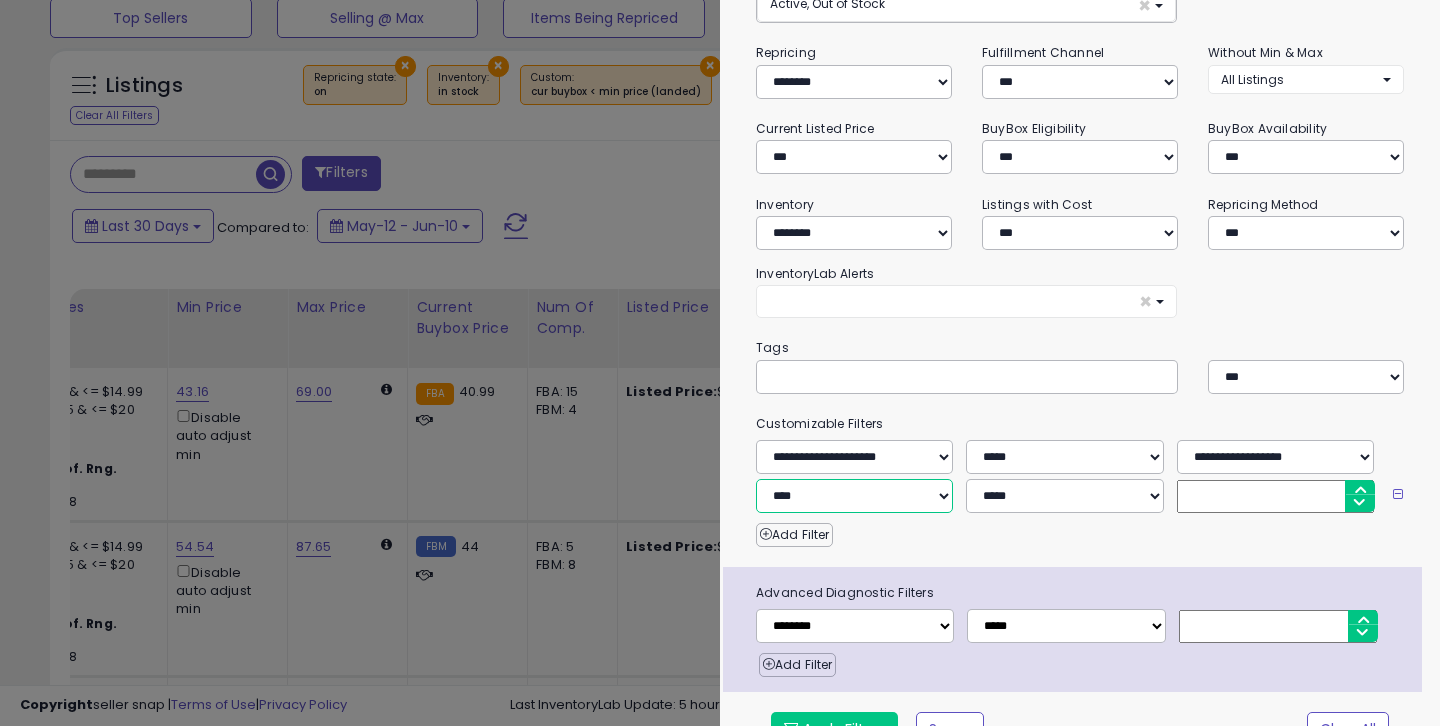 click on "**********" at bounding box center (854, 496) 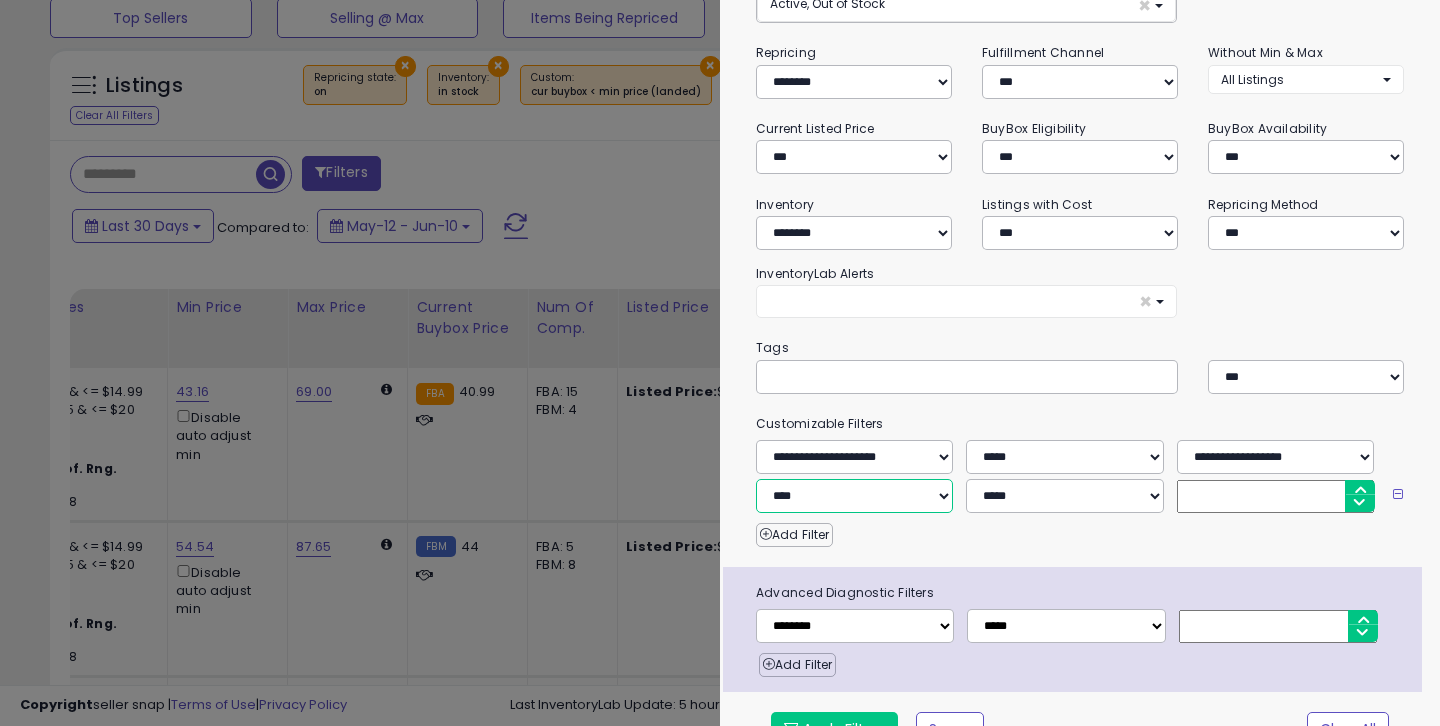 select on "**********" 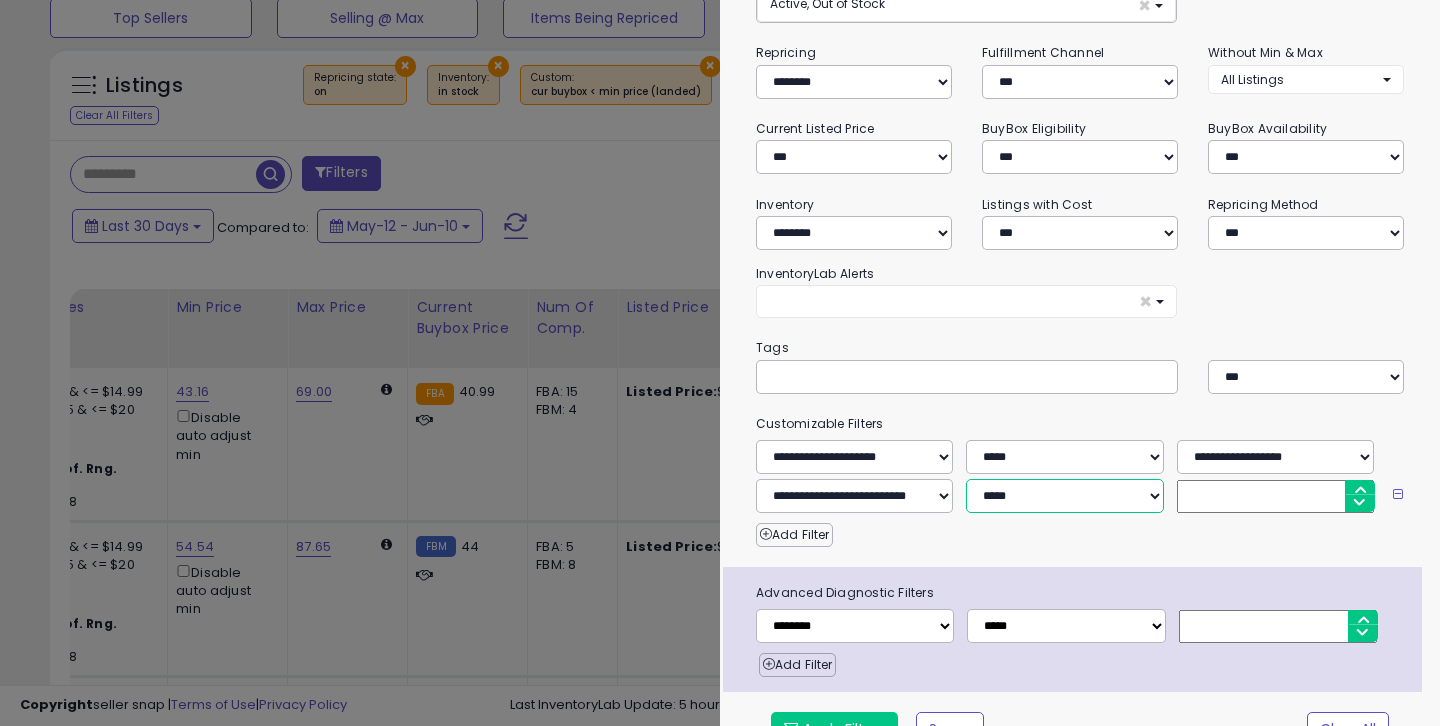 click on "**********" at bounding box center [1064, 496] 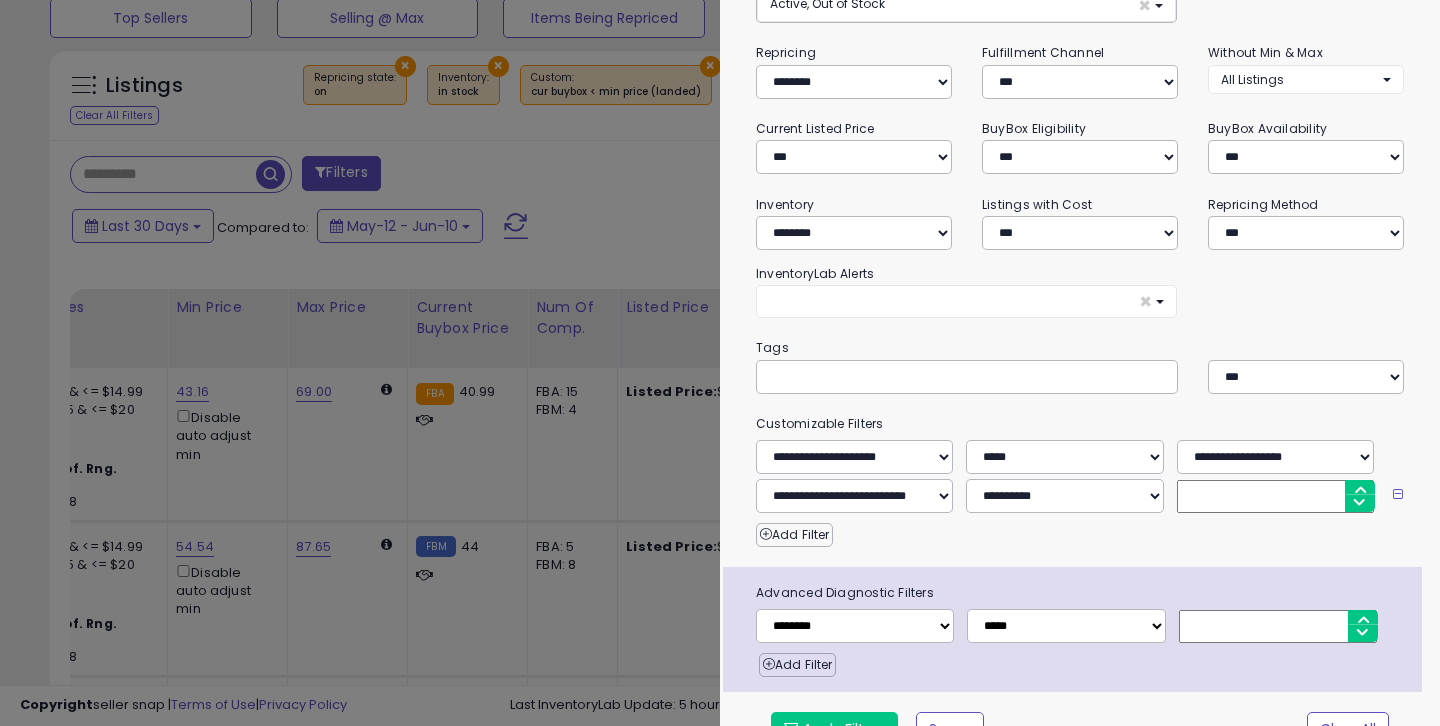 click at bounding box center (1275, 496) 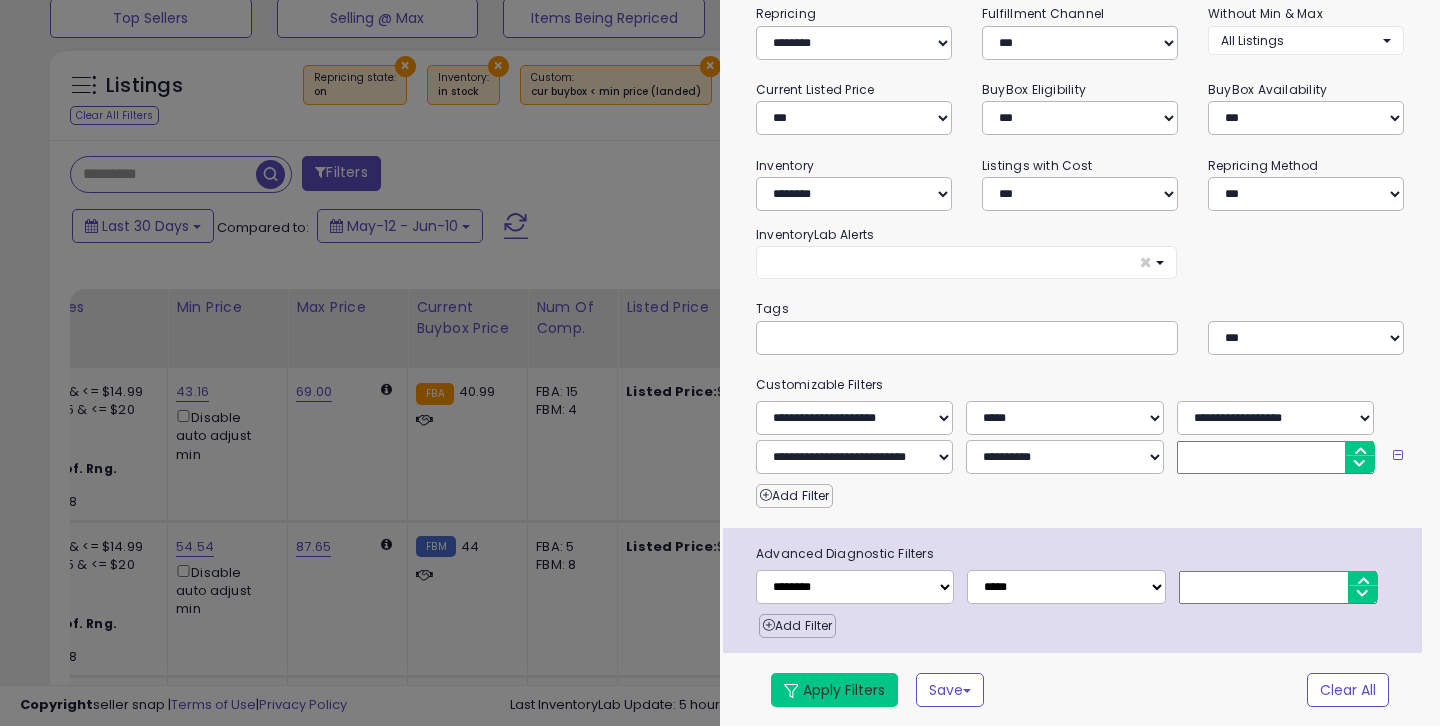 type on "*" 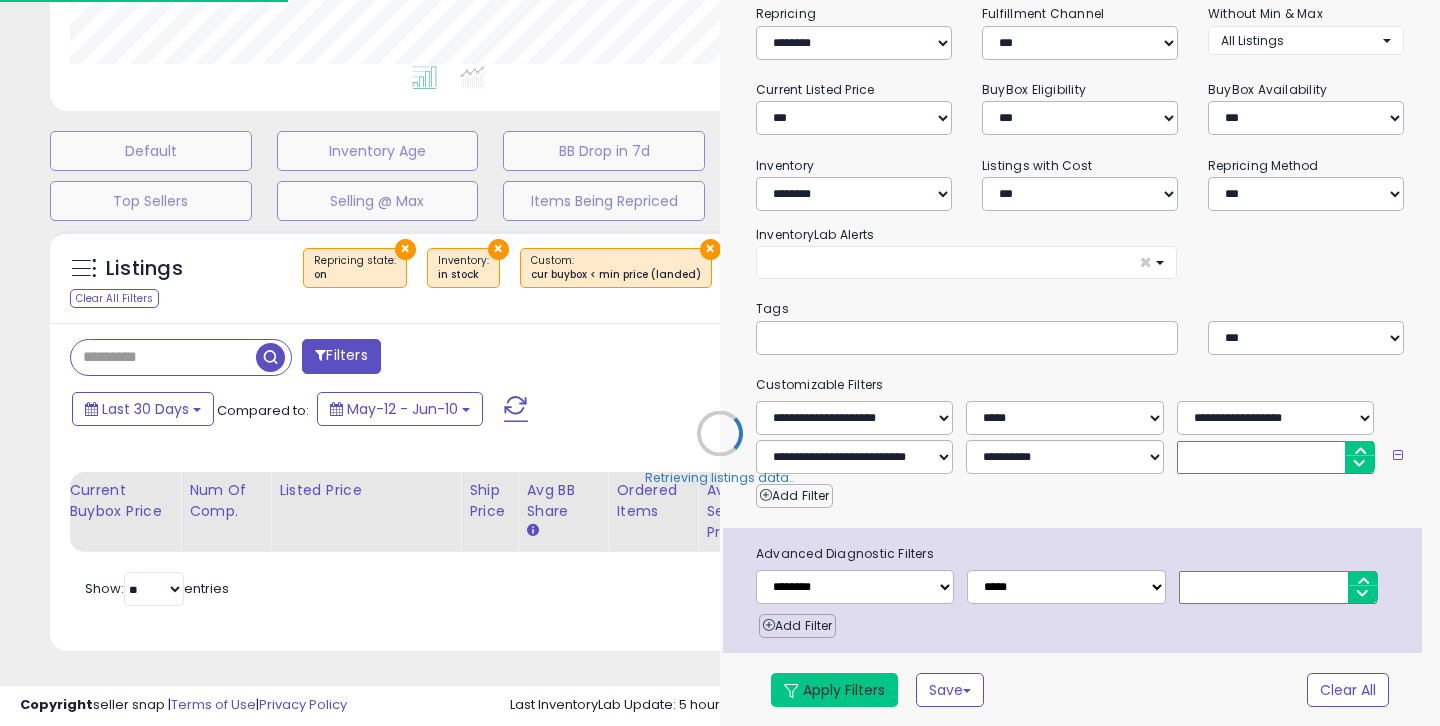 scroll, scrollTop: 499, scrollLeft: 0, axis: vertical 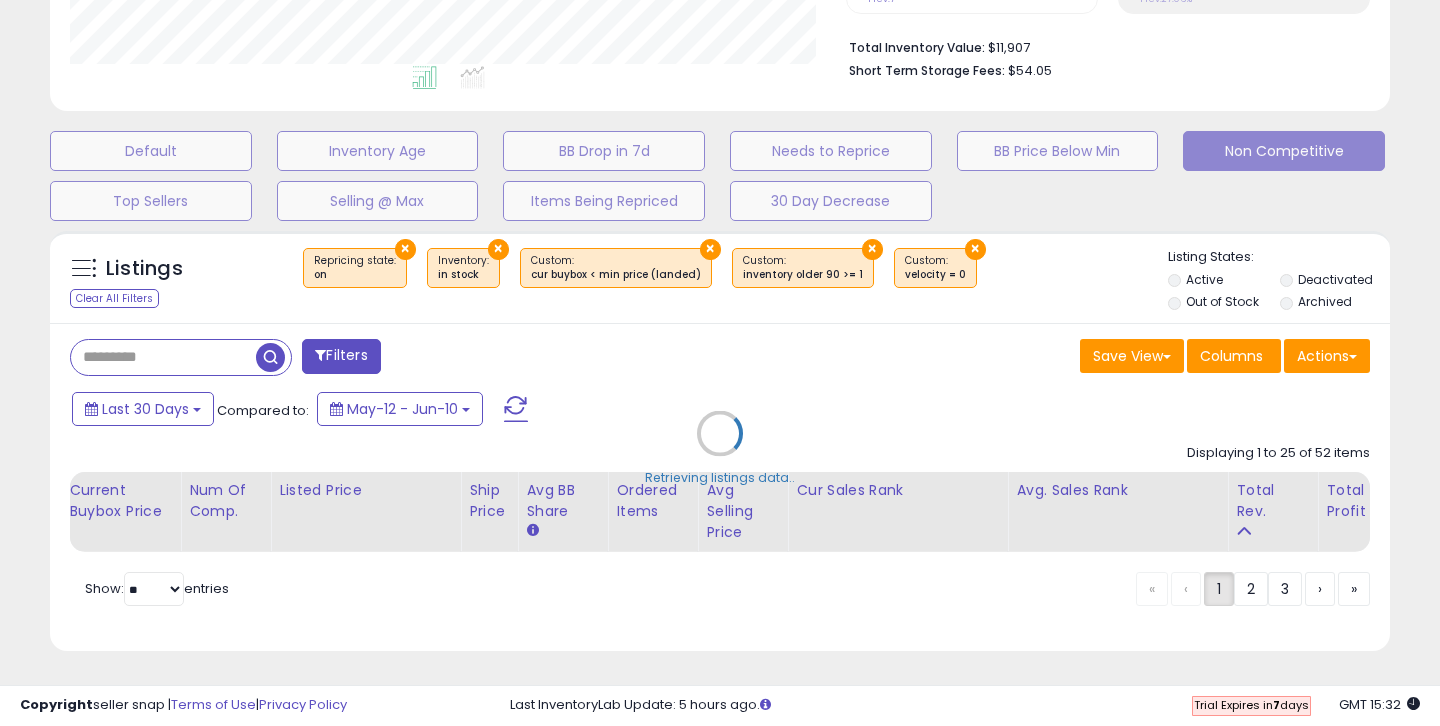 click on "Retrieving listings data.." at bounding box center [720, 448] 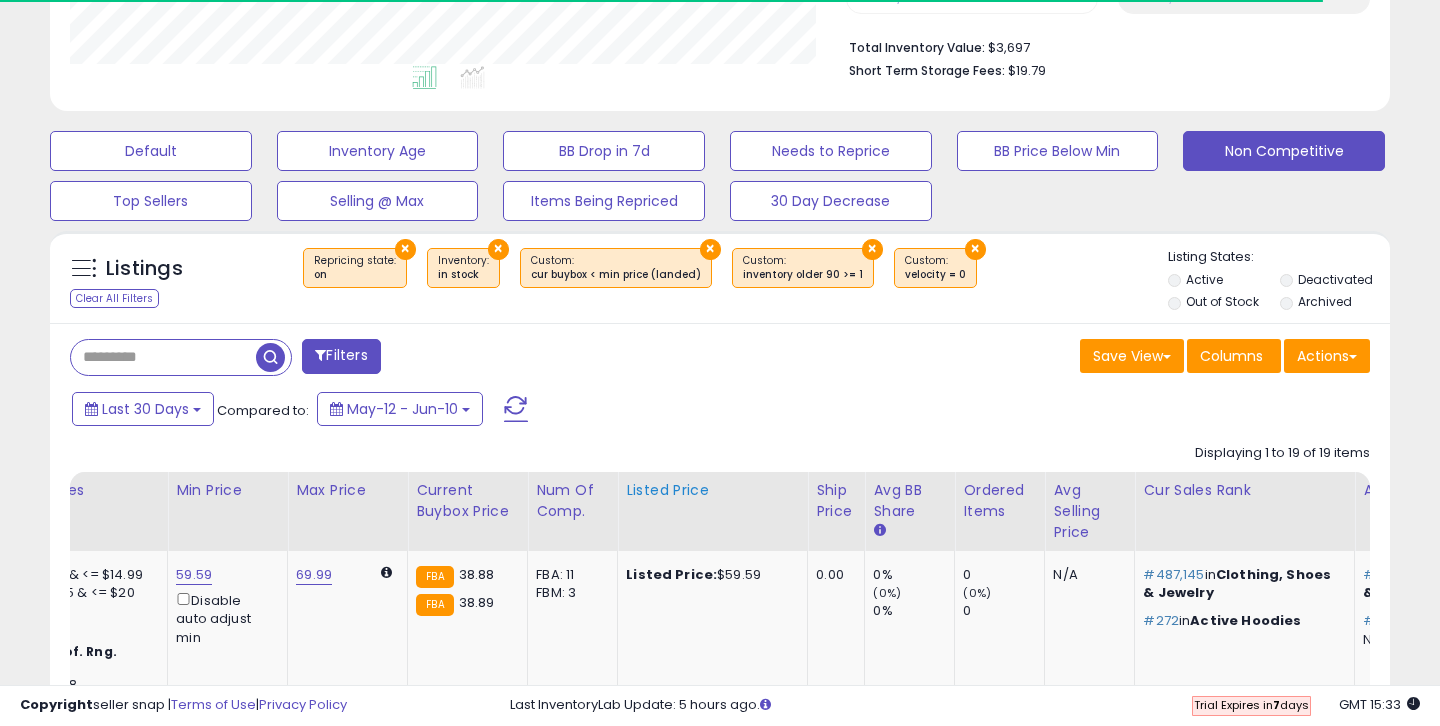 scroll, scrollTop: 999590, scrollLeft: 999224, axis: both 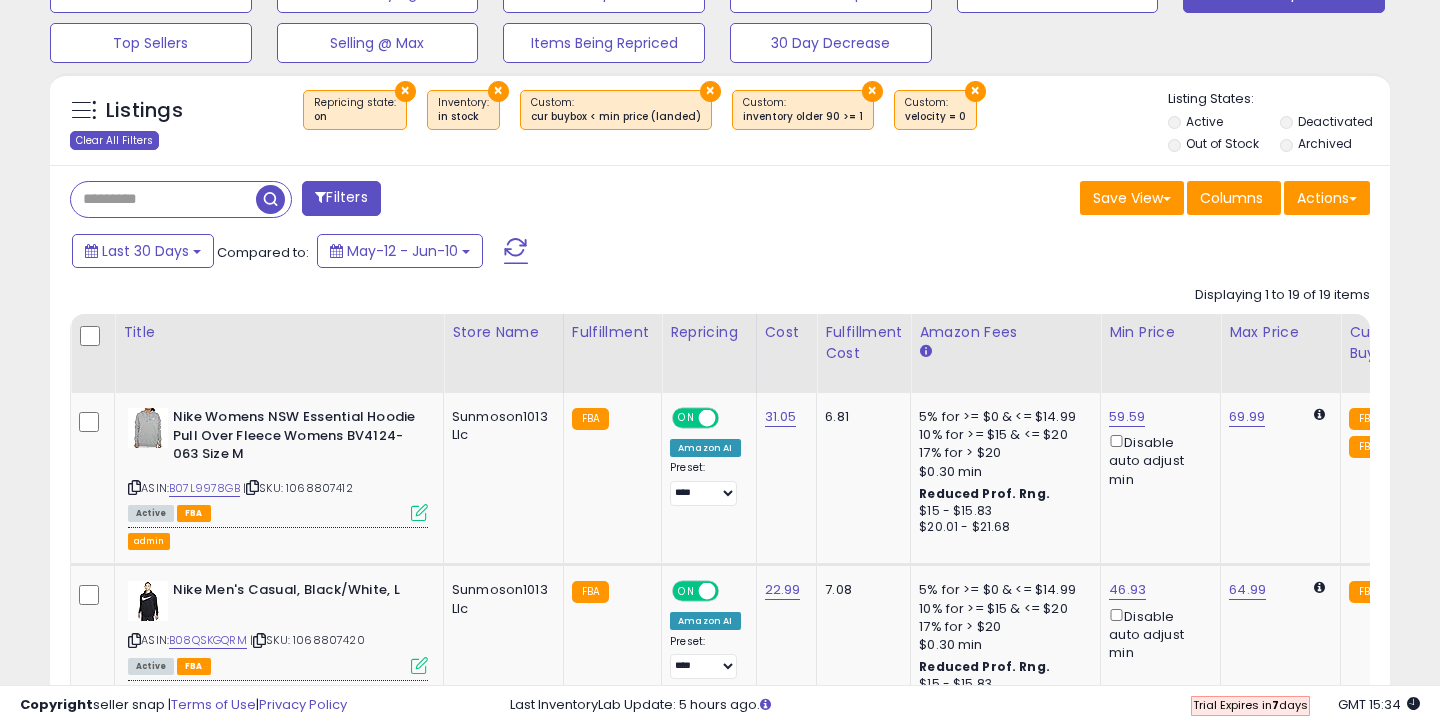 click on "Clear All Filters" at bounding box center (114, 140) 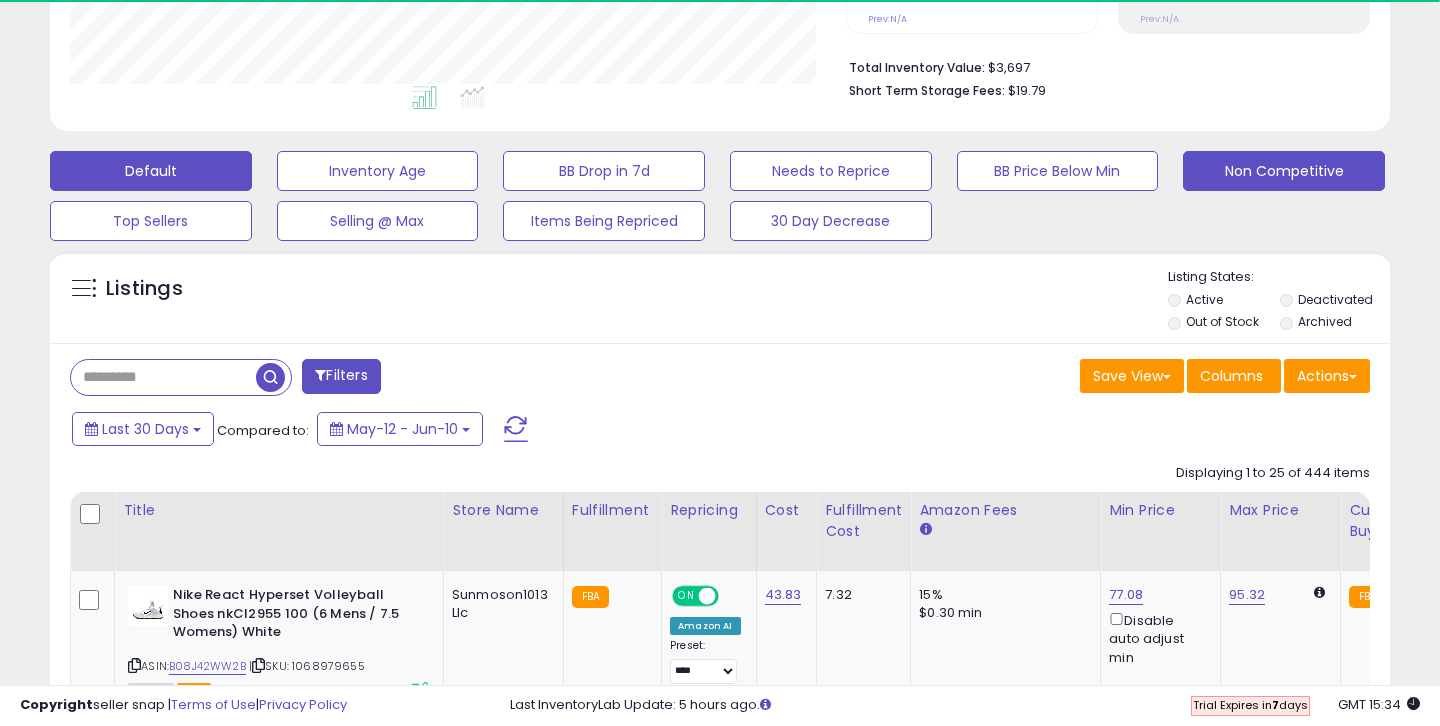 scroll, scrollTop: 657, scrollLeft: 0, axis: vertical 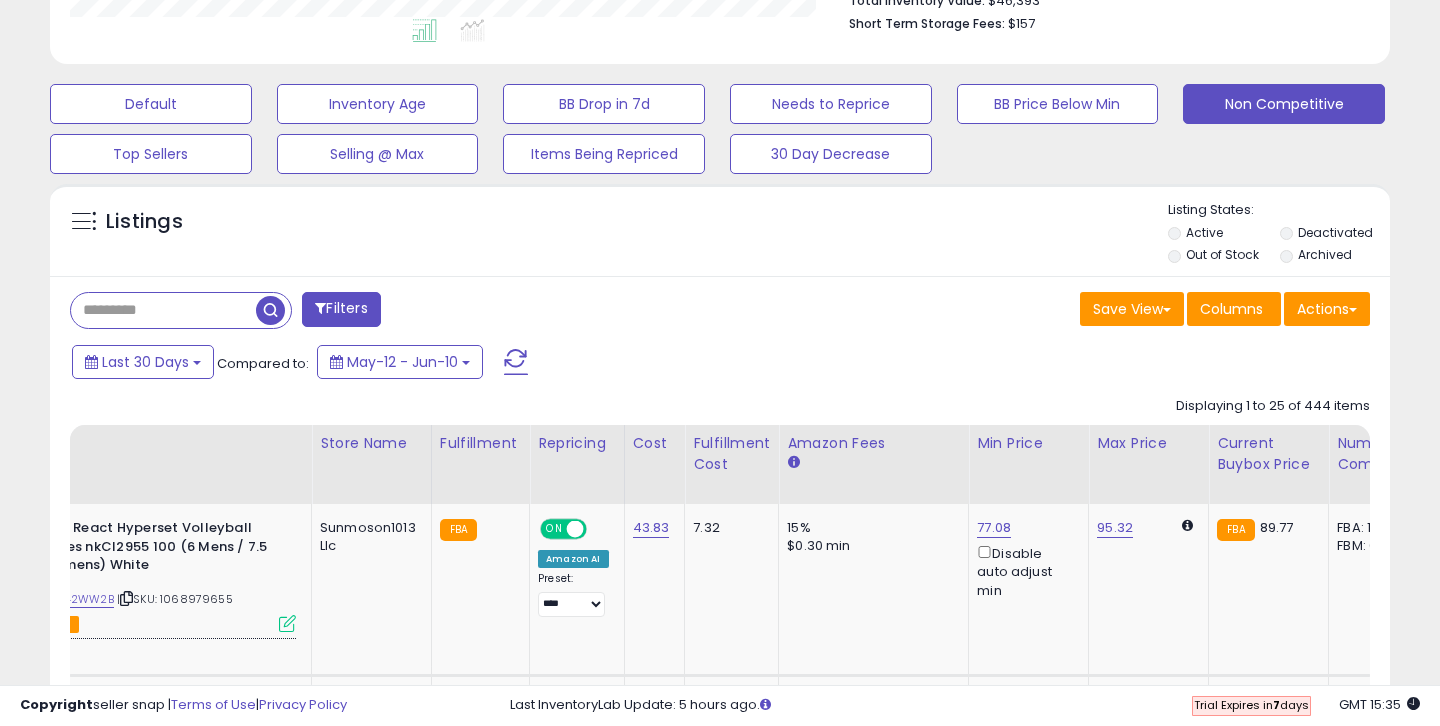 click on "Filters" at bounding box center [341, 309] 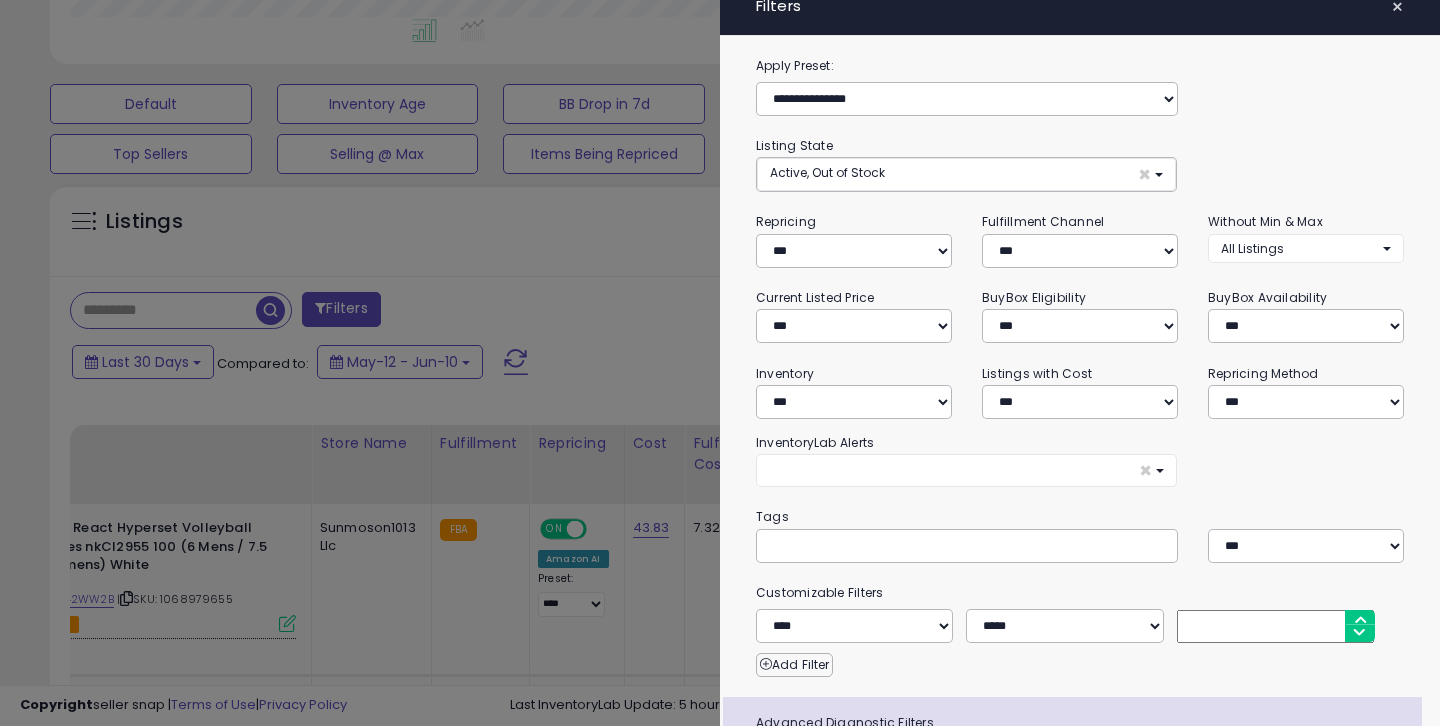 scroll, scrollTop: 0, scrollLeft: 0, axis: both 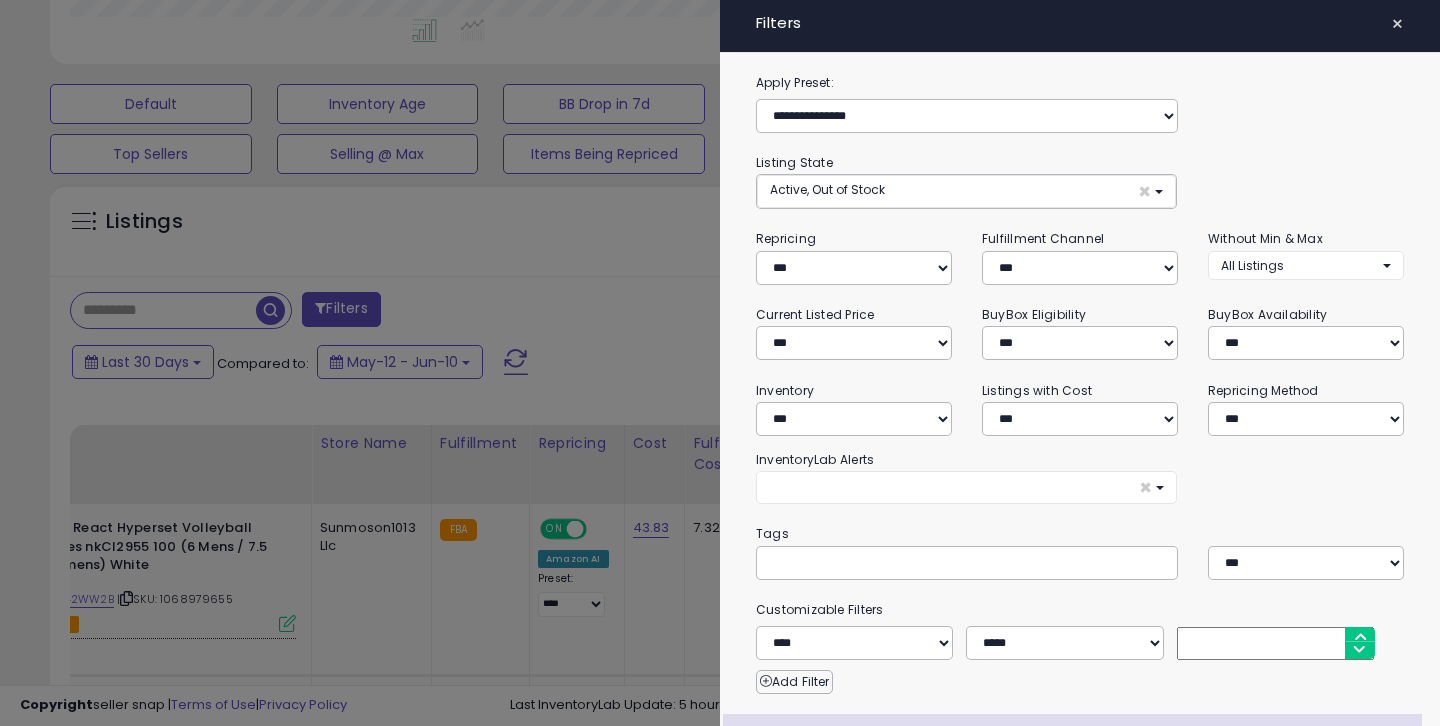click at bounding box center (720, 363) 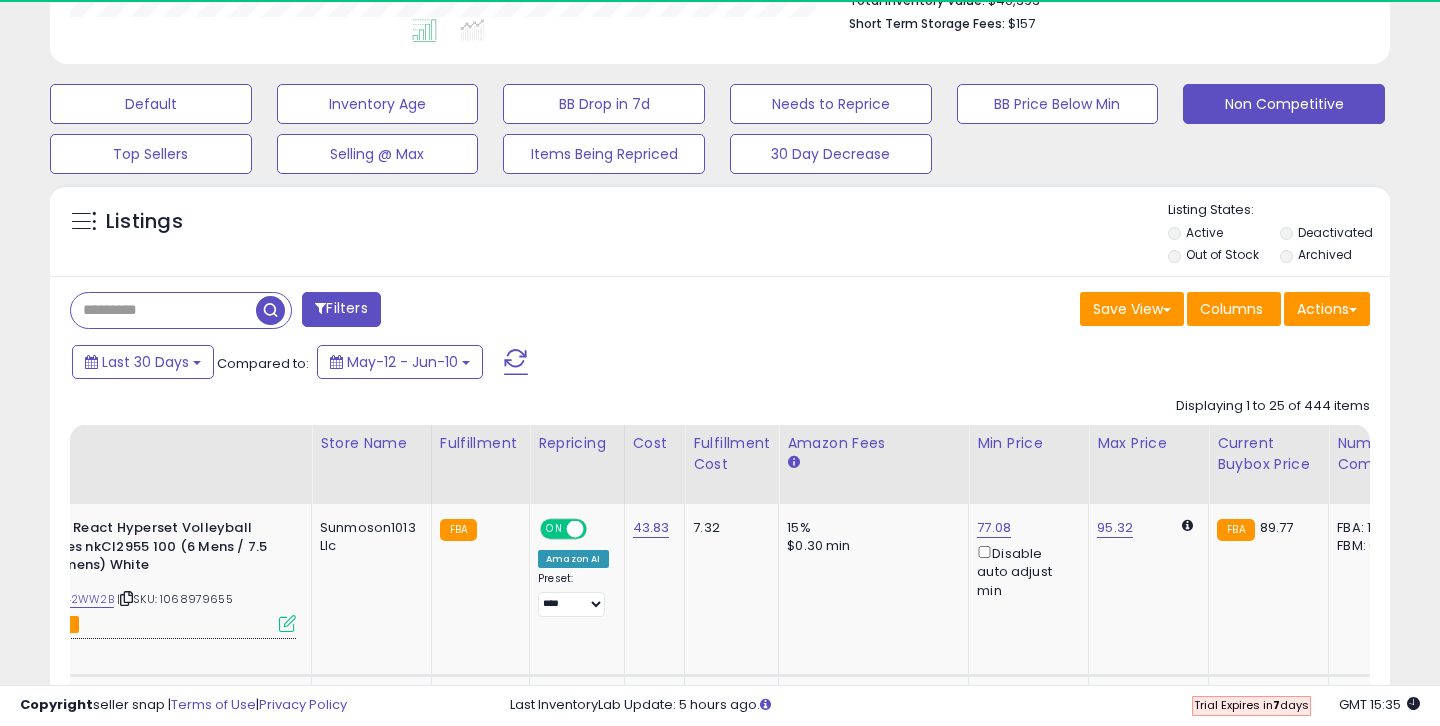 click on "Analytics
Totals For
All Selected Listings
Listings With Cost
Include Returns" at bounding box center [720, -194] 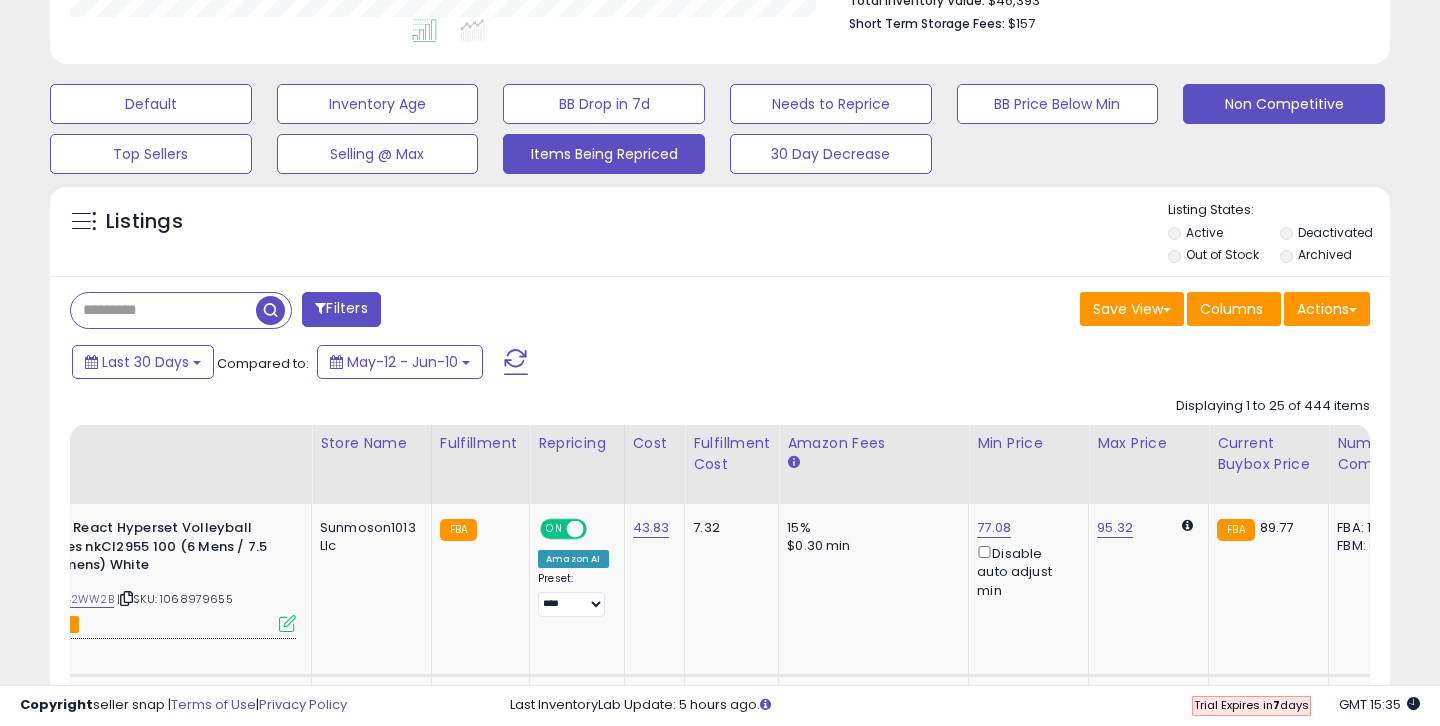 click on "Items Being Repriced" at bounding box center (151, 104) 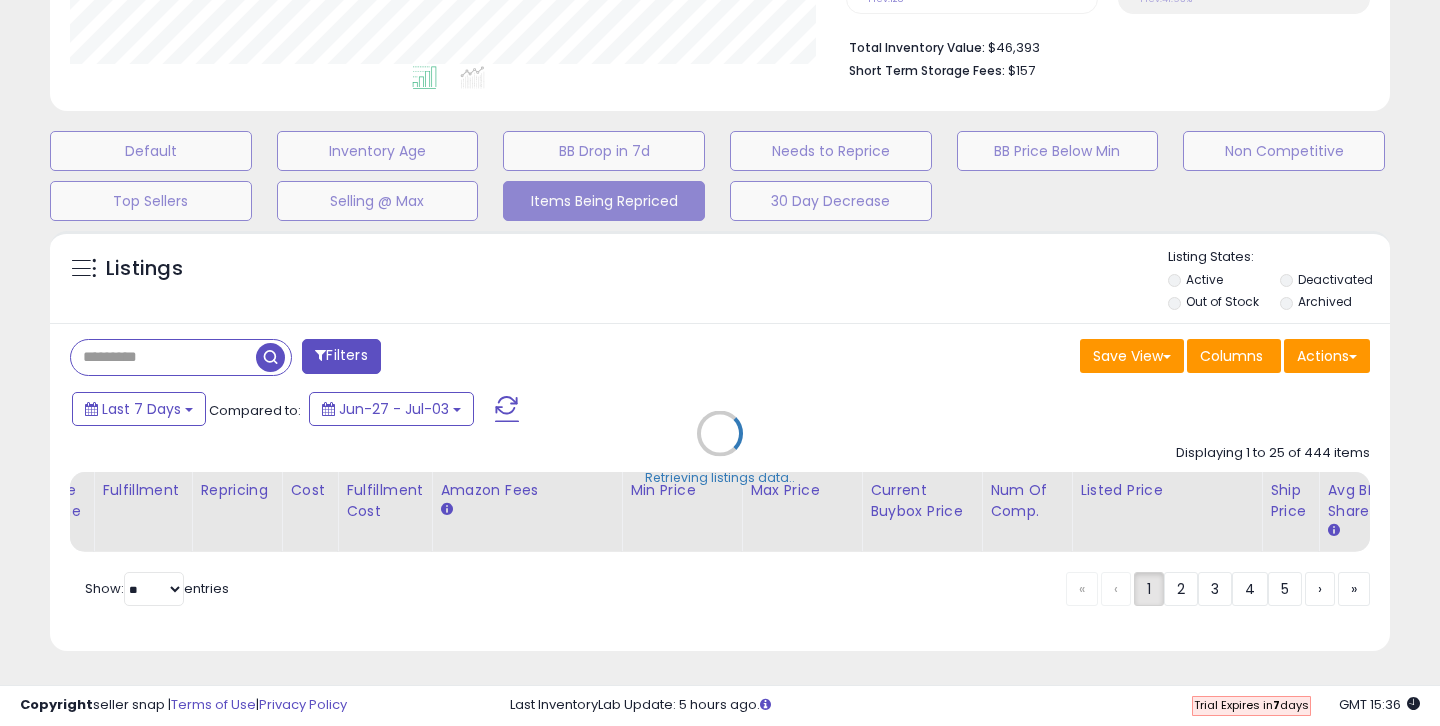 scroll, scrollTop: 499, scrollLeft: 0, axis: vertical 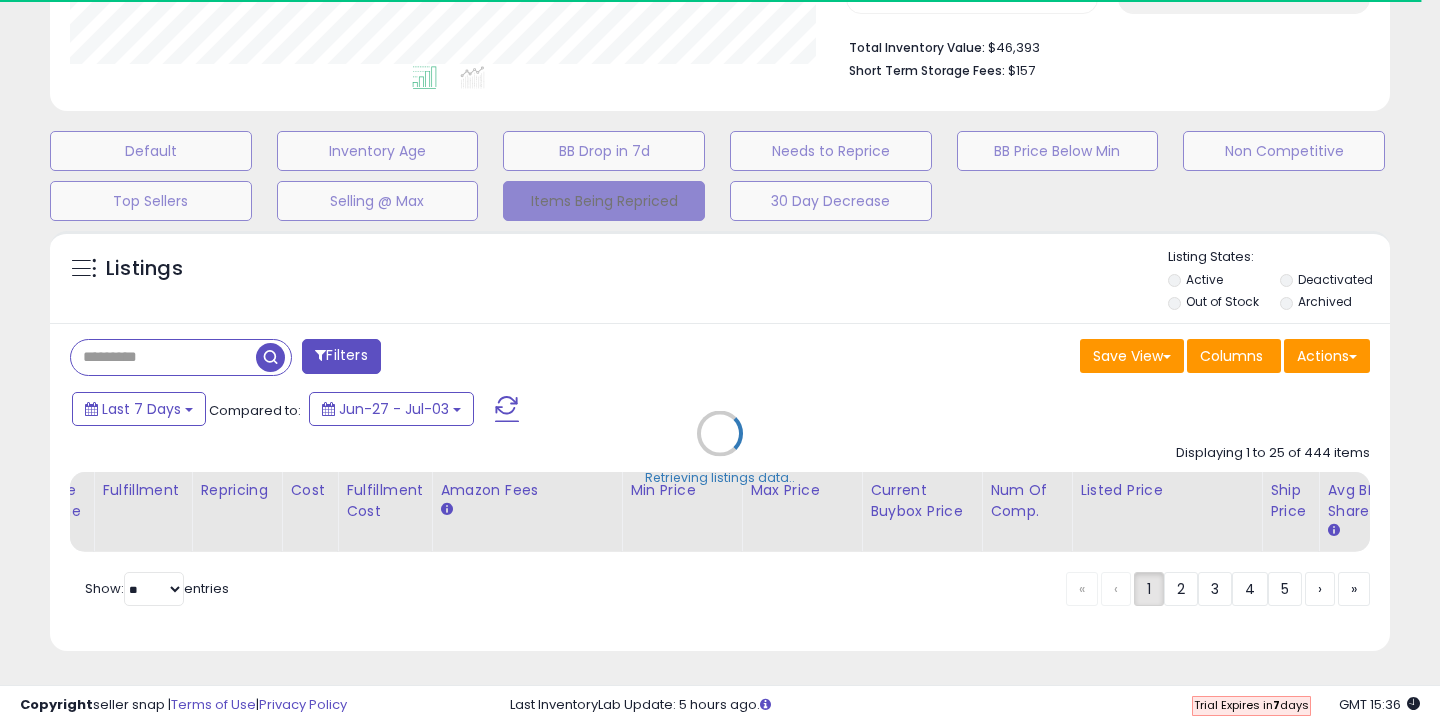drag, startPoint x: 595, startPoint y: 156, endPoint x: 569, endPoint y: 370, distance: 215.57365 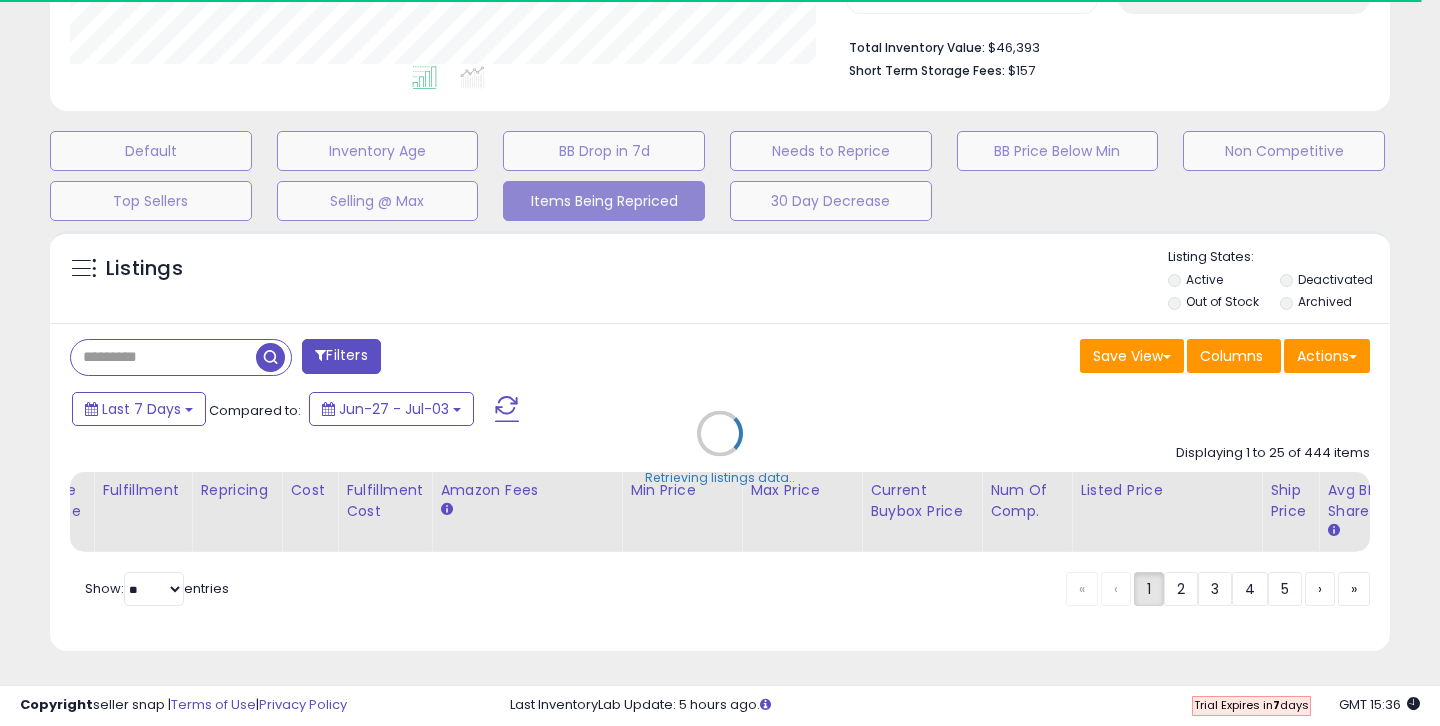click on "Default
Inventory Age
BB Drop in 7d
Needs to Reprice
BB Price Below Min
Non Competitive
Top Sellers
Selling @ Max
Items Being Repriced
30 Day Decrease" at bounding box center (720, 171) 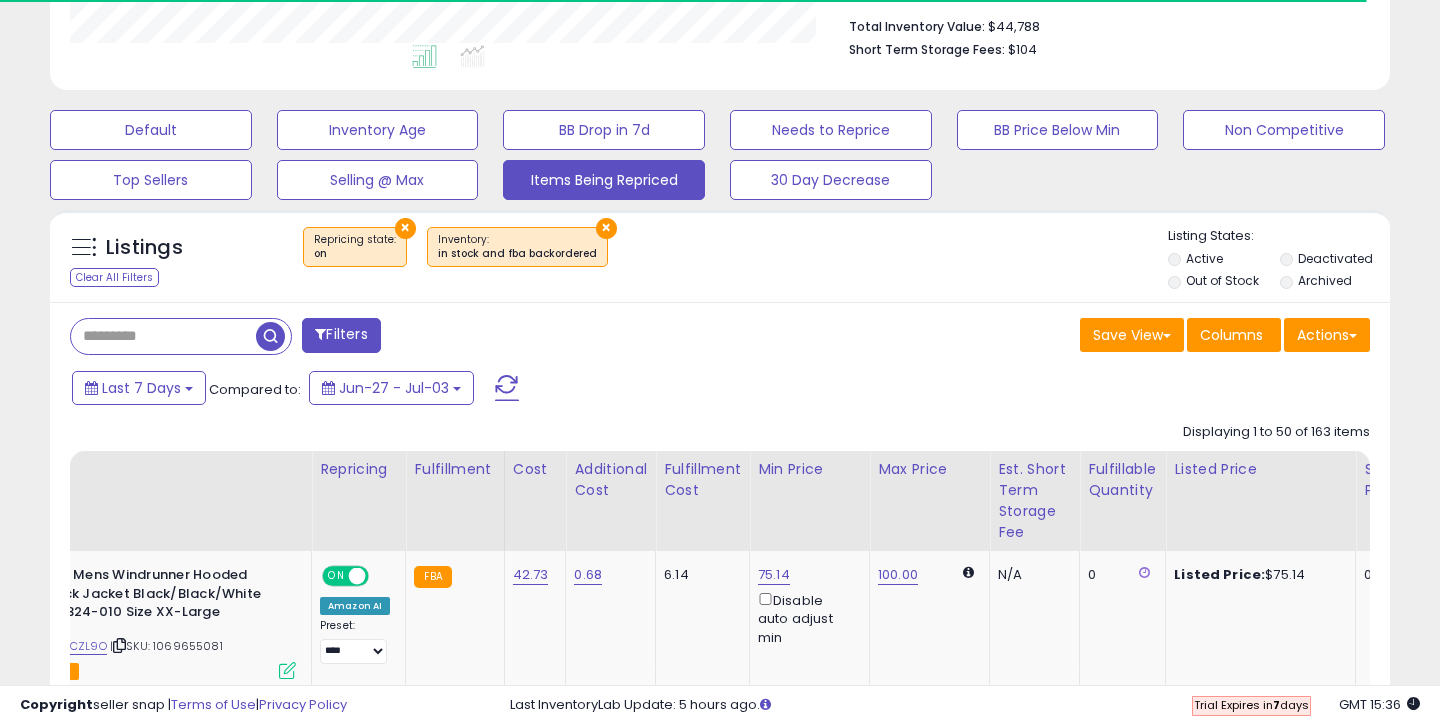 scroll, scrollTop: 546, scrollLeft: 0, axis: vertical 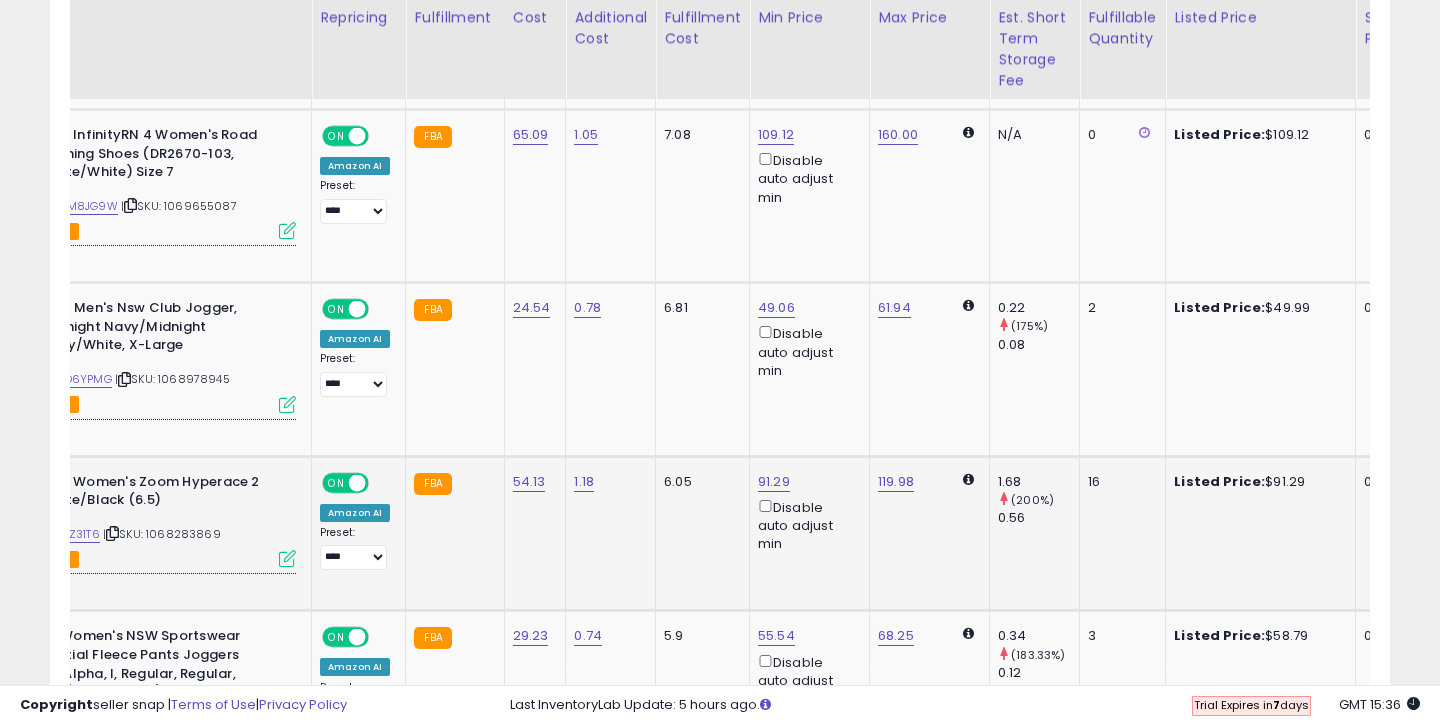 click on "91.29  Disable auto adjust min" 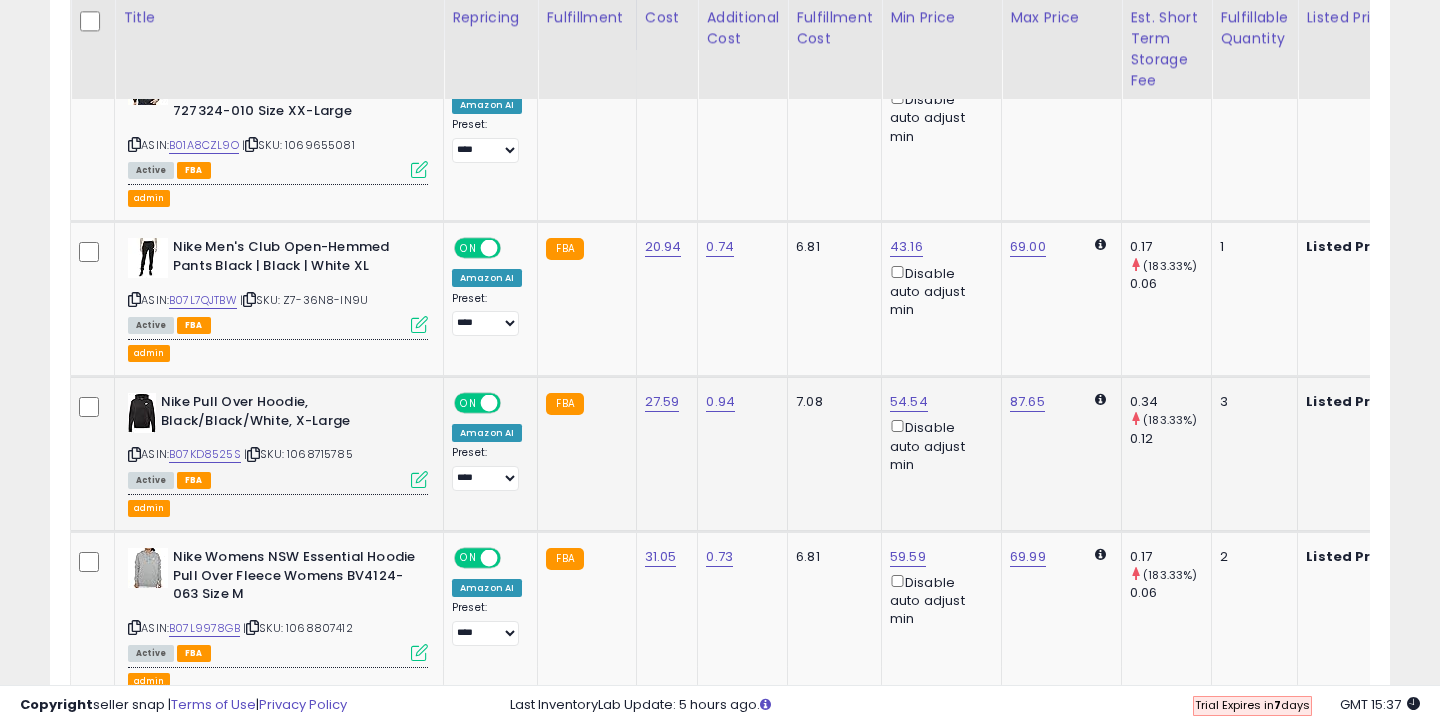 scroll, scrollTop: 1320, scrollLeft: 0, axis: vertical 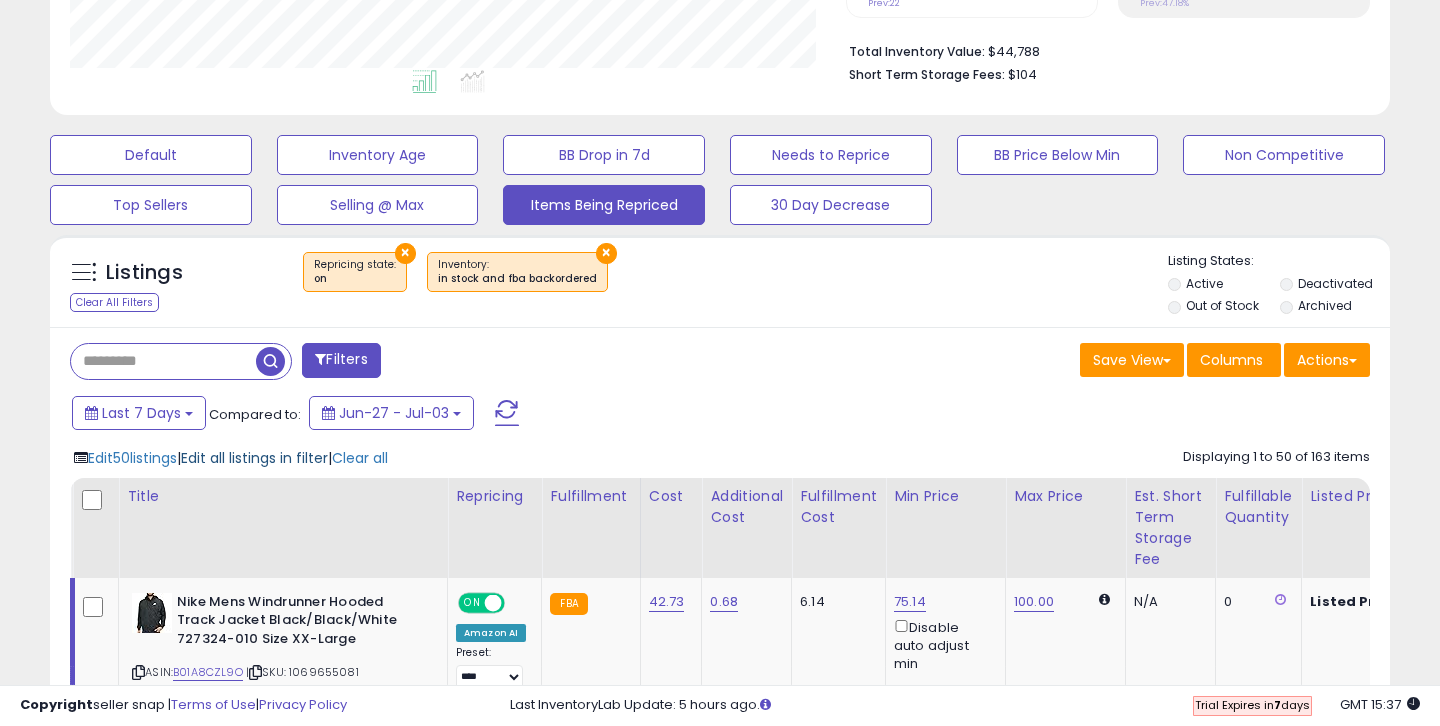 click on "Edit all listings in filter" at bounding box center [254, 458] 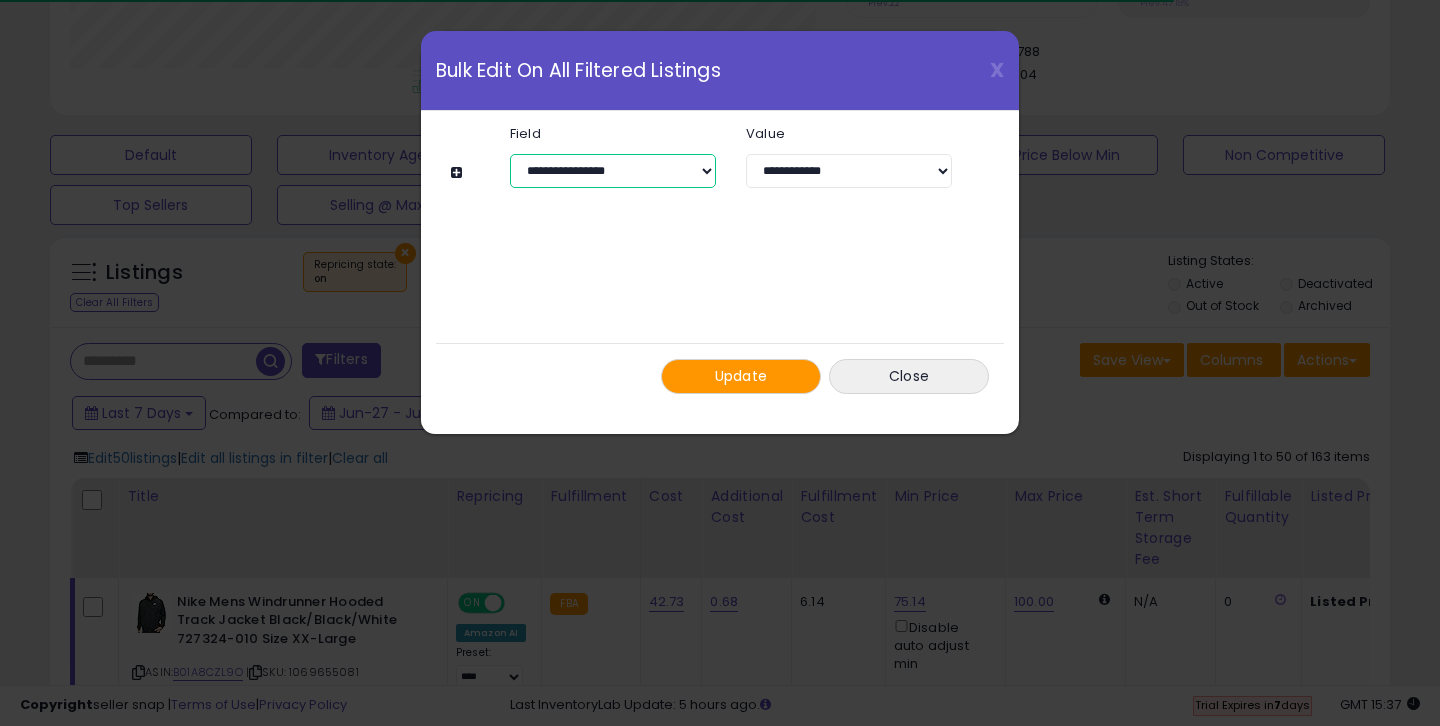 click on "**********" at bounding box center (613, 171) 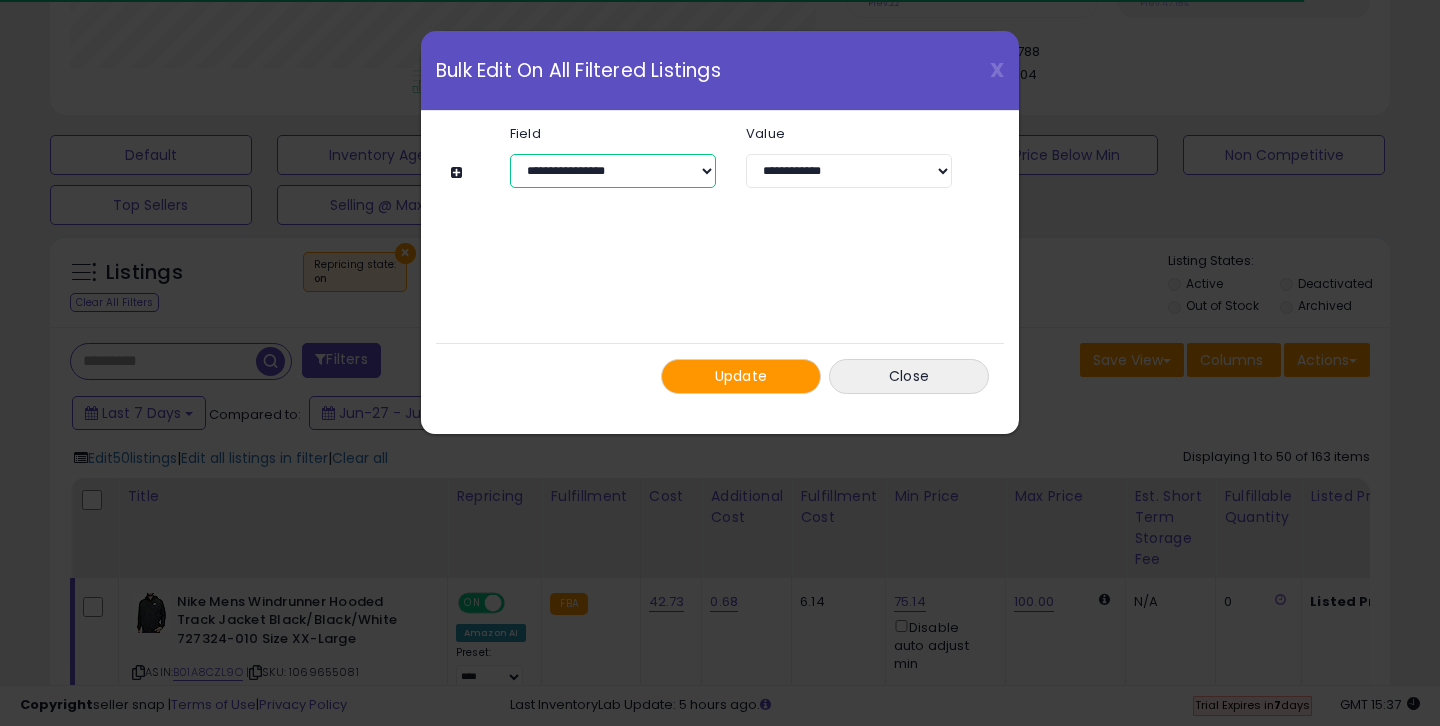 click on "**********" at bounding box center [613, 171] 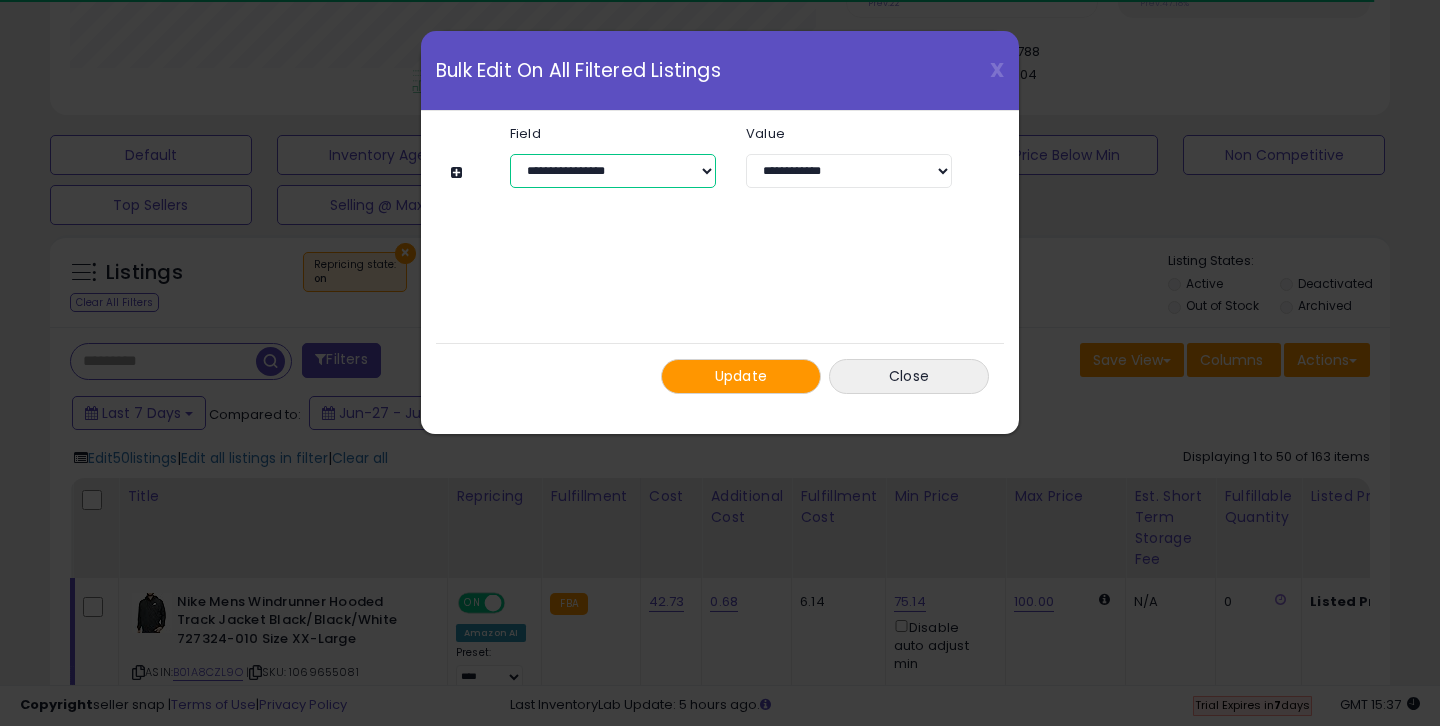 select on "**********" 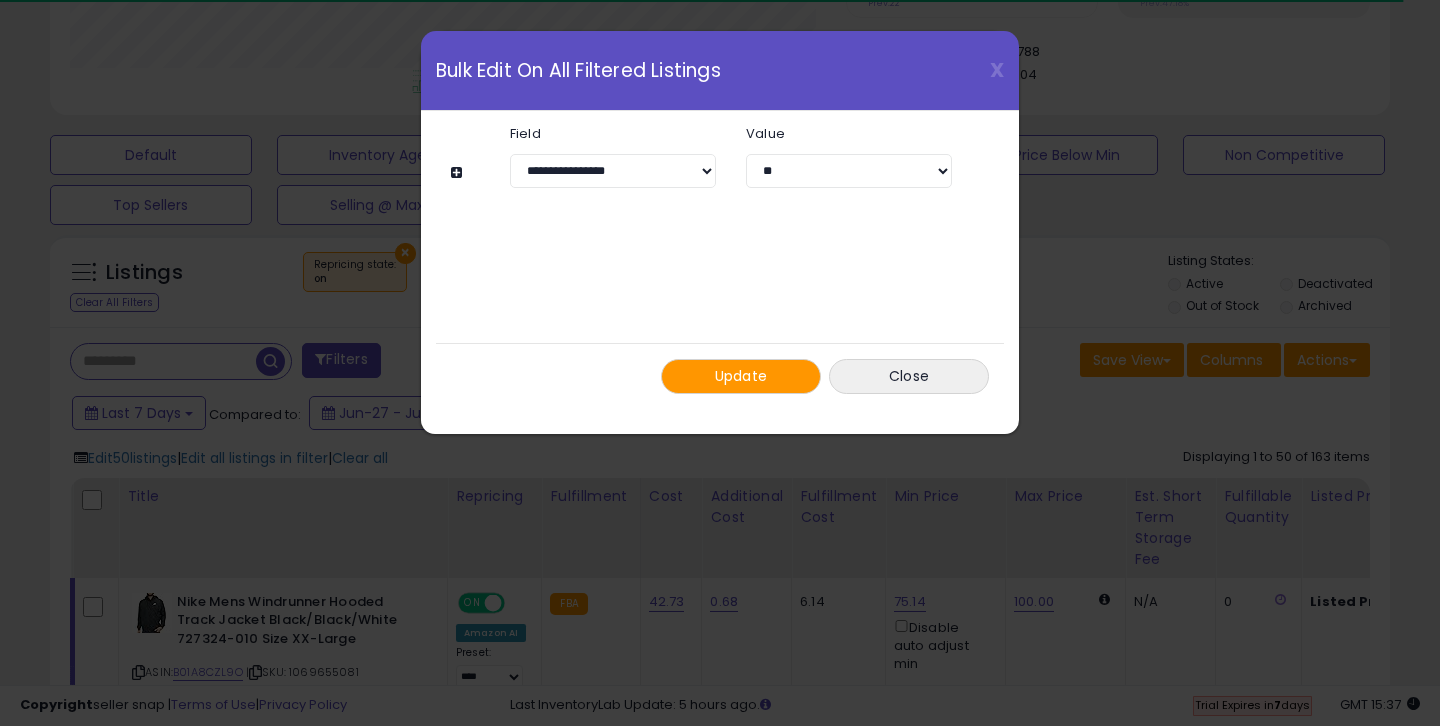 click at bounding box center [459, 172] 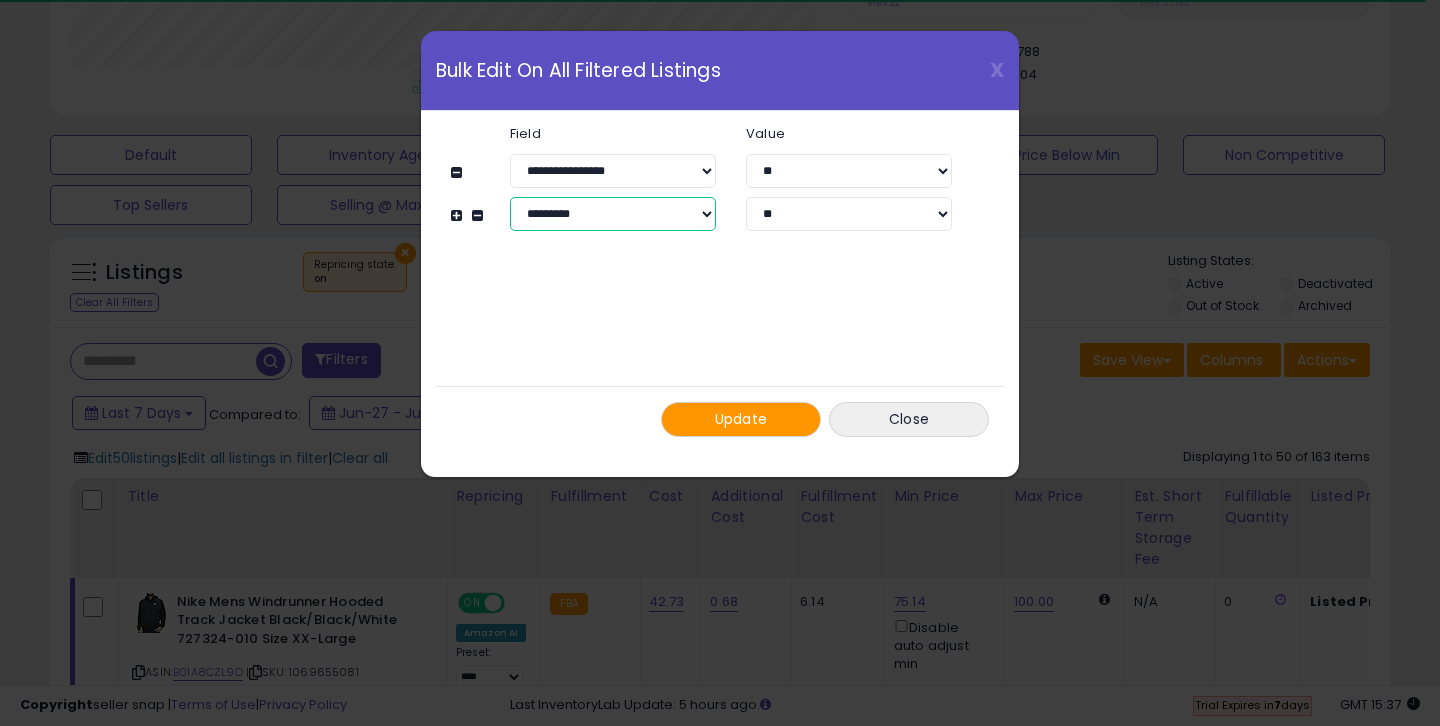 click on "**********" at bounding box center (613, 214) 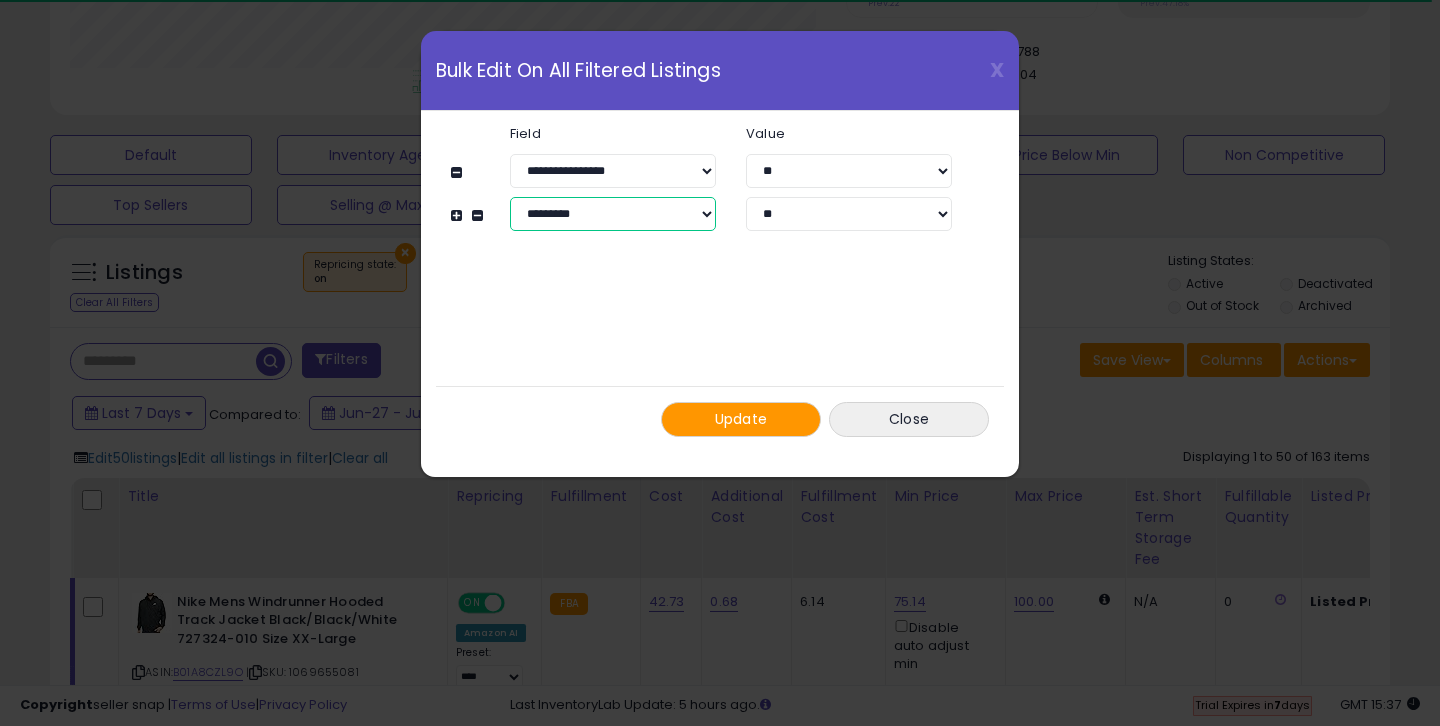 select on "**********" 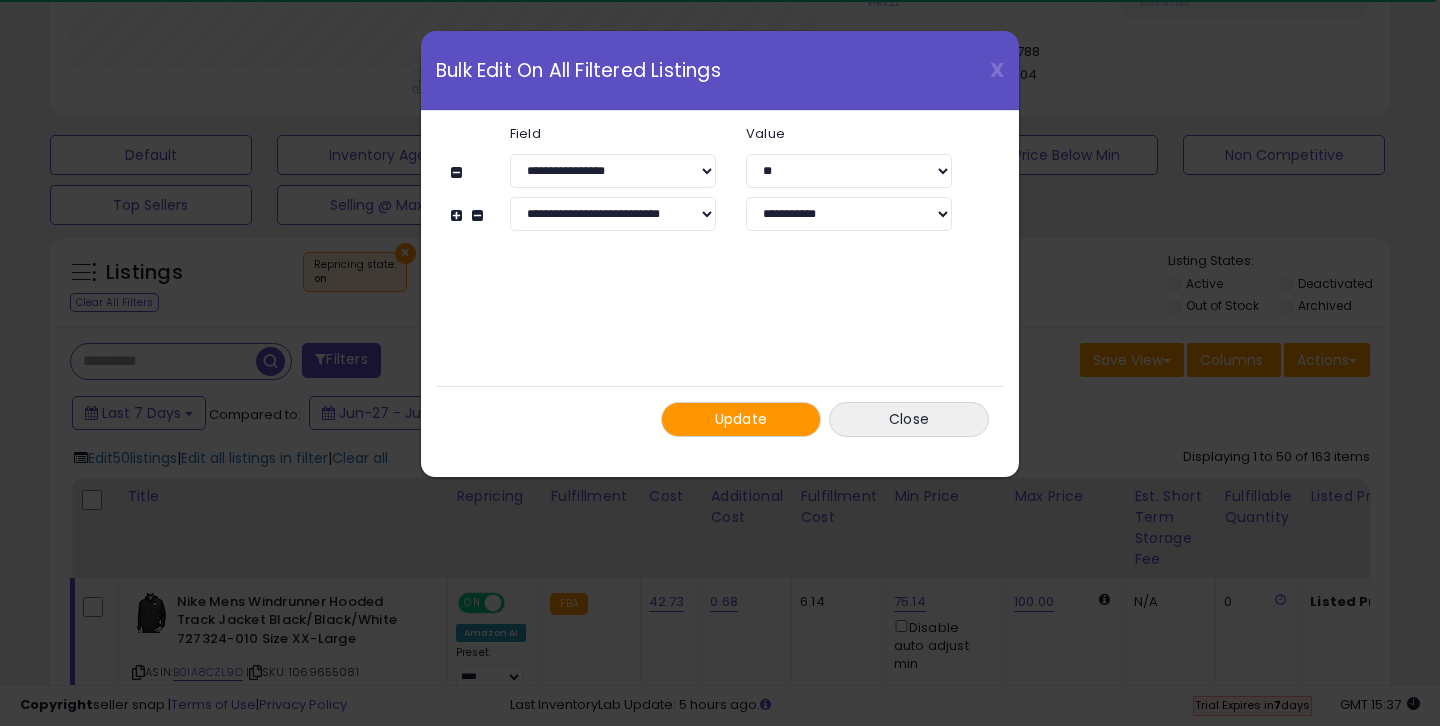 click at bounding box center (459, 215) 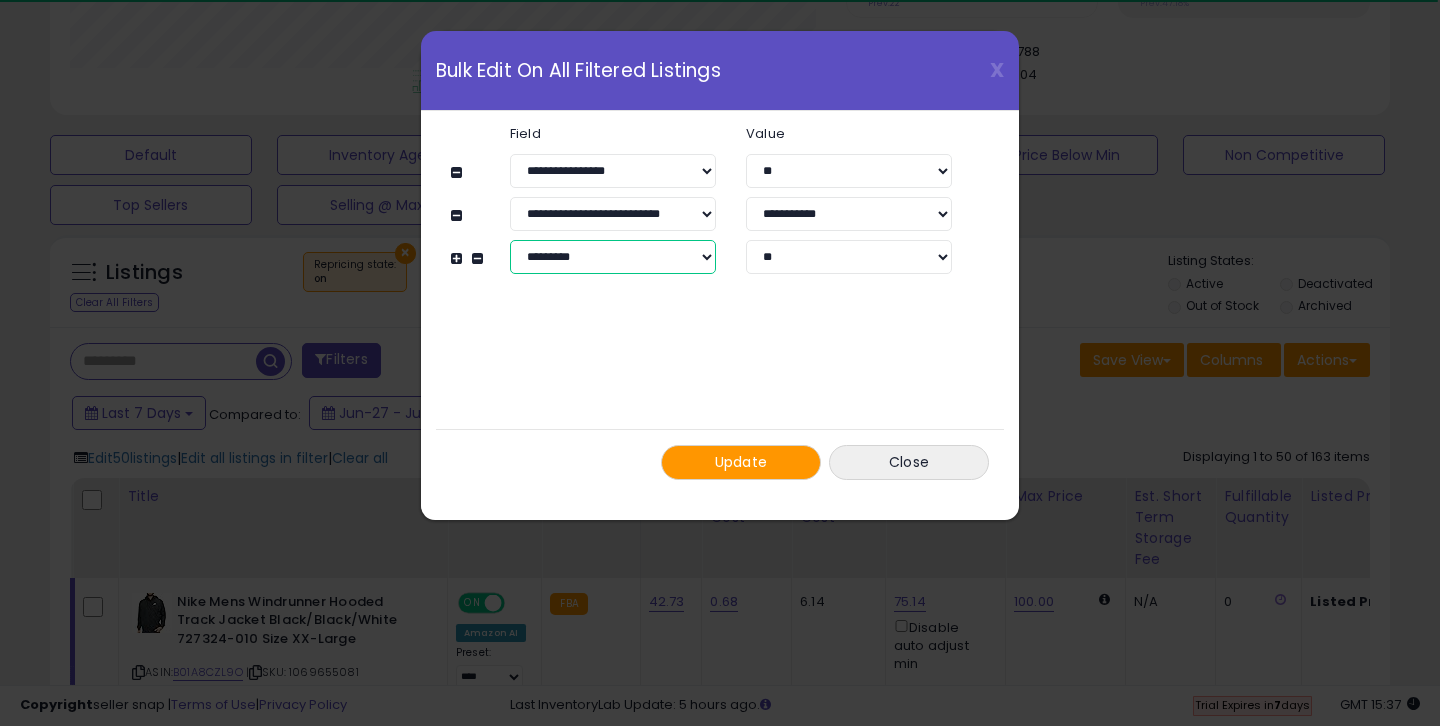 click on "**********" at bounding box center (613, 257) 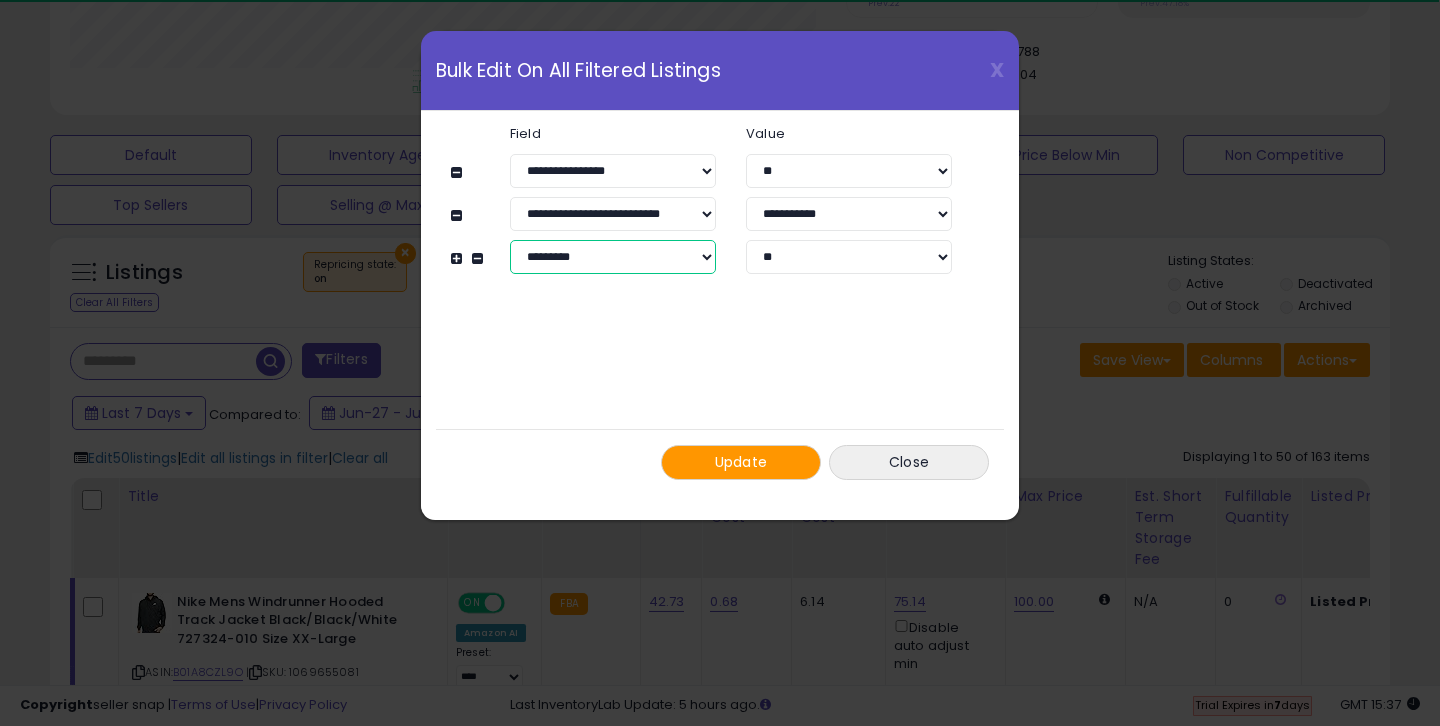 select on "**********" 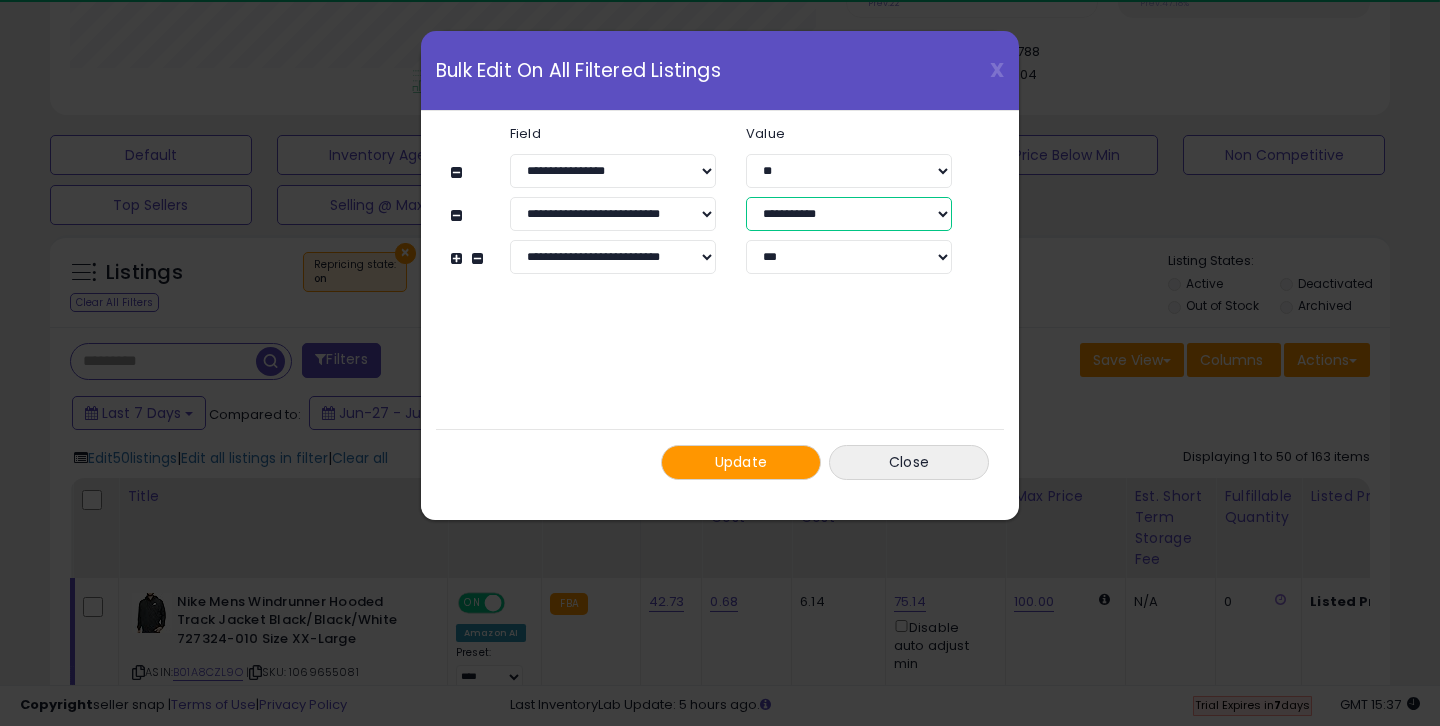 click on "**********" at bounding box center [849, 214] 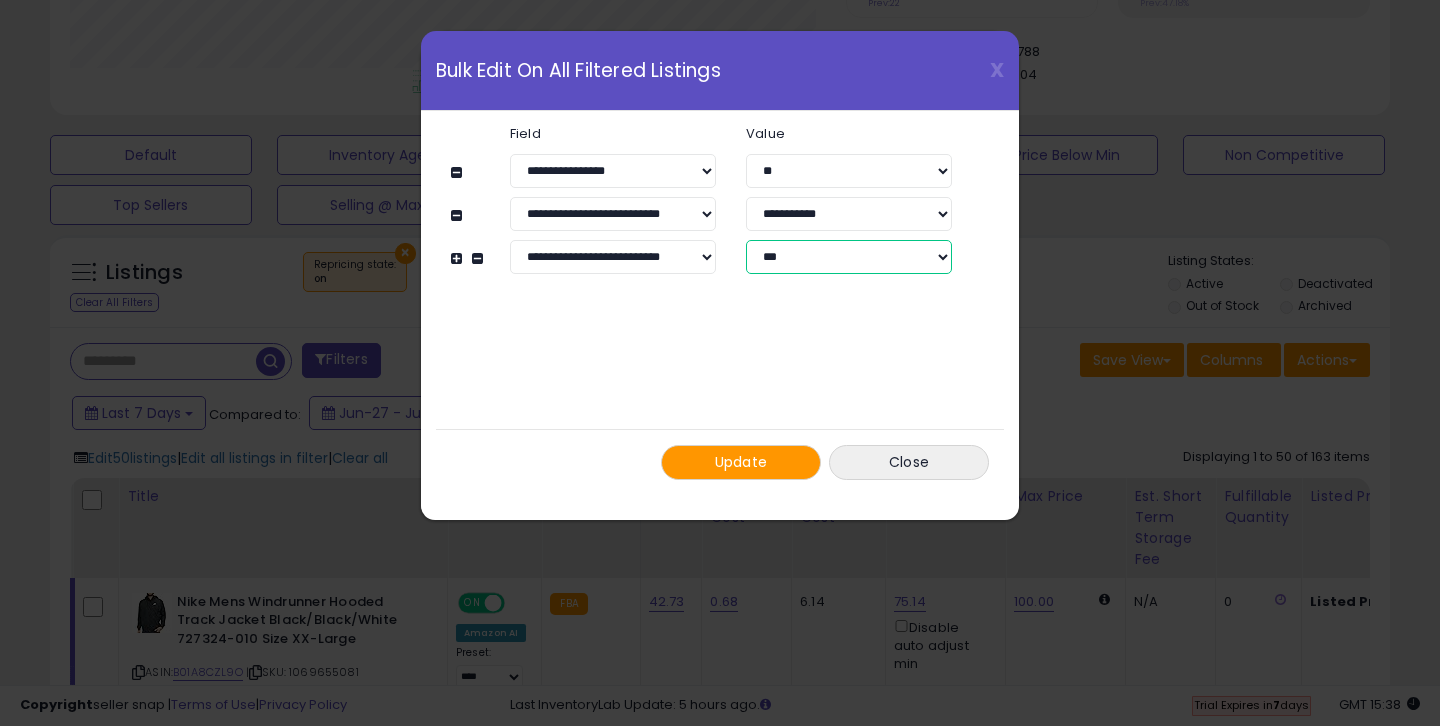 click on "**********" at bounding box center [849, 257] 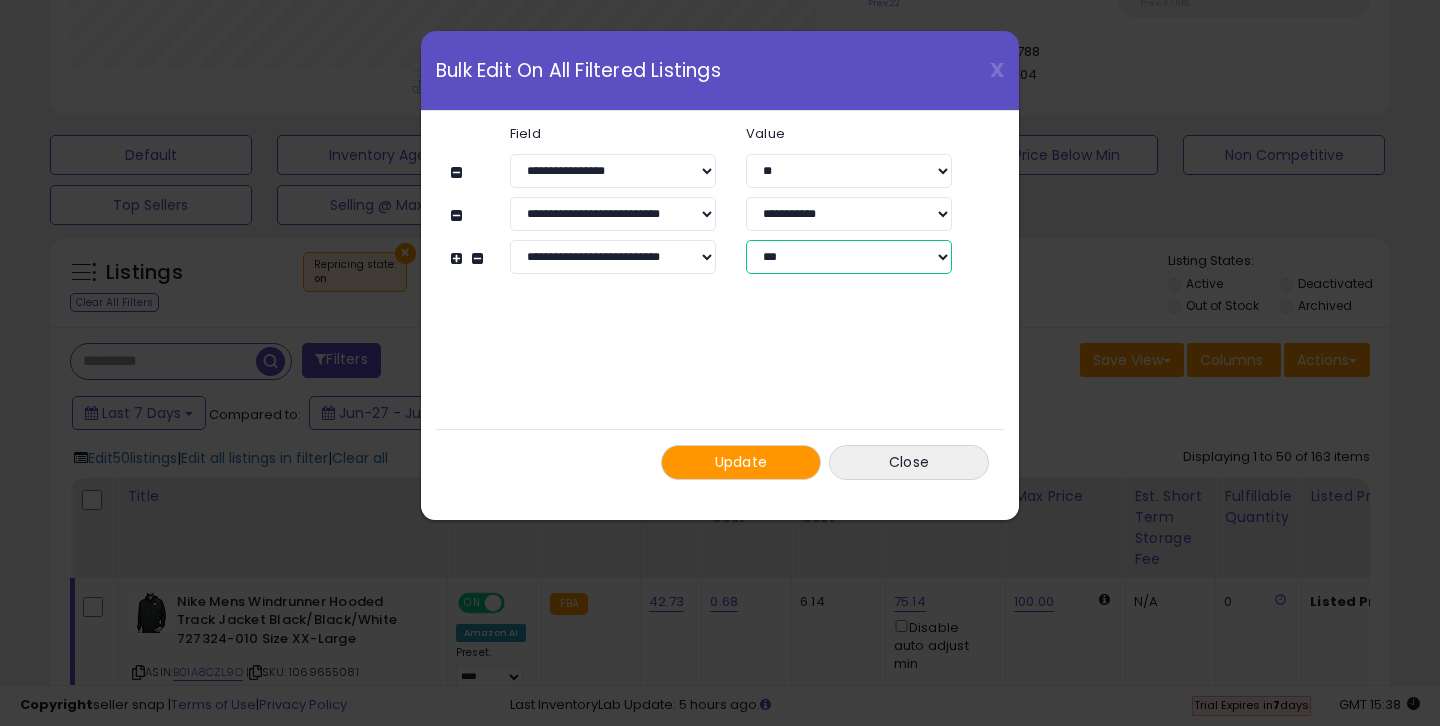 click on "**********" at bounding box center [849, 257] 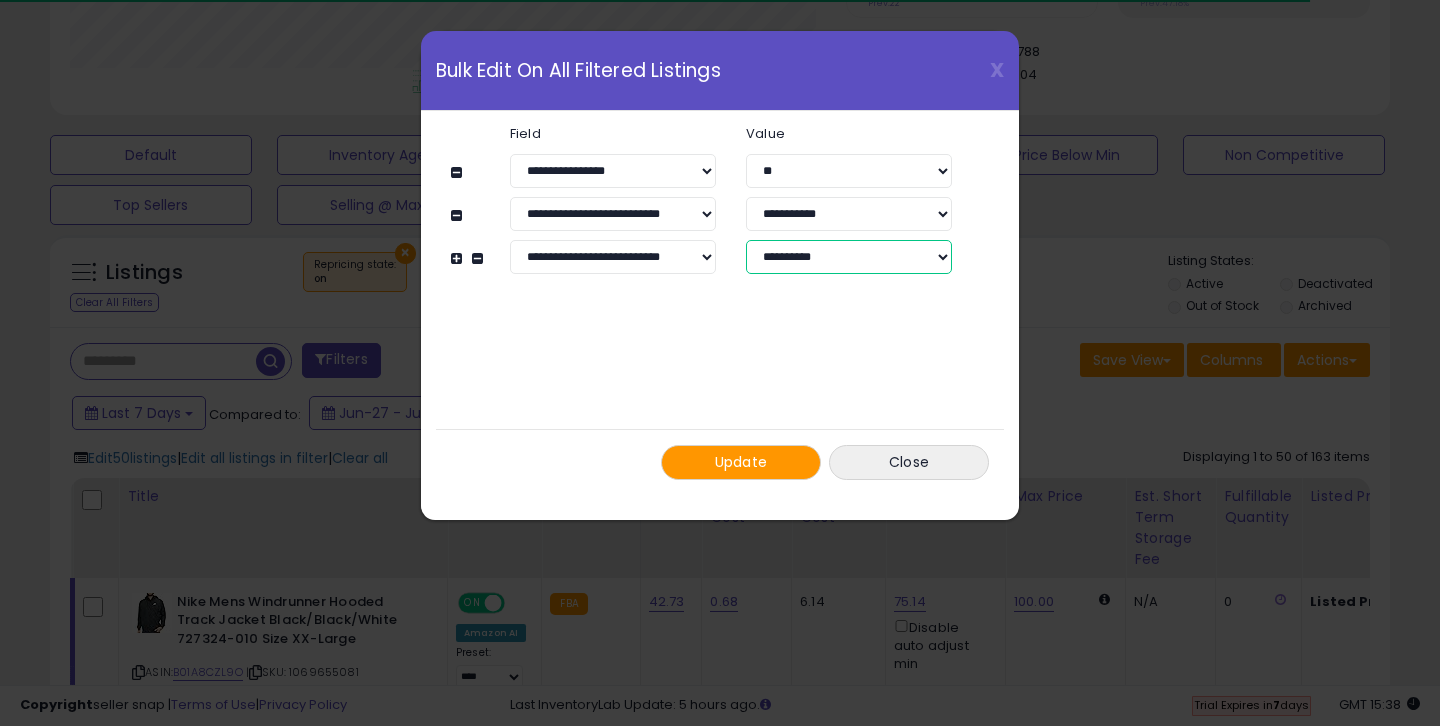 click on "**********" at bounding box center [849, 257] 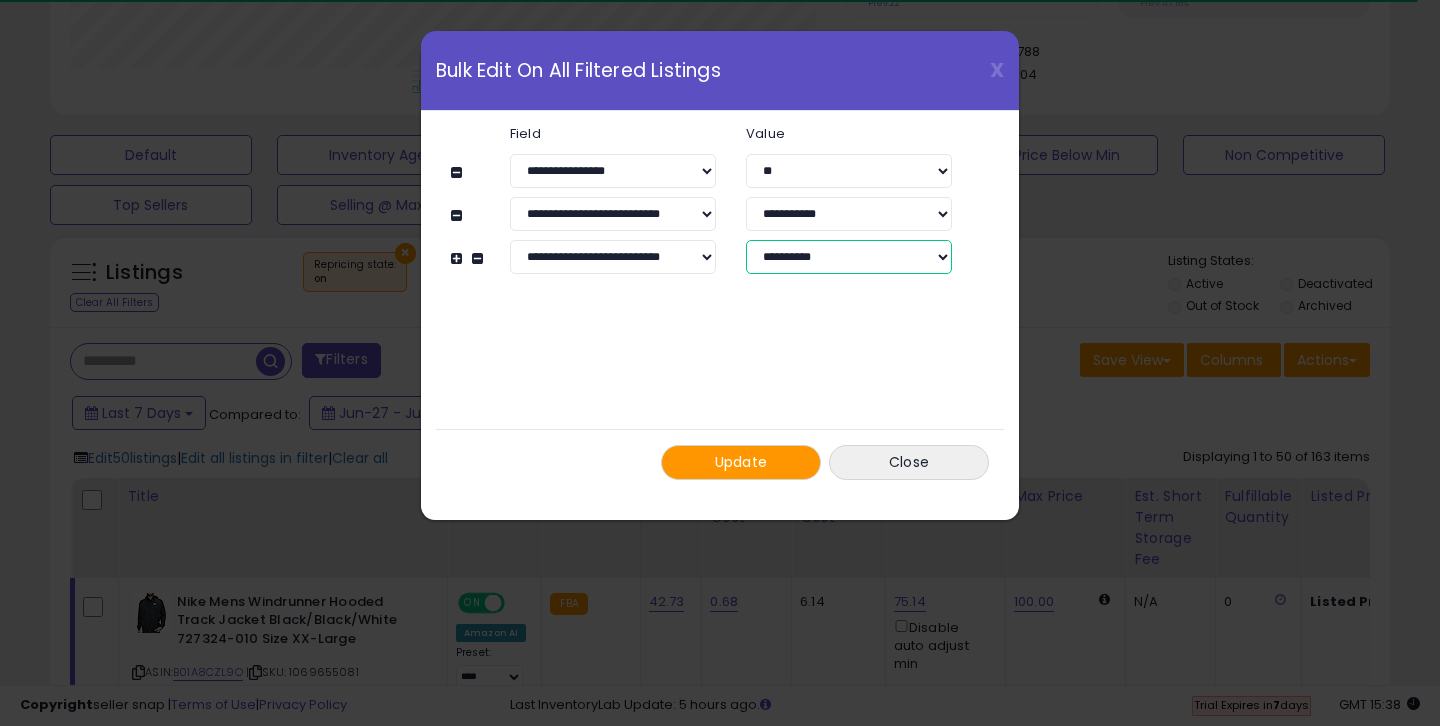 select on "**********" 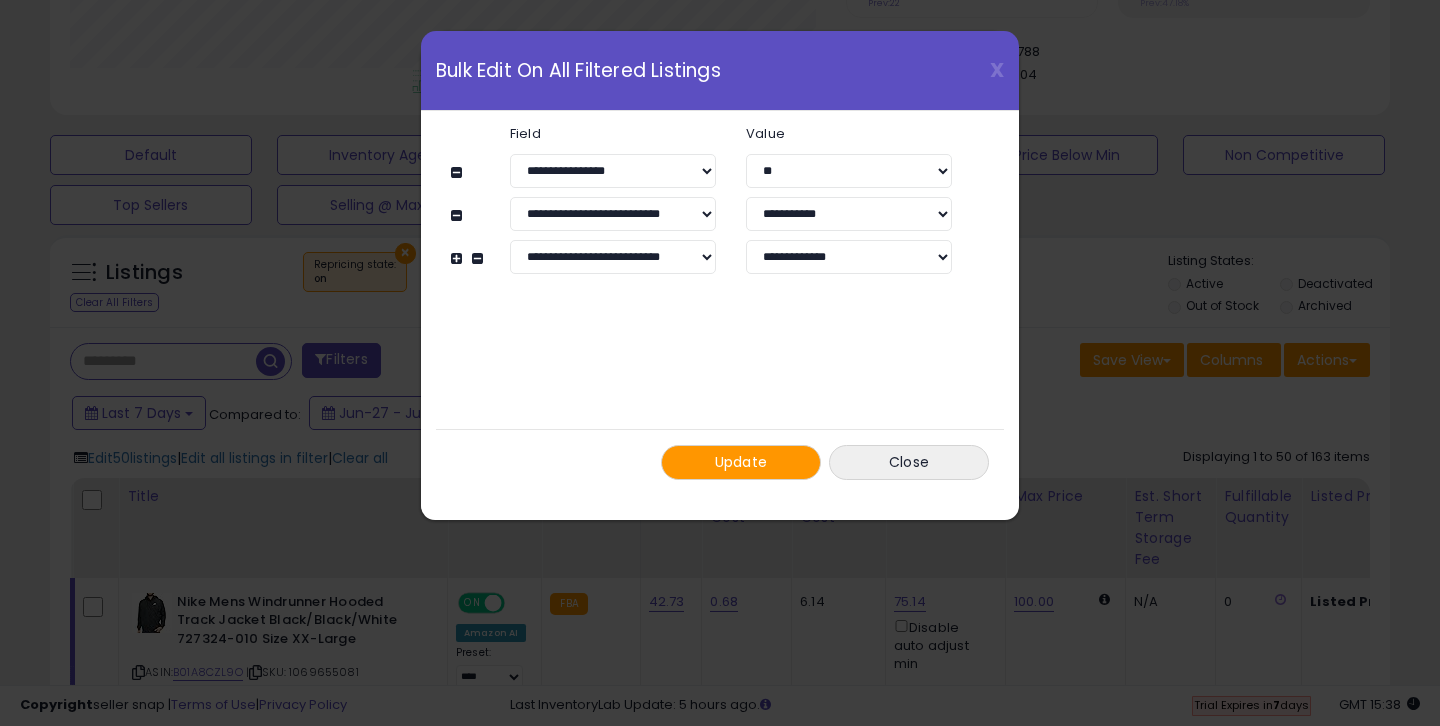 click on "**********" at bounding box center (720, 303) 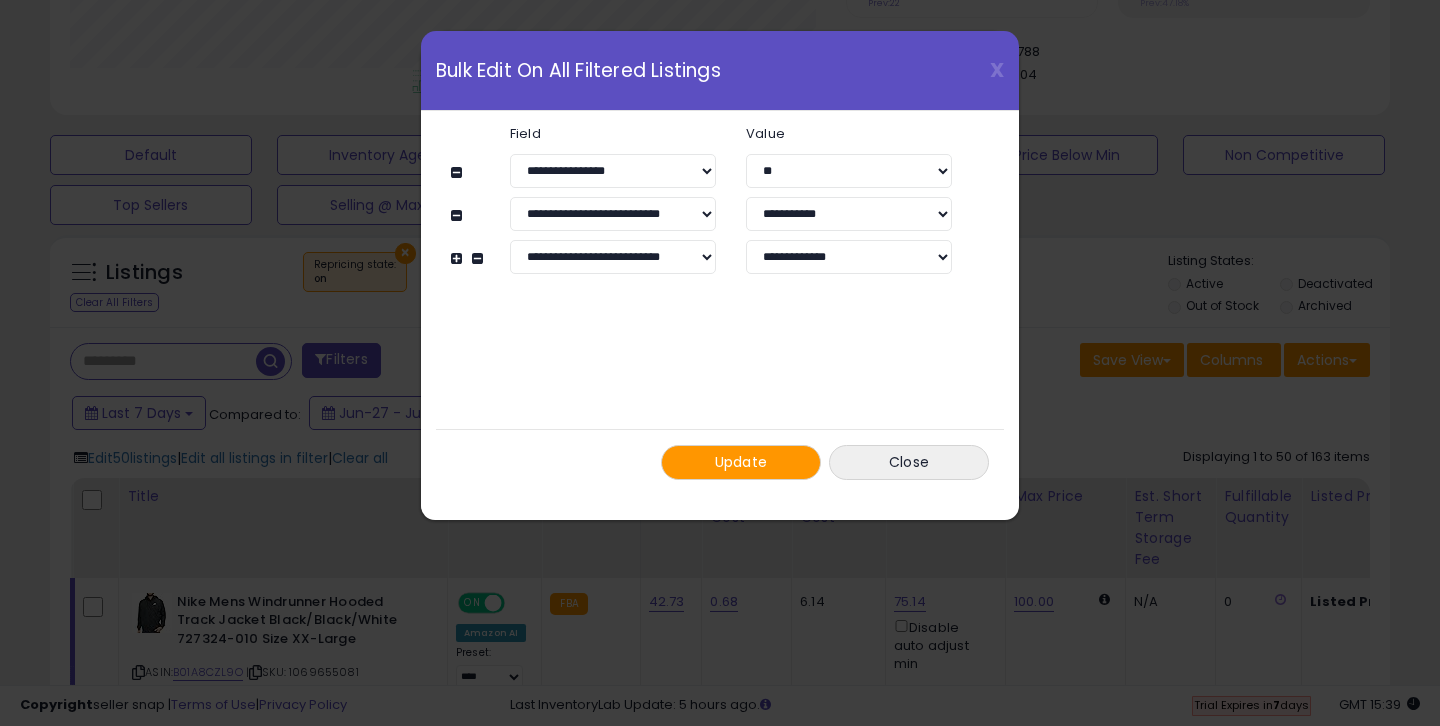 click on "Update" at bounding box center [741, 462] 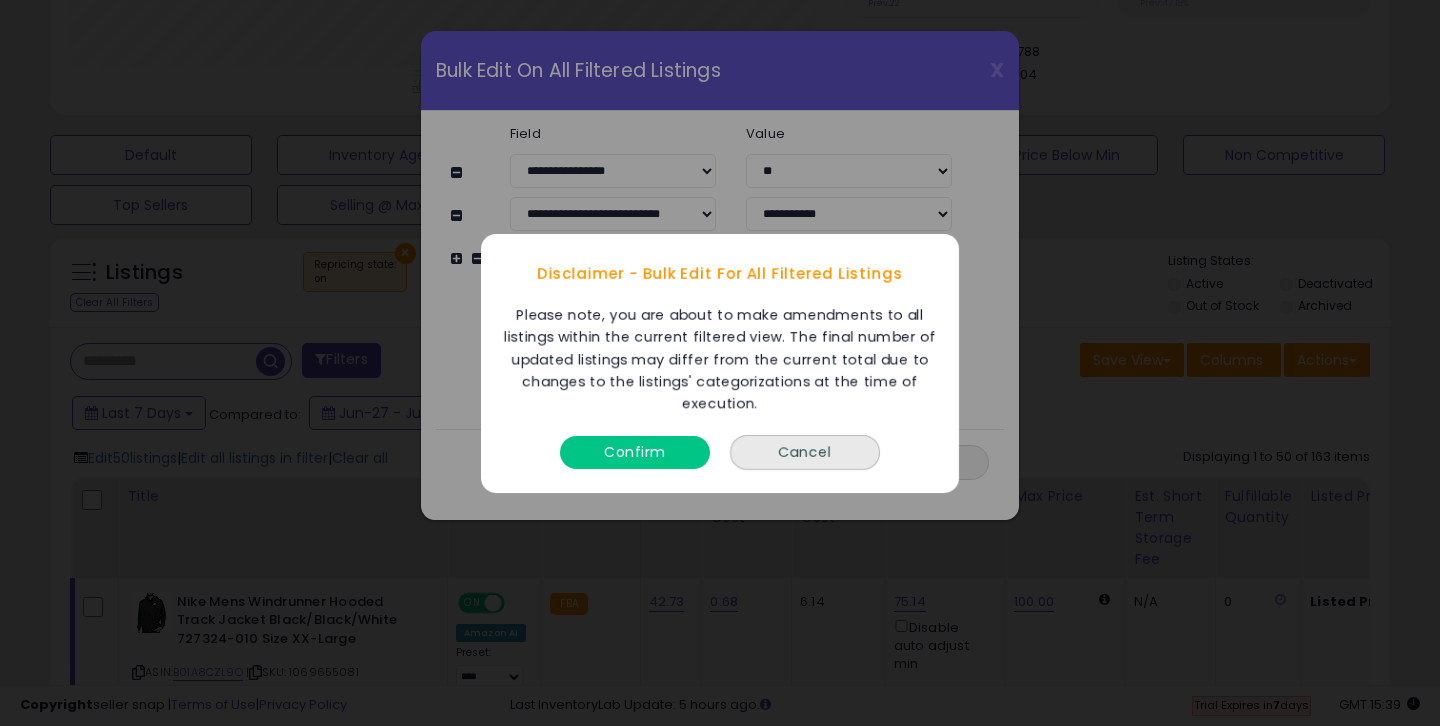 click on "Confirm" at bounding box center (635, 451) 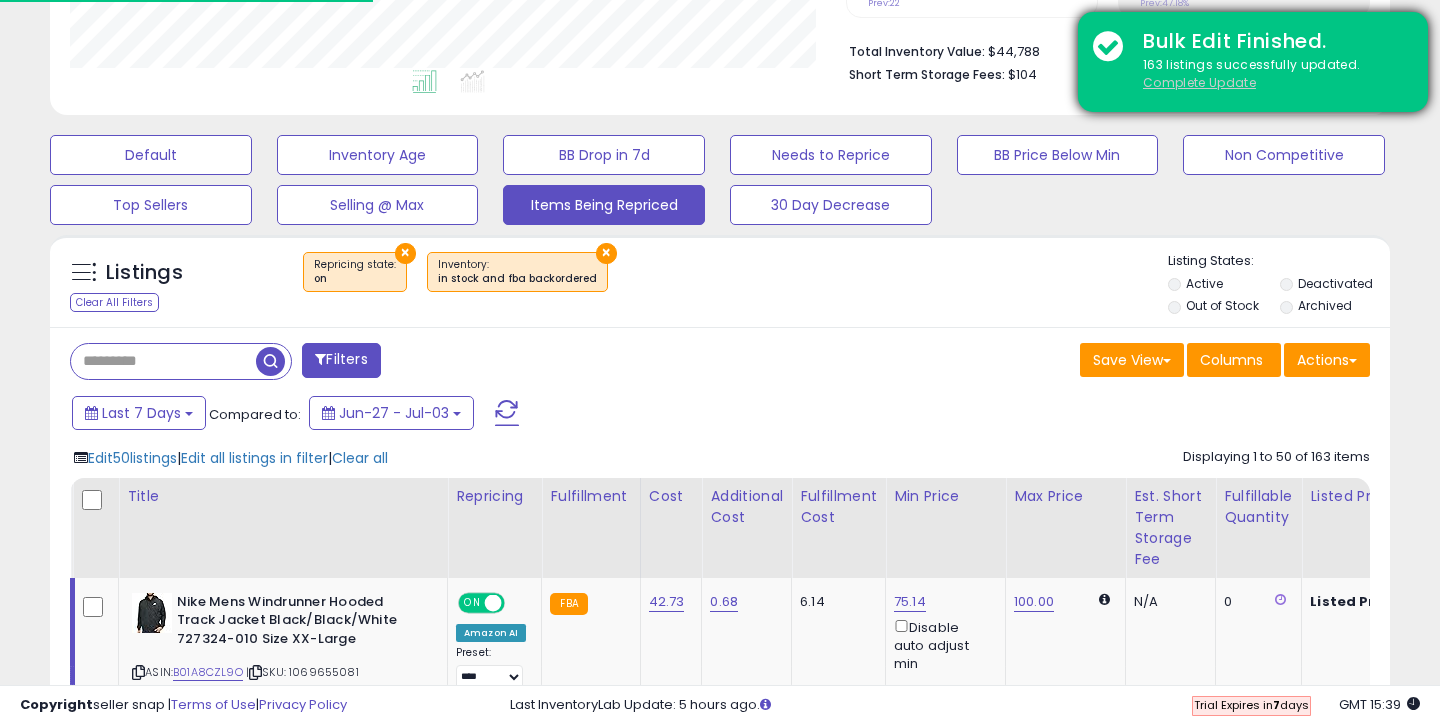 click on "Complete Update" at bounding box center [1199, 82] 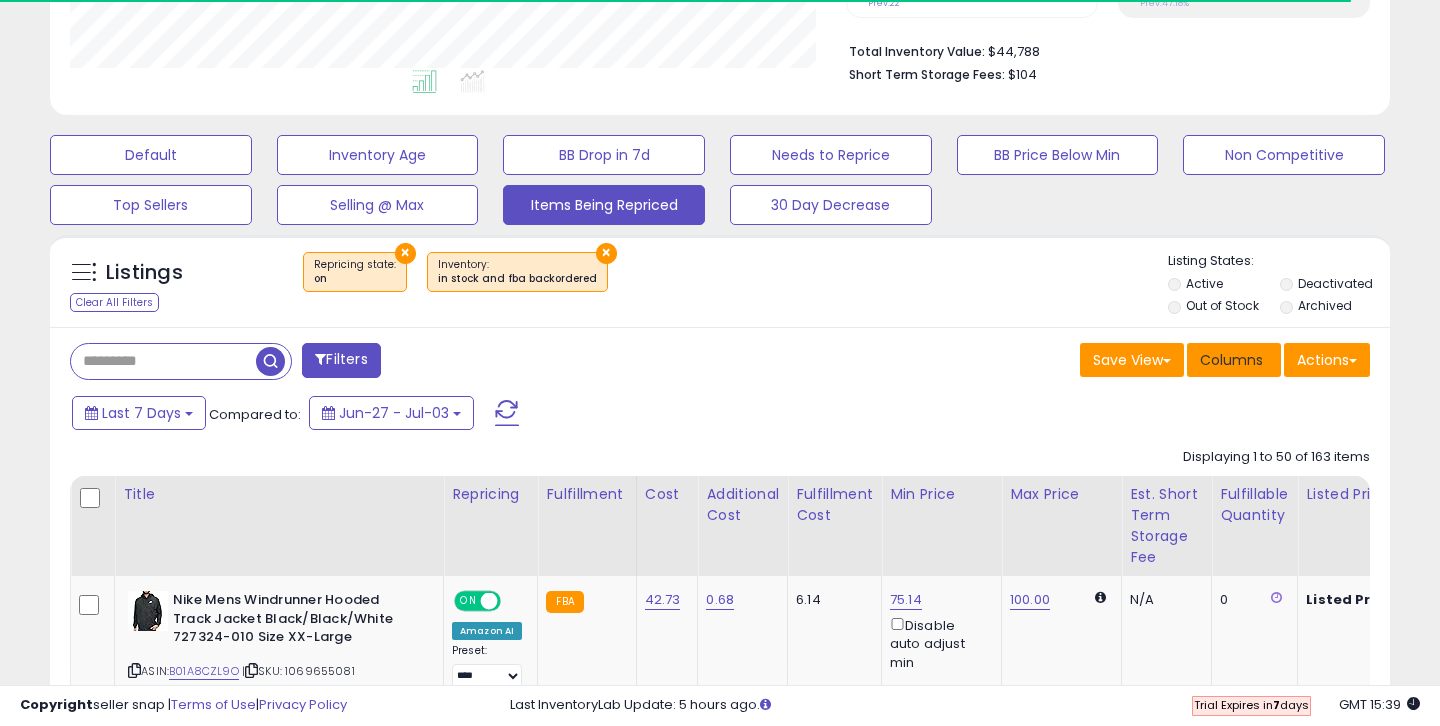 click on "Columns" at bounding box center [1231, 360] 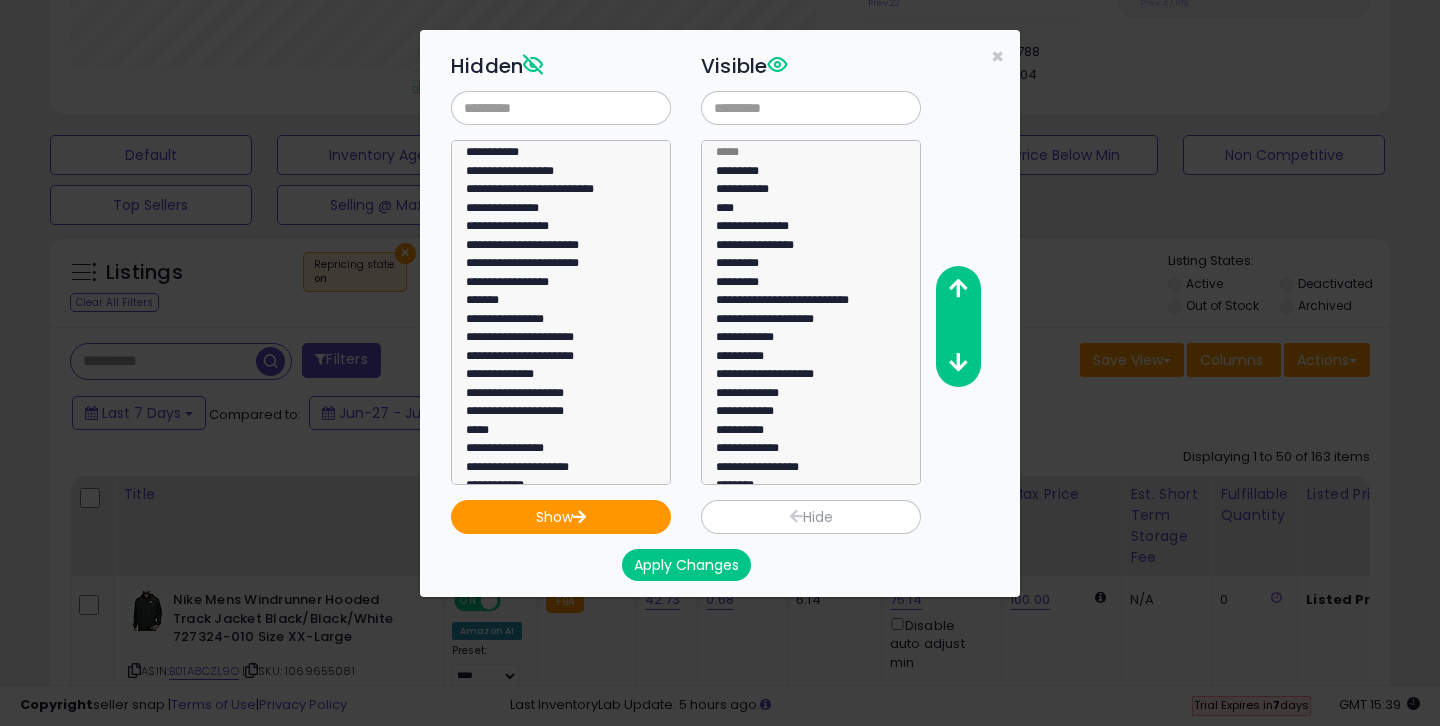 scroll, scrollTop: 999590, scrollLeft: 999224, axis: both 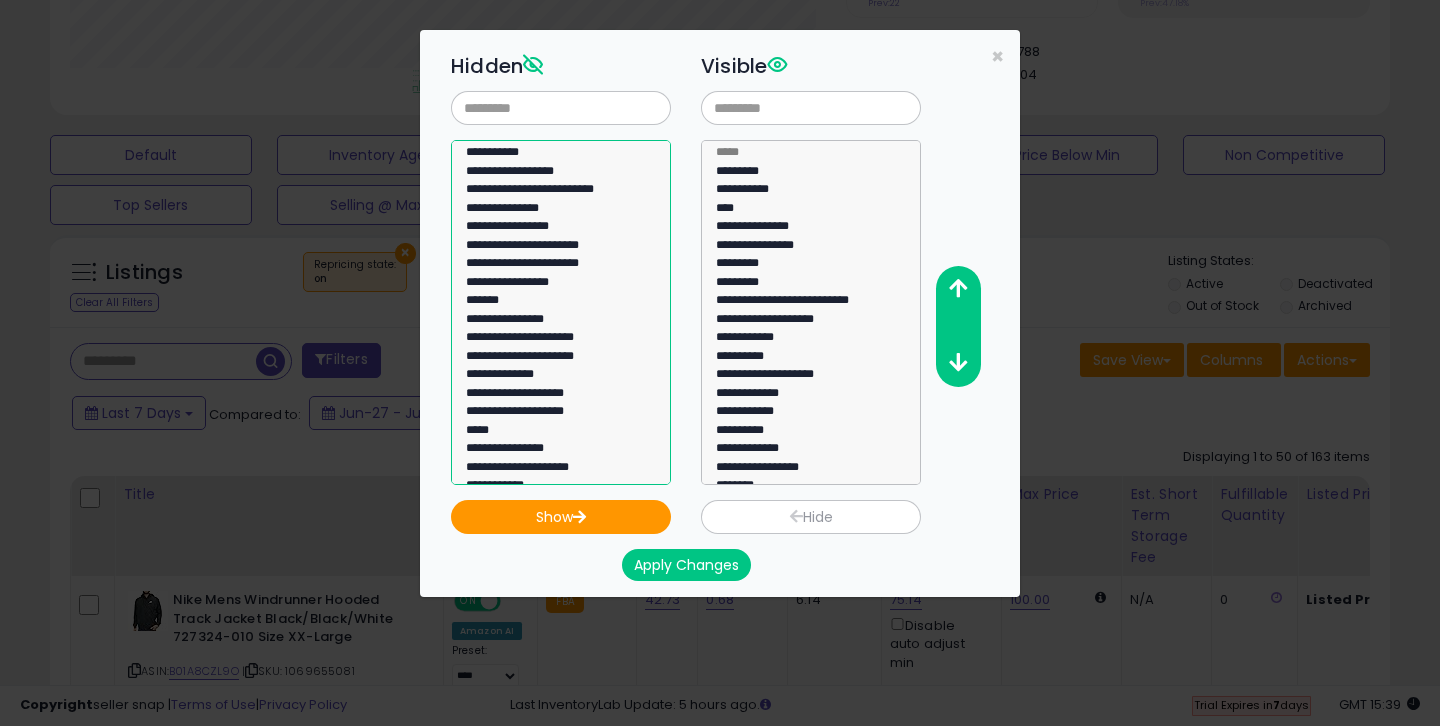 drag, startPoint x: 488, startPoint y: 227, endPoint x: 494, endPoint y: 382, distance: 155.11609 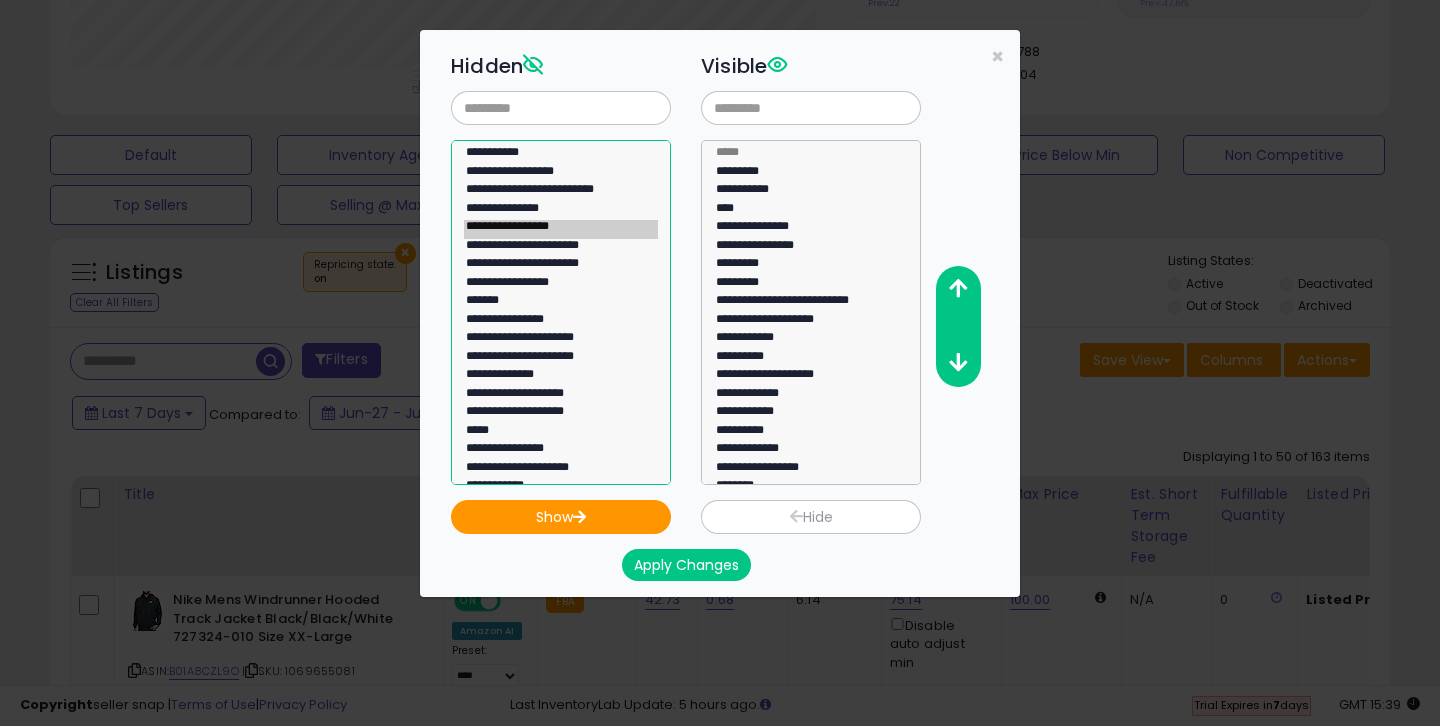 click on "**********" at bounding box center (561, 312) 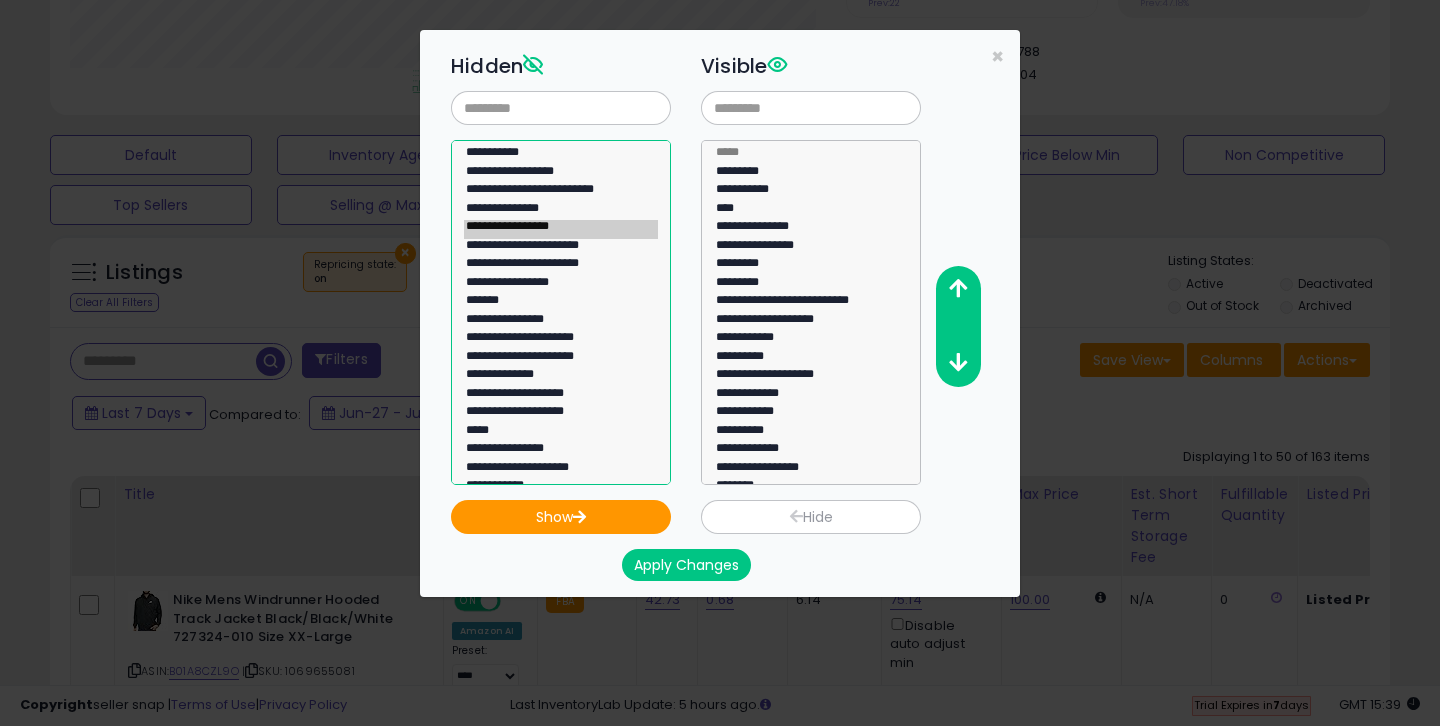 drag, startPoint x: 511, startPoint y: 414, endPoint x: 486, endPoint y: 245, distance: 170.83911 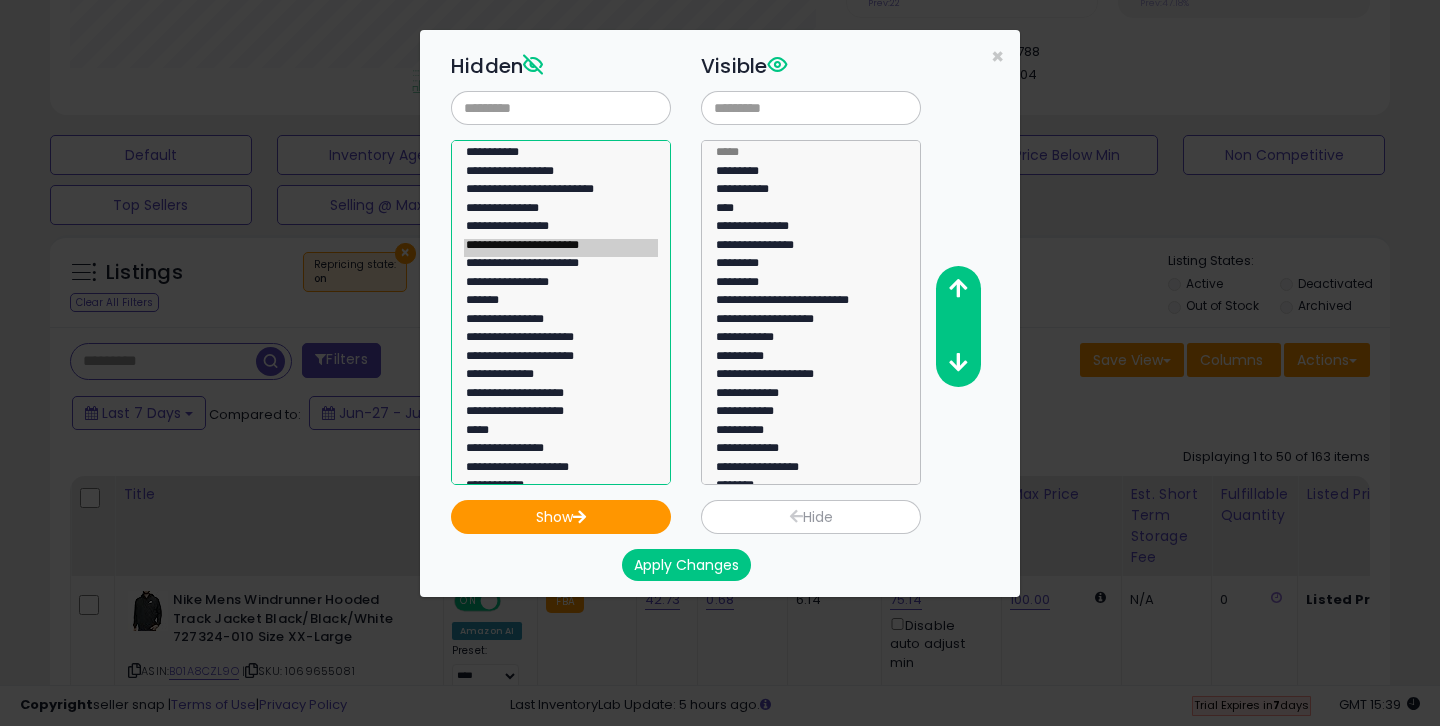 click on "**********" at bounding box center (561, 312) 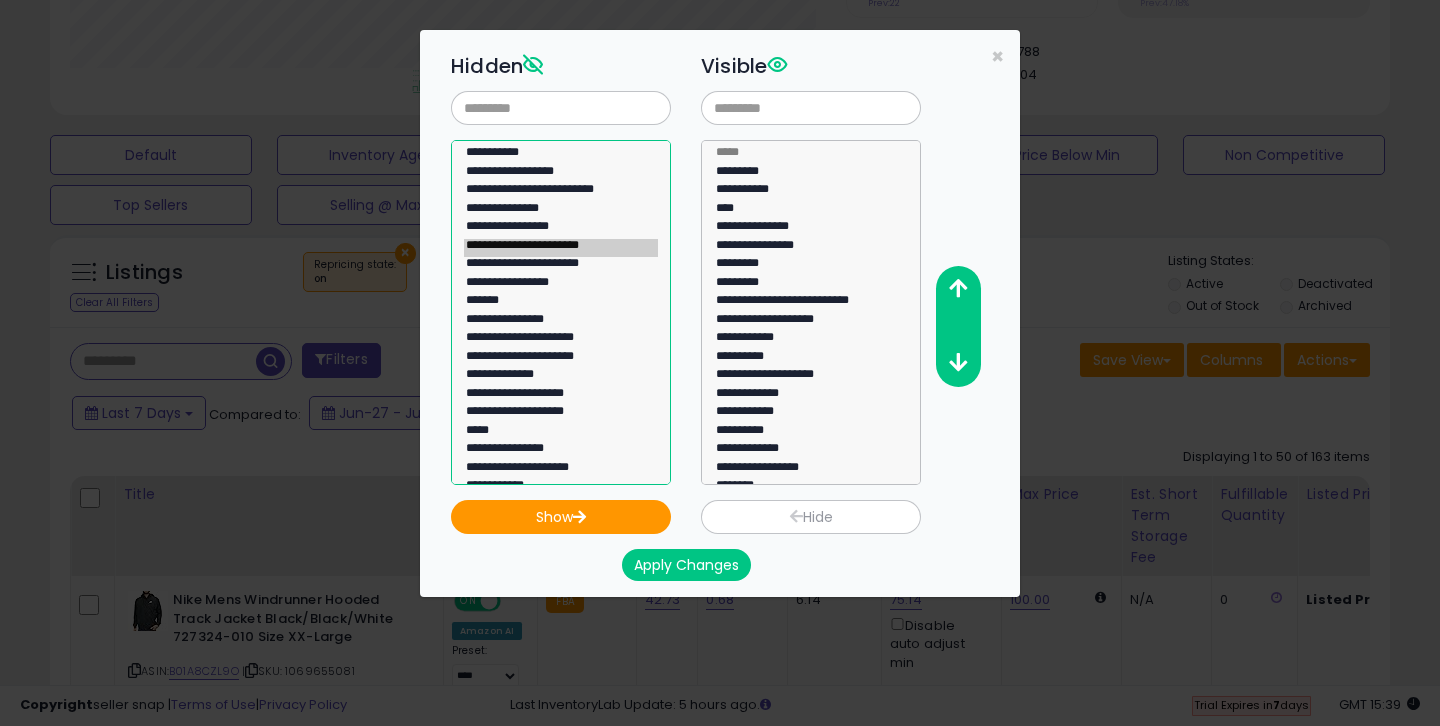 click on "**********" 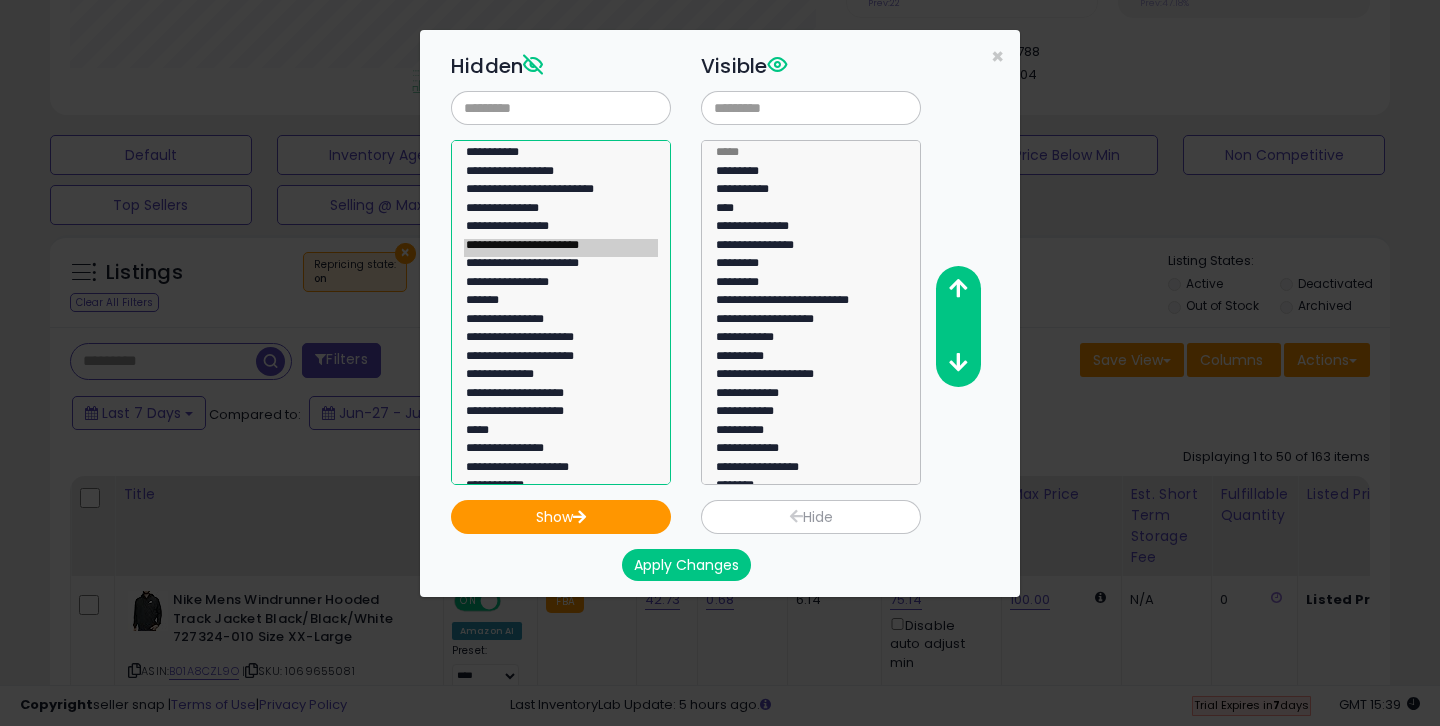 click on "**********" at bounding box center [561, 312] 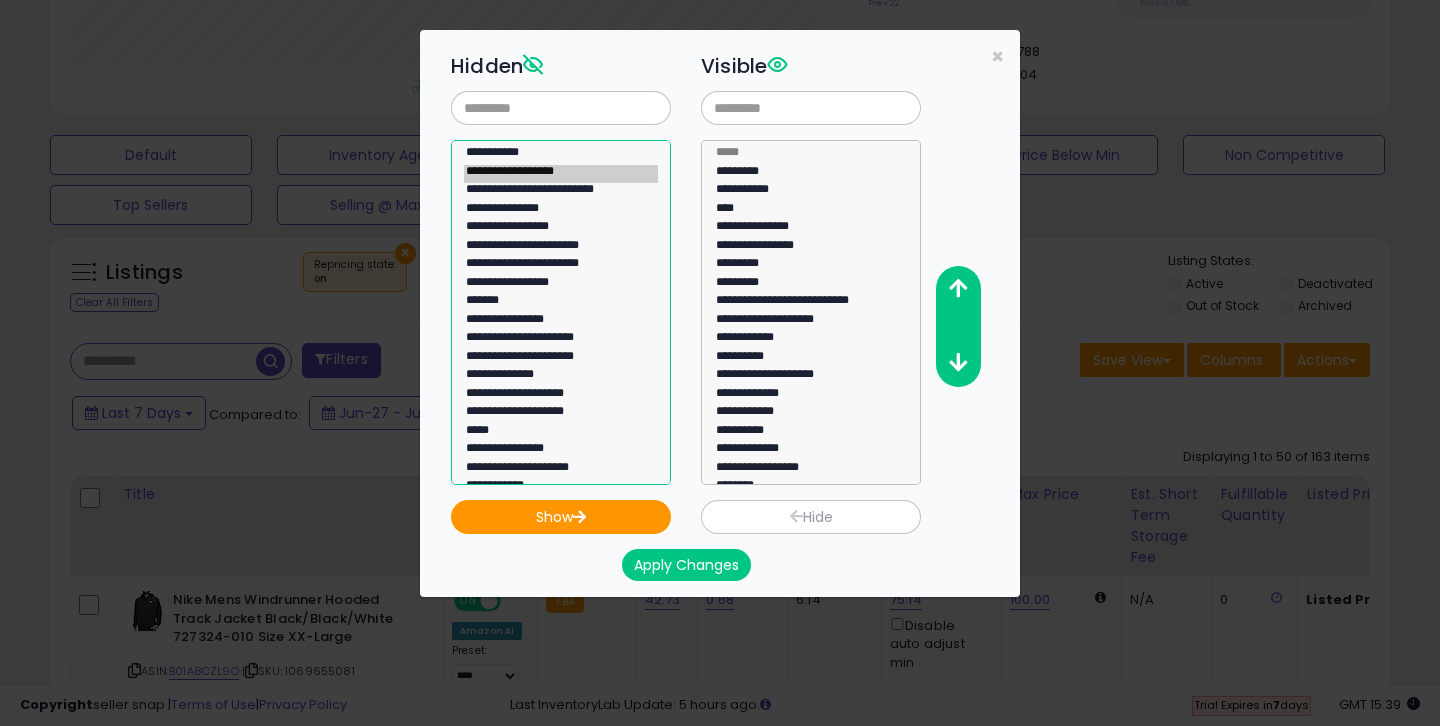 click on "**********" 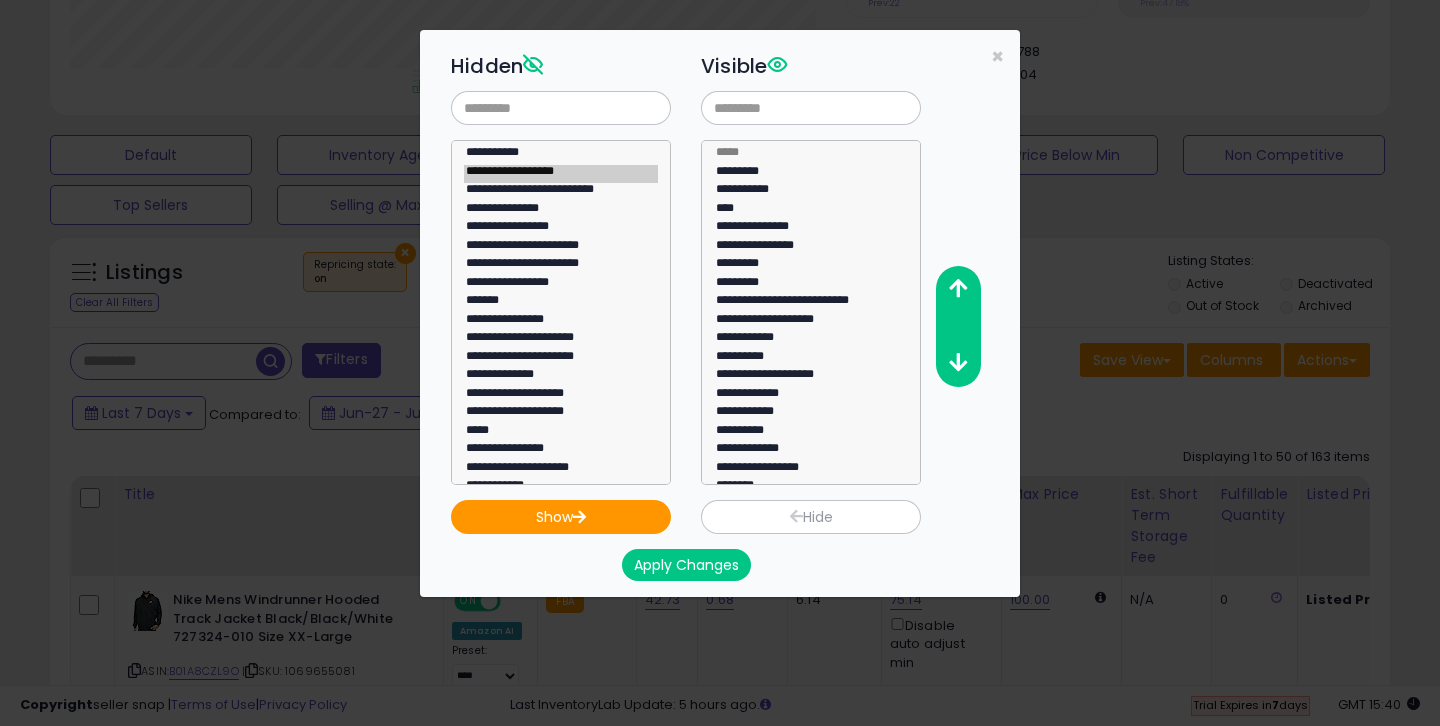 click on "**********" at bounding box center (561, 265) 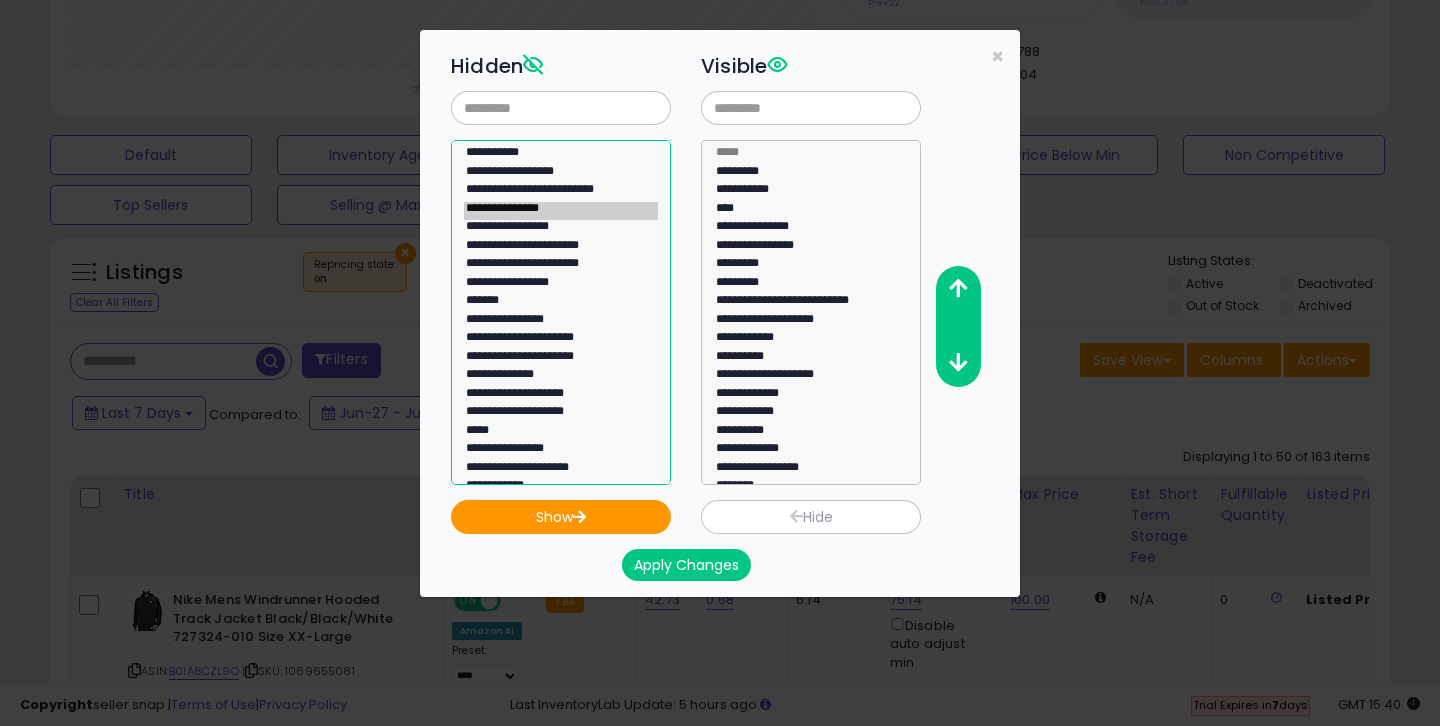 click on "**********" 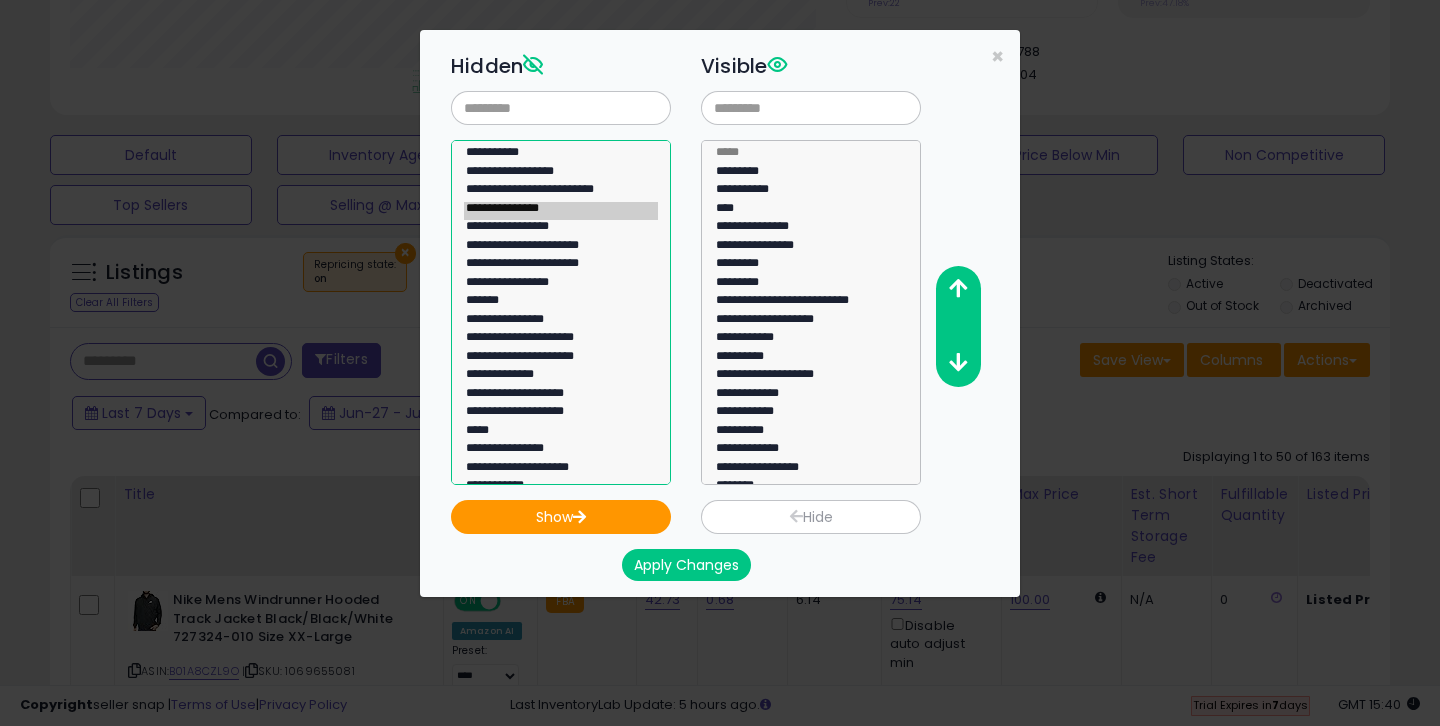 select on "**********" 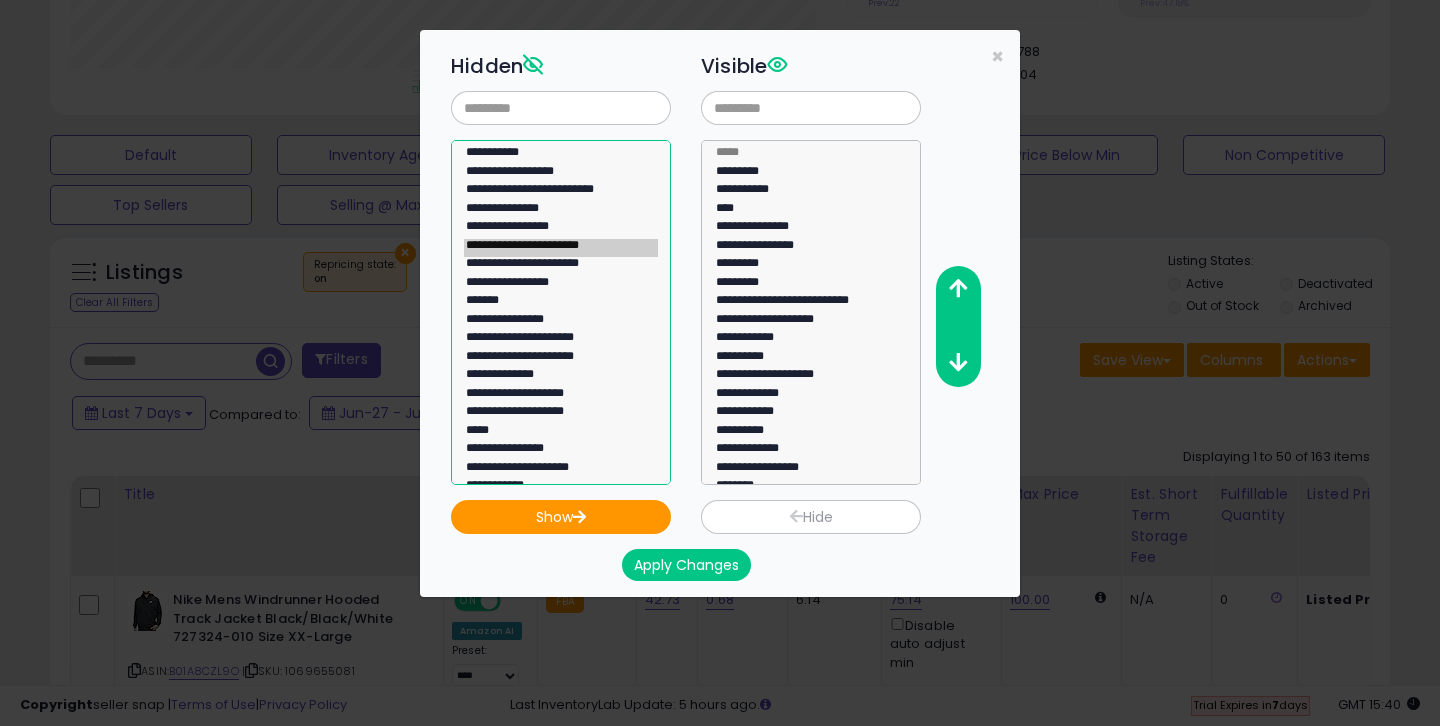 click on "**********" 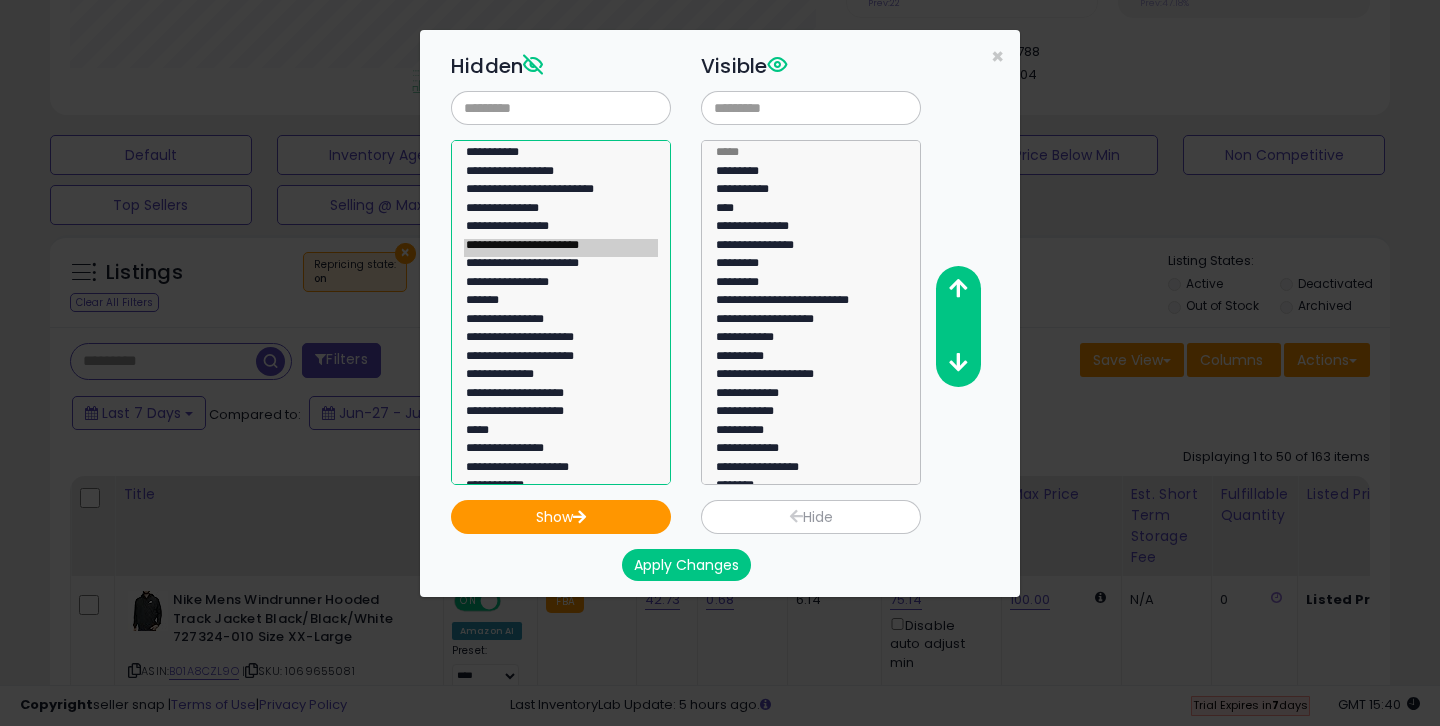 click on "**********" 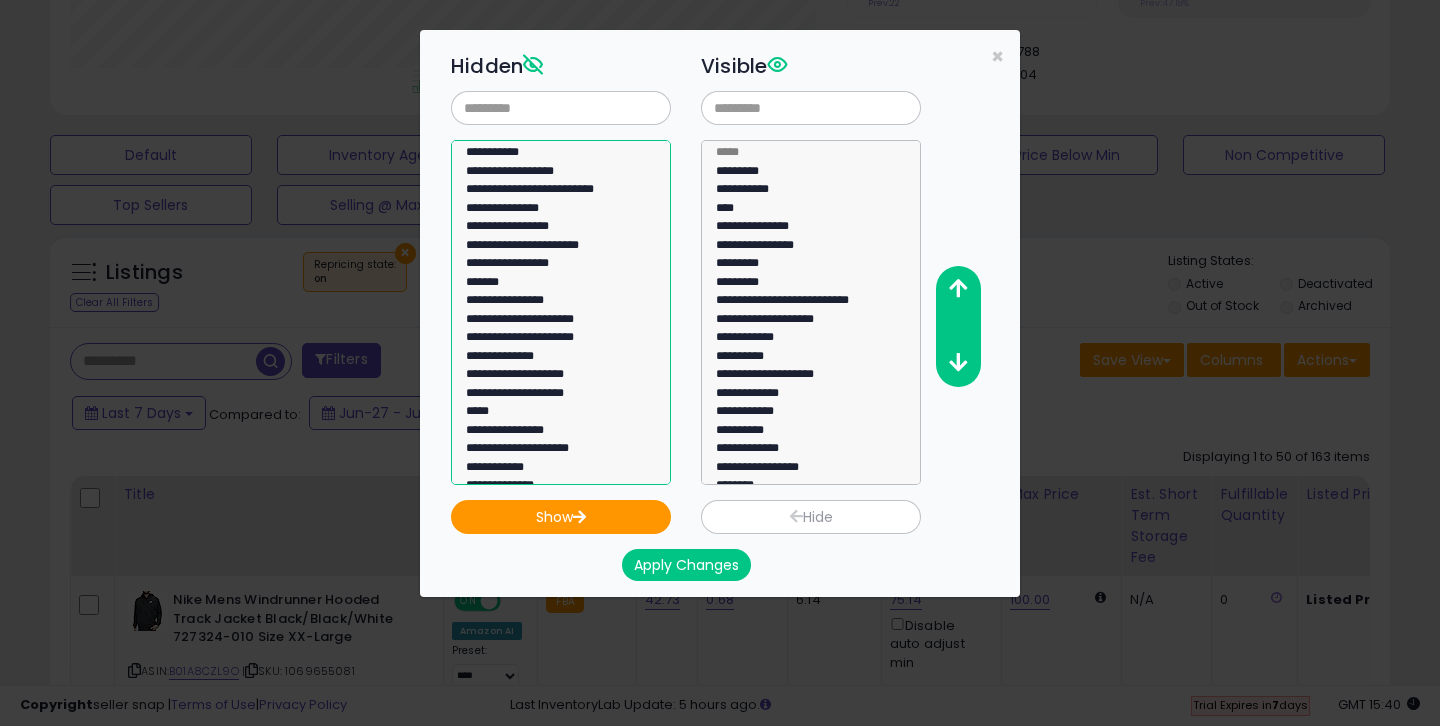 select 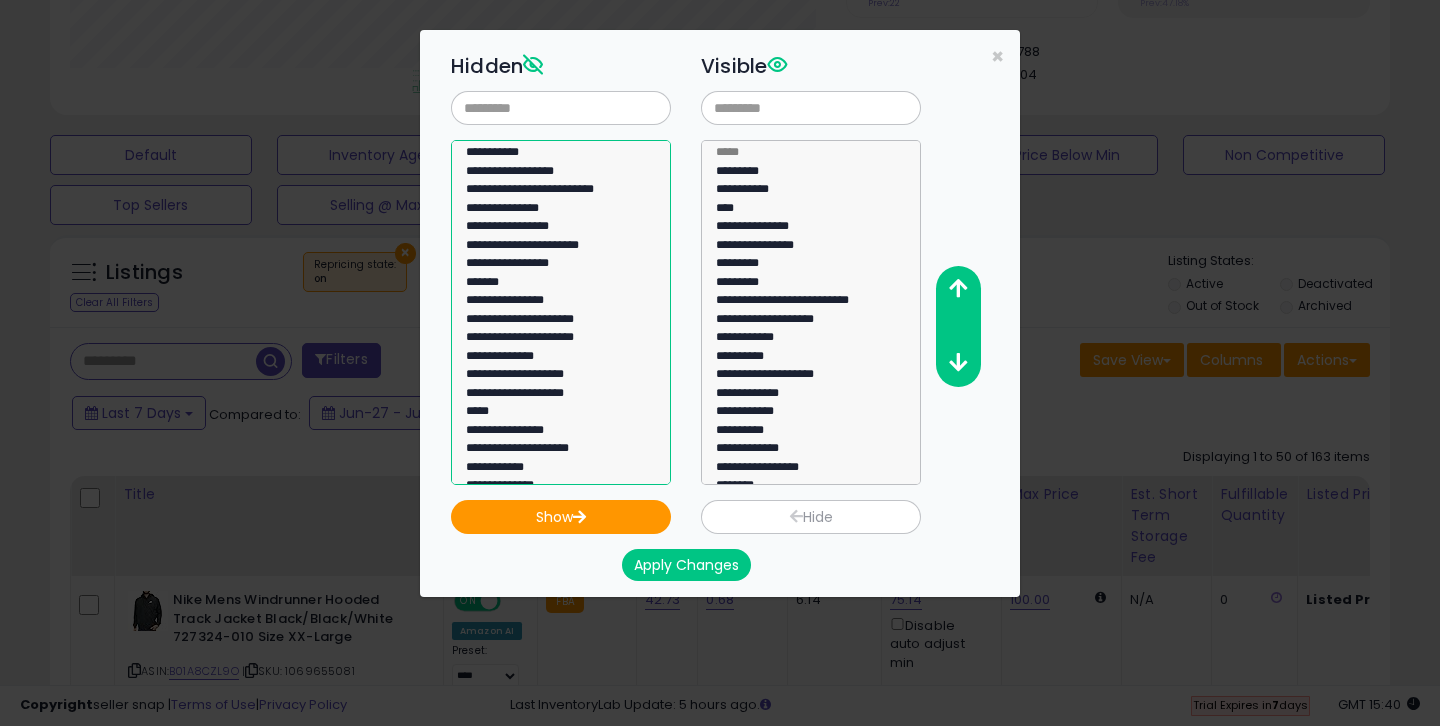 scroll, scrollTop: 124, scrollLeft: 0, axis: vertical 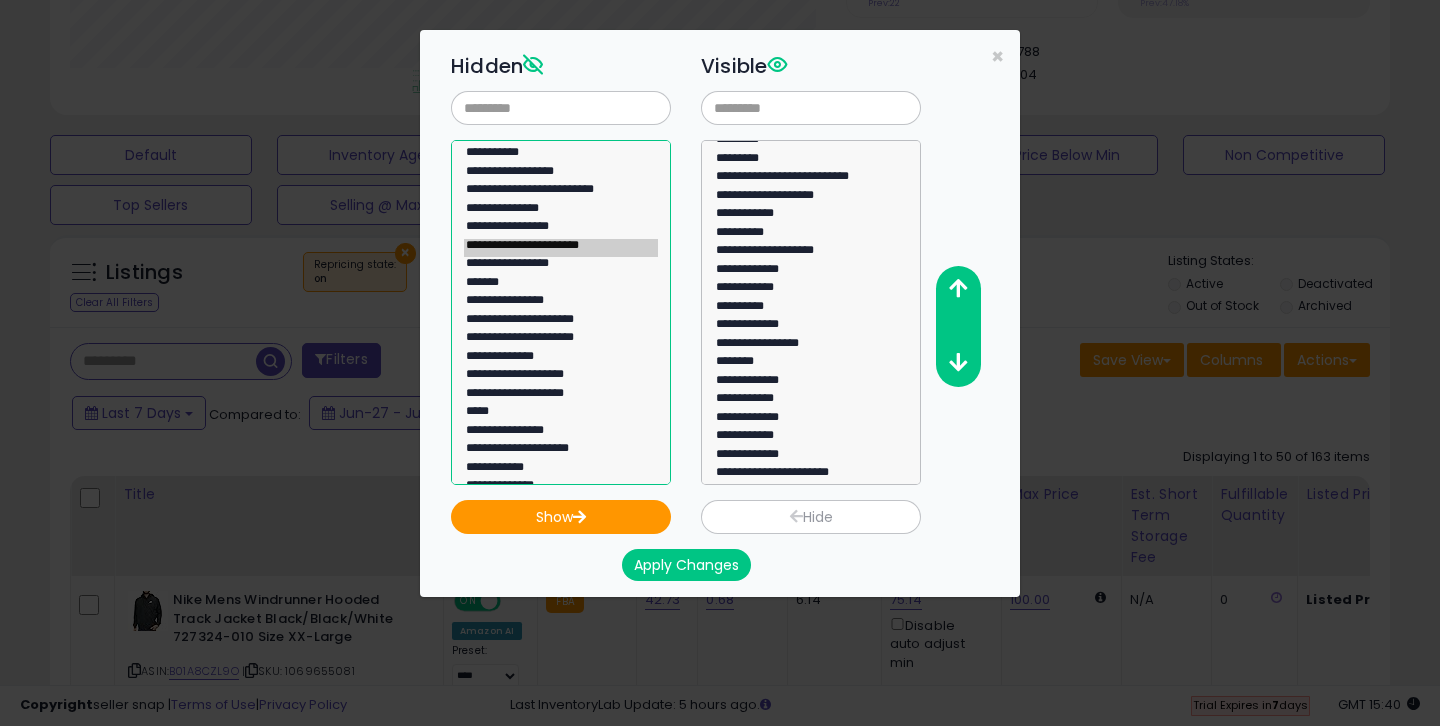 click on "**********" 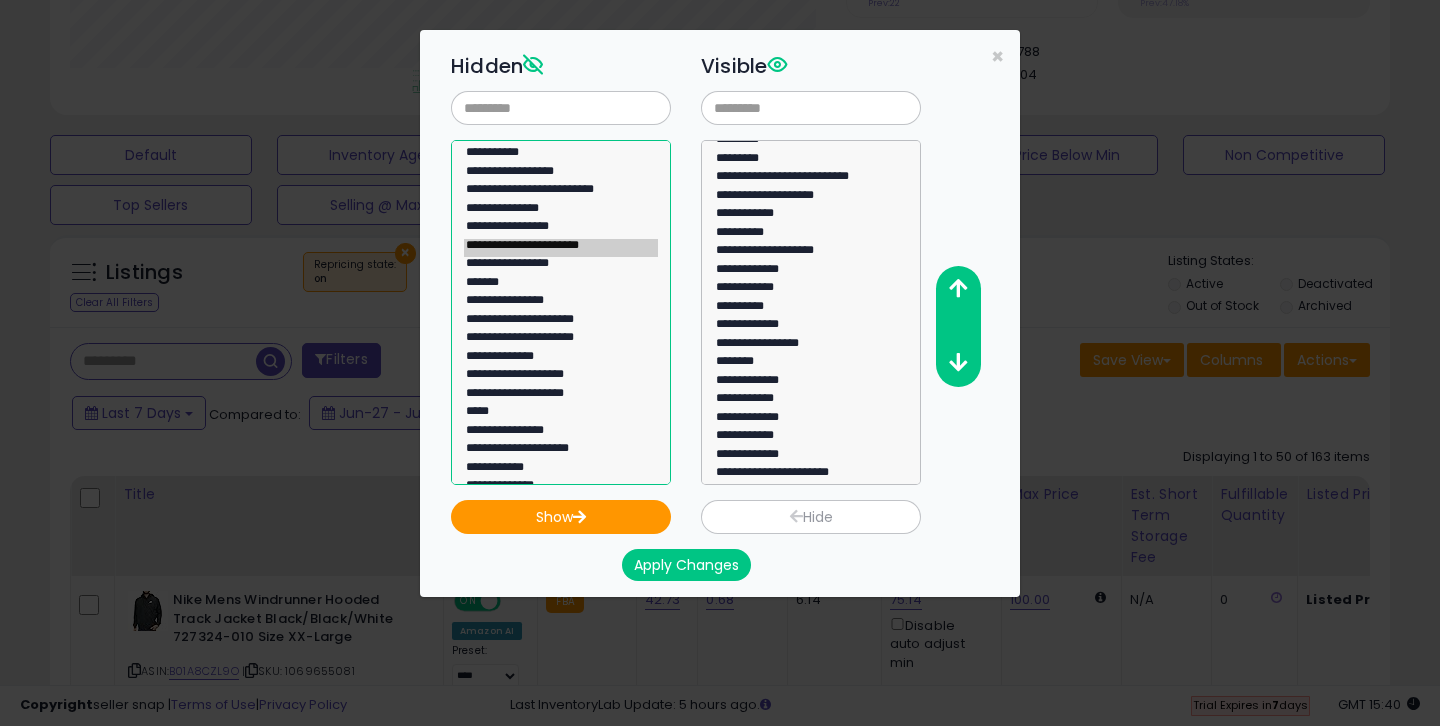 select on "**********" 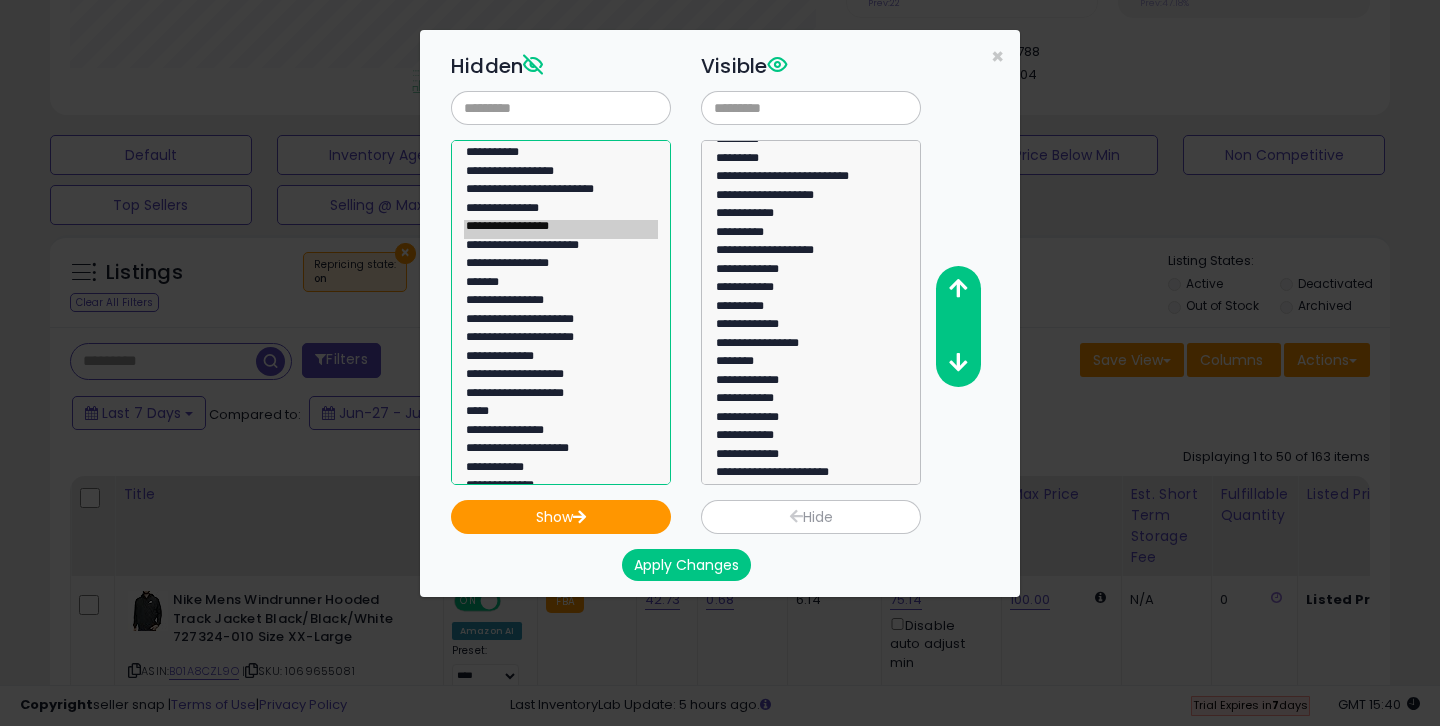 click on "**********" 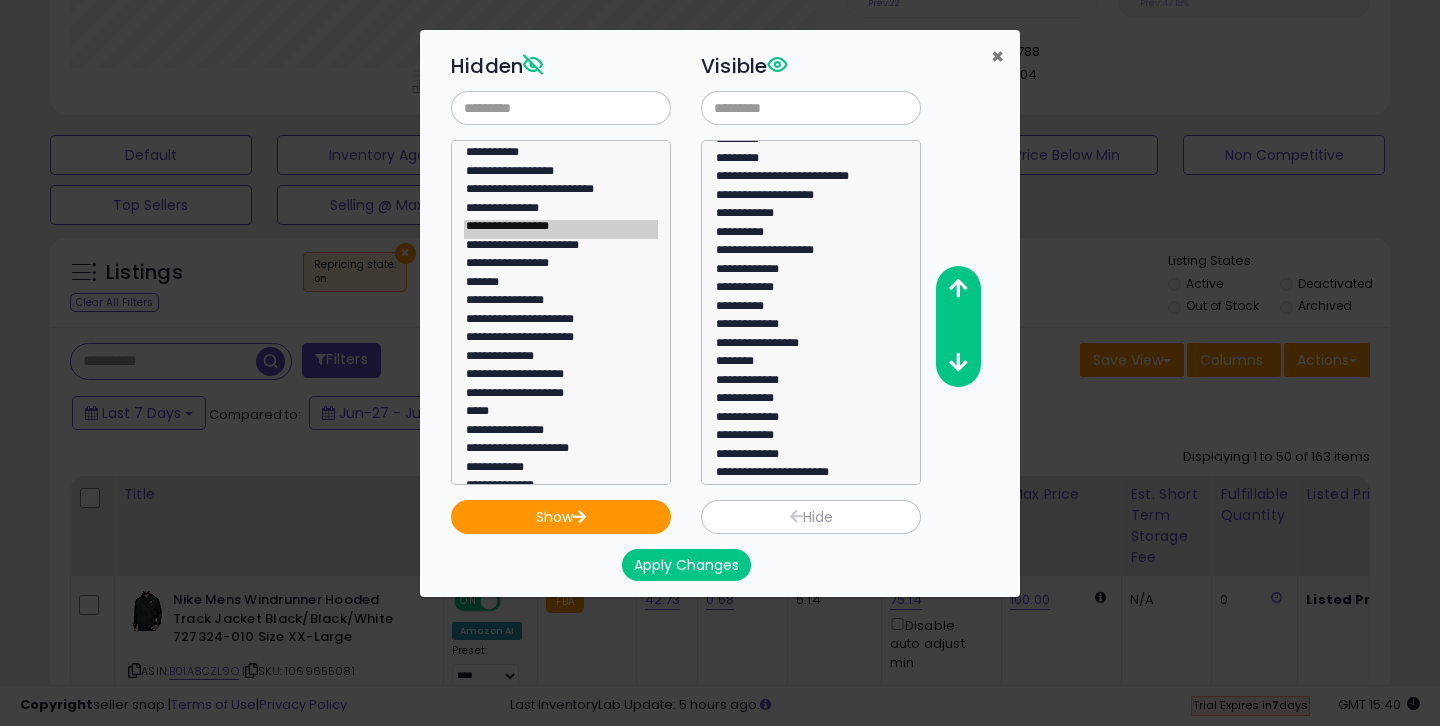 click on "×" at bounding box center [997, 56] 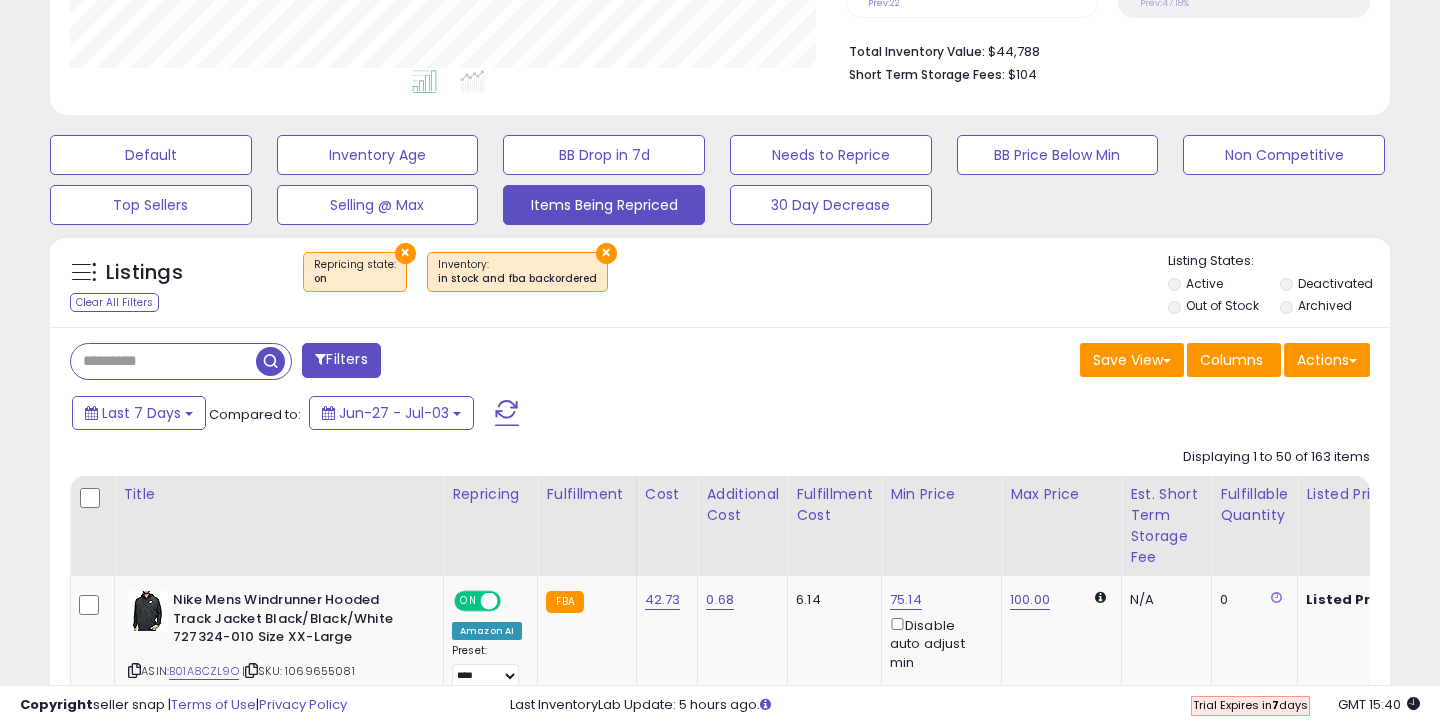 click on "Total Inventory Value:   $44,788" at bounding box center [1102, 50] 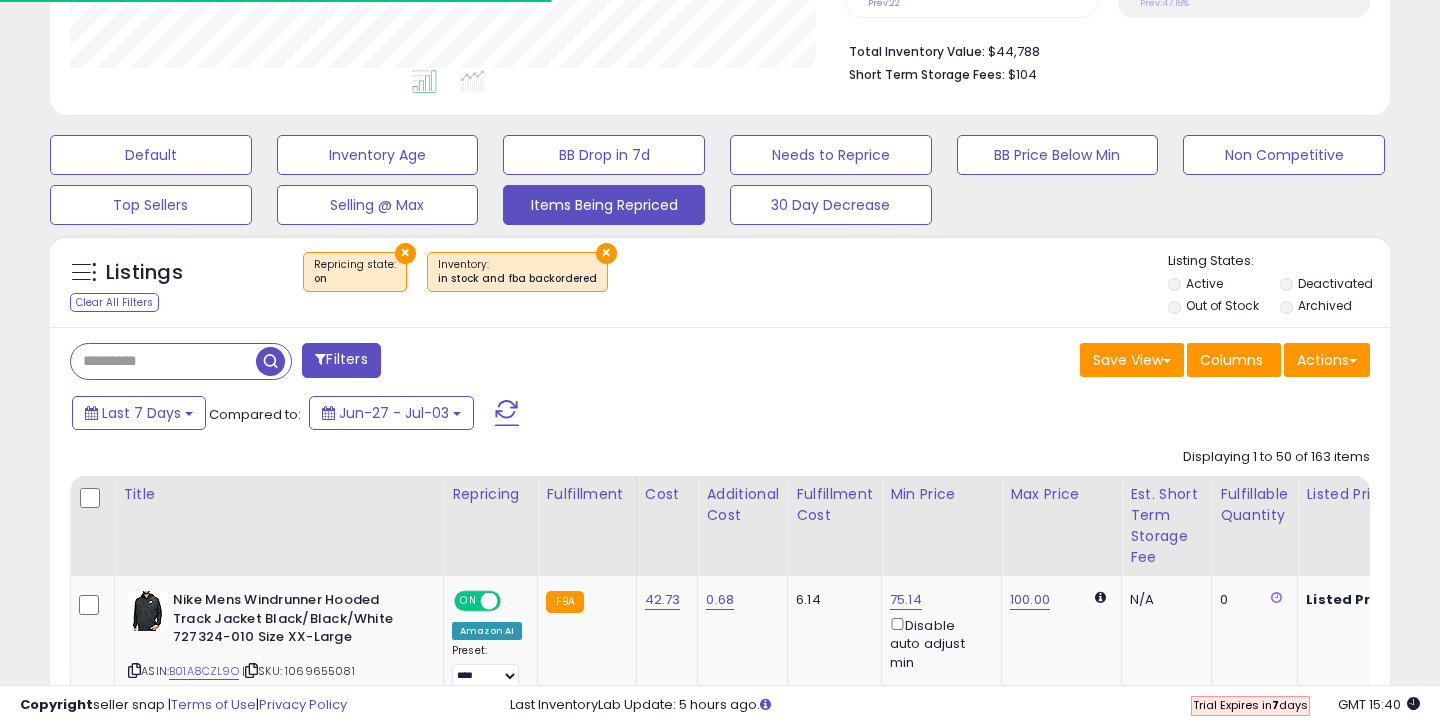 click on "Total Inventory Value:   $44,788" at bounding box center (1102, 50) 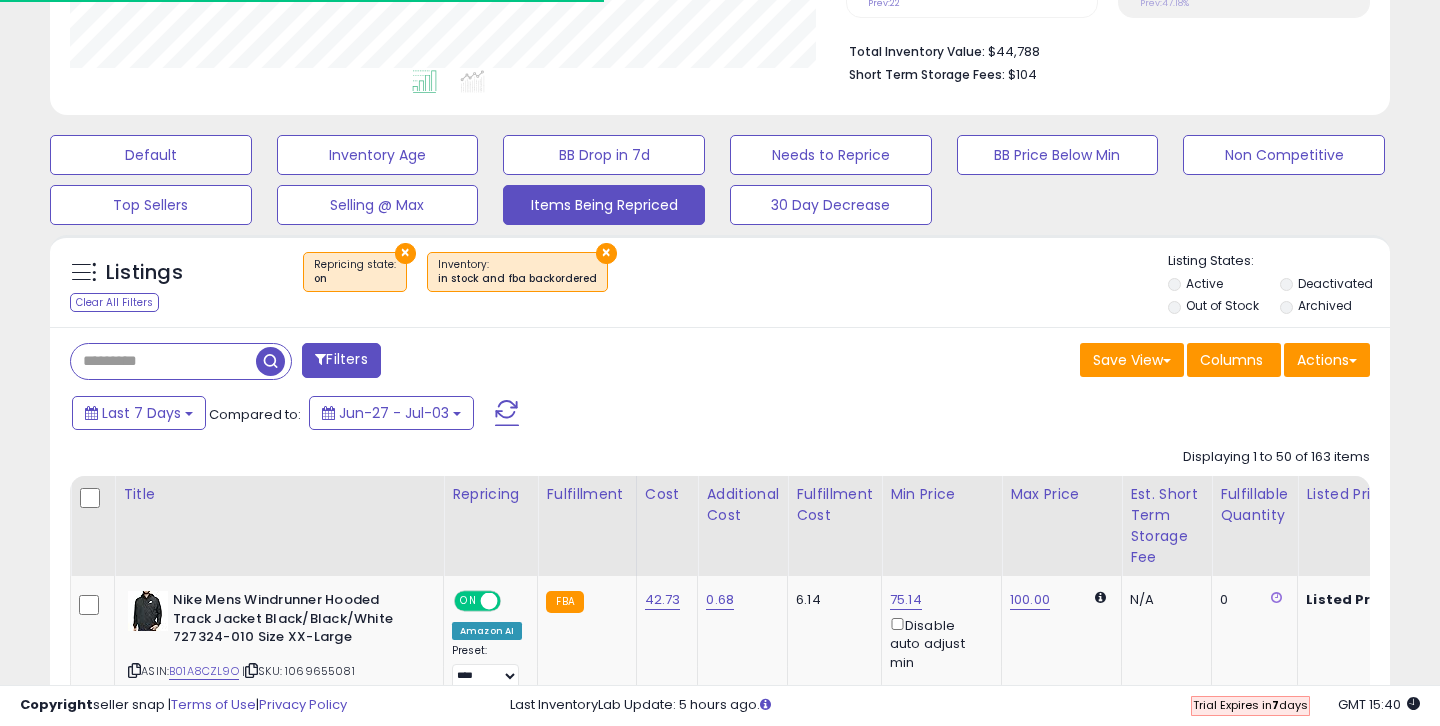 click on "Default
Inventory Age
BB Drop in 7d
Needs to Reprice
BB Price Below Min
Non Competitive
Top Sellers
Selling @ Max
Items Being Repriced
30 Day Decrease" at bounding box center [720, 175] 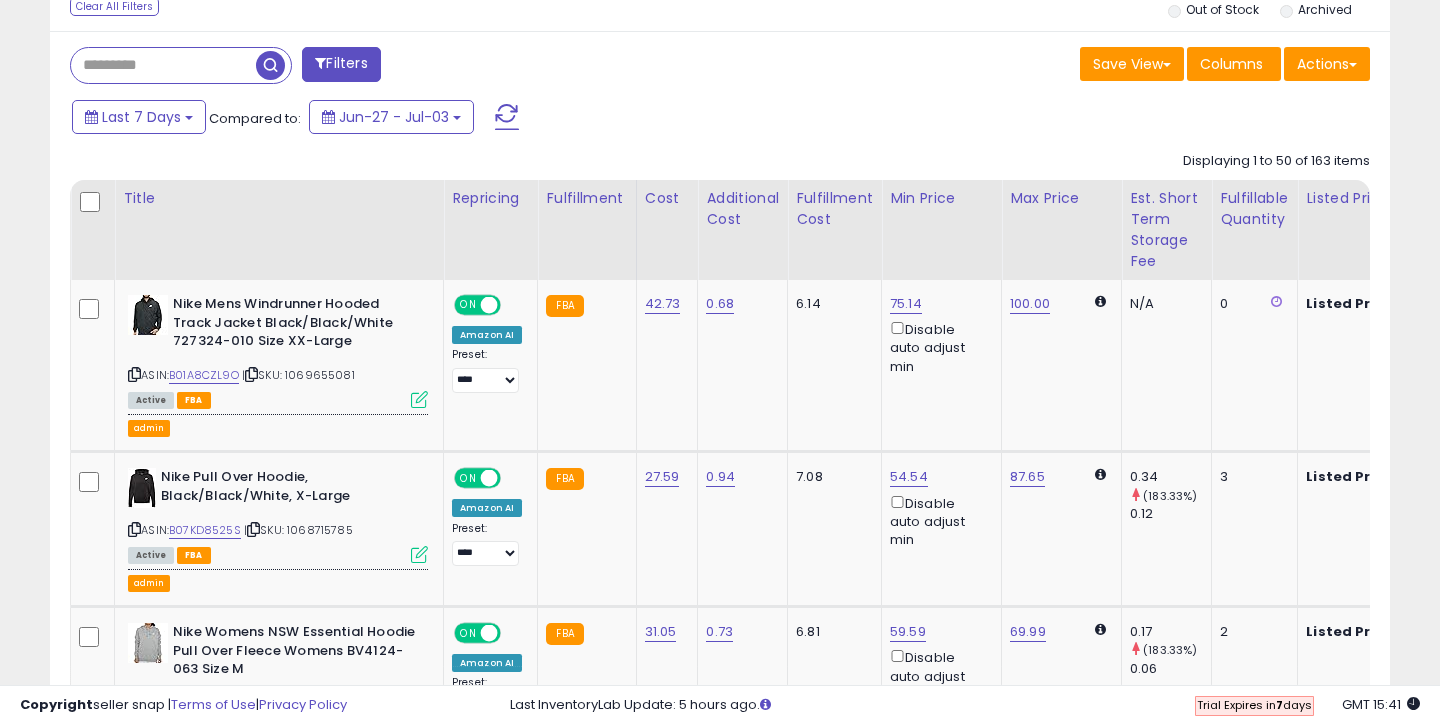 scroll, scrollTop: 631, scrollLeft: 0, axis: vertical 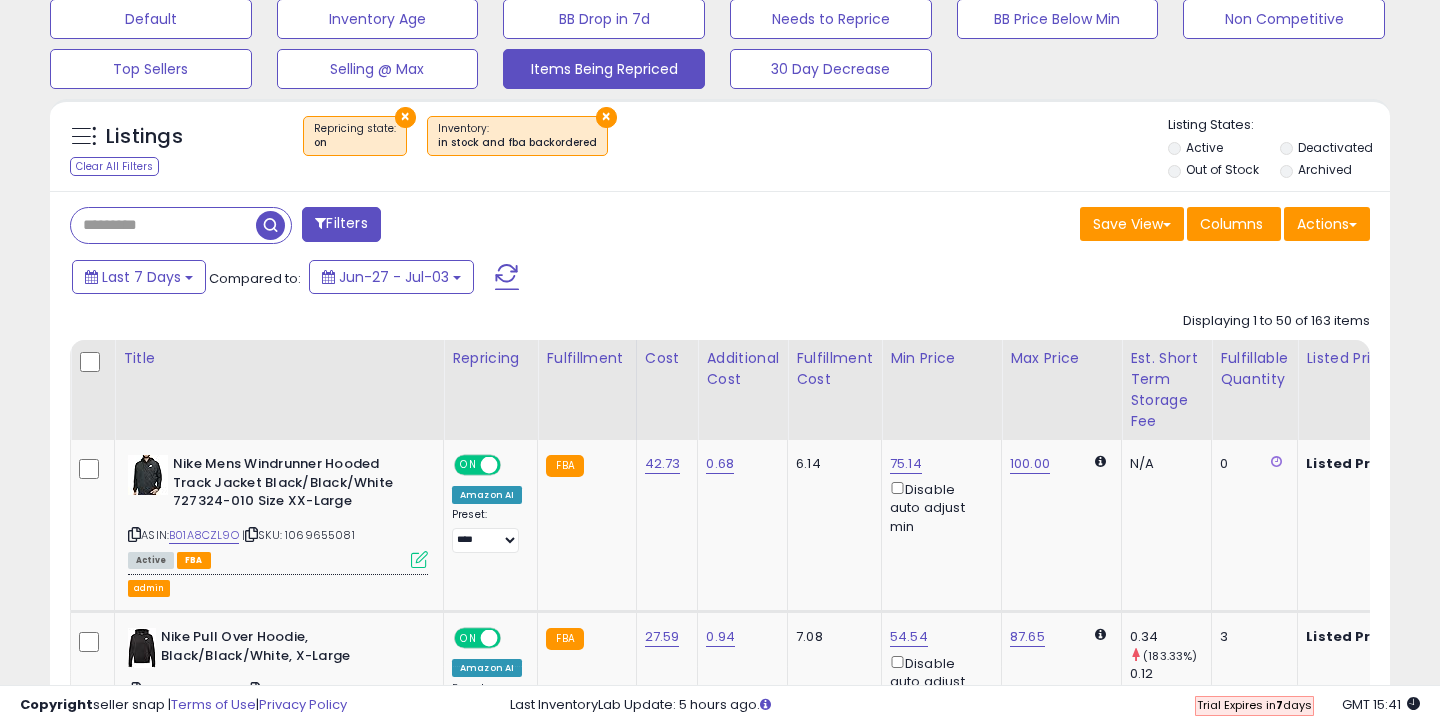 click on "Filters" at bounding box center (341, 224) 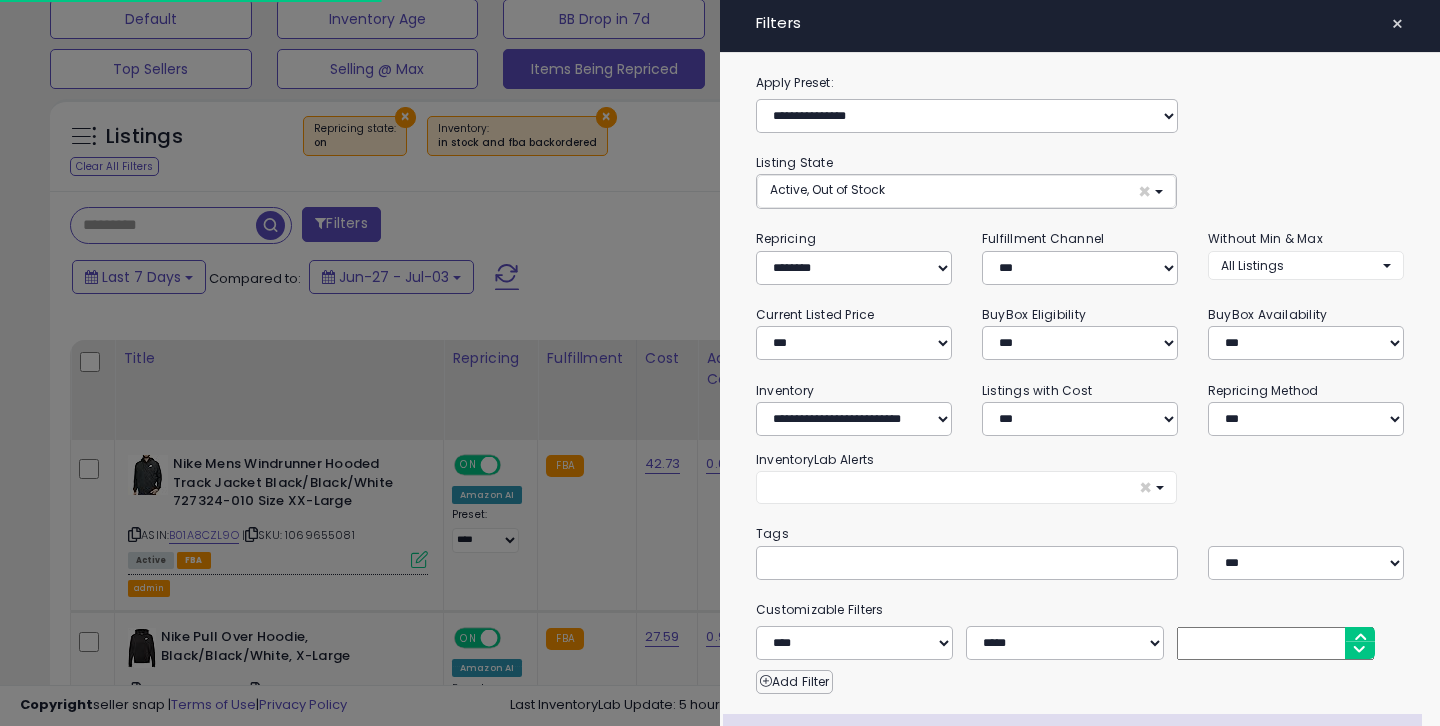 scroll, scrollTop: 186, scrollLeft: 0, axis: vertical 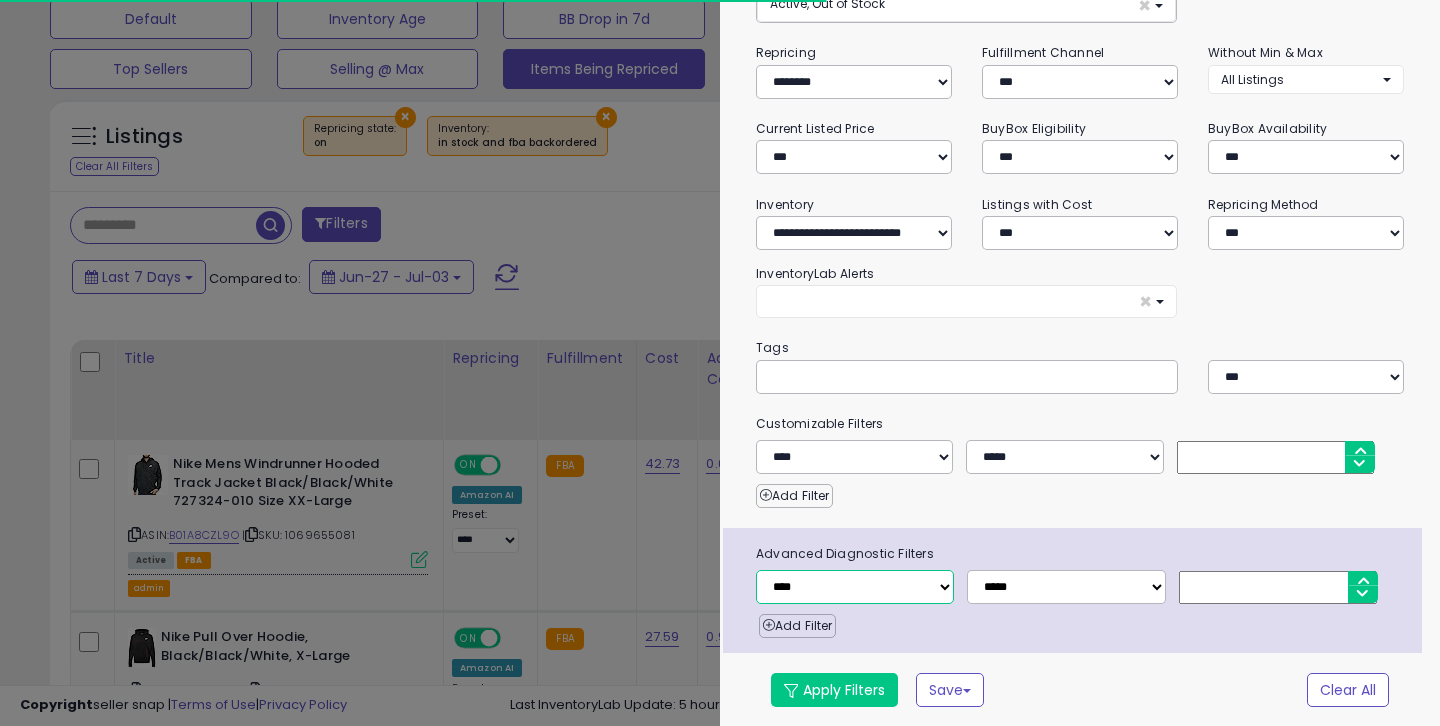 click on "**********" at bounding box center [855, 587] 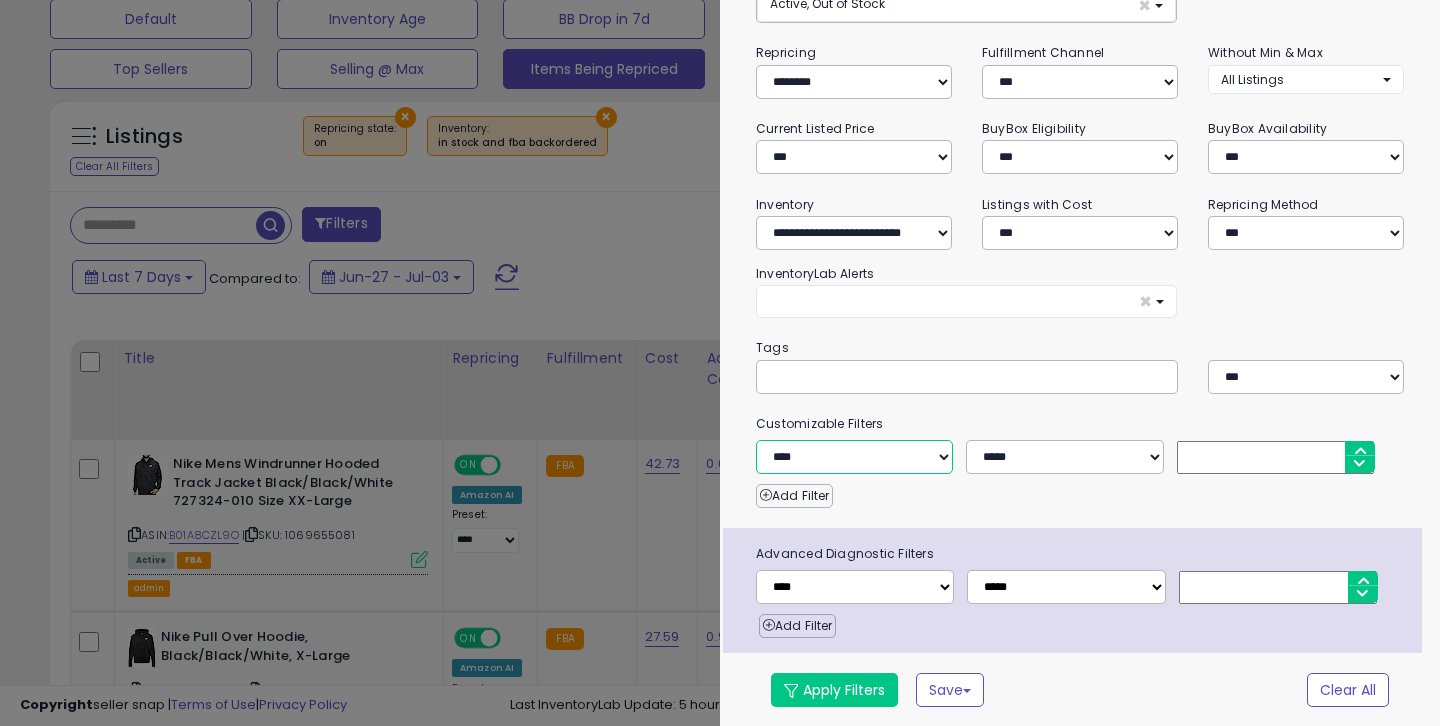 click on "**********" at bounding box center [854, 457] 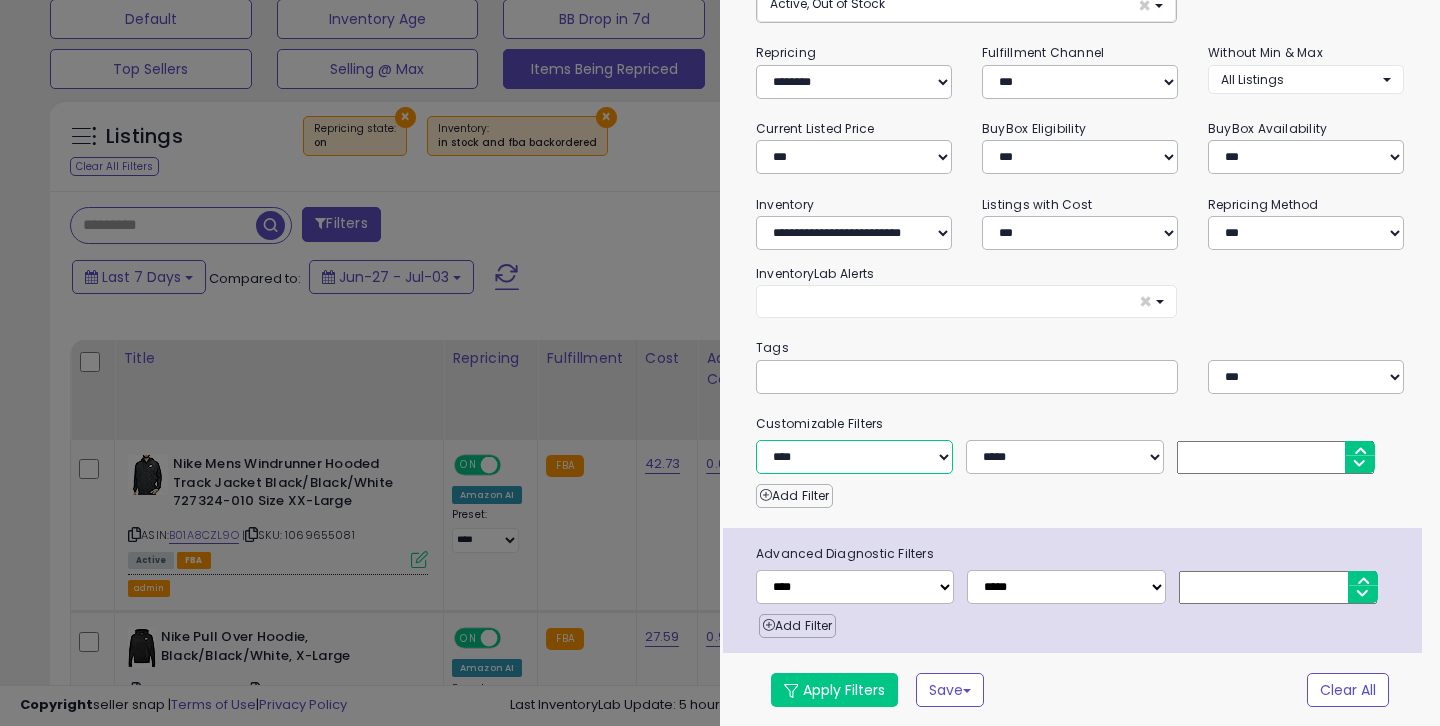 select on "**********" 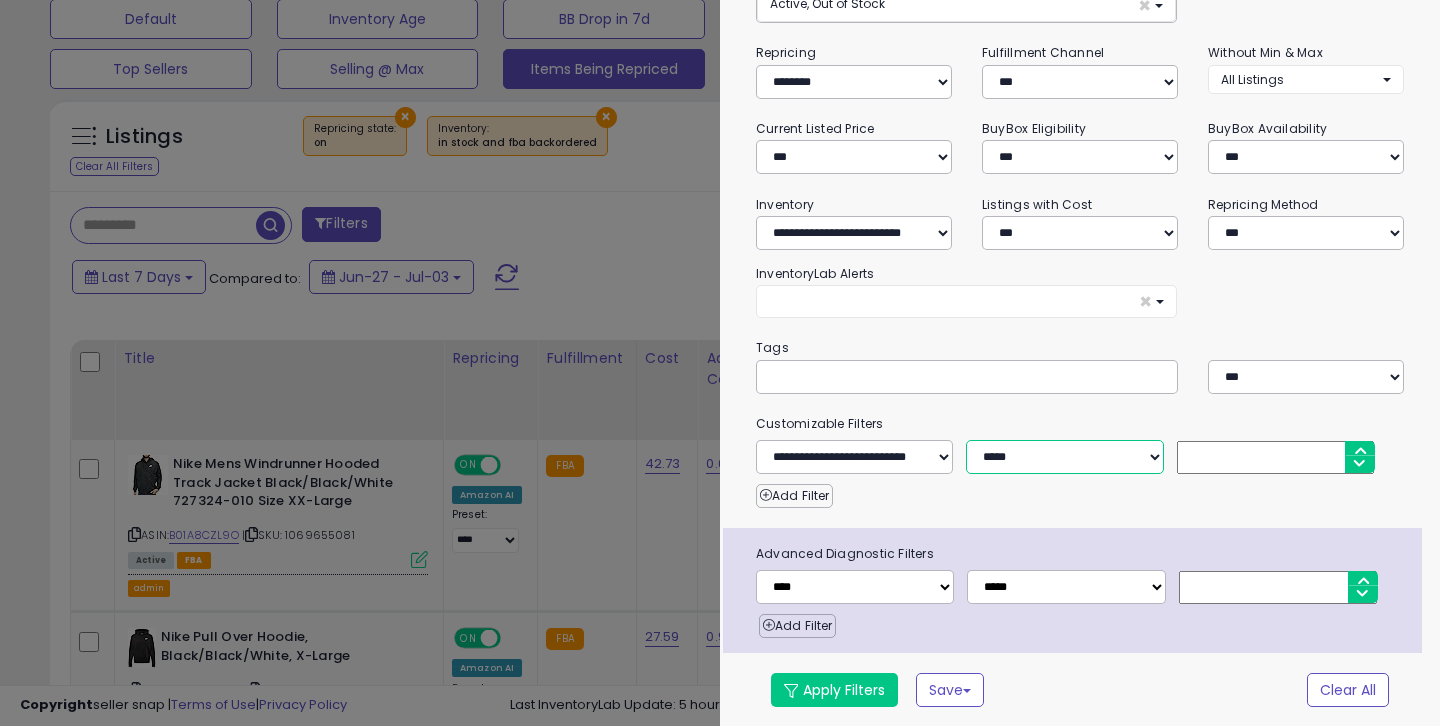 click on "**********" at bounding box center [1064, 457] 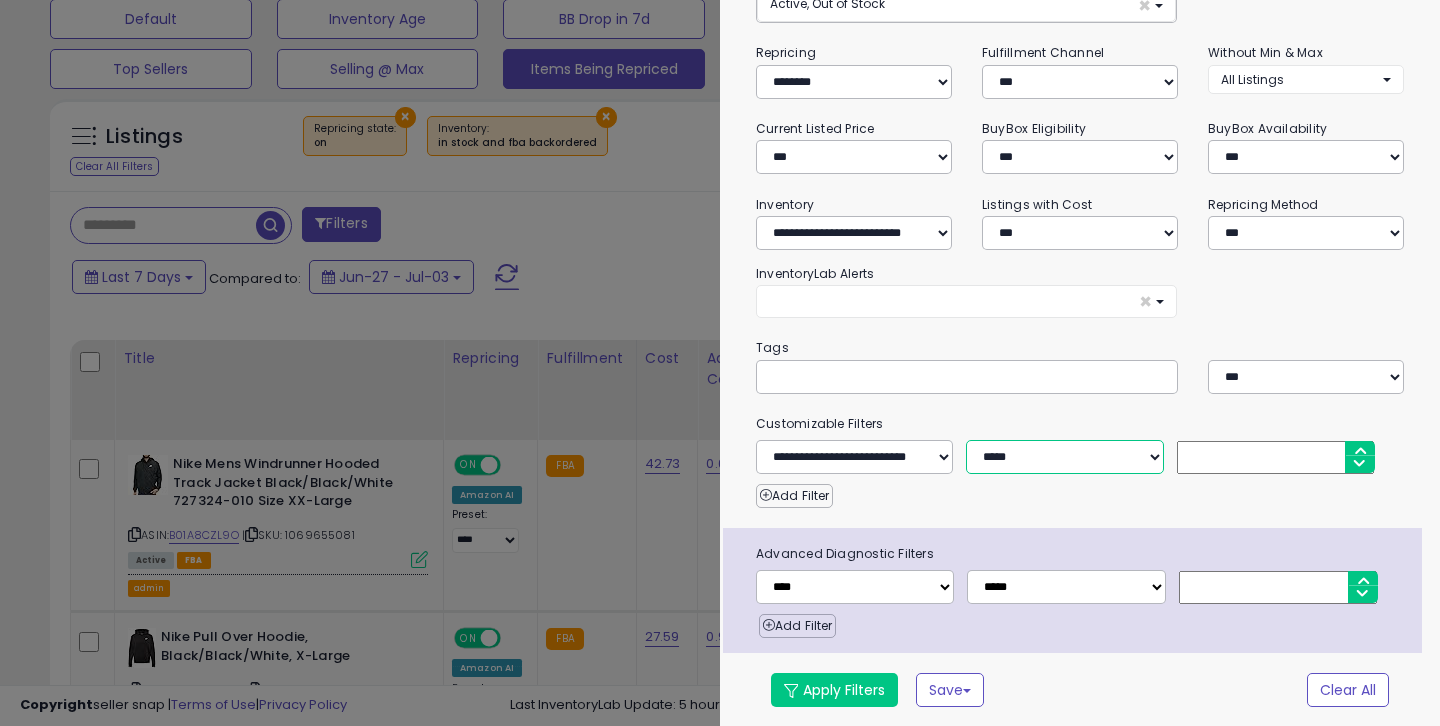 select on "**" 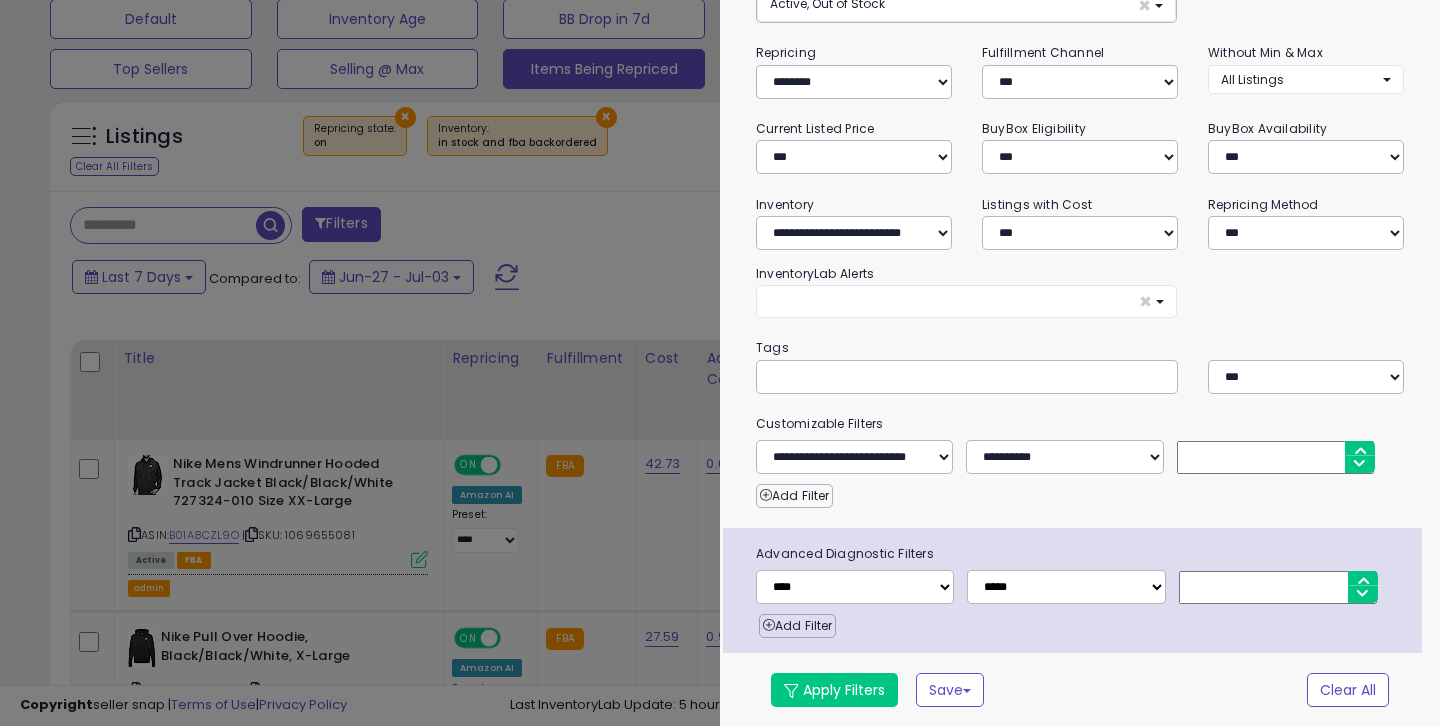 click at bounding box center (1275, 457) 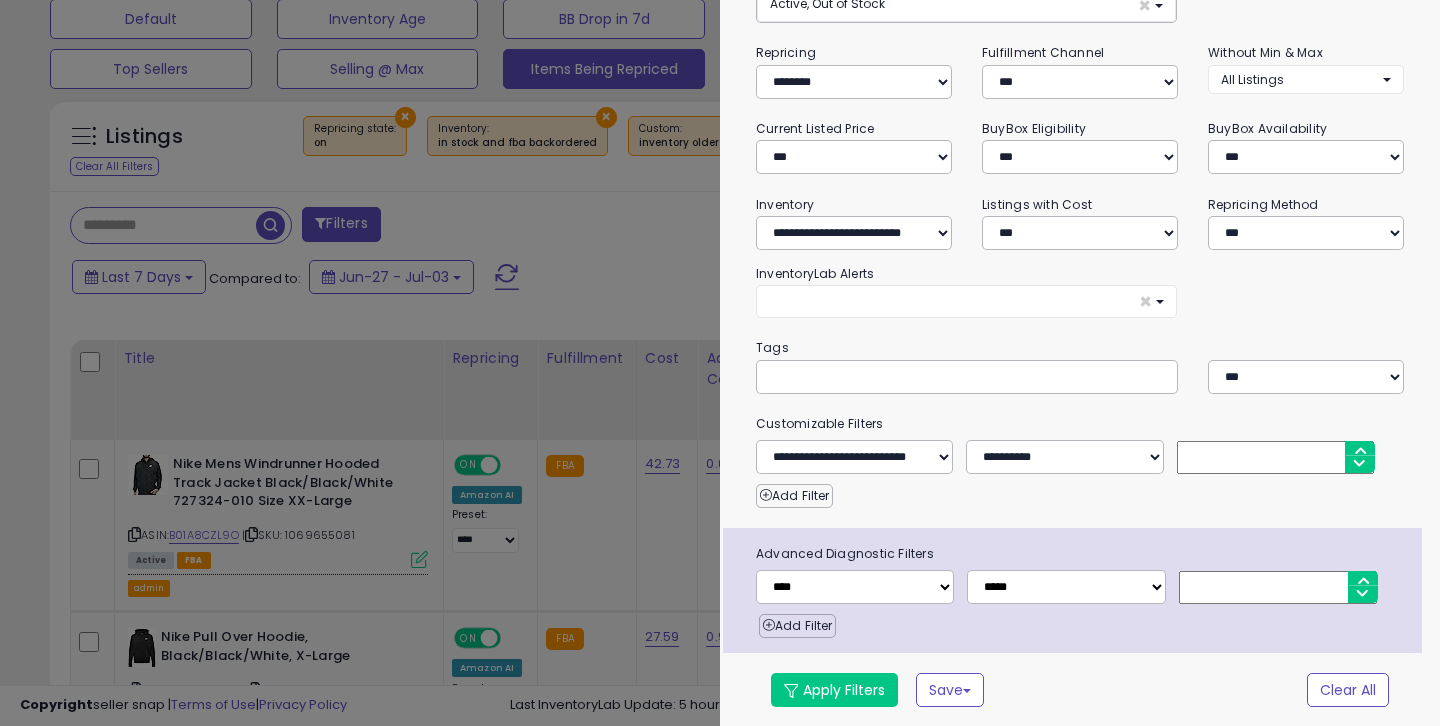 type on "*" 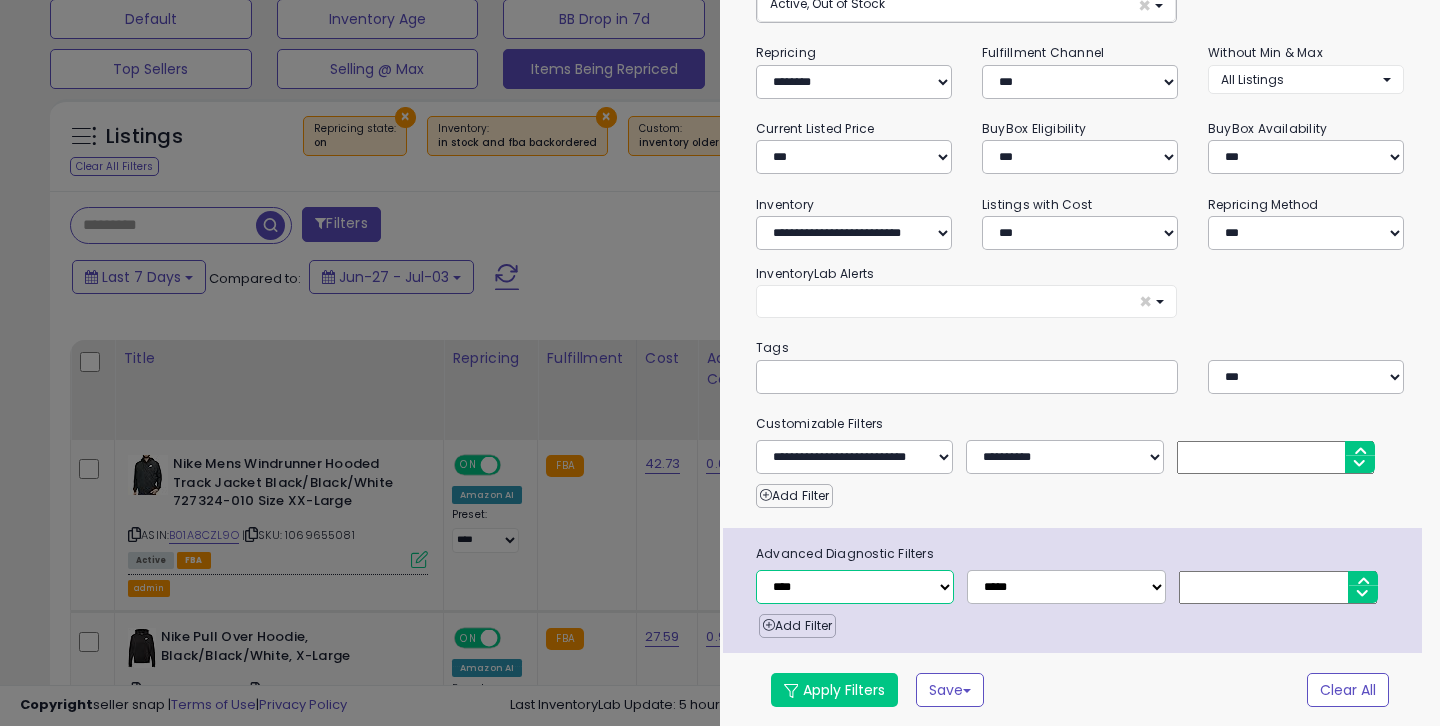 click on "**********" at bounding box center (855, 587) 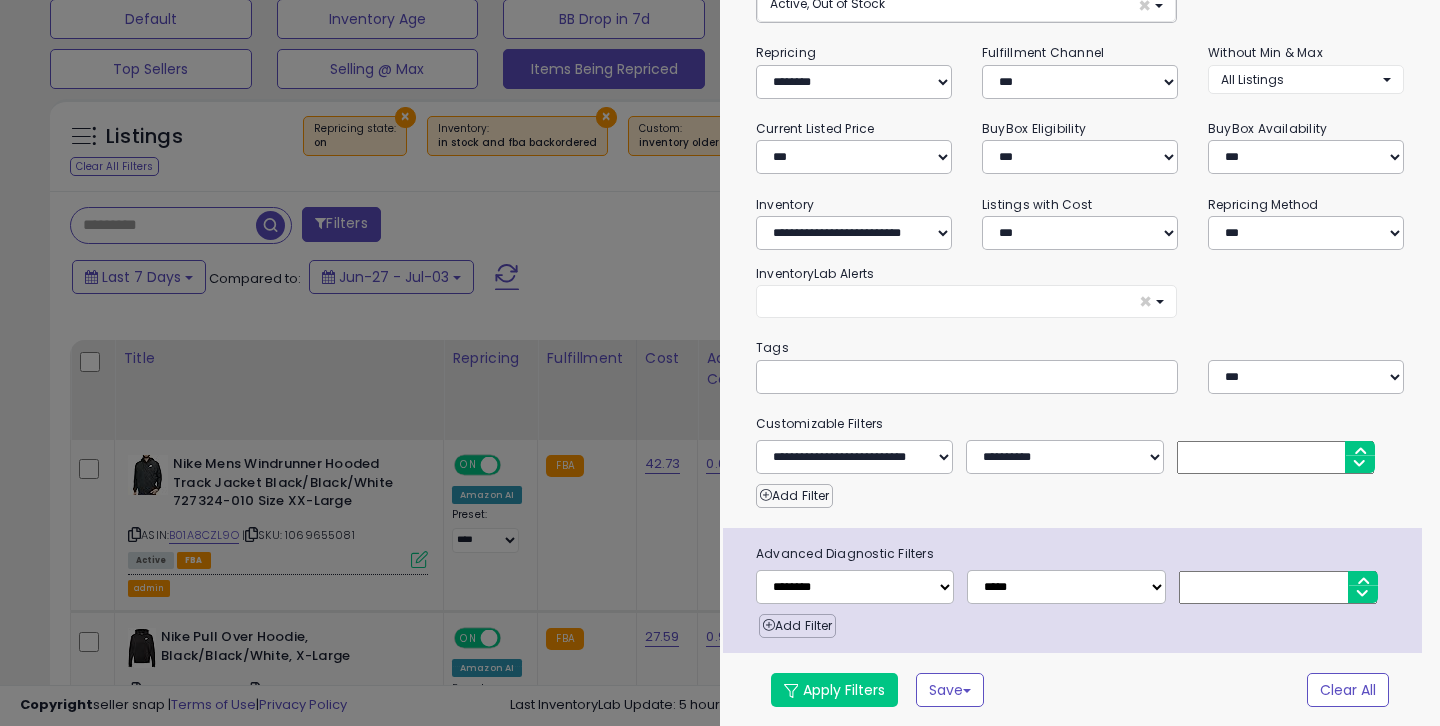 click at bounding box center (1278, 587) 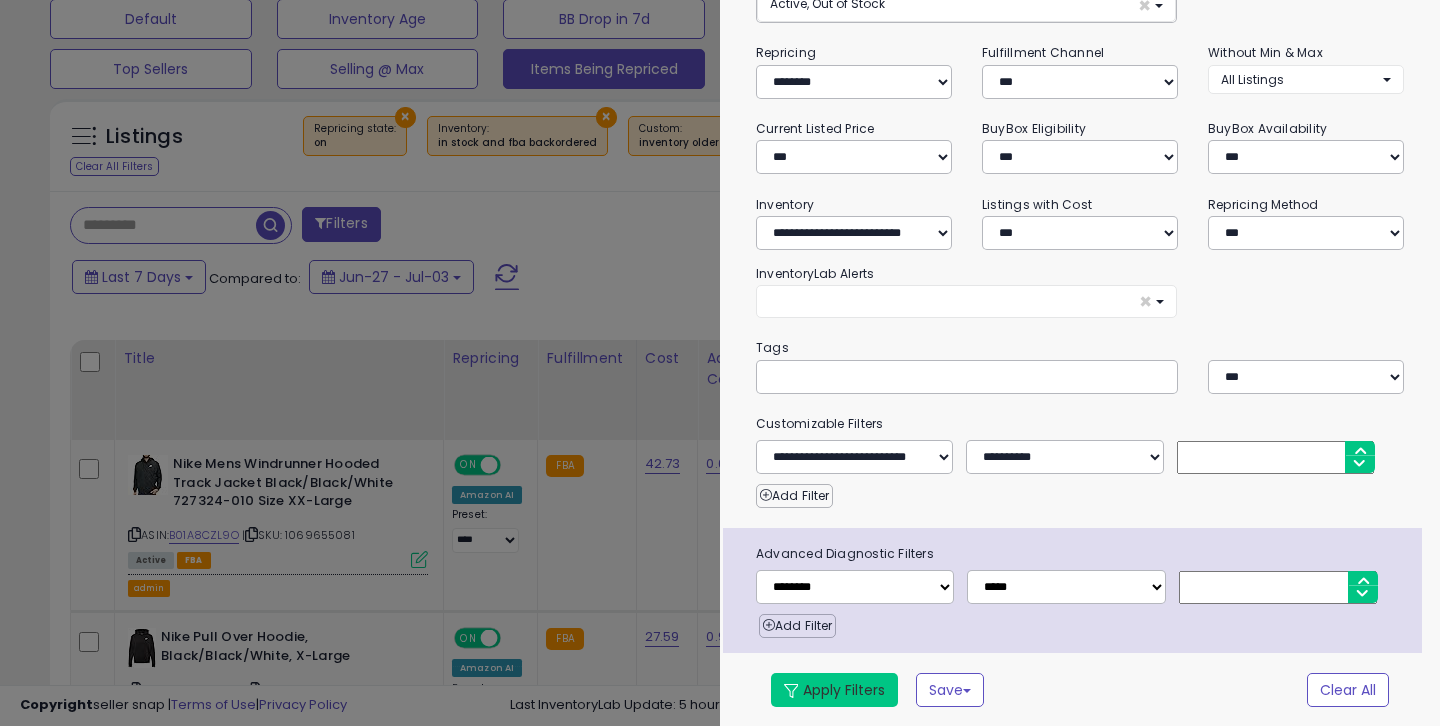 type on "*" 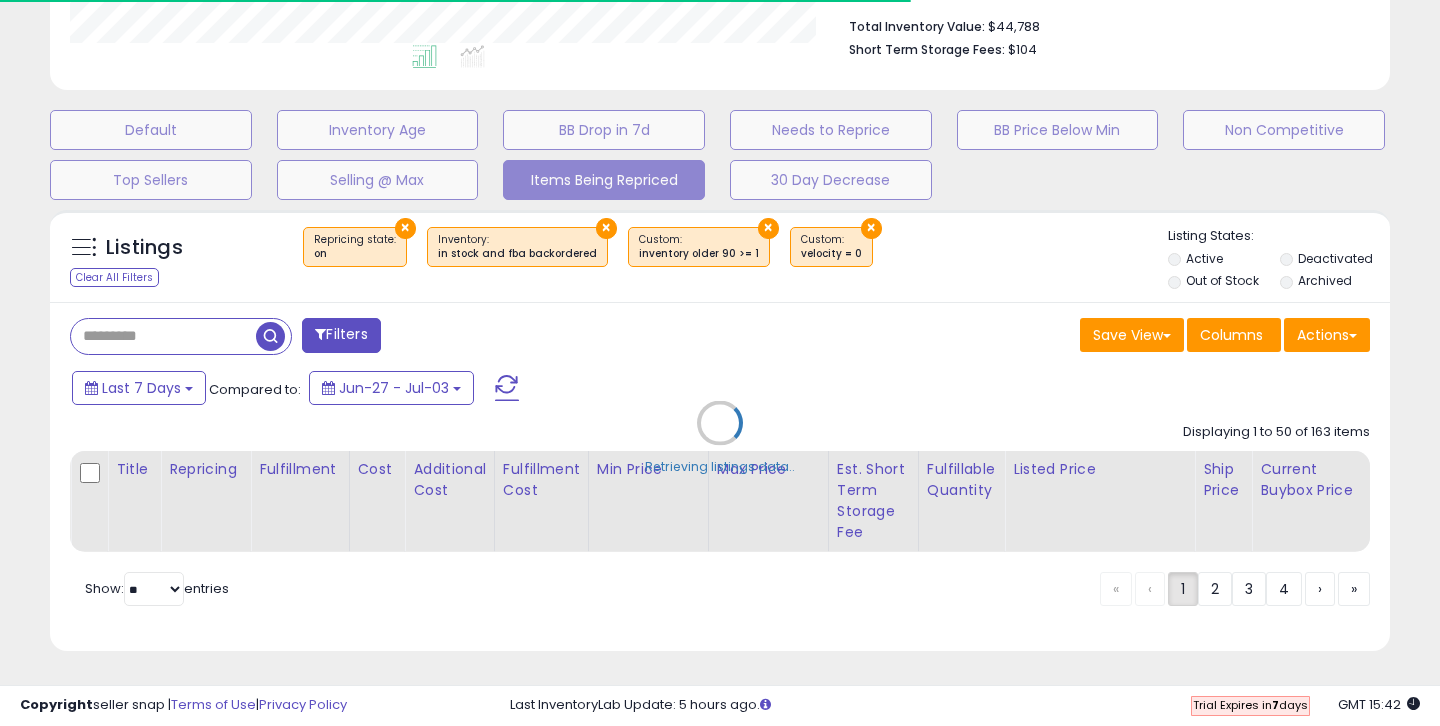 click on "Retrieving listings data.." at bounding box center (720, 438) 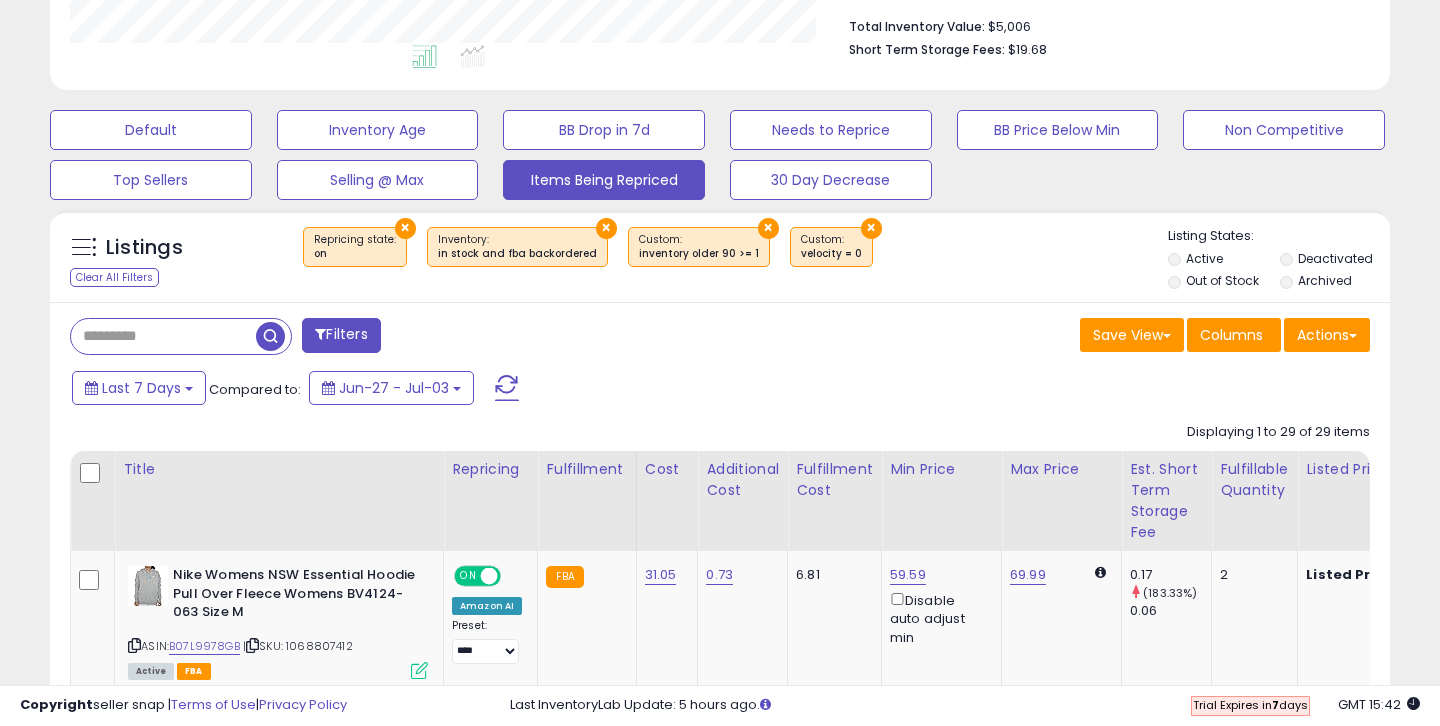 scroll, scrollTop: 999590, scrollLeft: 999224, axis: both 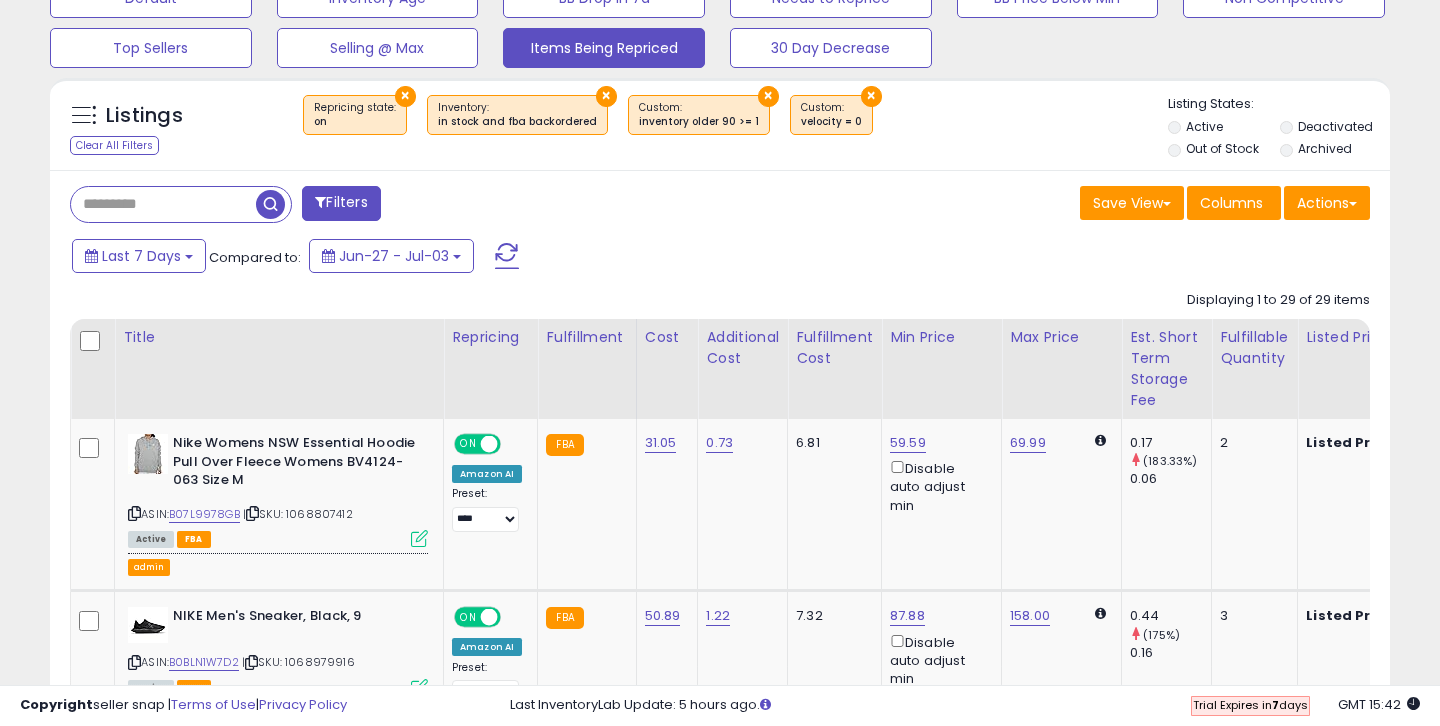 click on "Displaying 1 to 29 of 29 items
Title
Repricing" 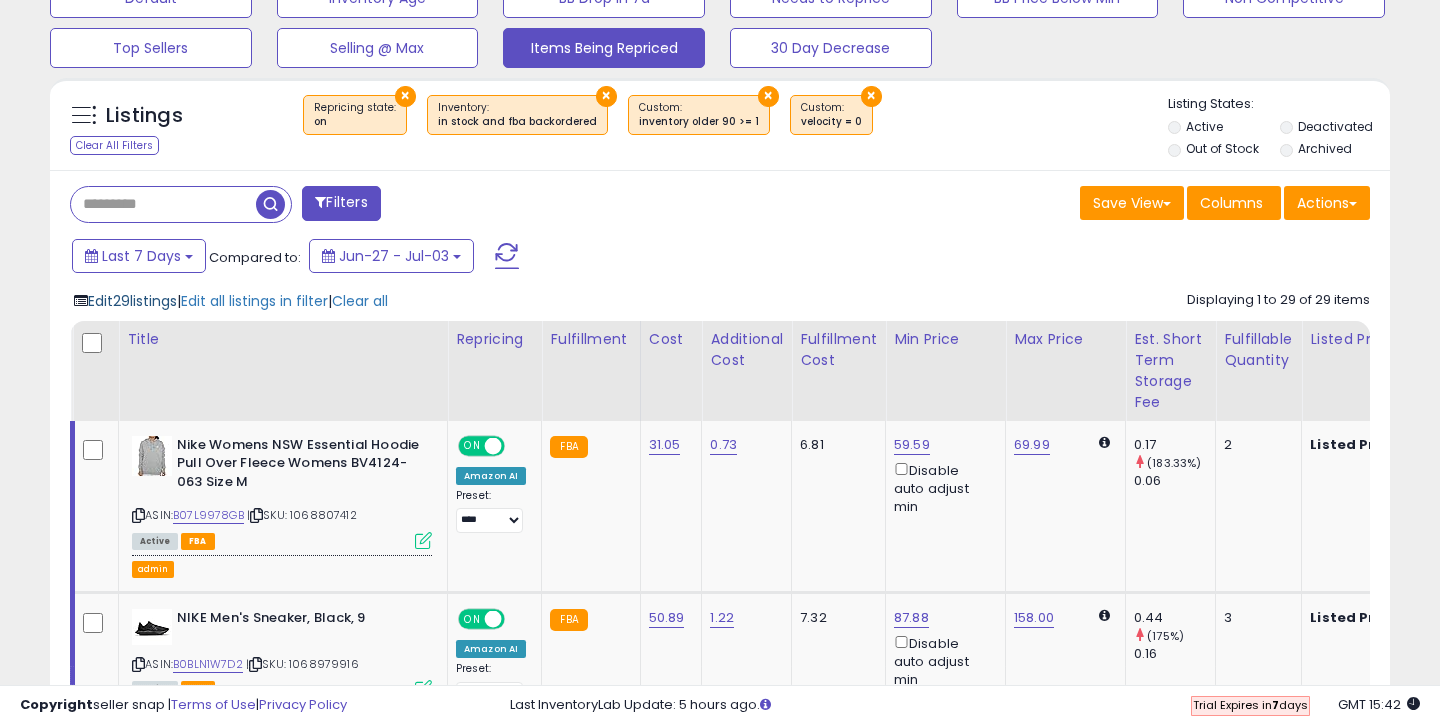 click on "Edit  29  listings" at bounding box center (132, 301) 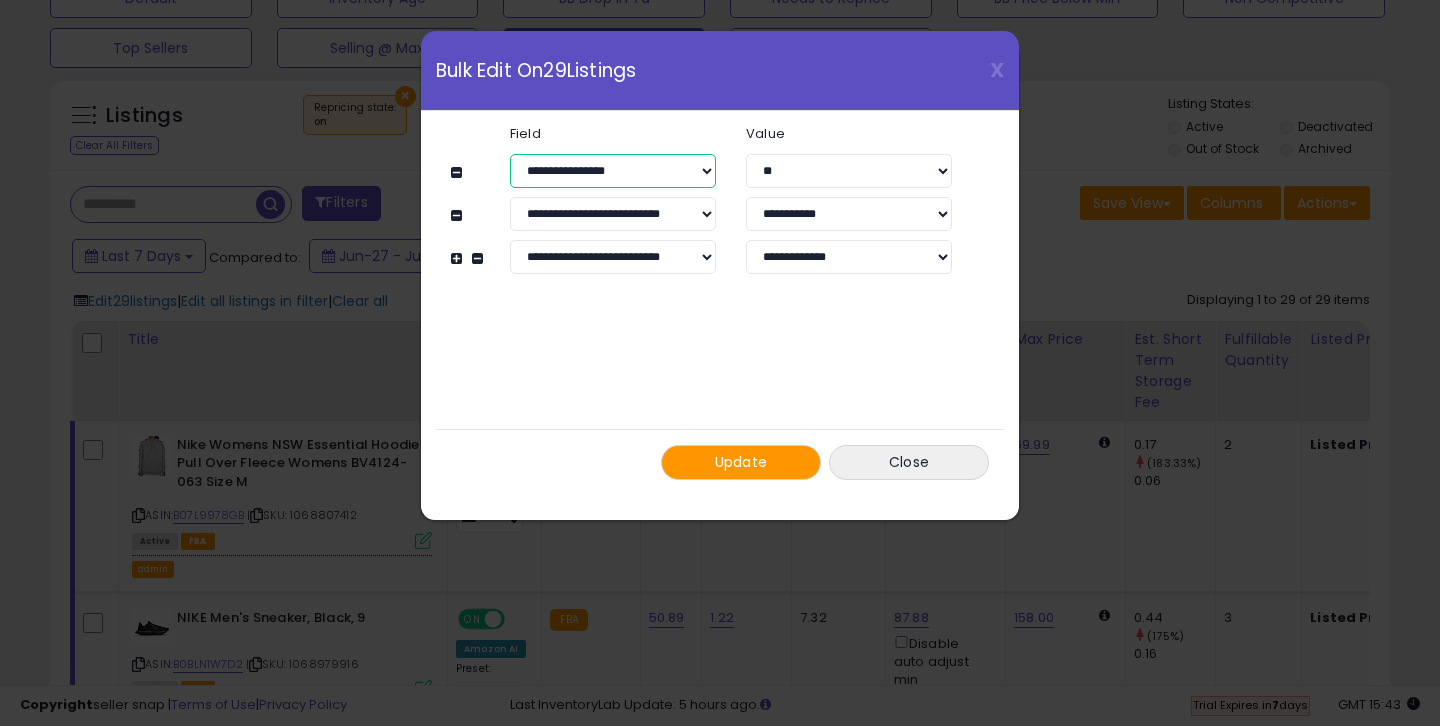 click on "**********" at bounding box center [613, 171] 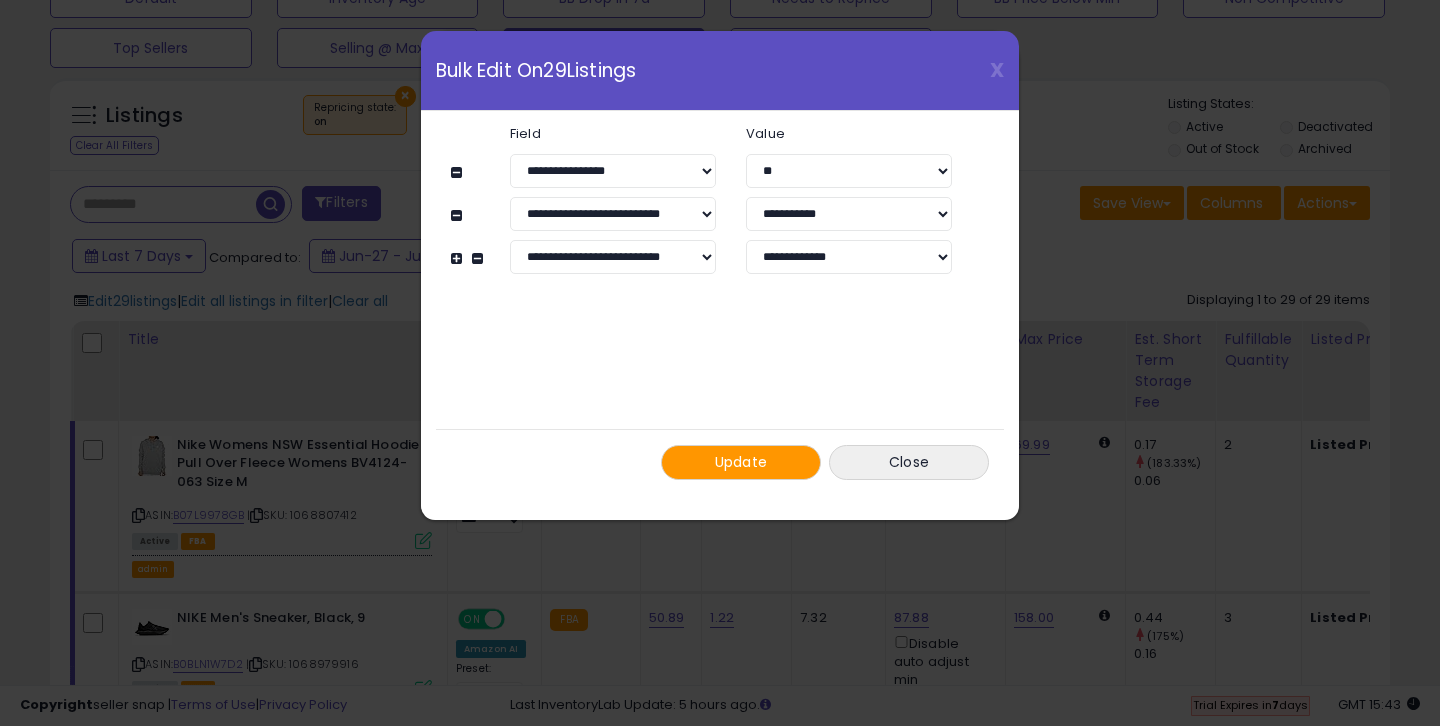 click 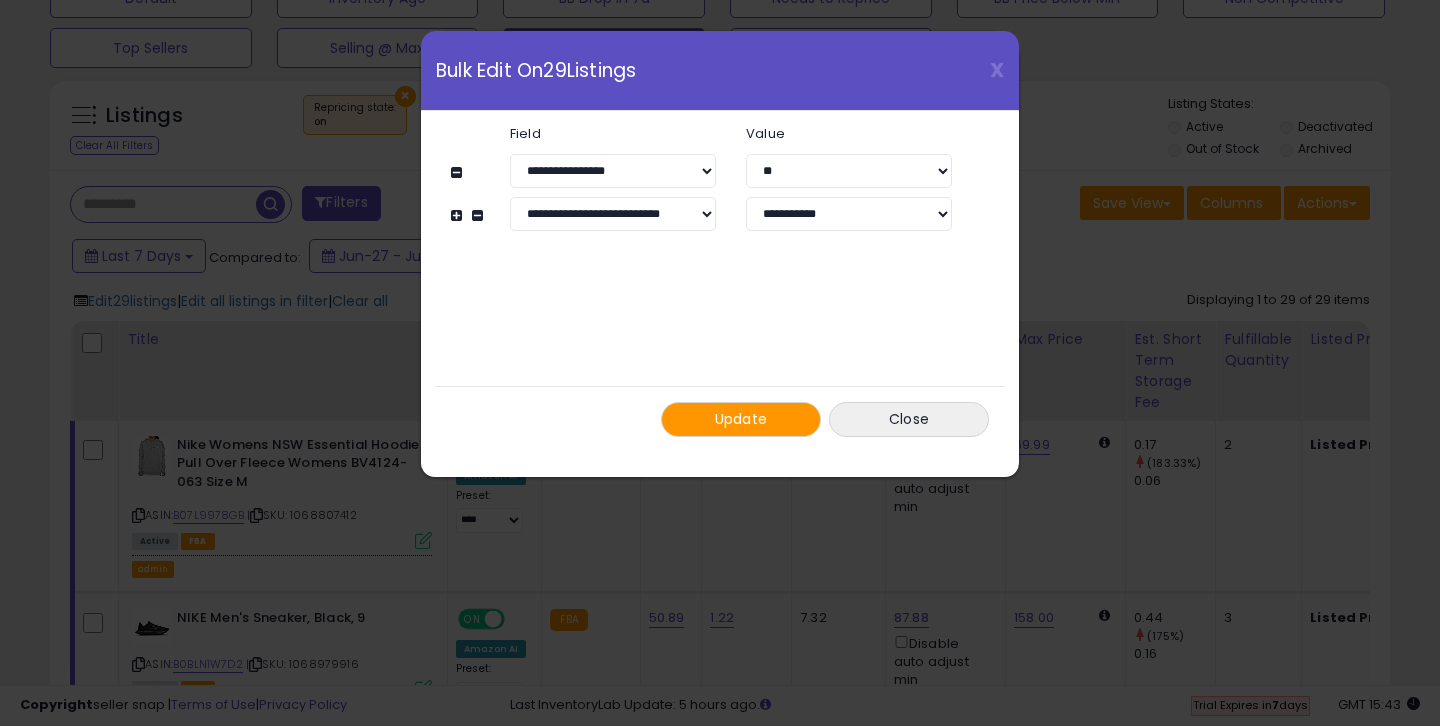 click on "**********" at bounding box center (731, 214) 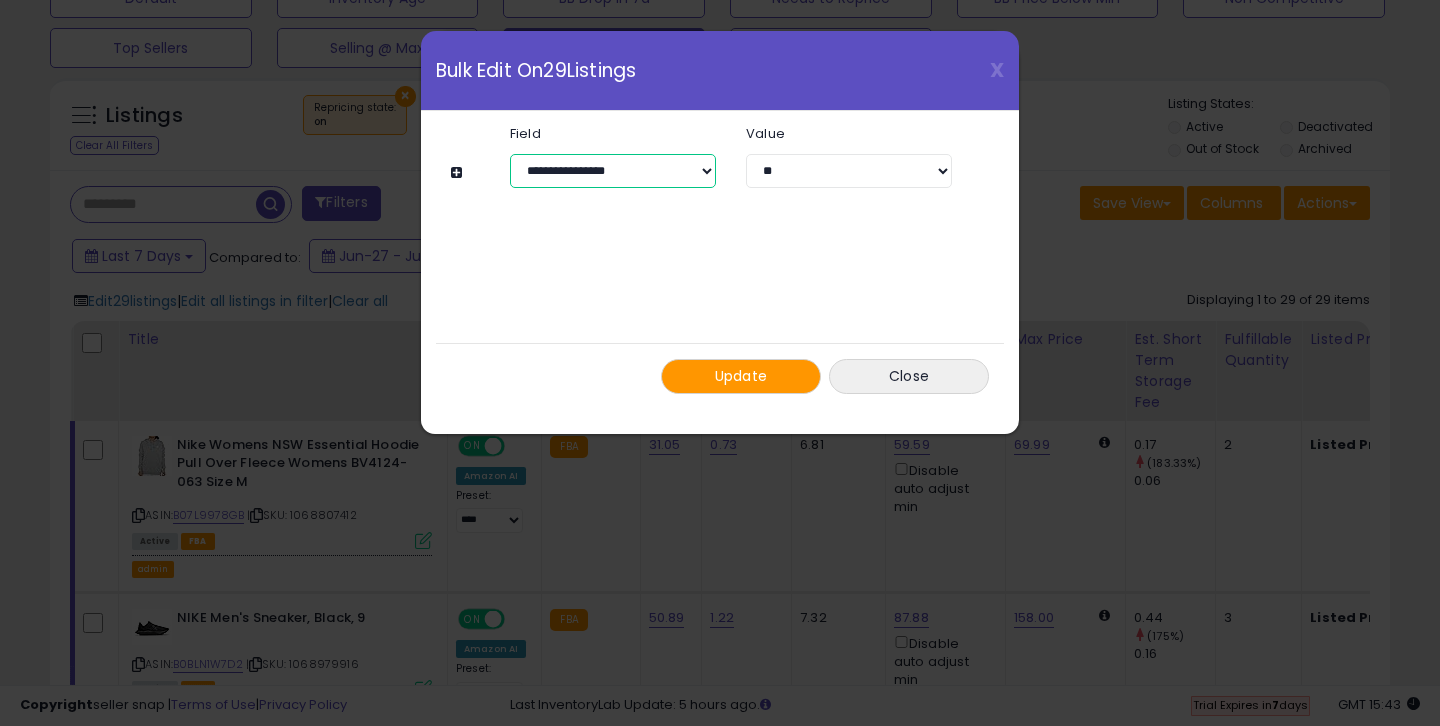 click on "**********" at bounding box center (613, 171) 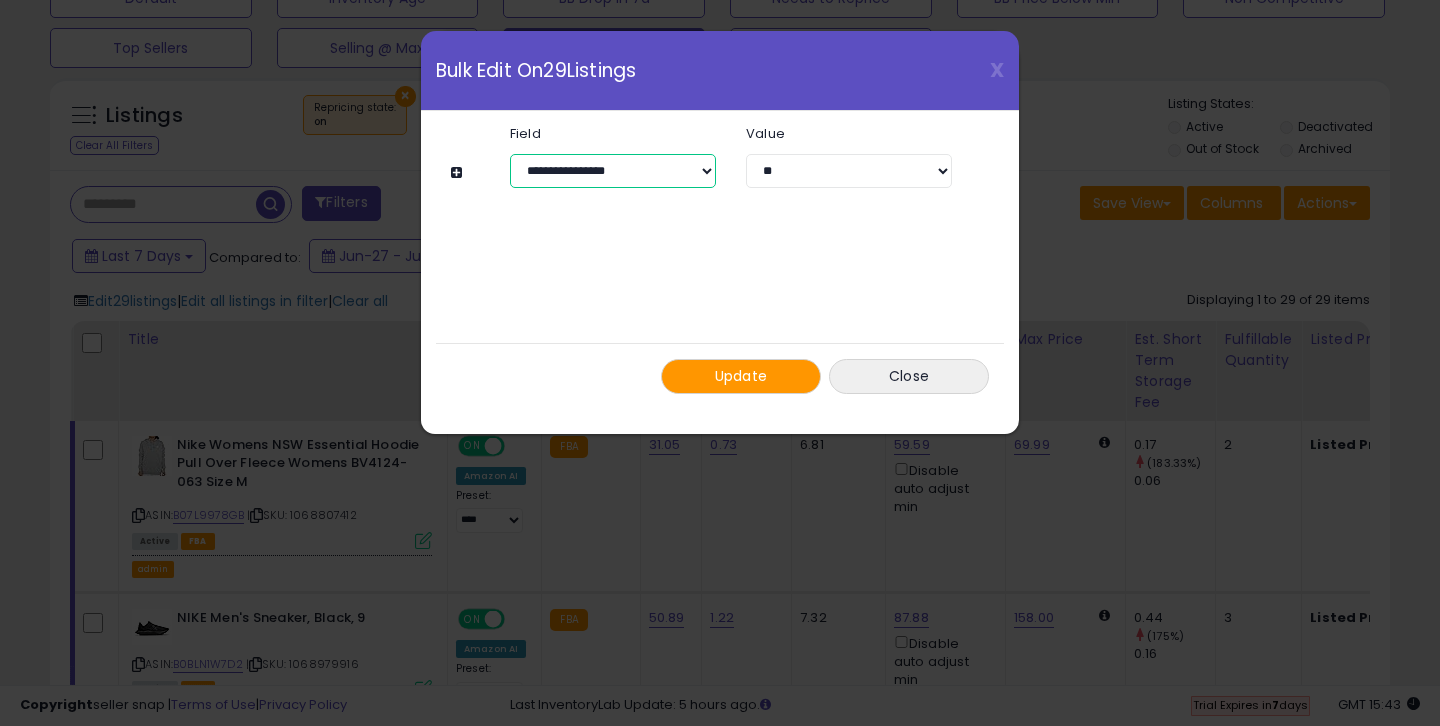 select on "**********" 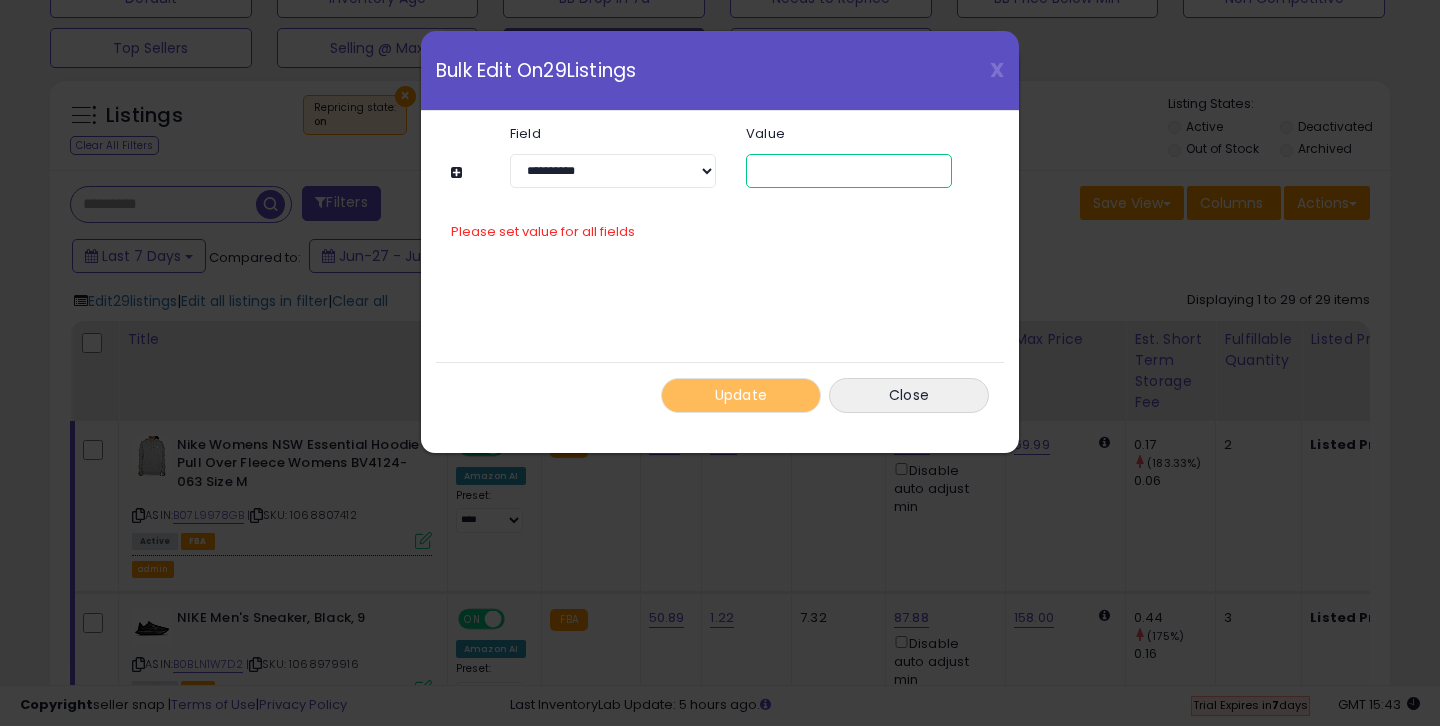click at bounding box center (849, 171) 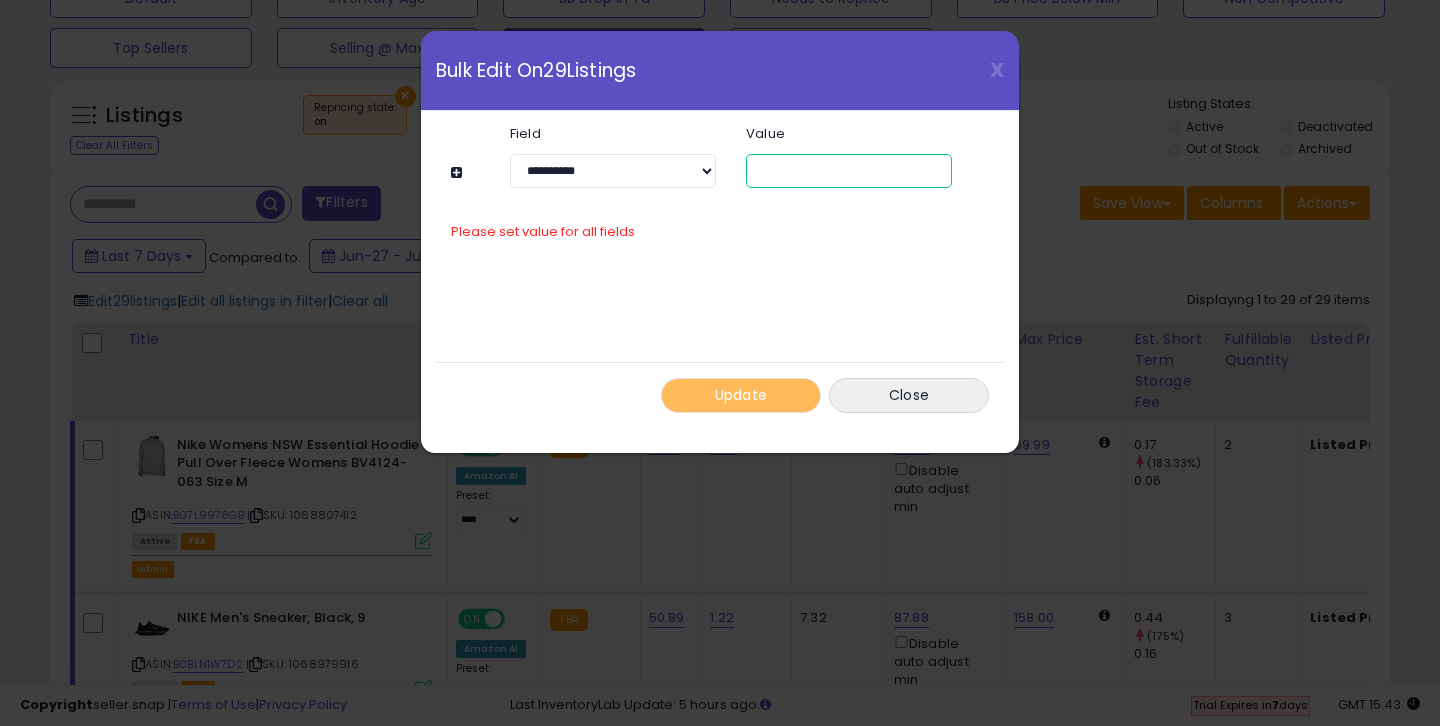 type on "*" 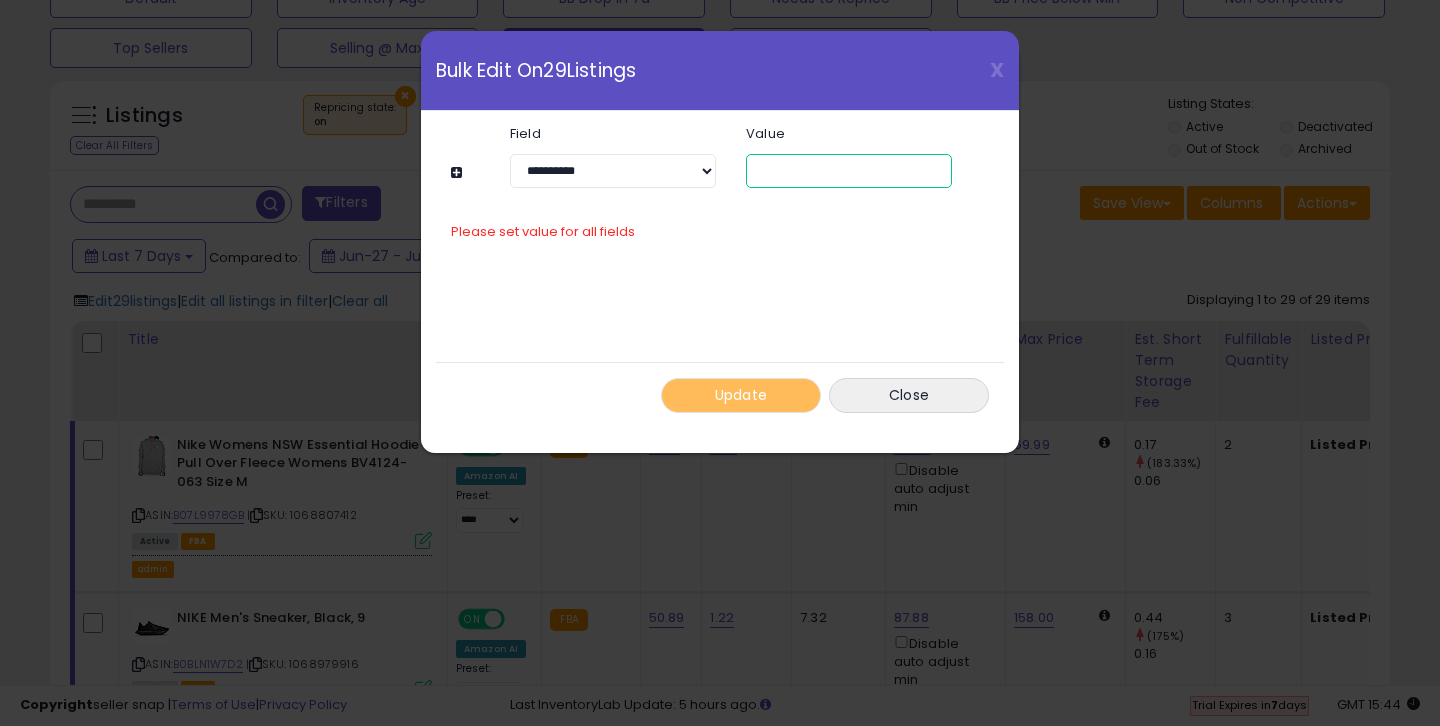 type on "*" 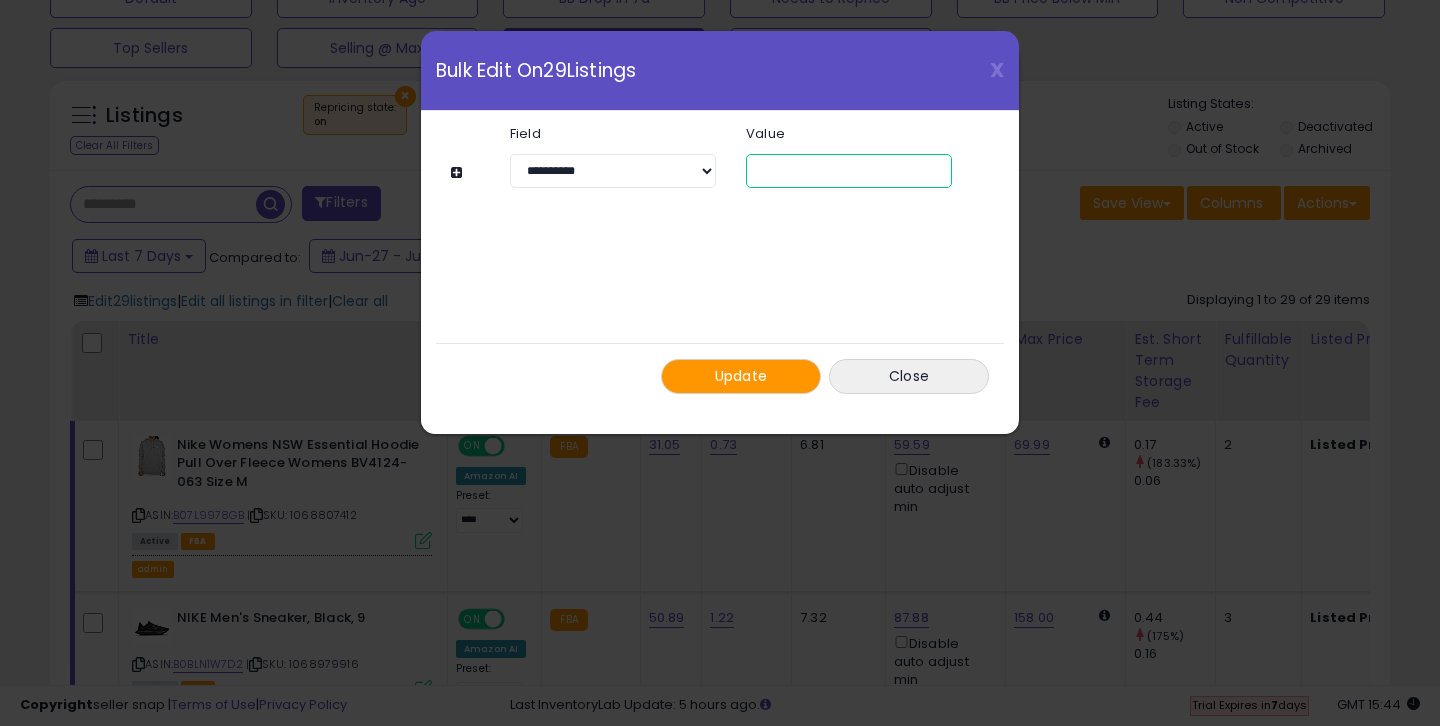click on "*" at bounding box center [849, 171] 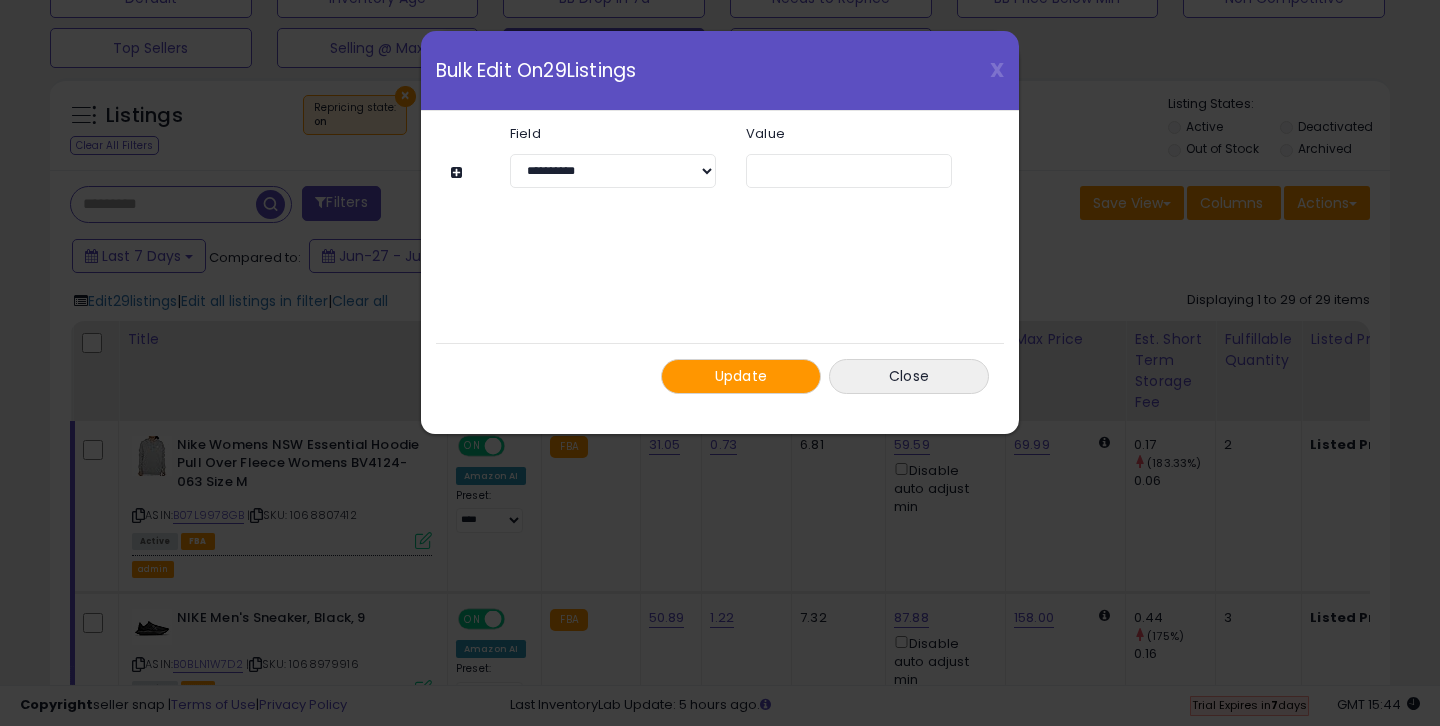 click on "**********" at bounding box center (720, 260) 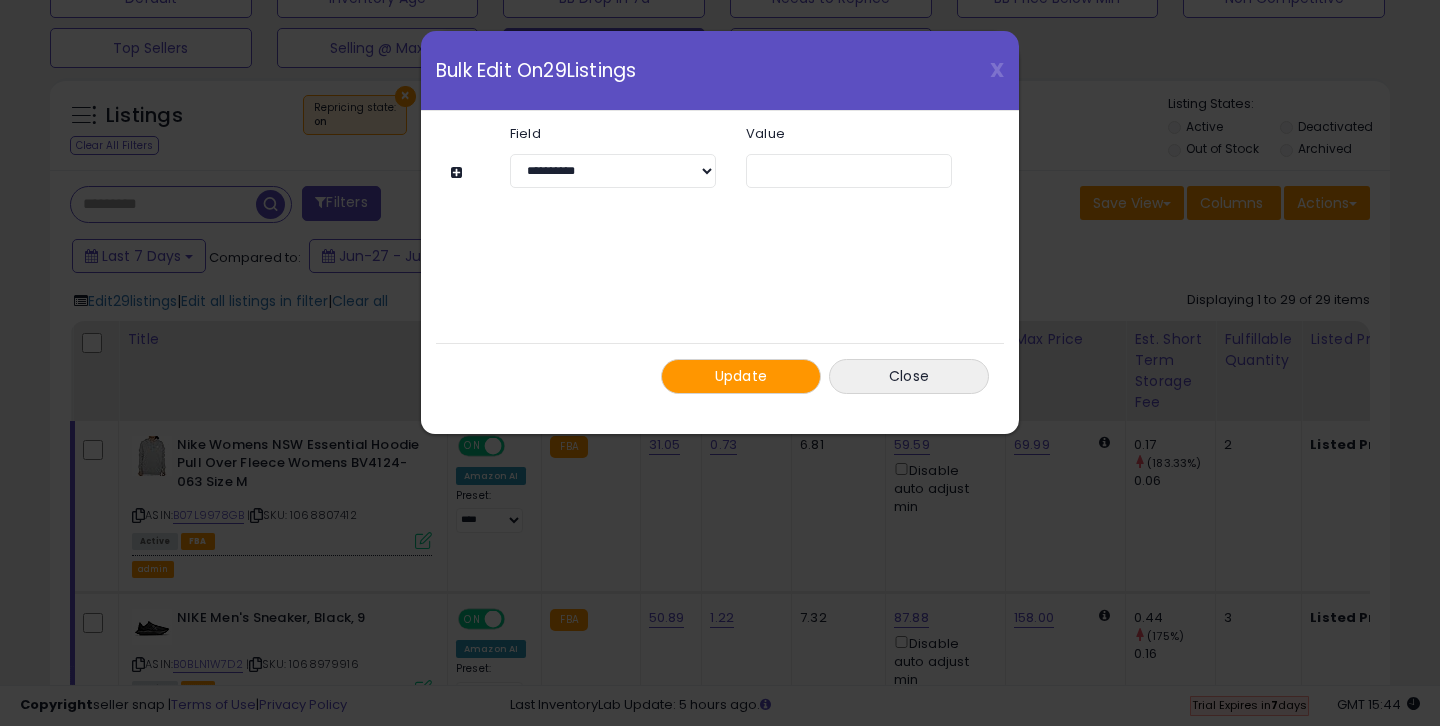 click at bounding box center [459, 172] 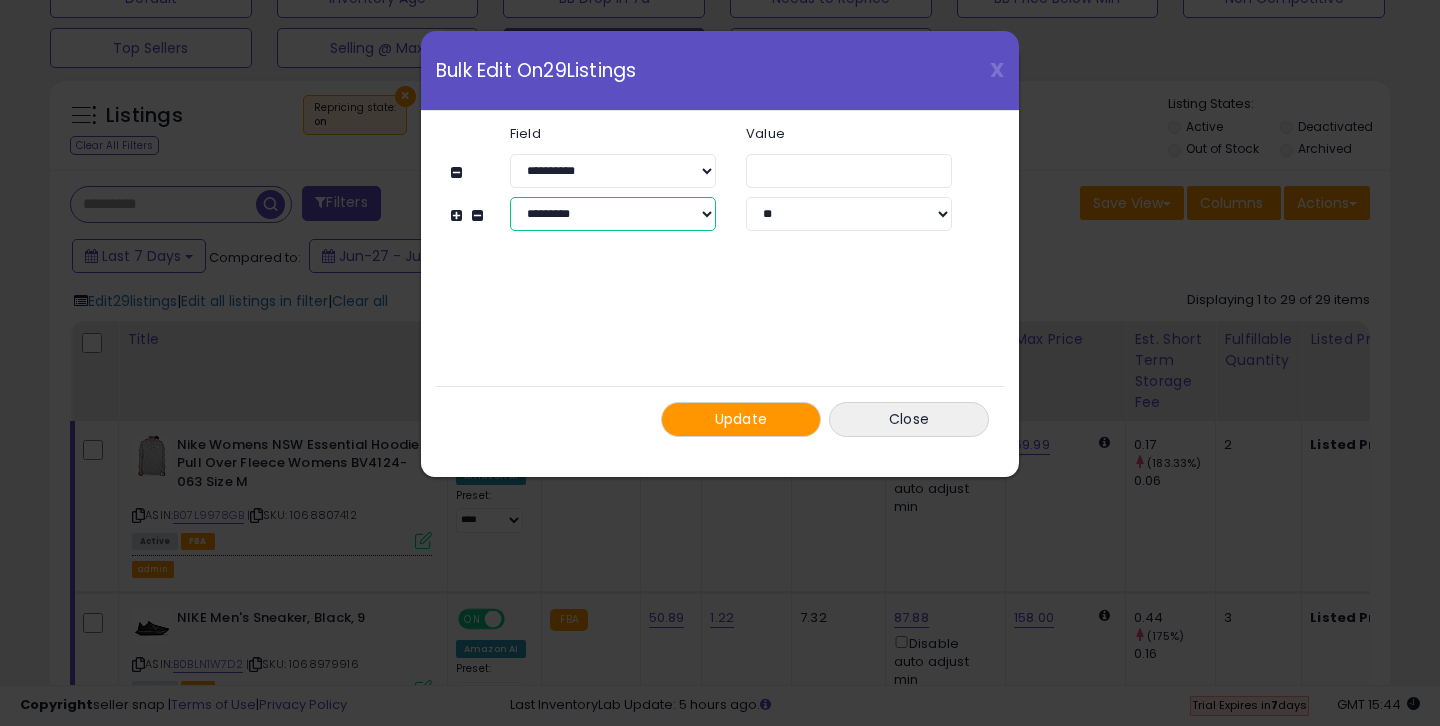 click on "**********" at bounding box center [613, 214] 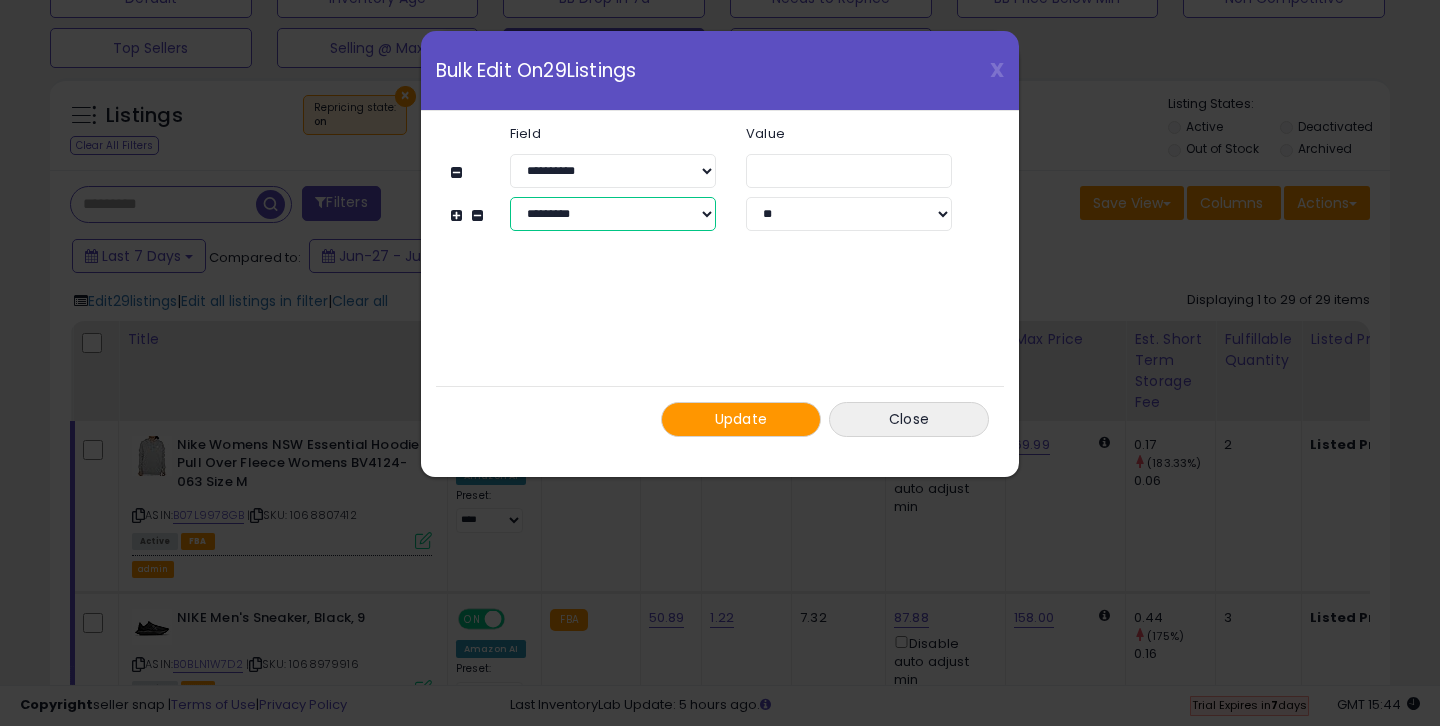 click on "**********" at bounding box center [613, 214] 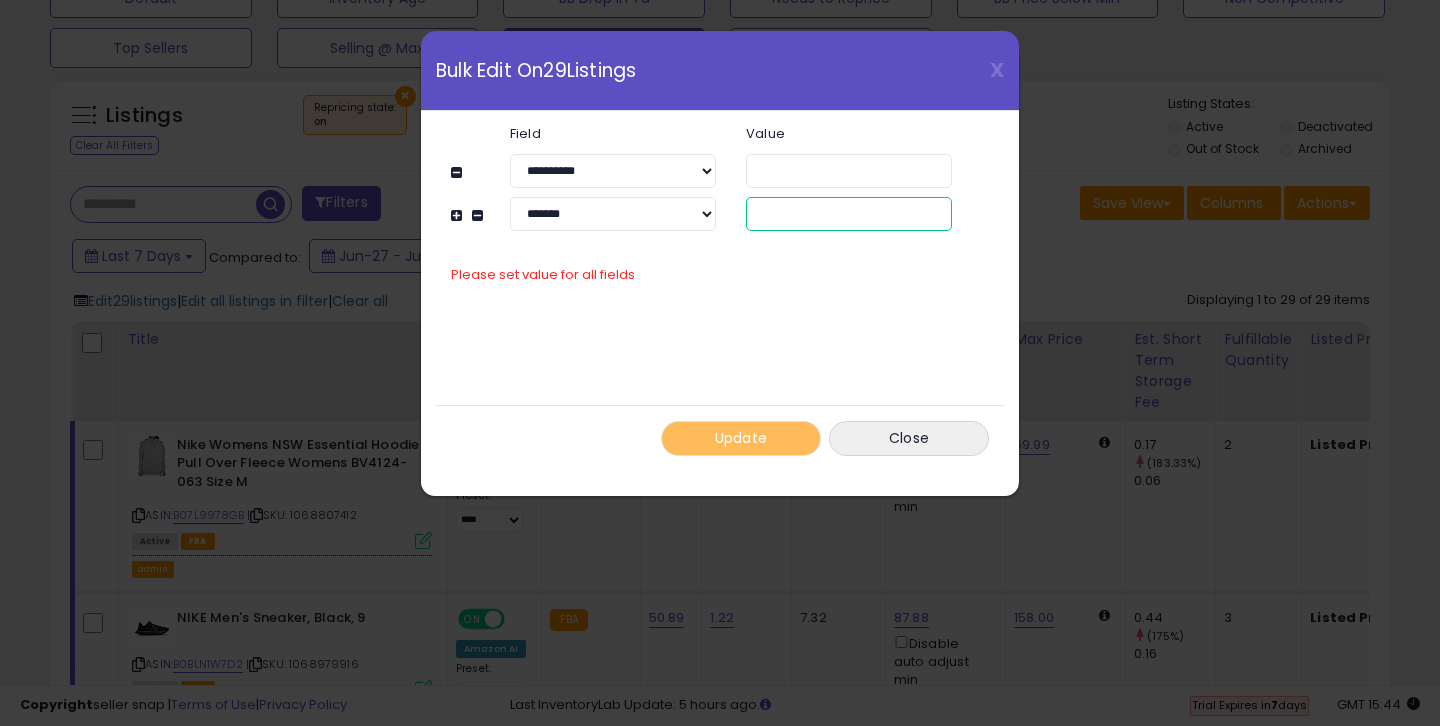 click at bounding box center (849, 214) 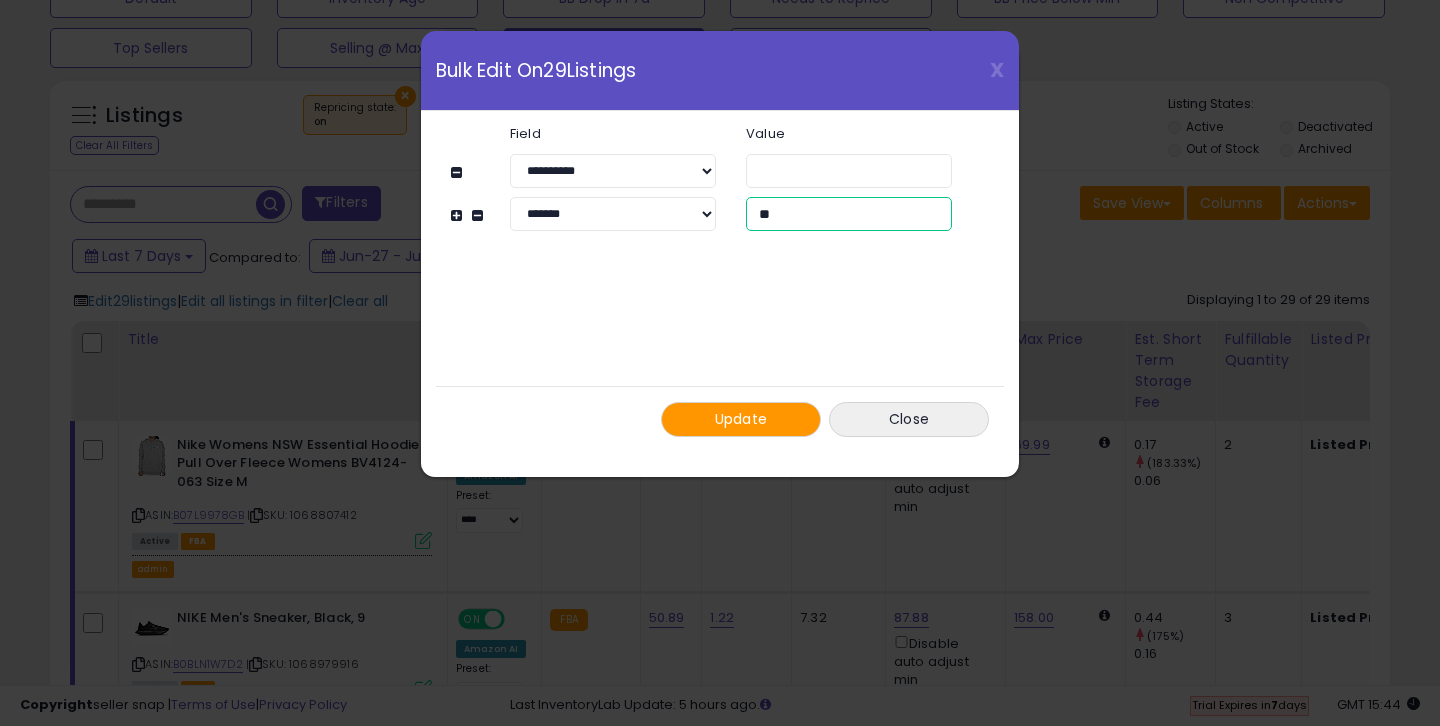 type on "*" 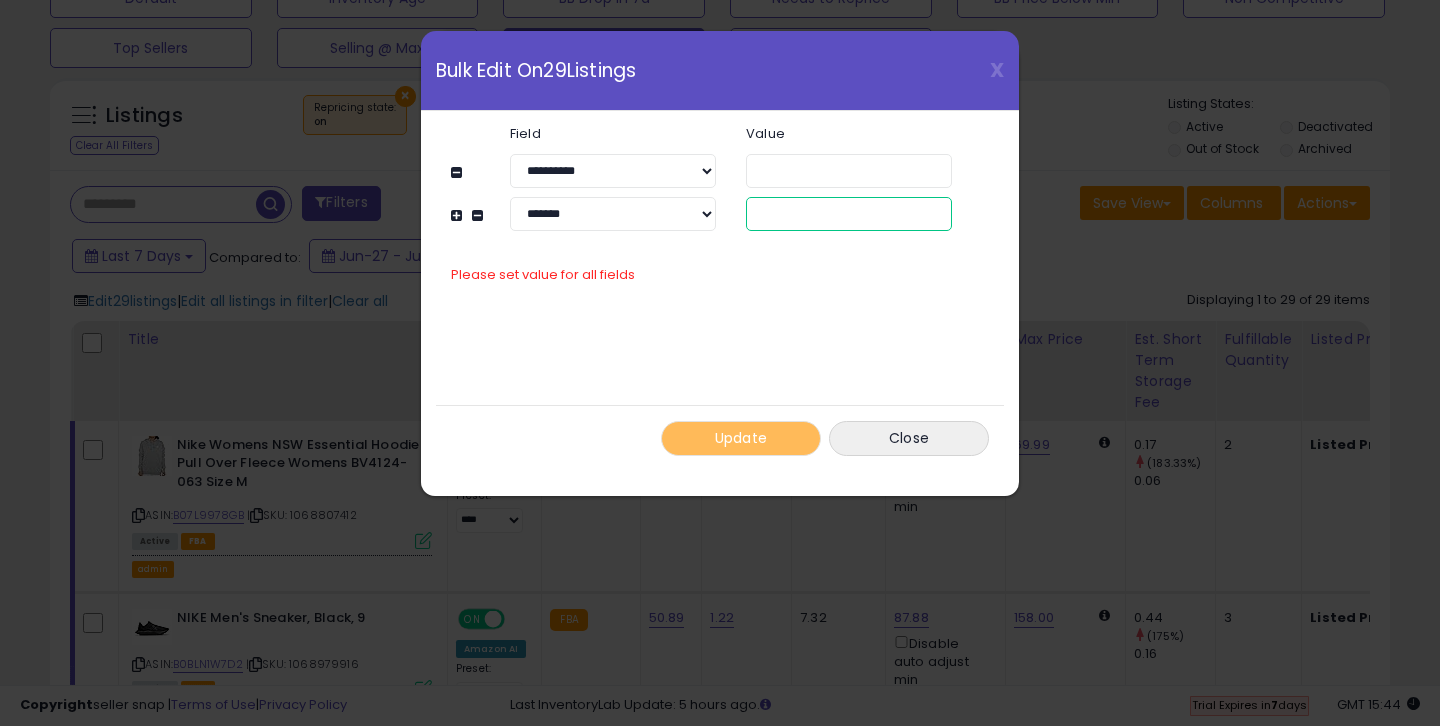 type on "*" 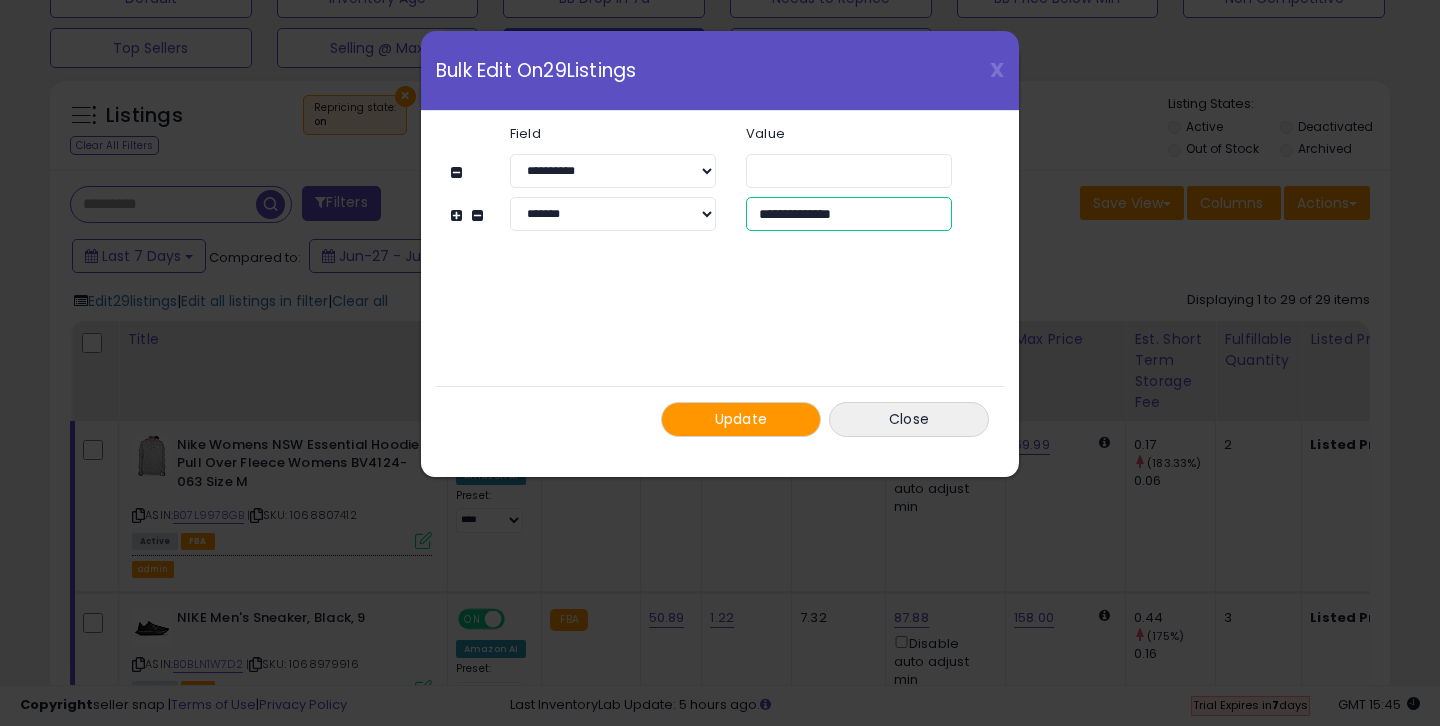 type on "**********" 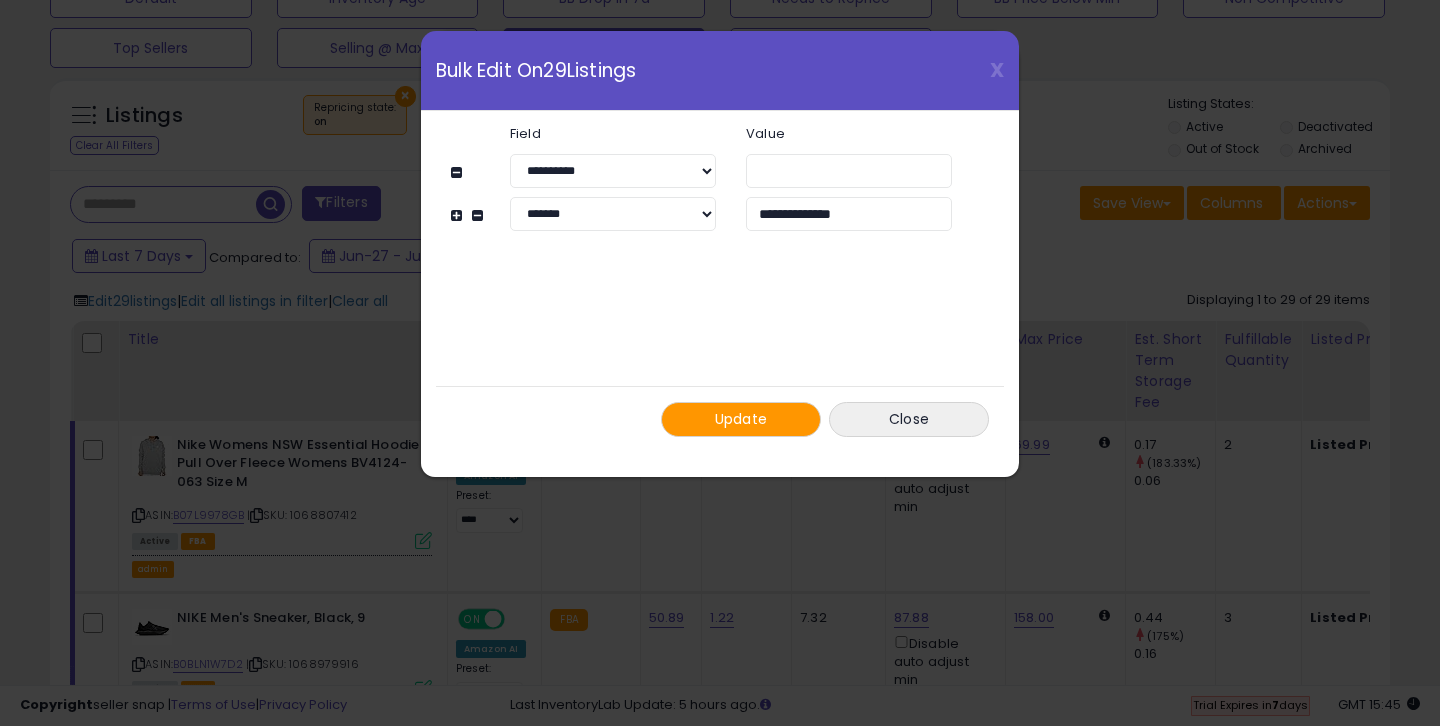 click on "Update" at bounding box center (741, 419) 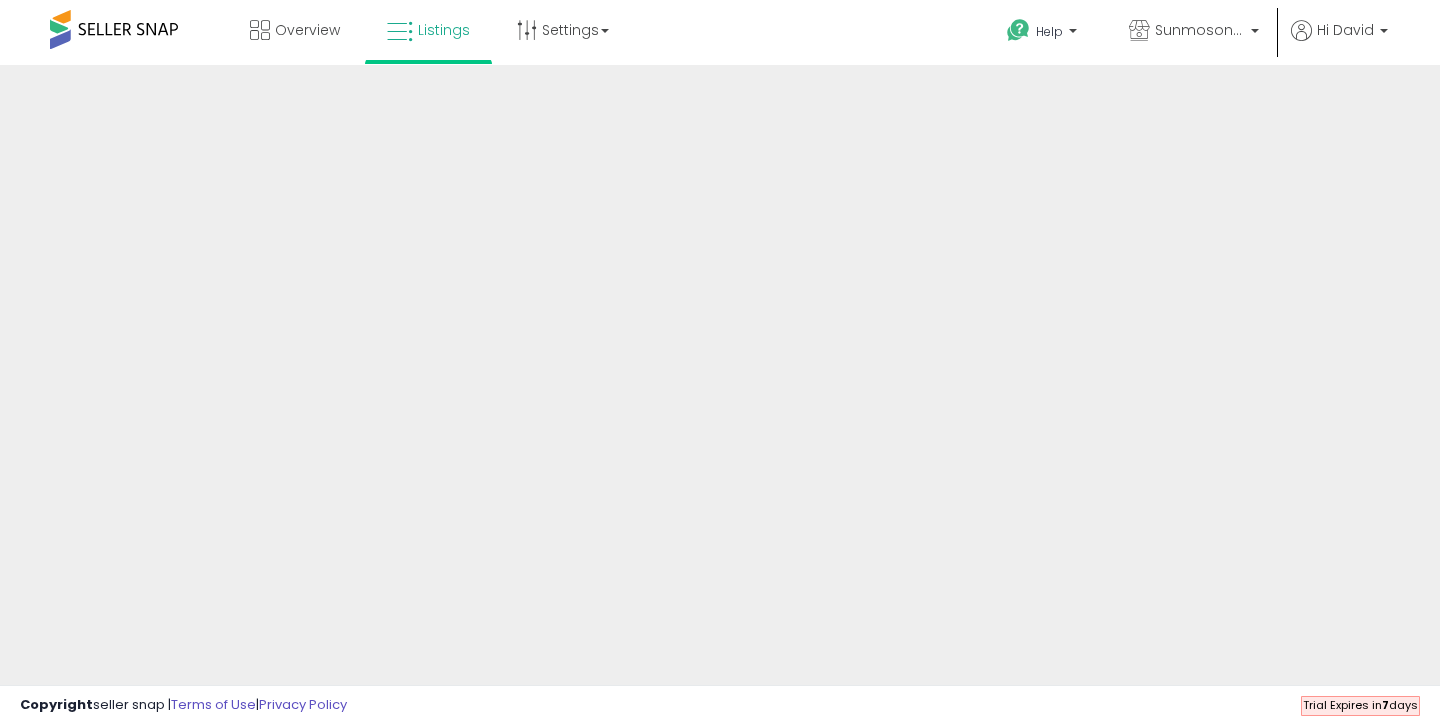 scroll, scrollTop: 0, scrollLeft: 0, axis: both 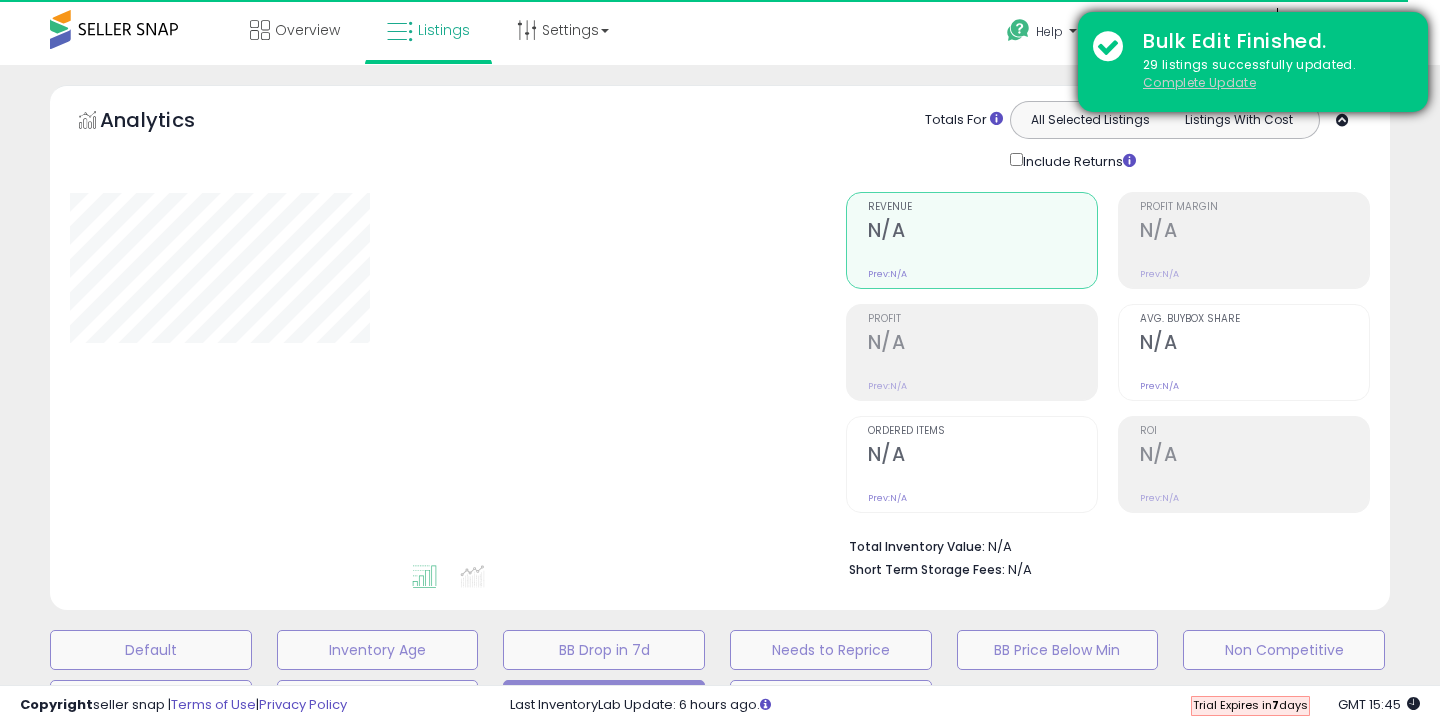 click on "Complete Update" at bounding box center [1199, 82] 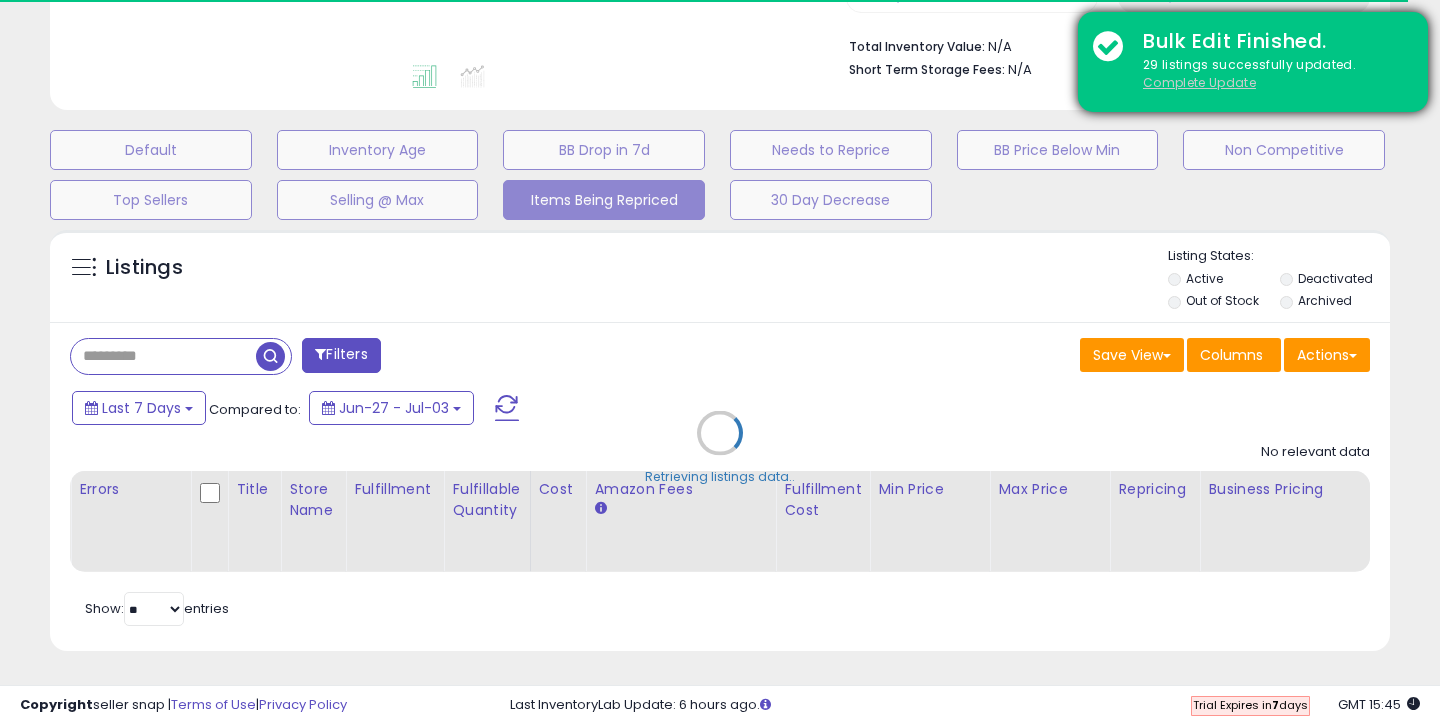 select on "**" 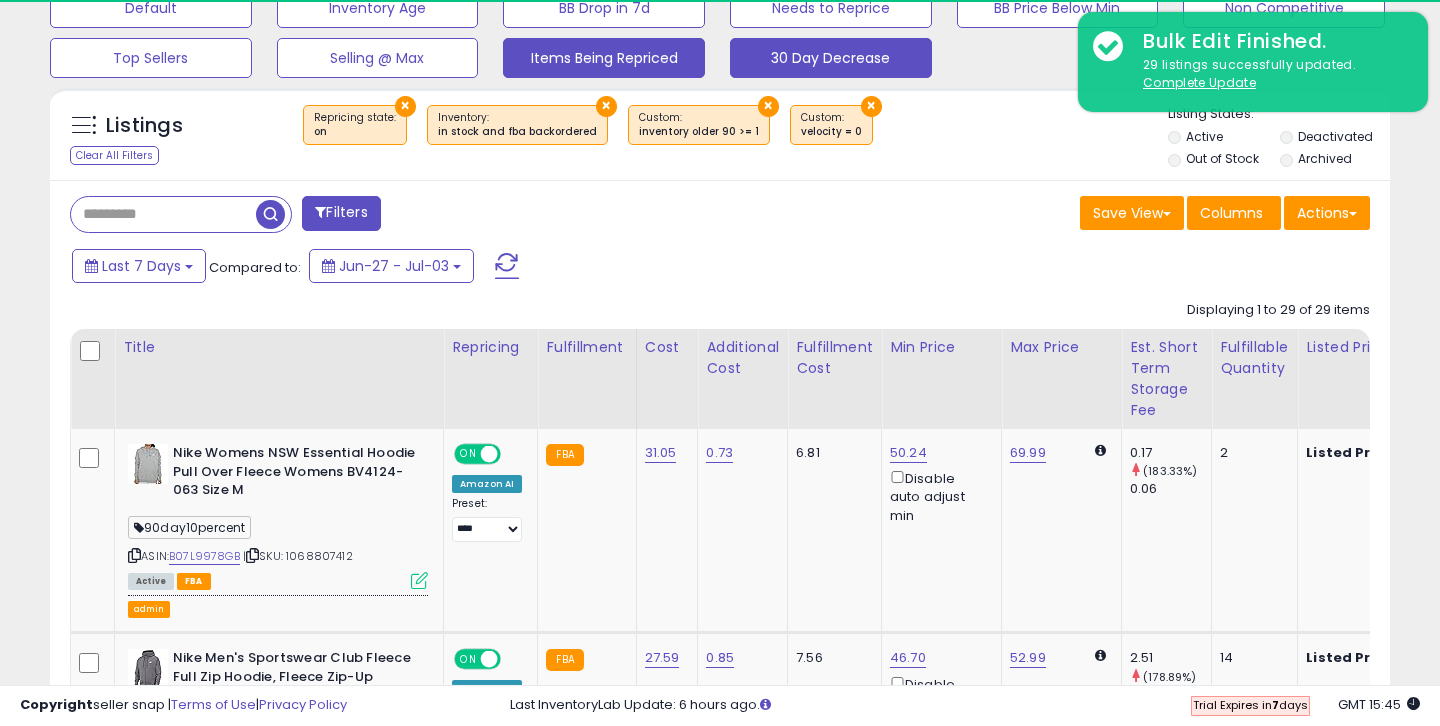 drag, startPoint x: 1165, startPoint y: 81, endPoint x: 773, endPoint y: 68, distance: 392.2155 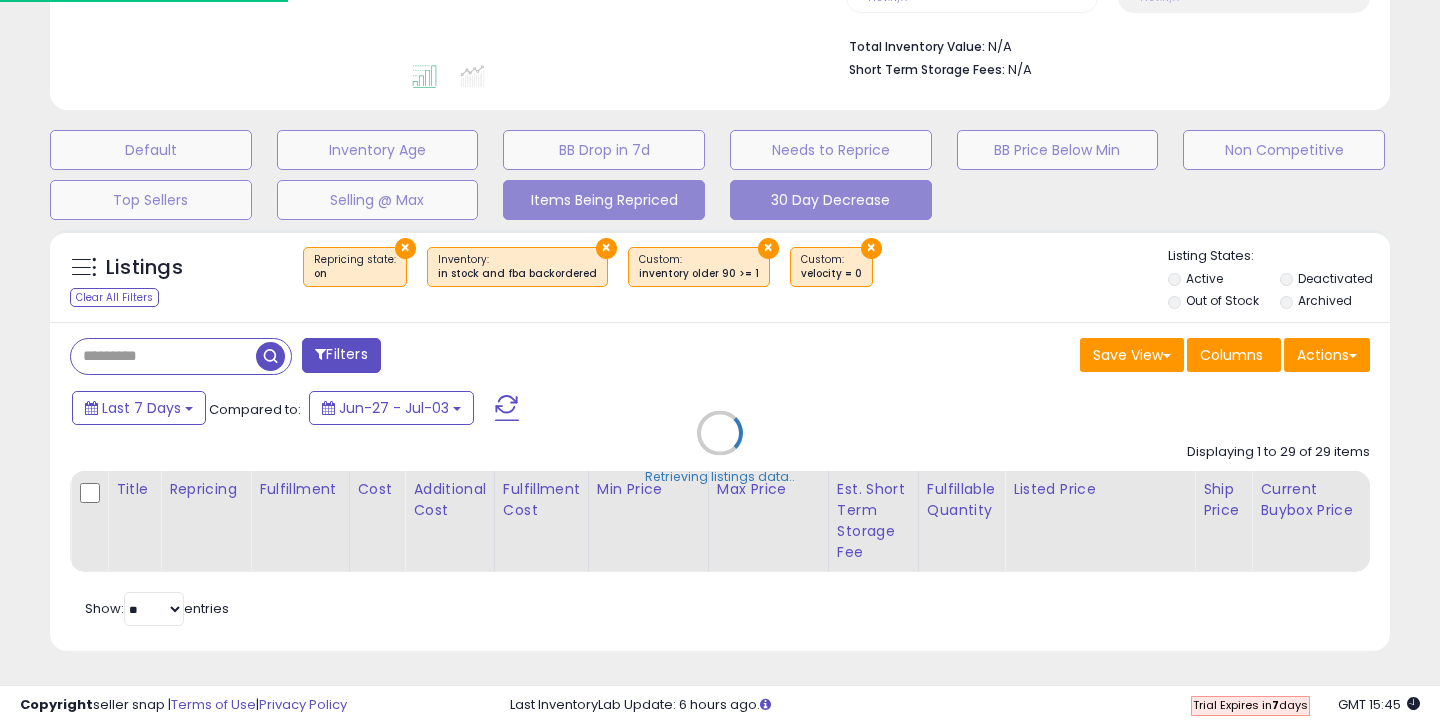 scroll, scrollTop: 500, scrollLeft: 0, axis: vertical 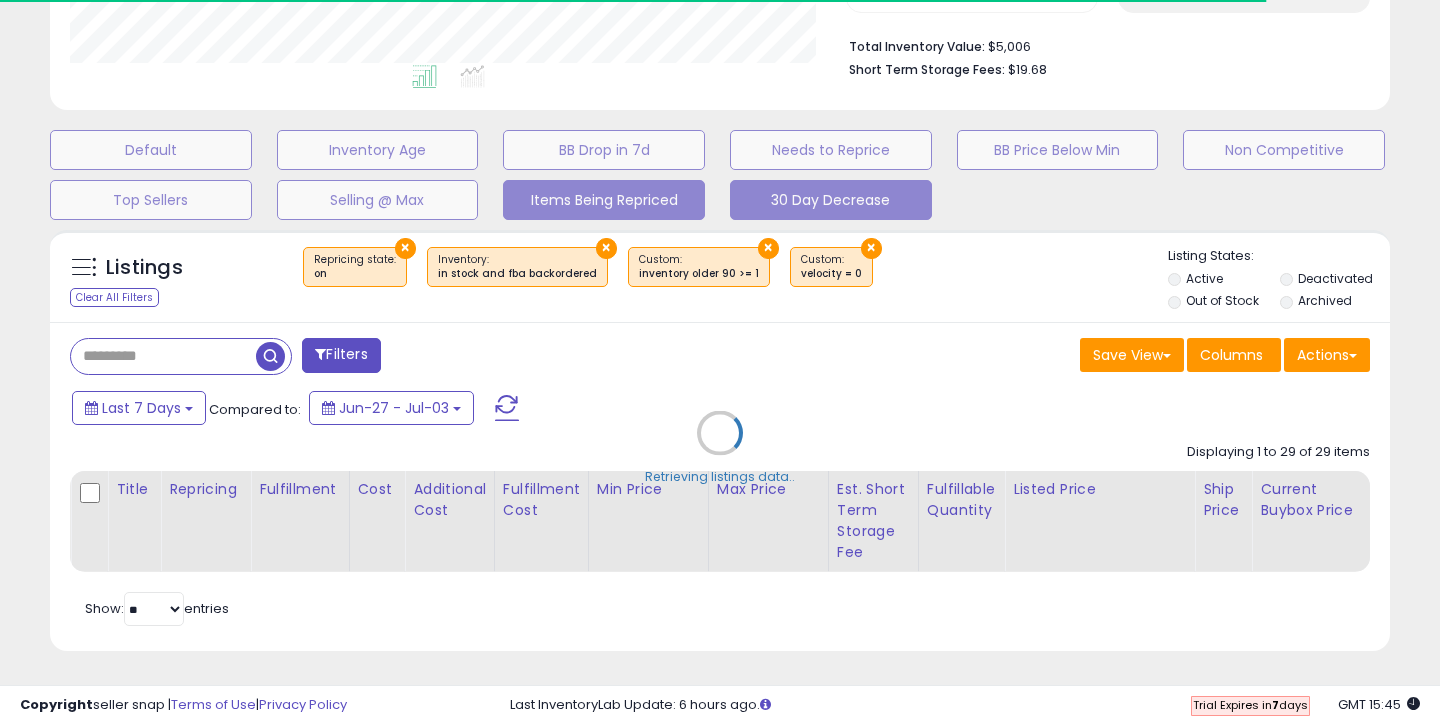 click on "Total Inventory Value:   $5,006
Short Term Storage Fees:   $19.68" at bounding box center [1108, 51] 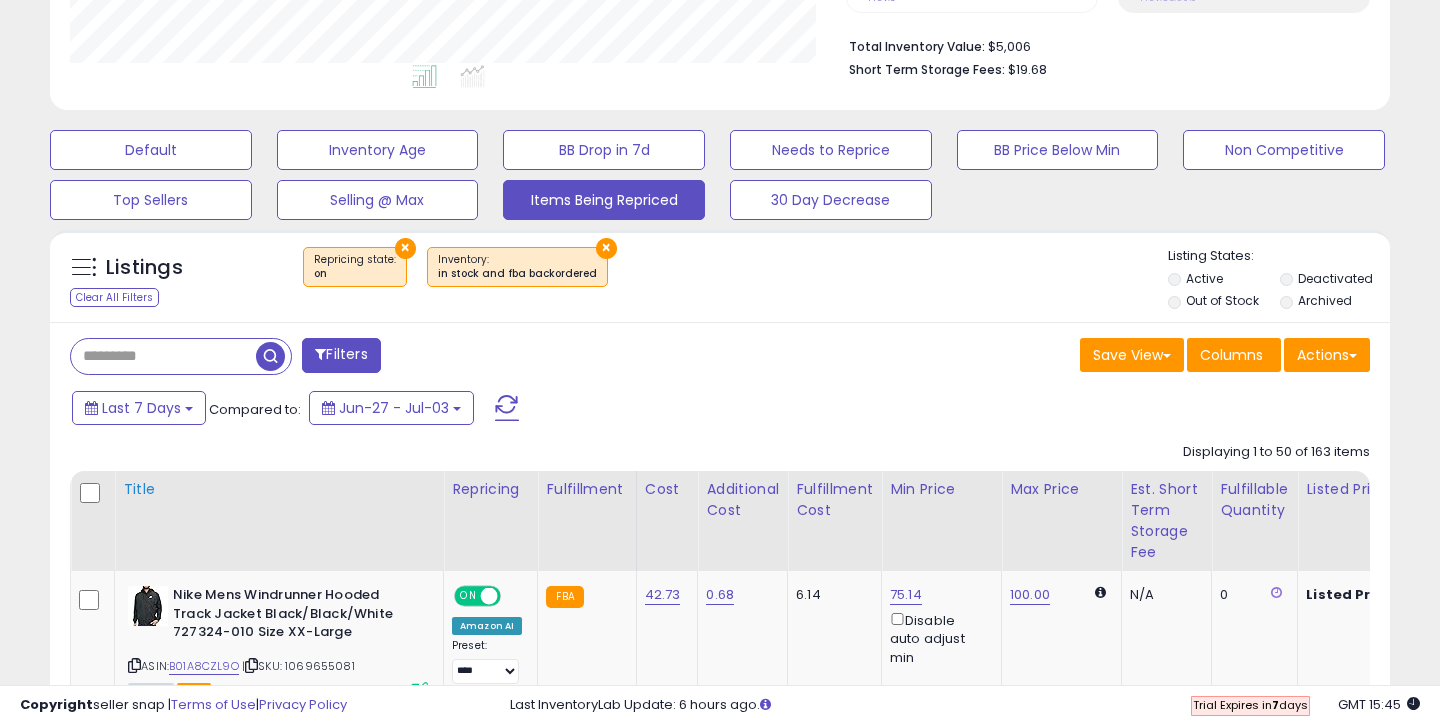 click on "Filters" at bounding box center (387, 358) 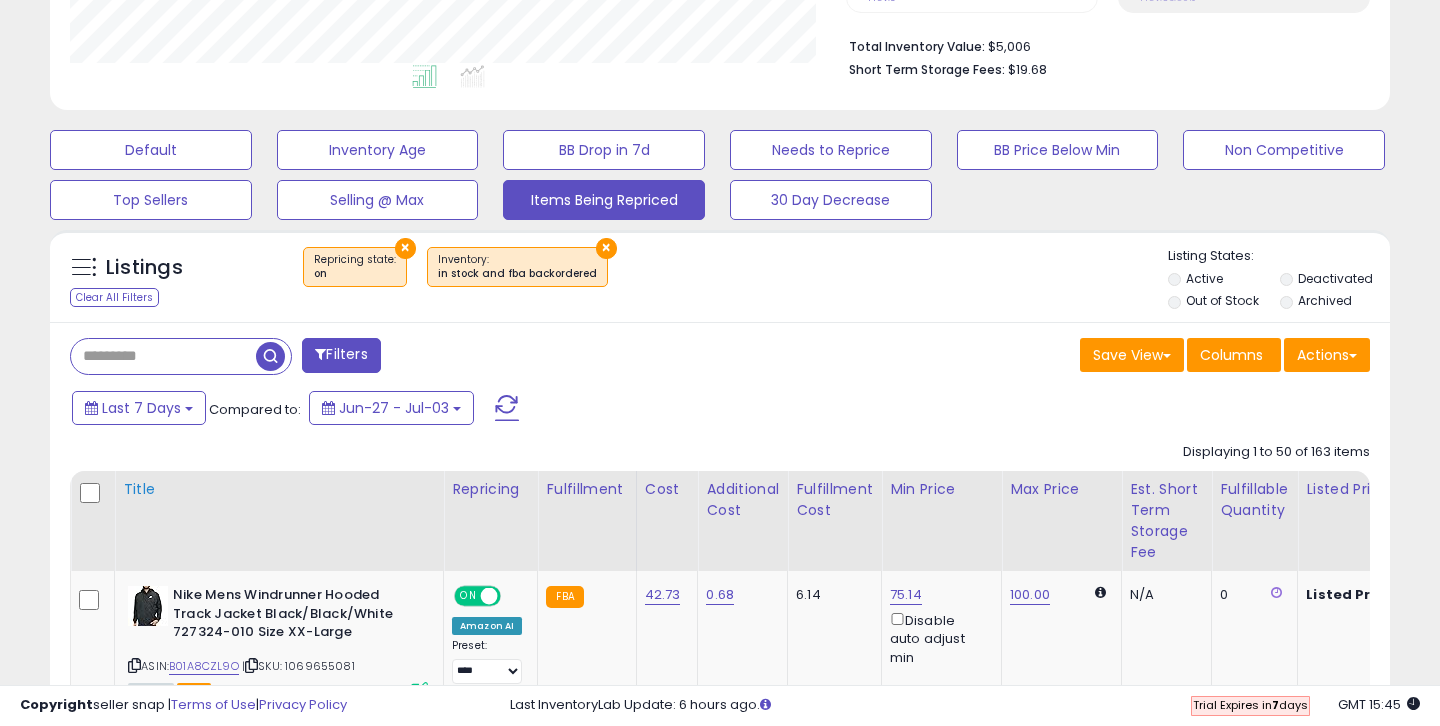click on "Title
Repricing" at bounding box center [1362, 4700] 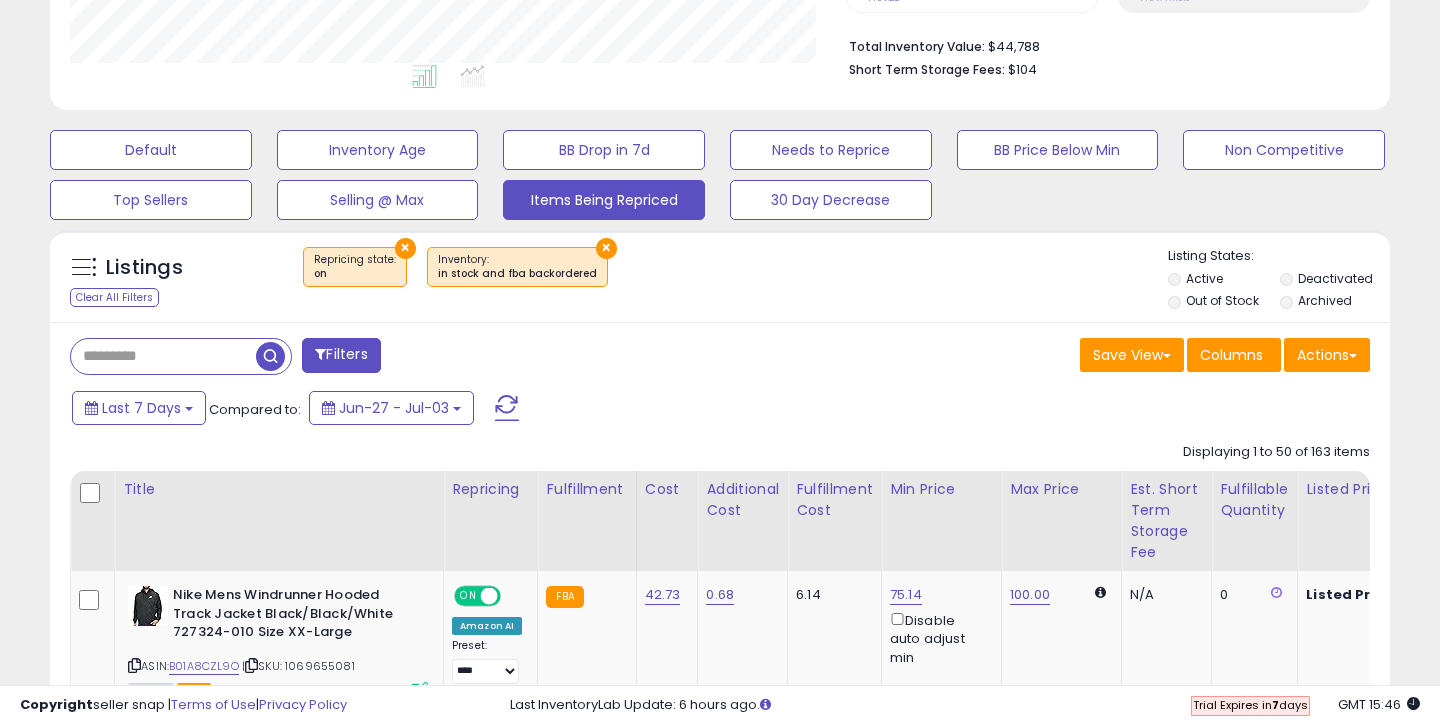 scroll, scrollTop: 2777, scrollLeft: 0, axis: vertical 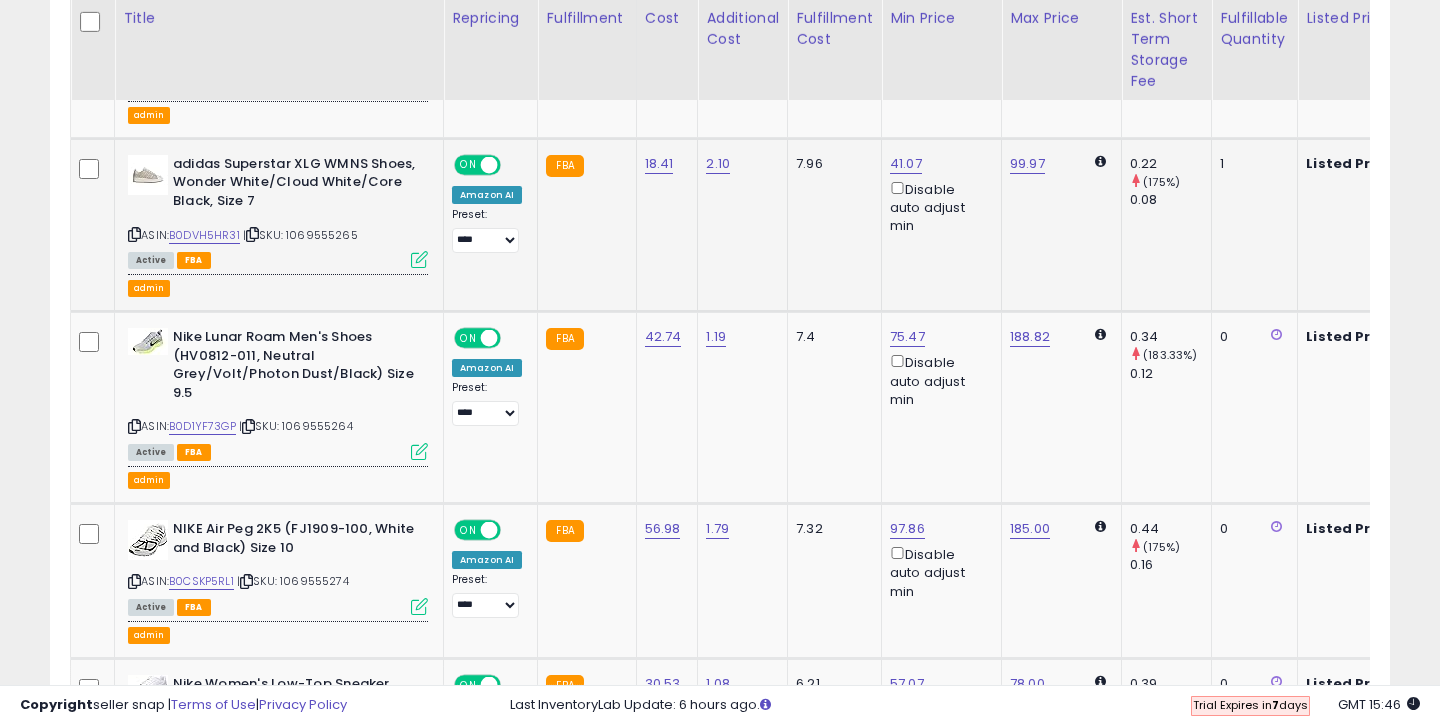click at bounding box center (419, 259) 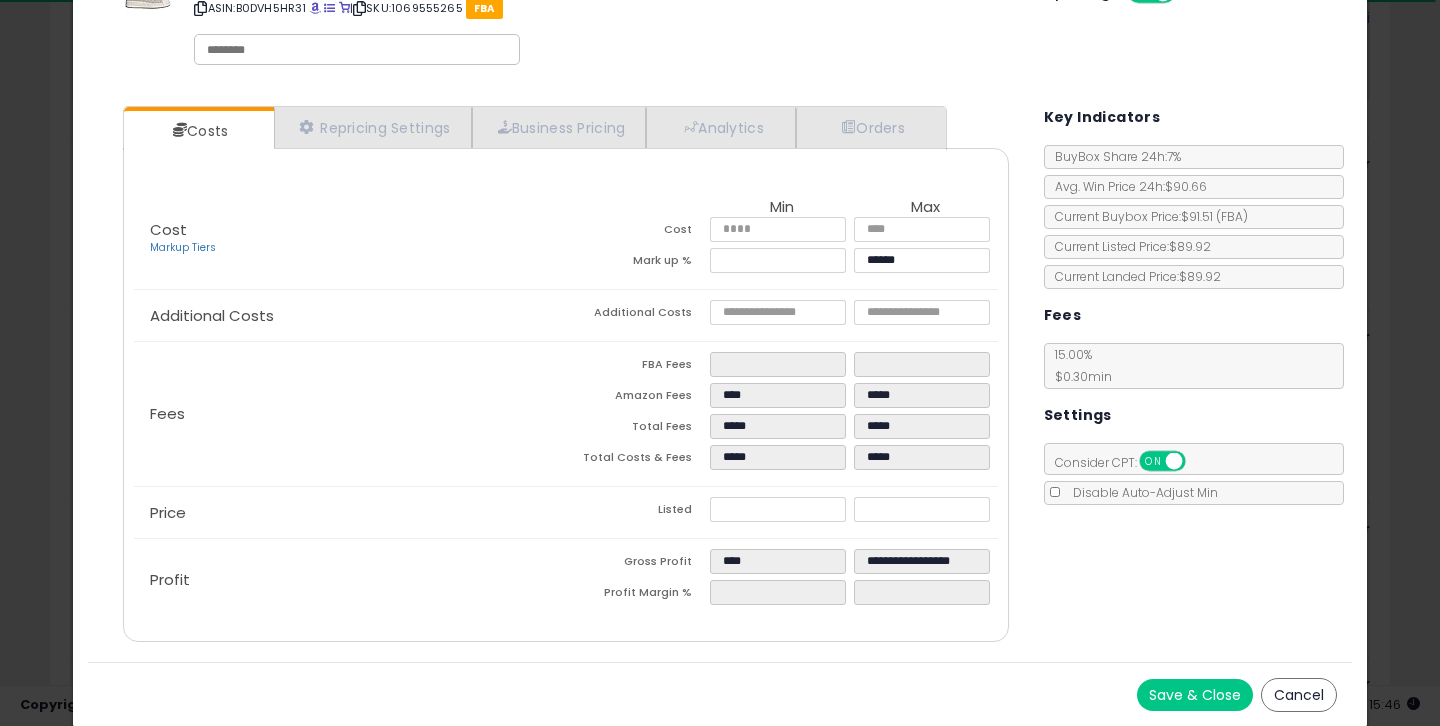 scroll, scrollTop: 0, scrollLeft: 0, axis: both 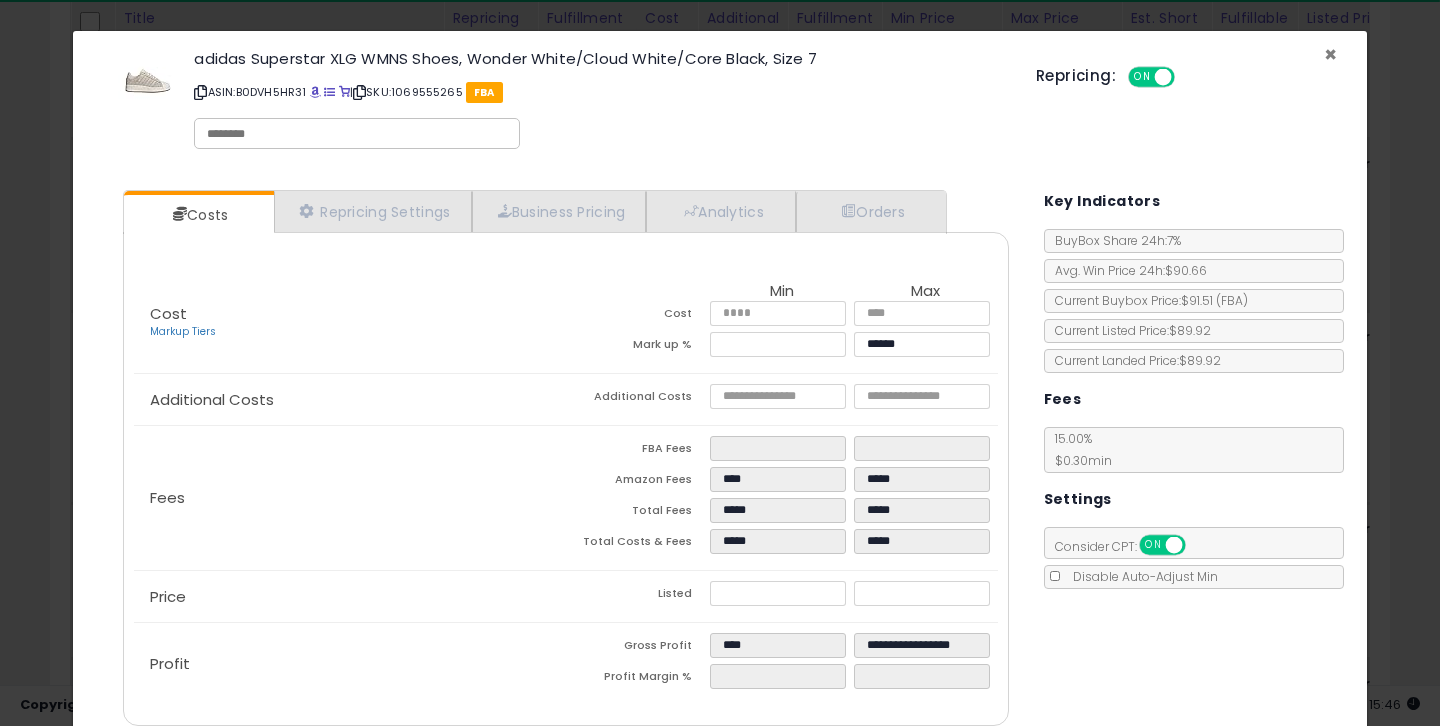 click on "×" at bounding box center [1330, 54] 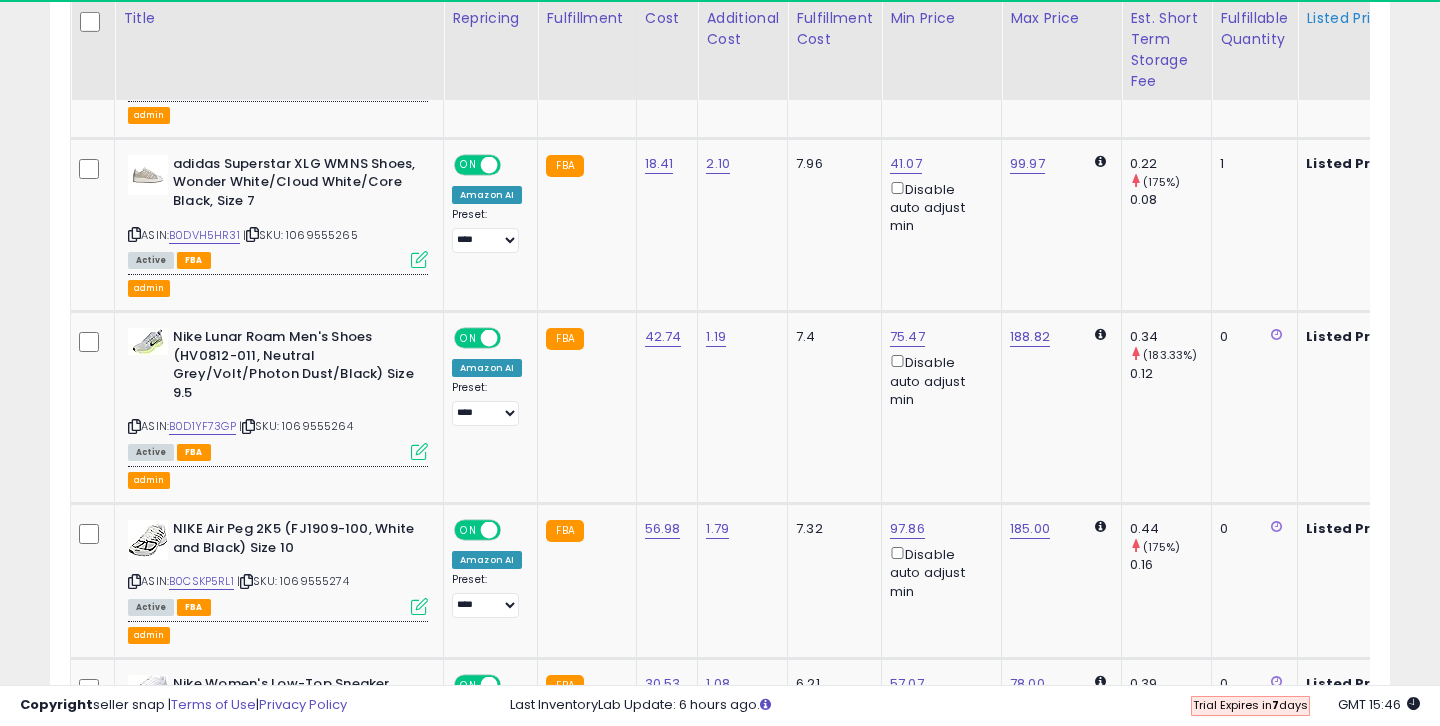 click on "Listed Price" 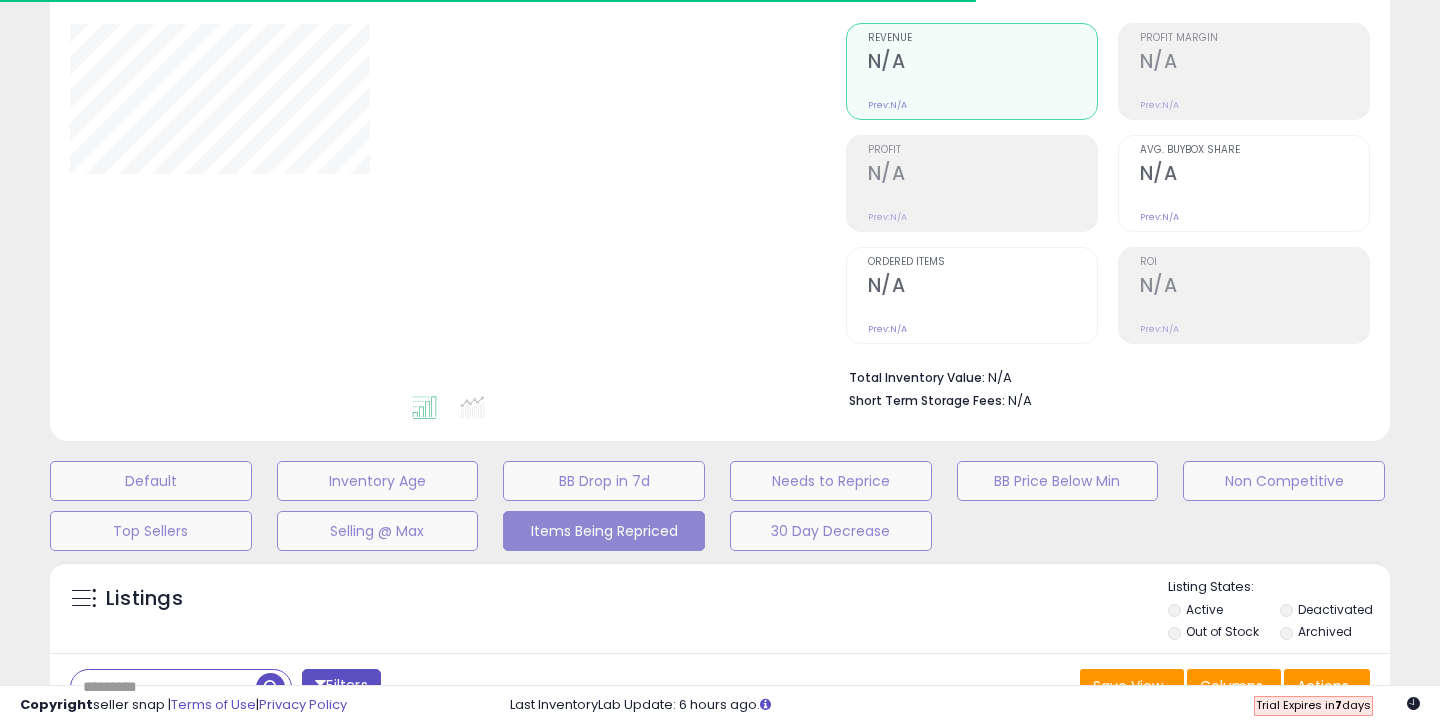 scroll, scrollTop: 169, scrollLeft: 0, axis: vertical 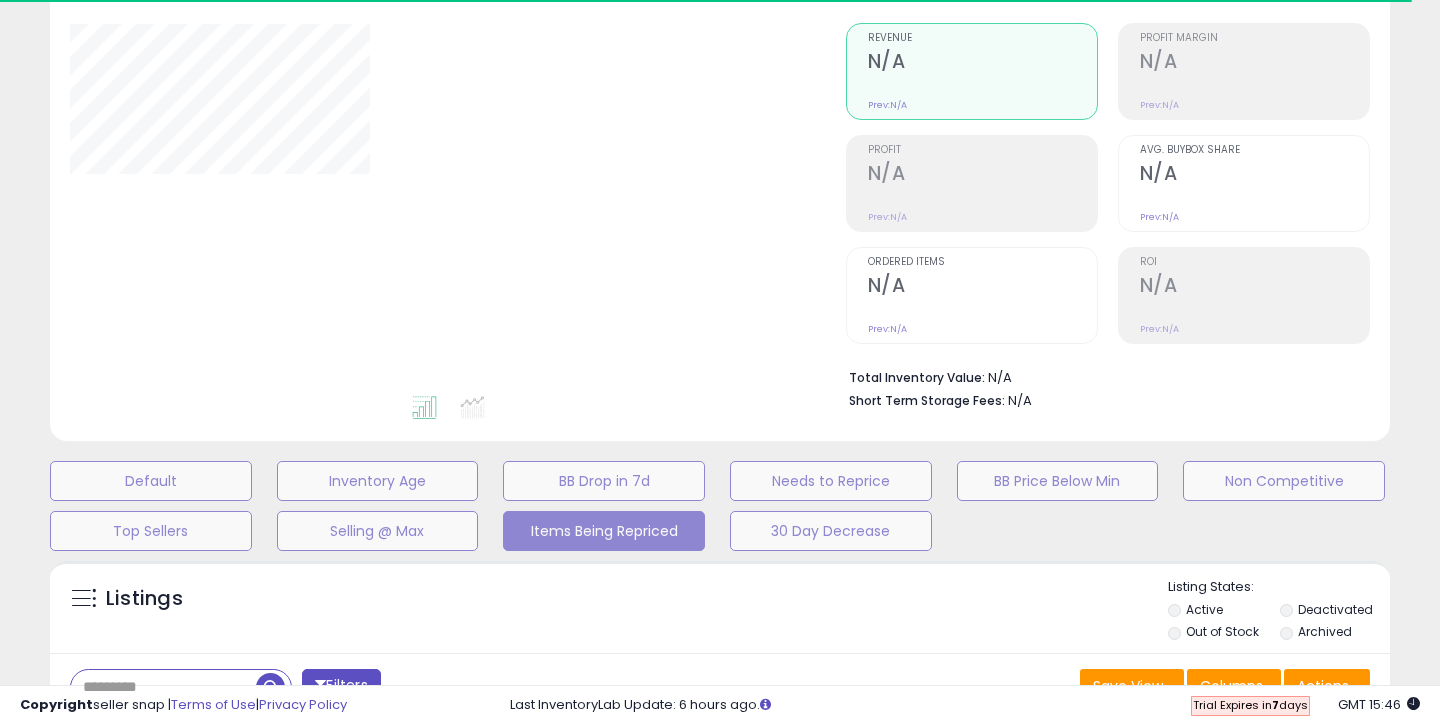 select on "*" 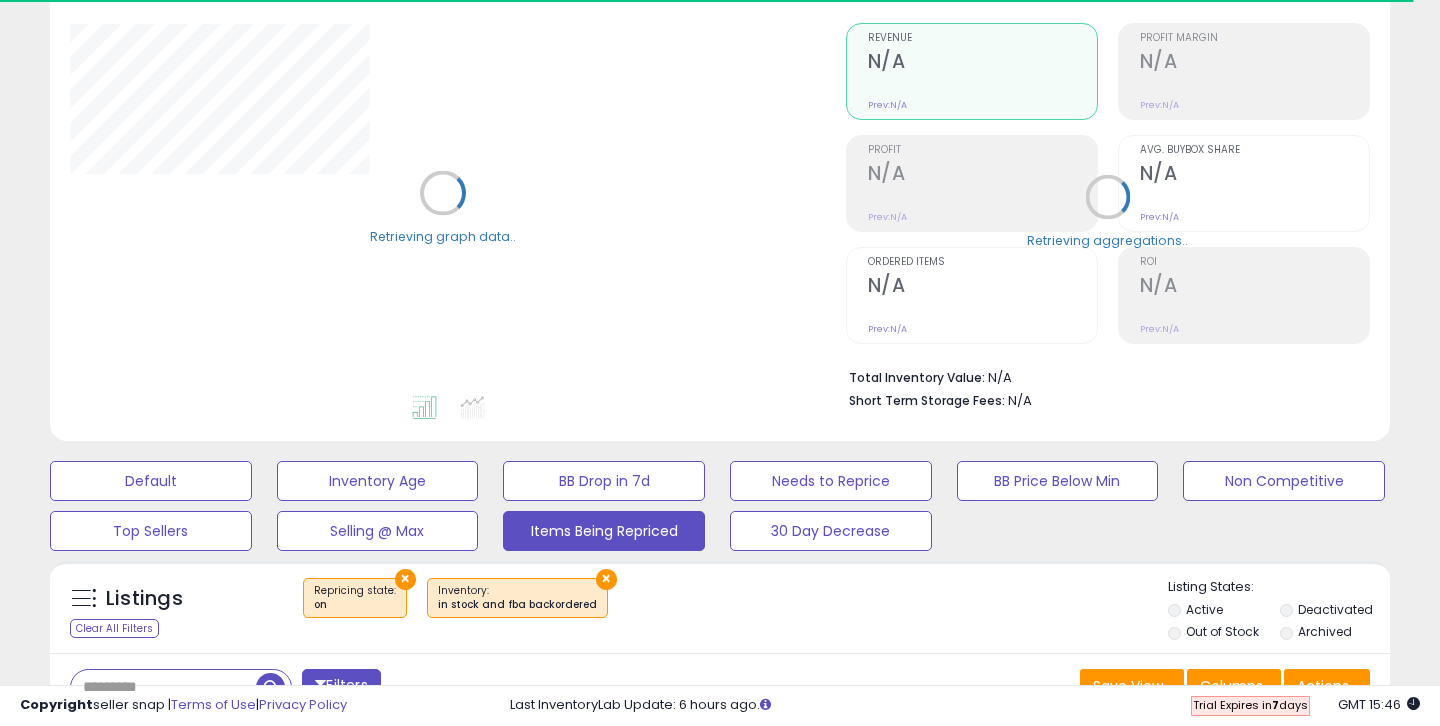 select on "**" 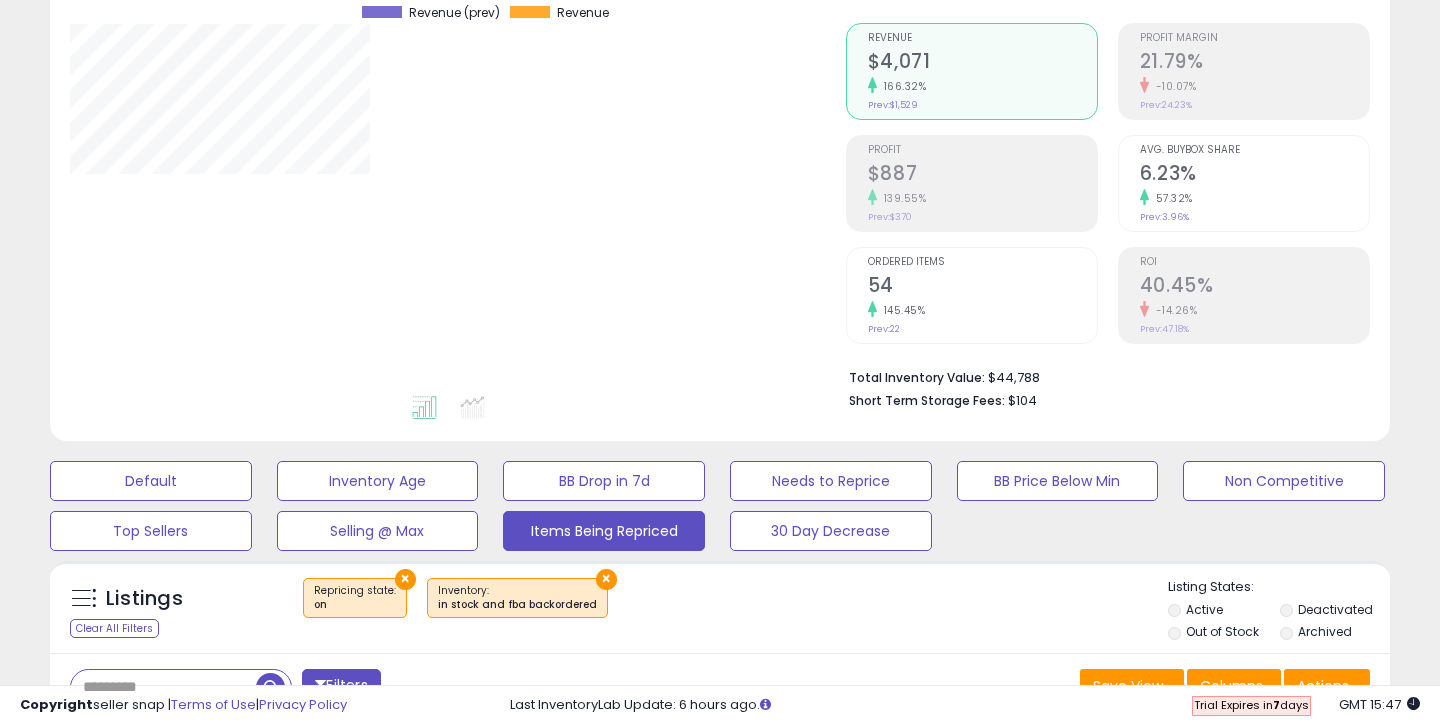 scroll, scrollTop: 519, scrollLeft: 0, axis: vertical 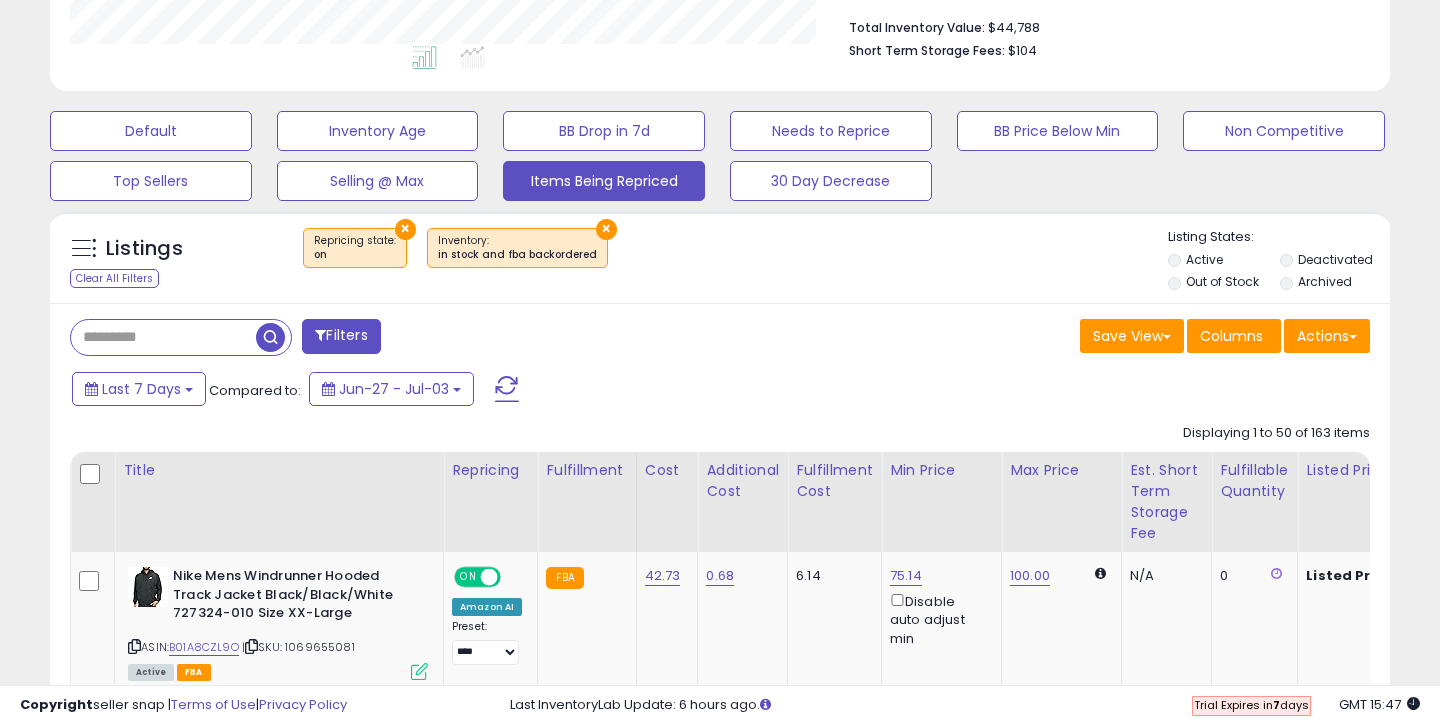 click on "Filters" at bounding box center [341, 336] 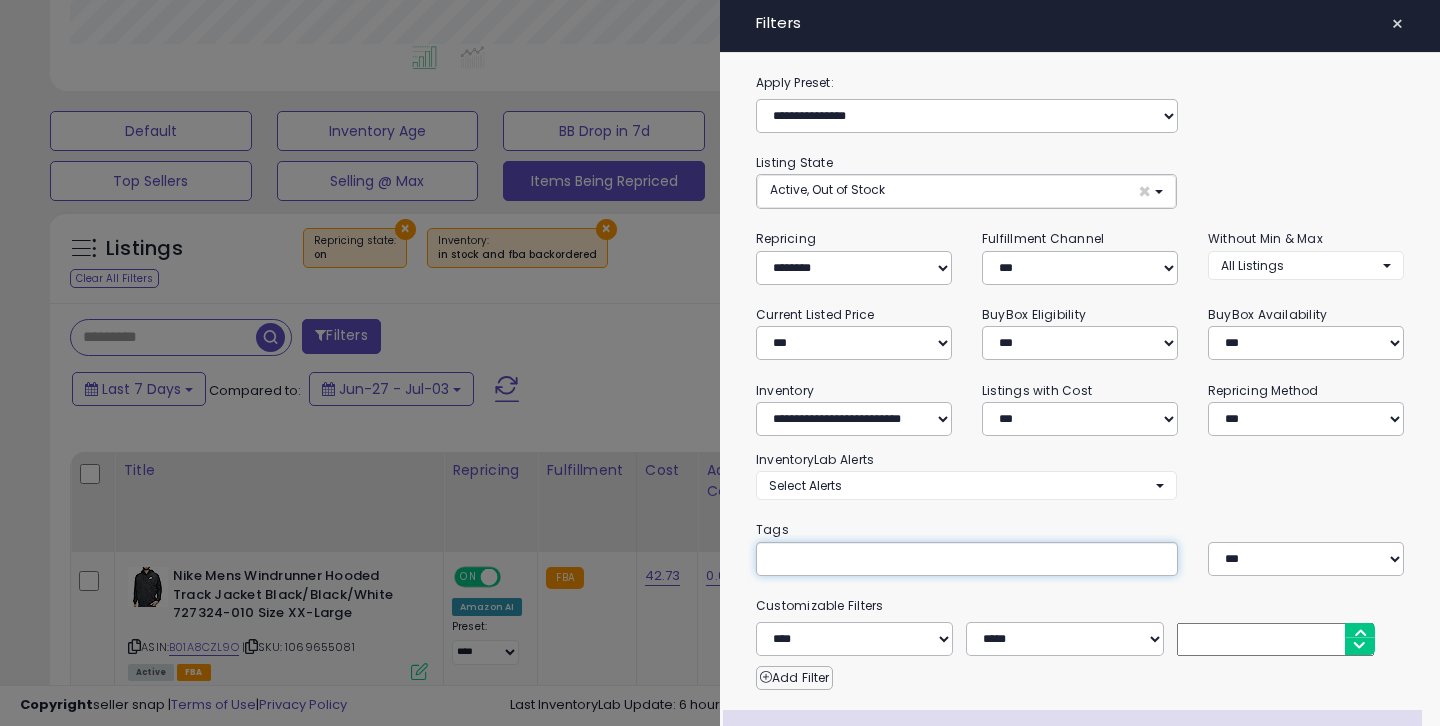 click at bounding box center (919, 558) 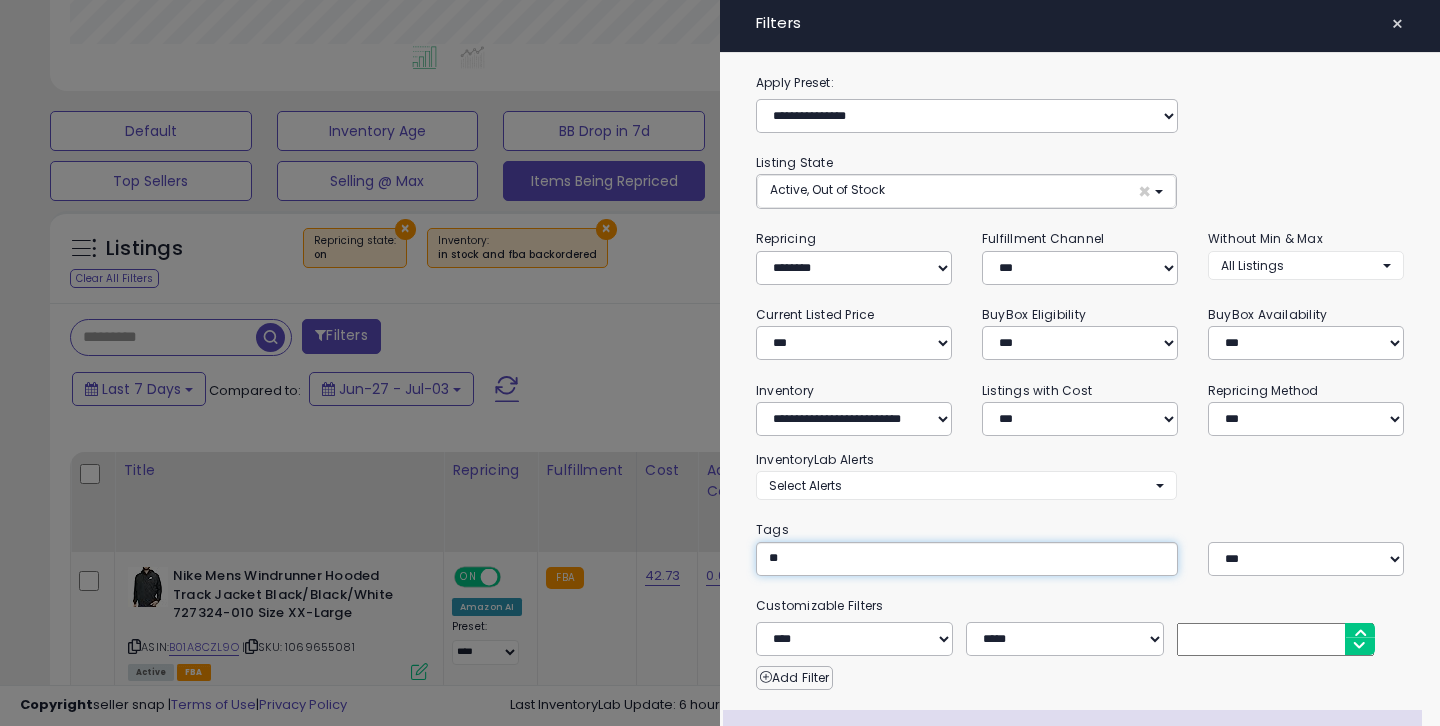 type on "*" 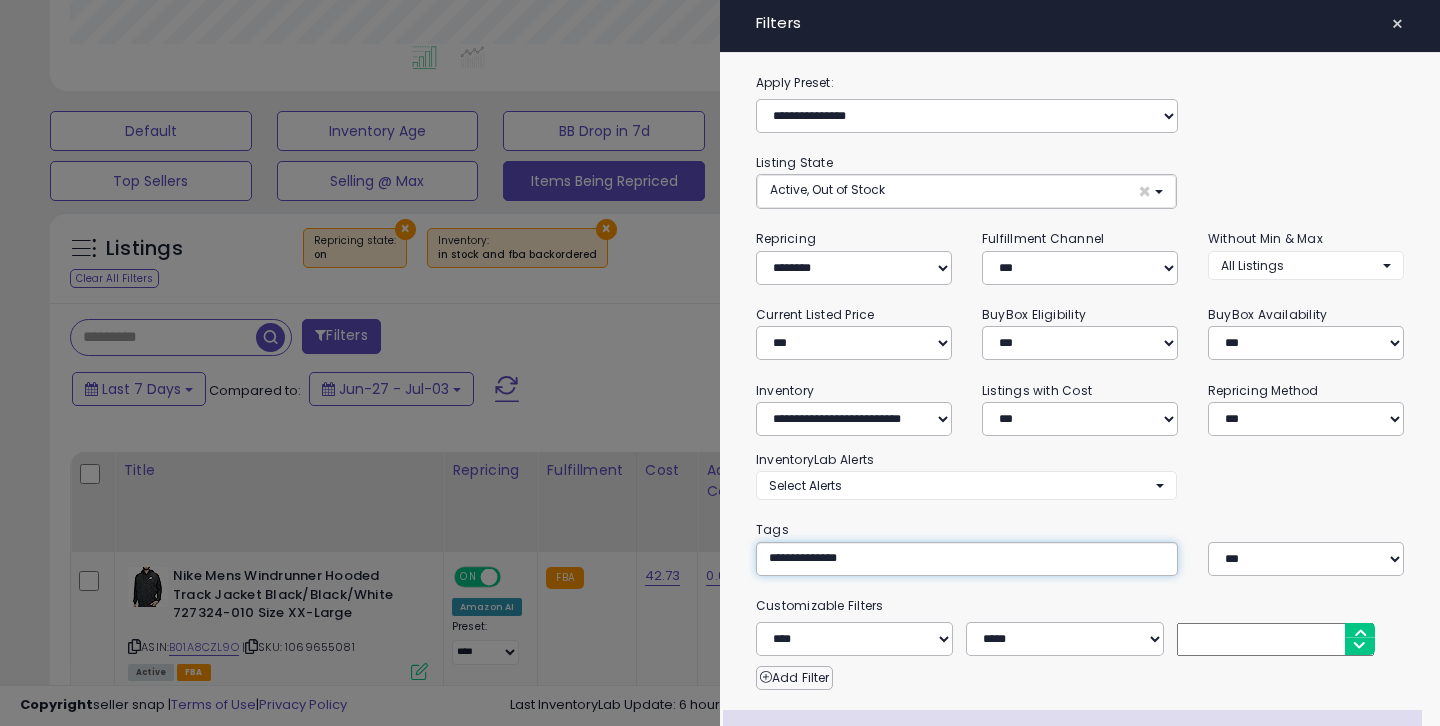 scroll, scrollTop: 182, scrollLeft: 0, axis: vertical 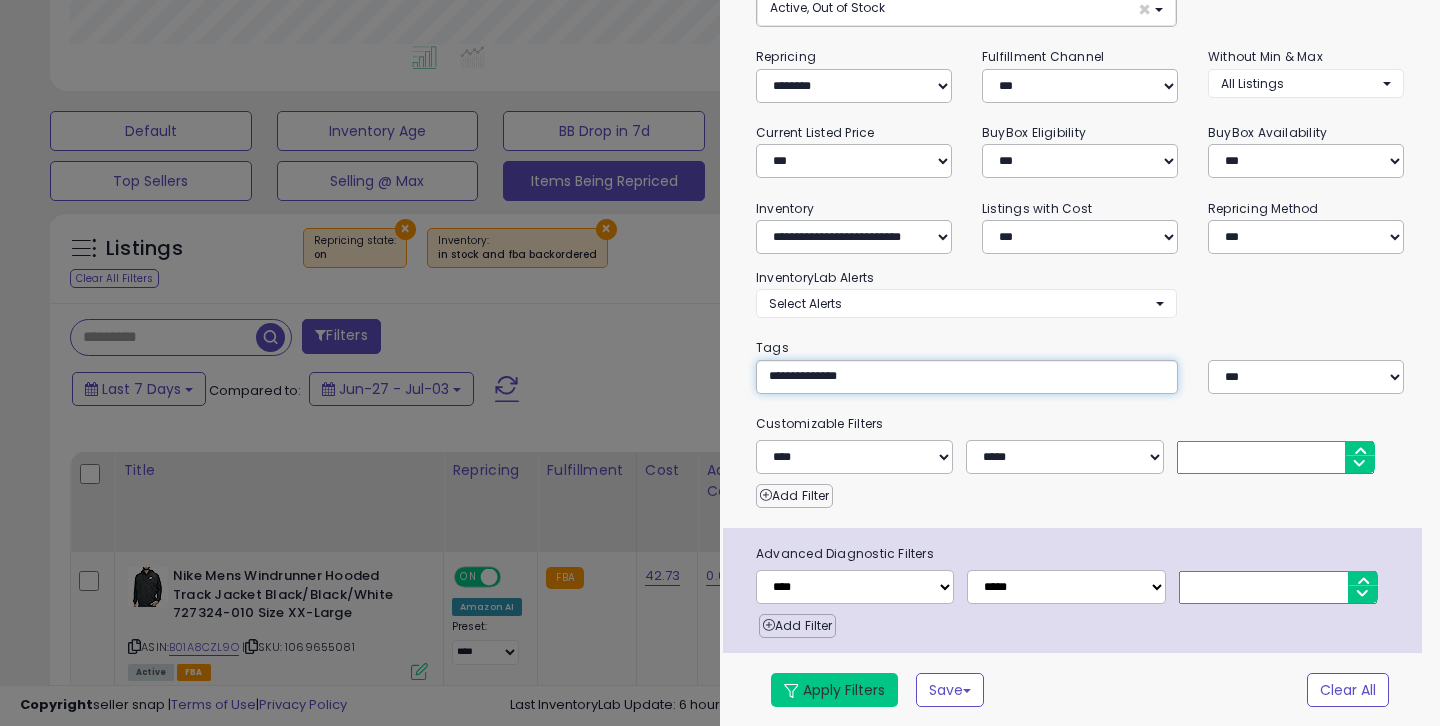 type on "**********" 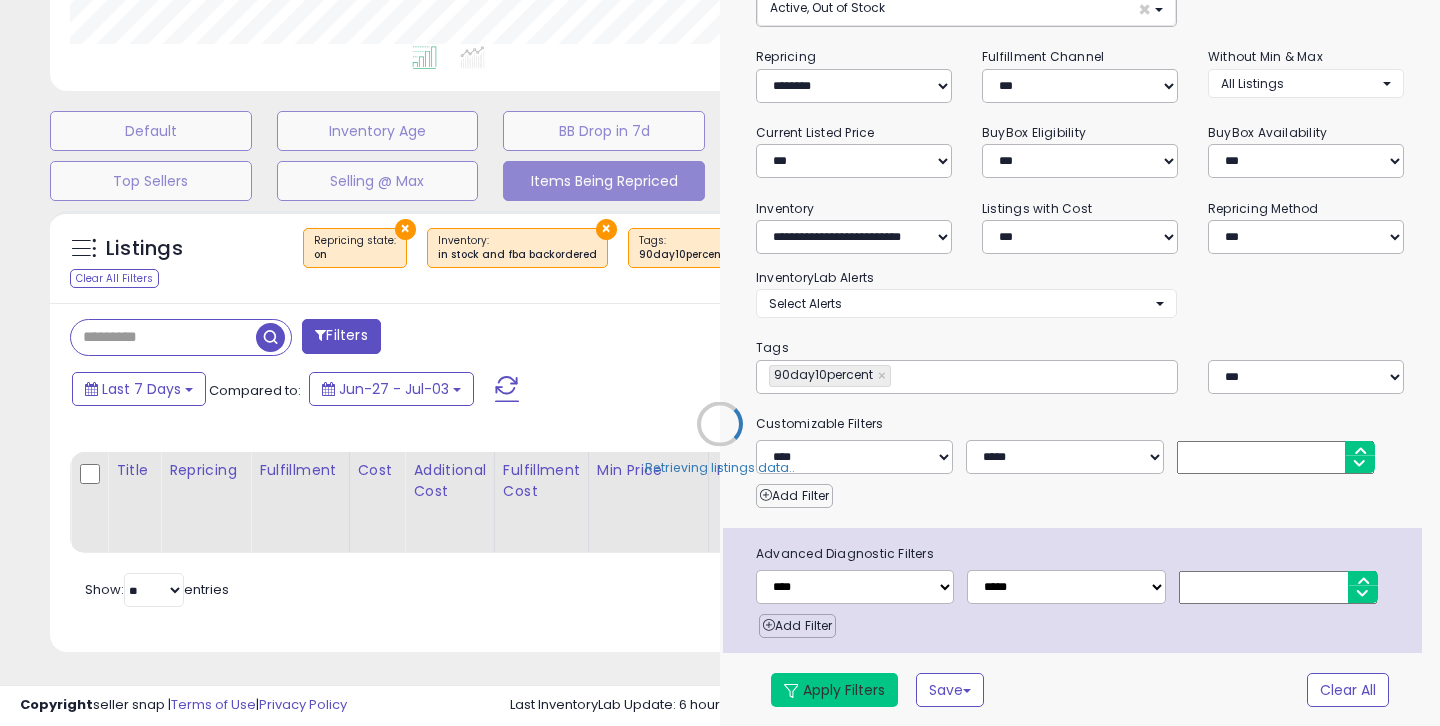 click on "Apply Filters" at bounding box center [834, 690] 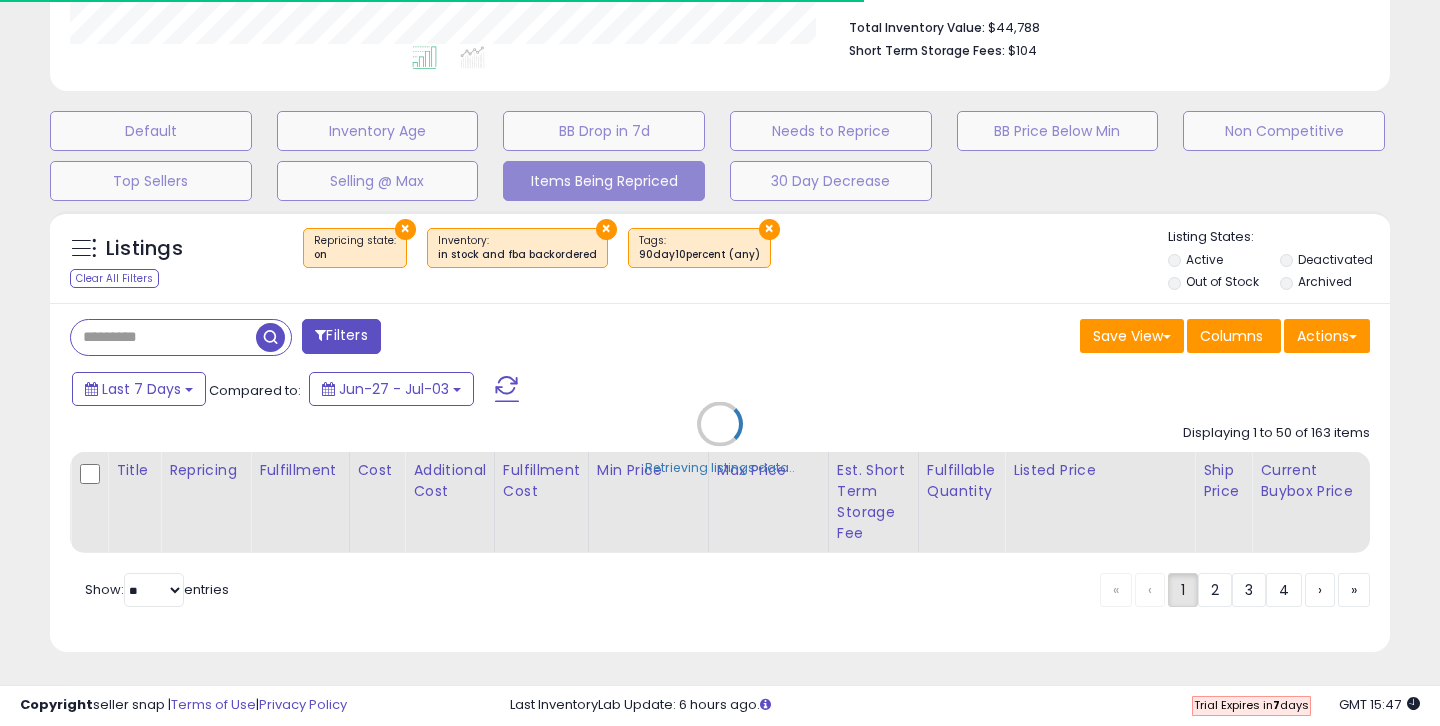 click on "Retrieving listings data.." at bounding box center (720, 439) 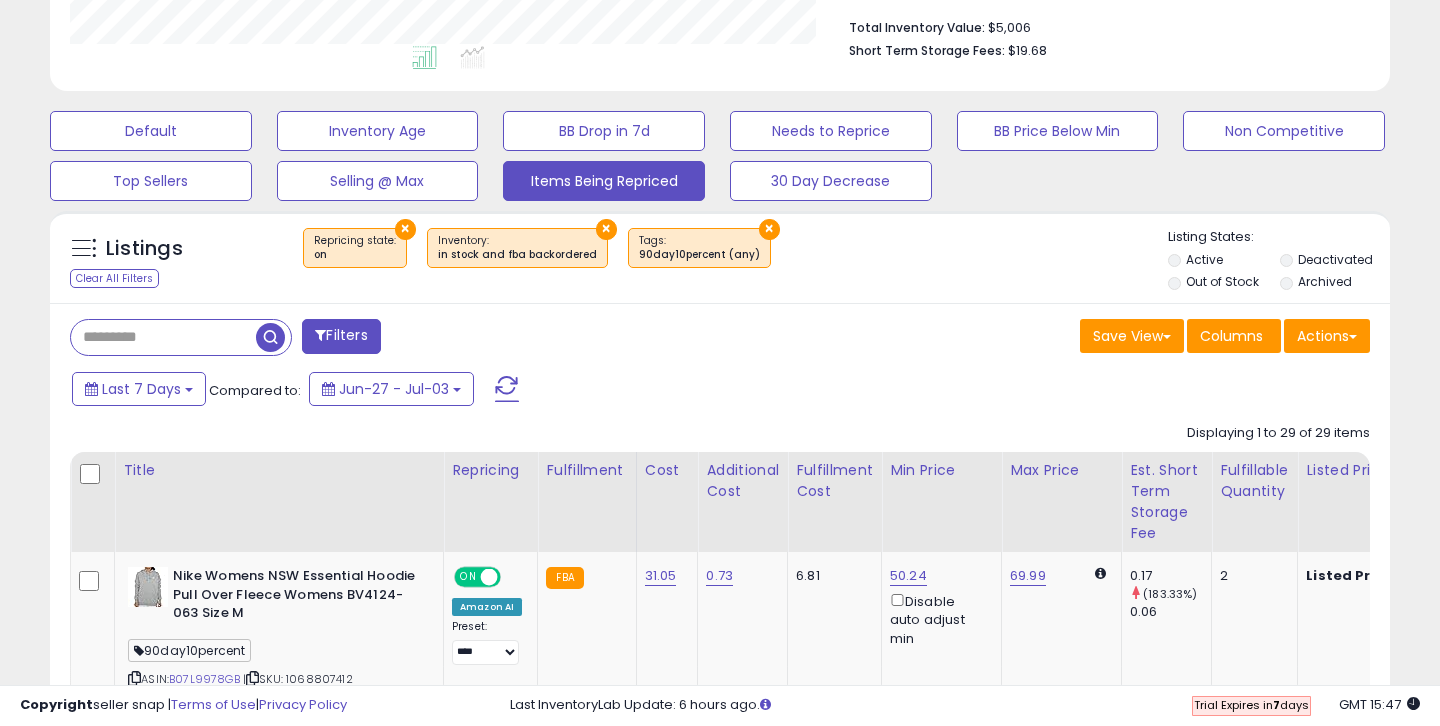 scroll, scrollTop: 999590, scrollLeft: 999224, axis: both 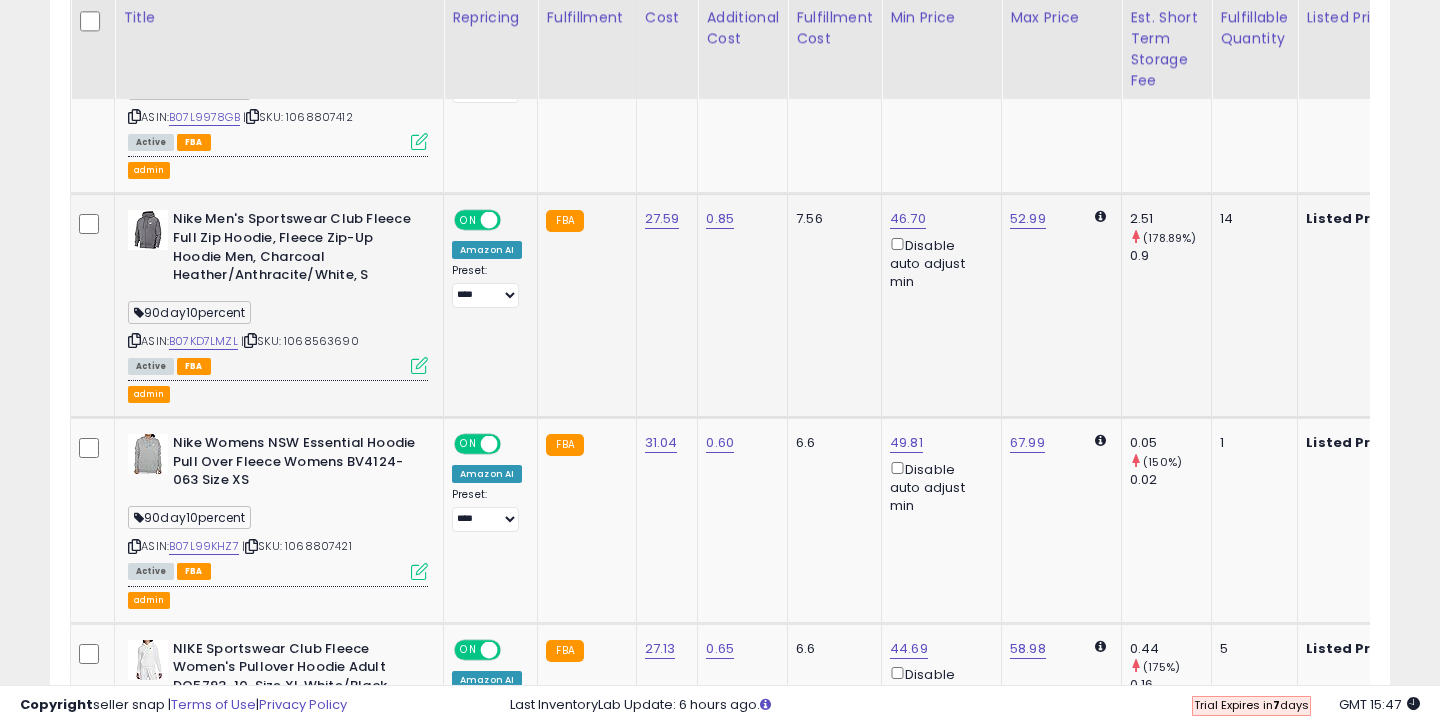 click on "7.56" 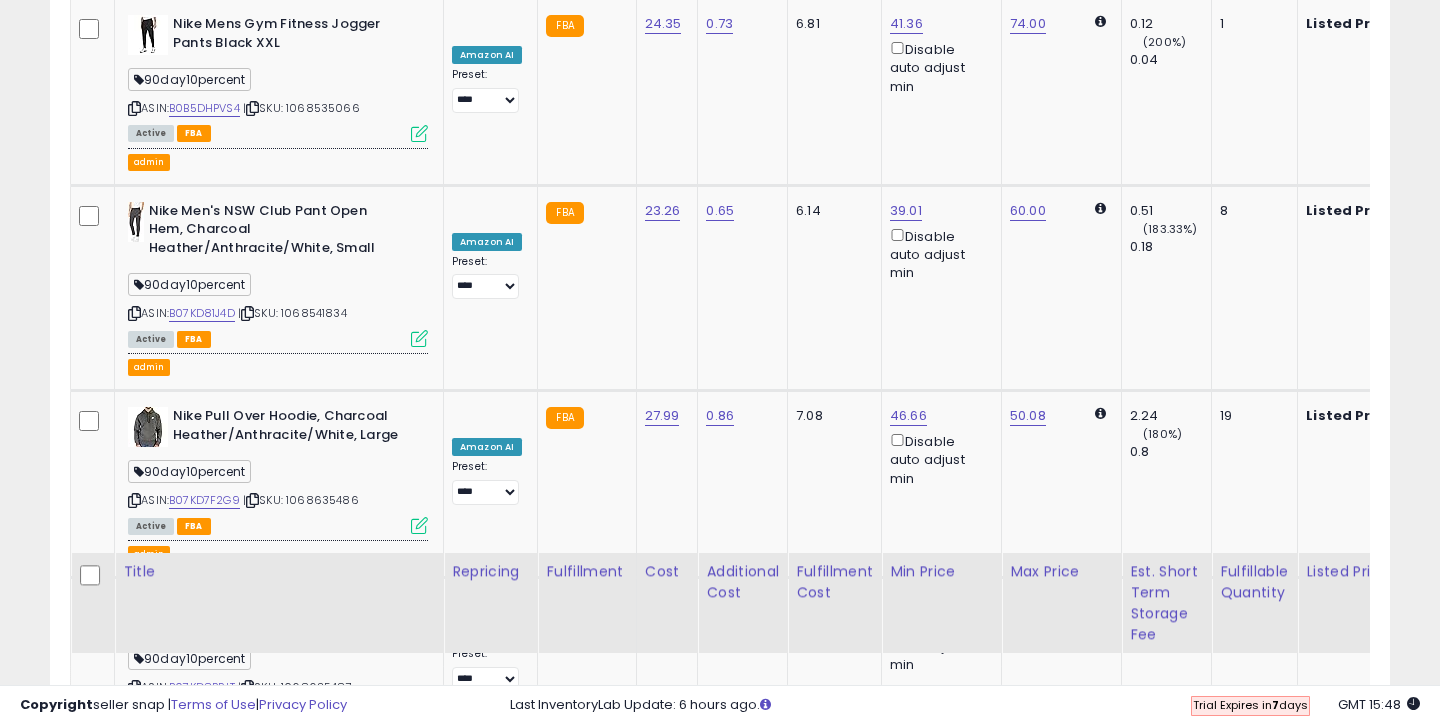 scroll, scrollTop: 2465, scrollLeft: 0, axis: vertical 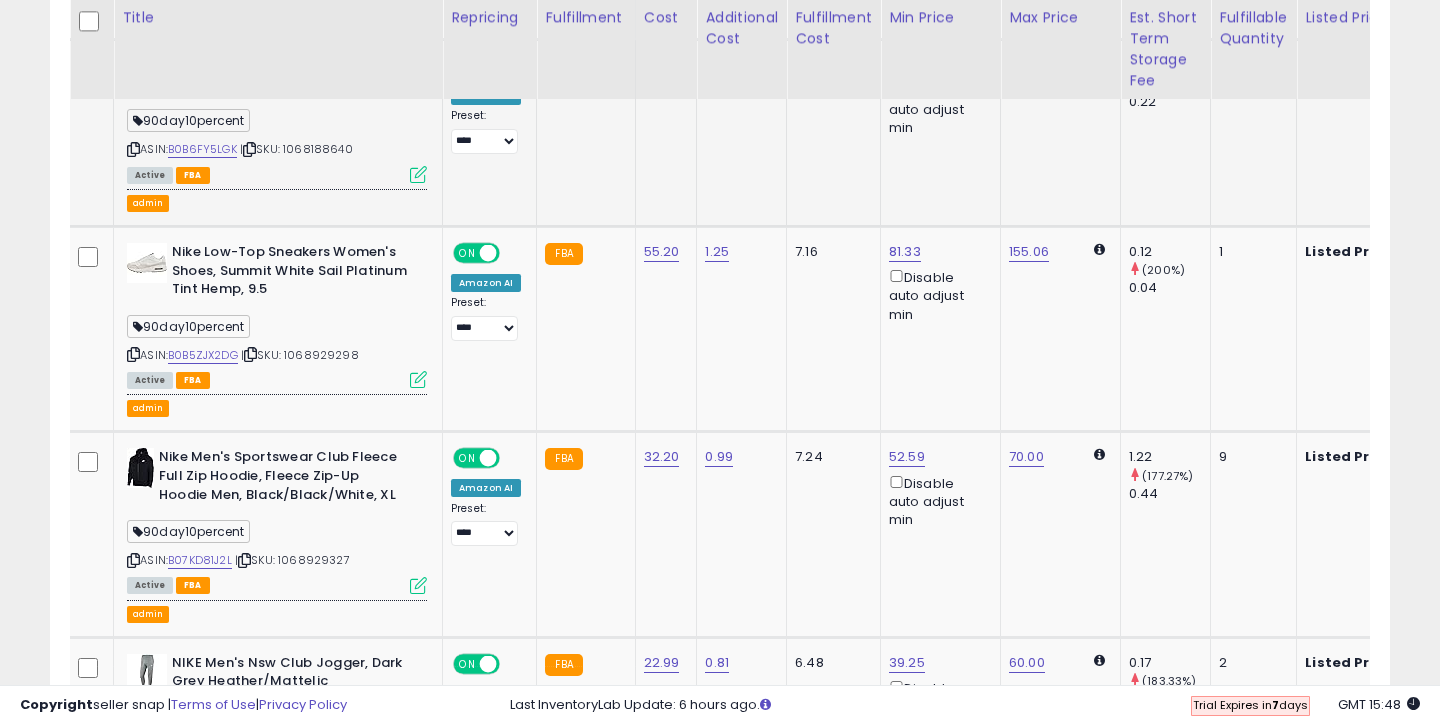 click on "ASIN:  B0B6FY5LGK    |   SKU: 1068188640 Active FBA" at bounding box center [277, 118] 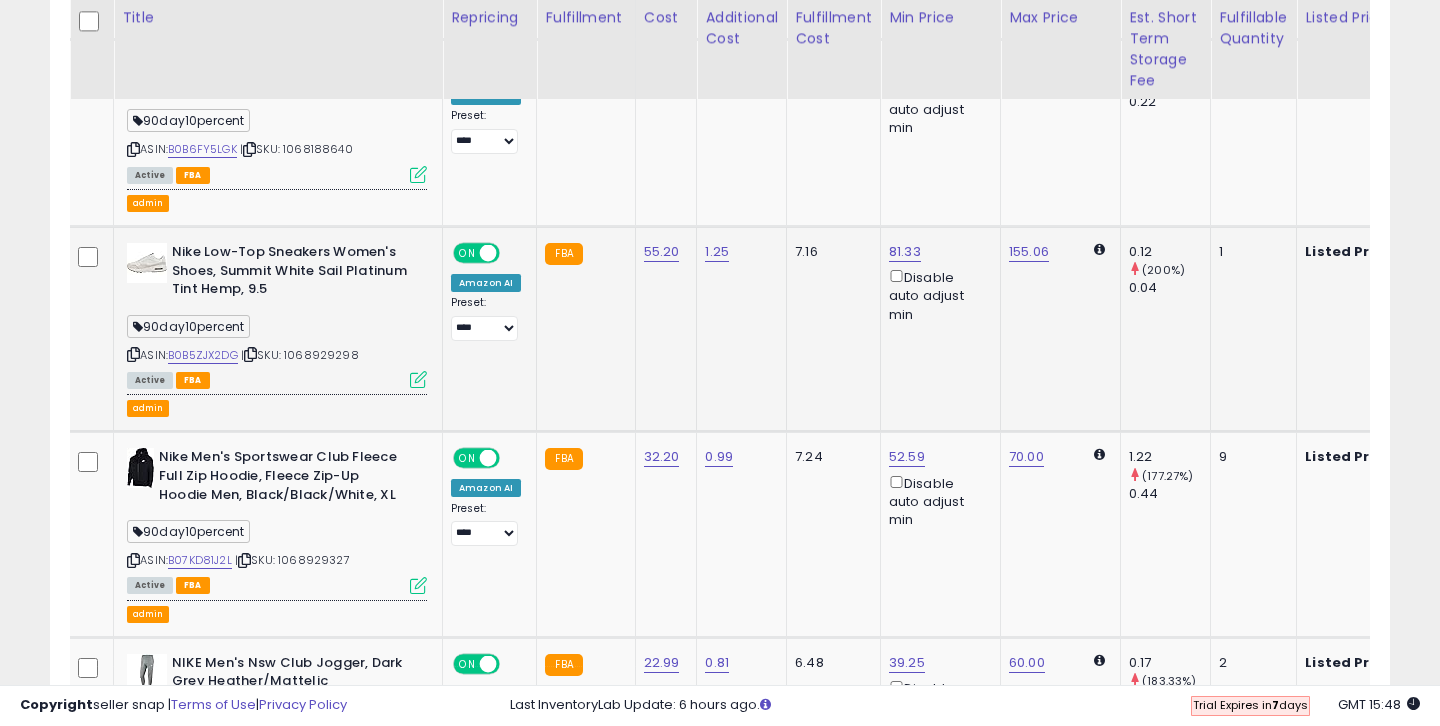 click on "Nike Low-Top Sneakers Women's Shoes, Summit White Sail Platinum Tint Hemp, 9.5" at bounding box center [277, 273] 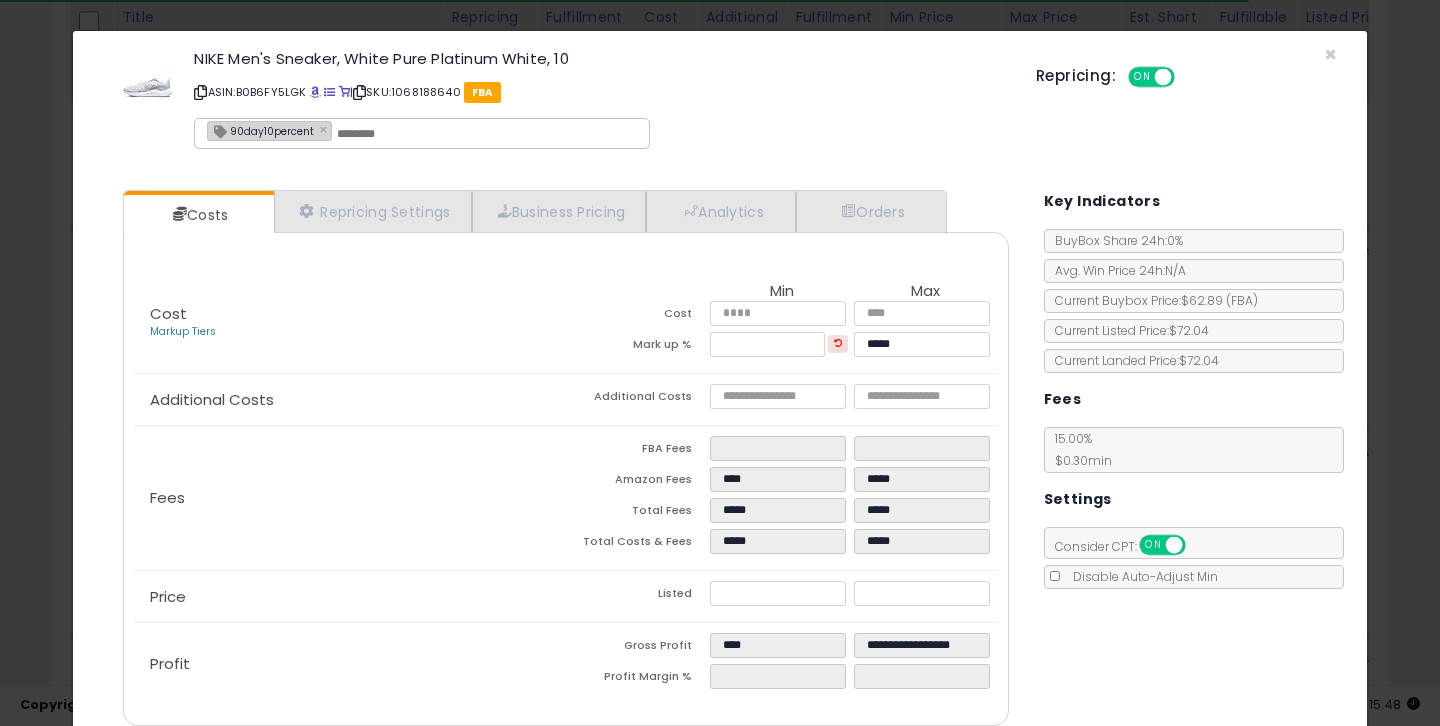 click on "Cost
Markup Tiers
Min
Max
Cost
*****
*****
Mark up %
*****
*****" at bounding box center (566, 323) 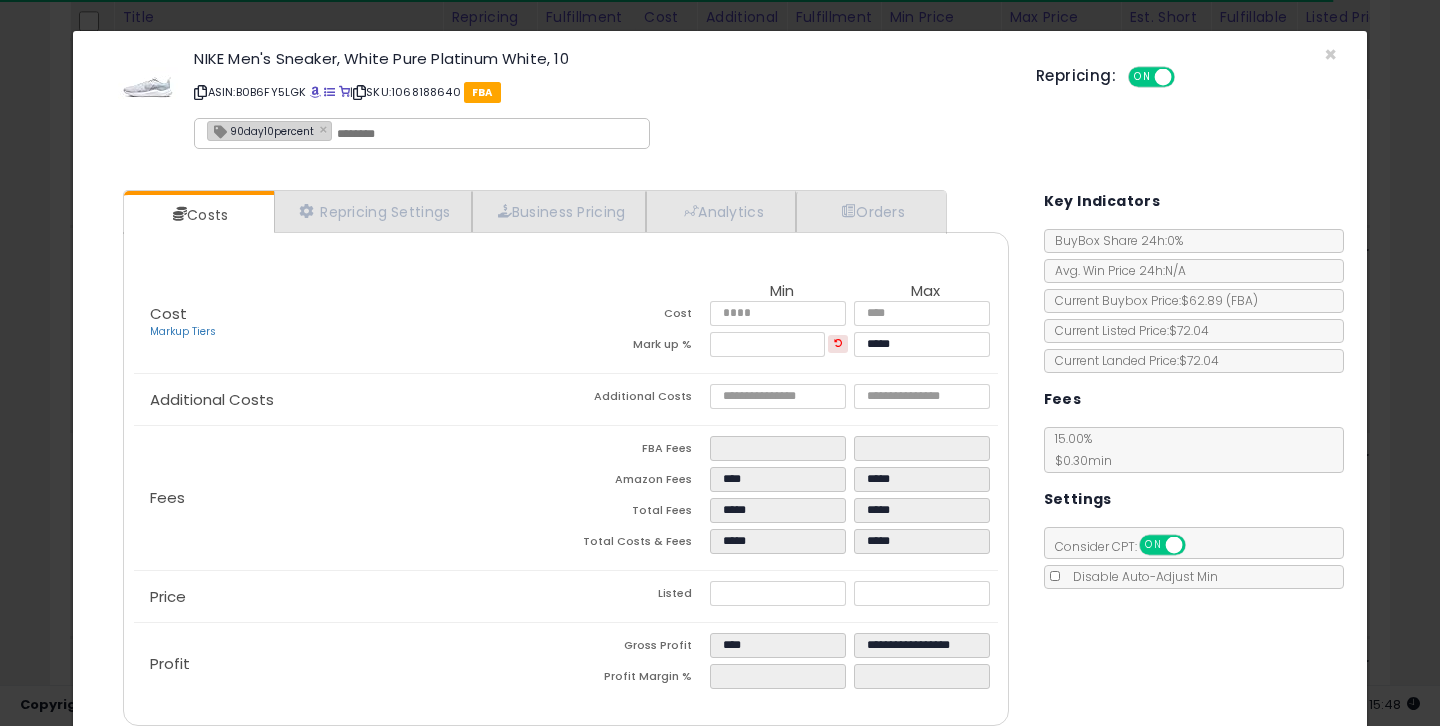 click on "Cost
Markup Tiers
Min
Max
Cost
*****
*****
Mark up %
*****
*****" at bounding box center (566, 323) 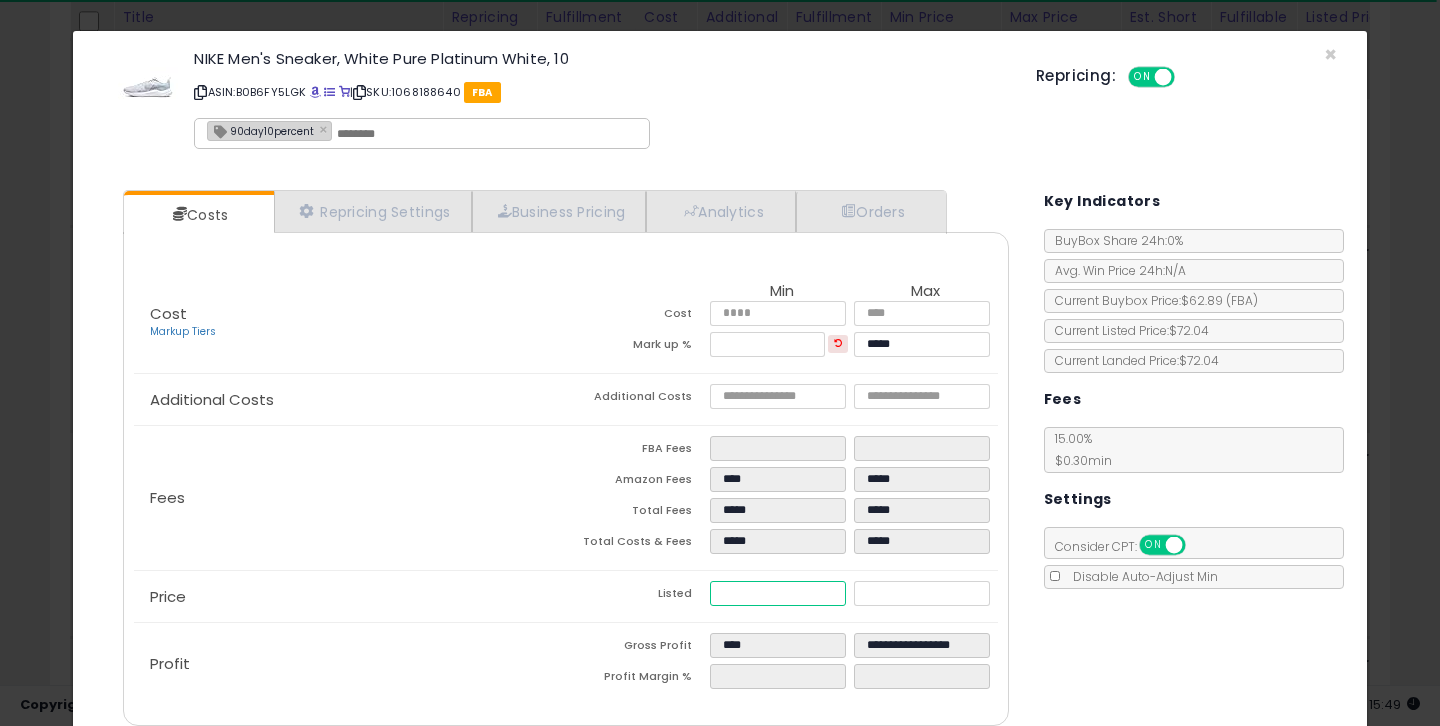 drag, startPoint x: 779, startPoint y: 597, endPoint x: 695, endPoint y: 594, distance: 84.05355 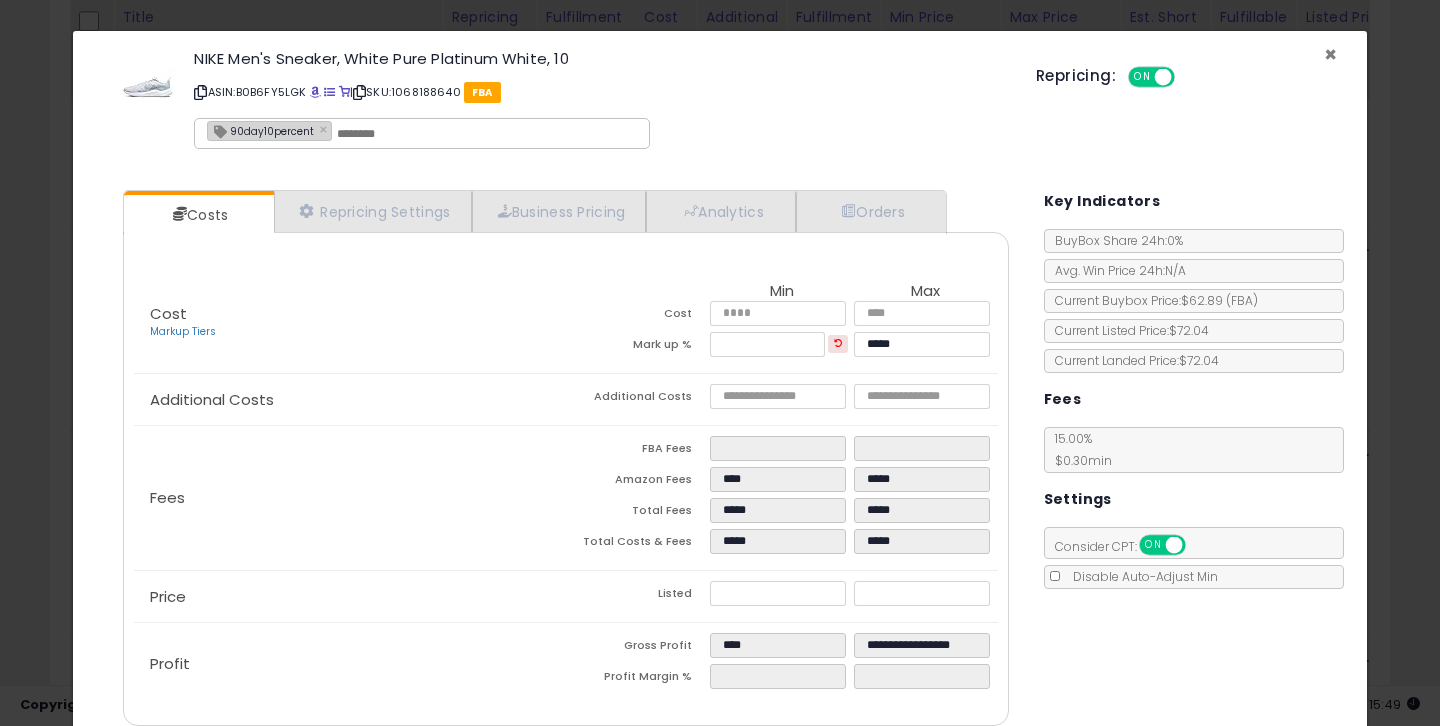 click on "×" at bounding box center (1330, 54) 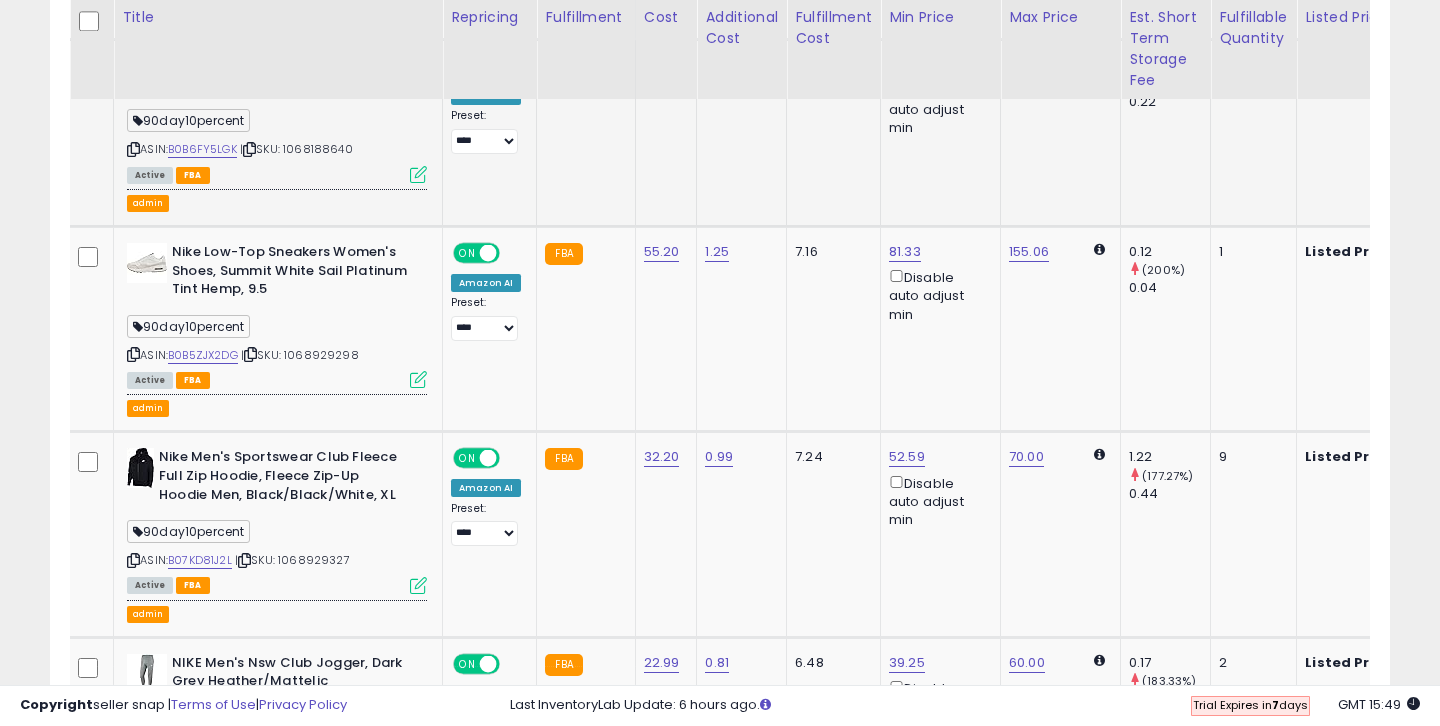 click on "Listed Price:  $72.04" 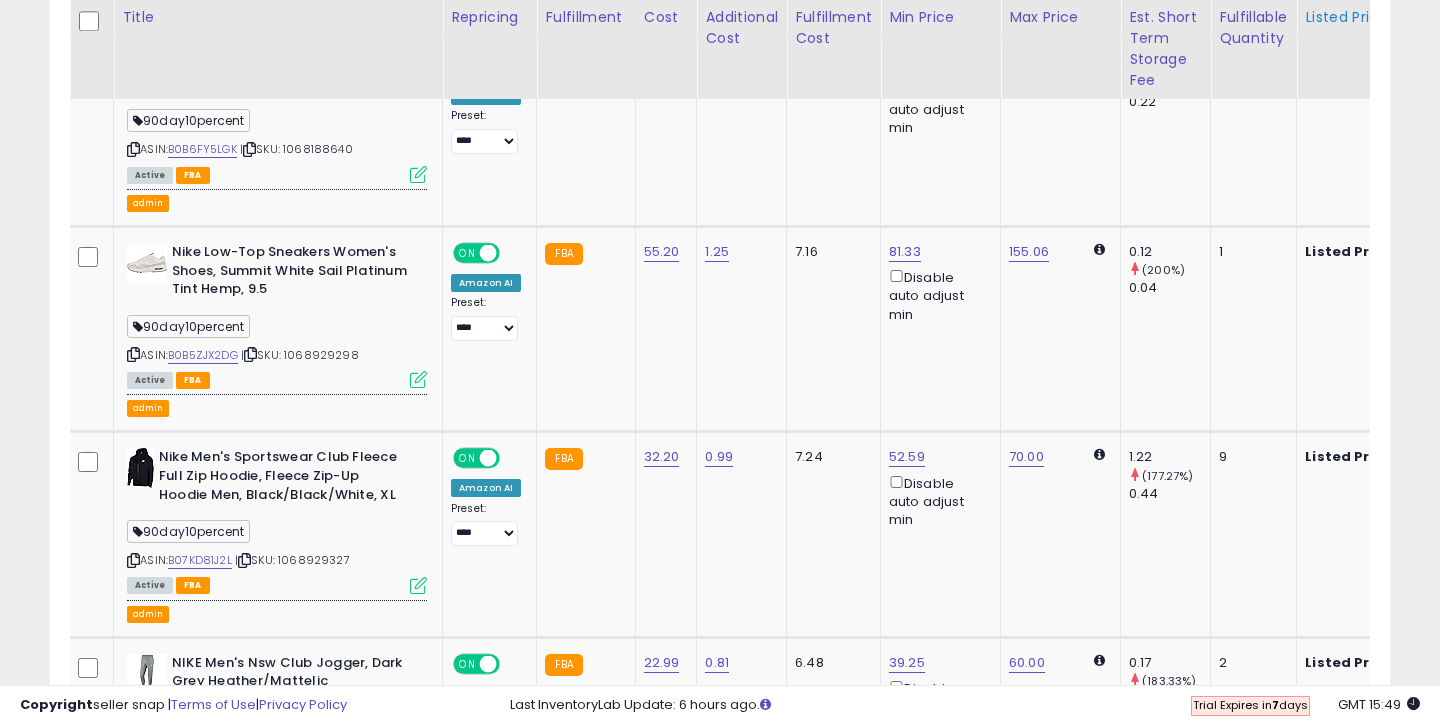 drag, startPoint x: 1383, startPoint y: 115, endPoint x: 1327, endPoint y: 52, distance: 84.29116 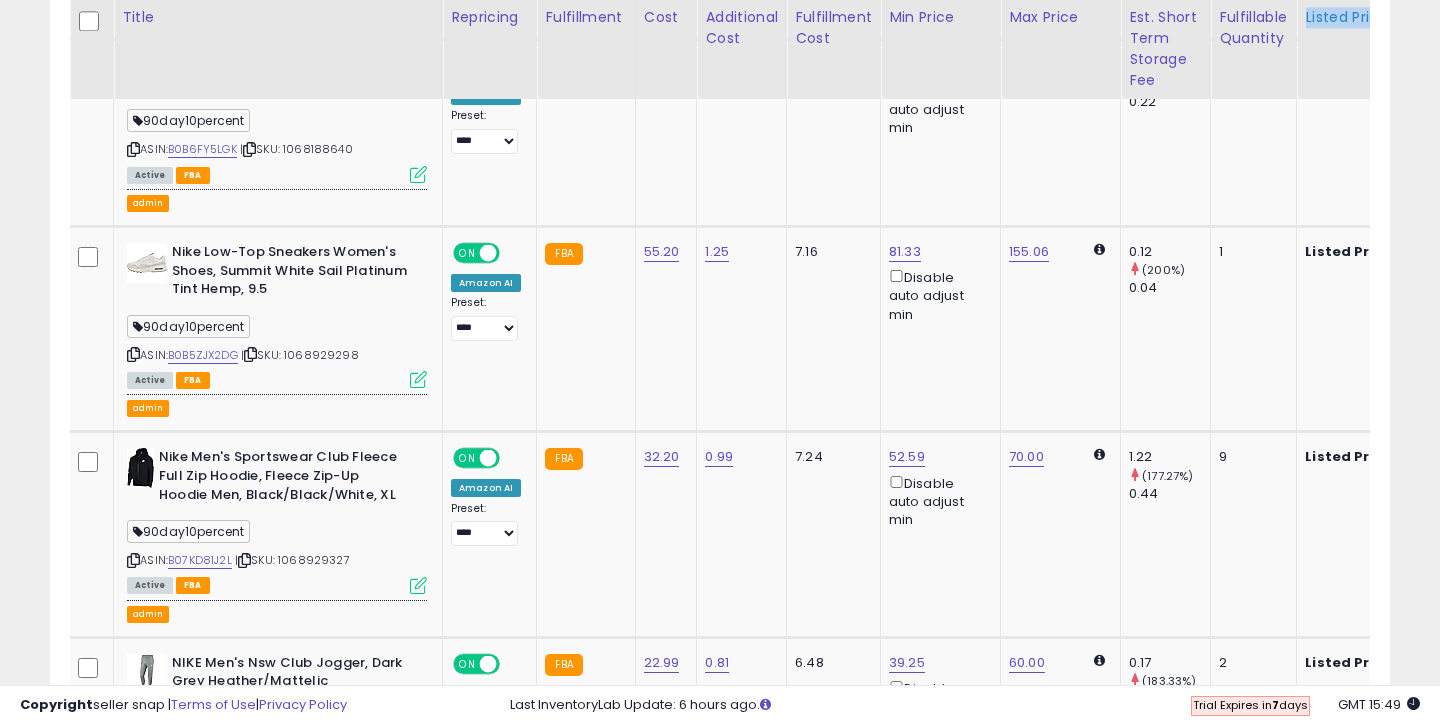 click on "Listed Price" 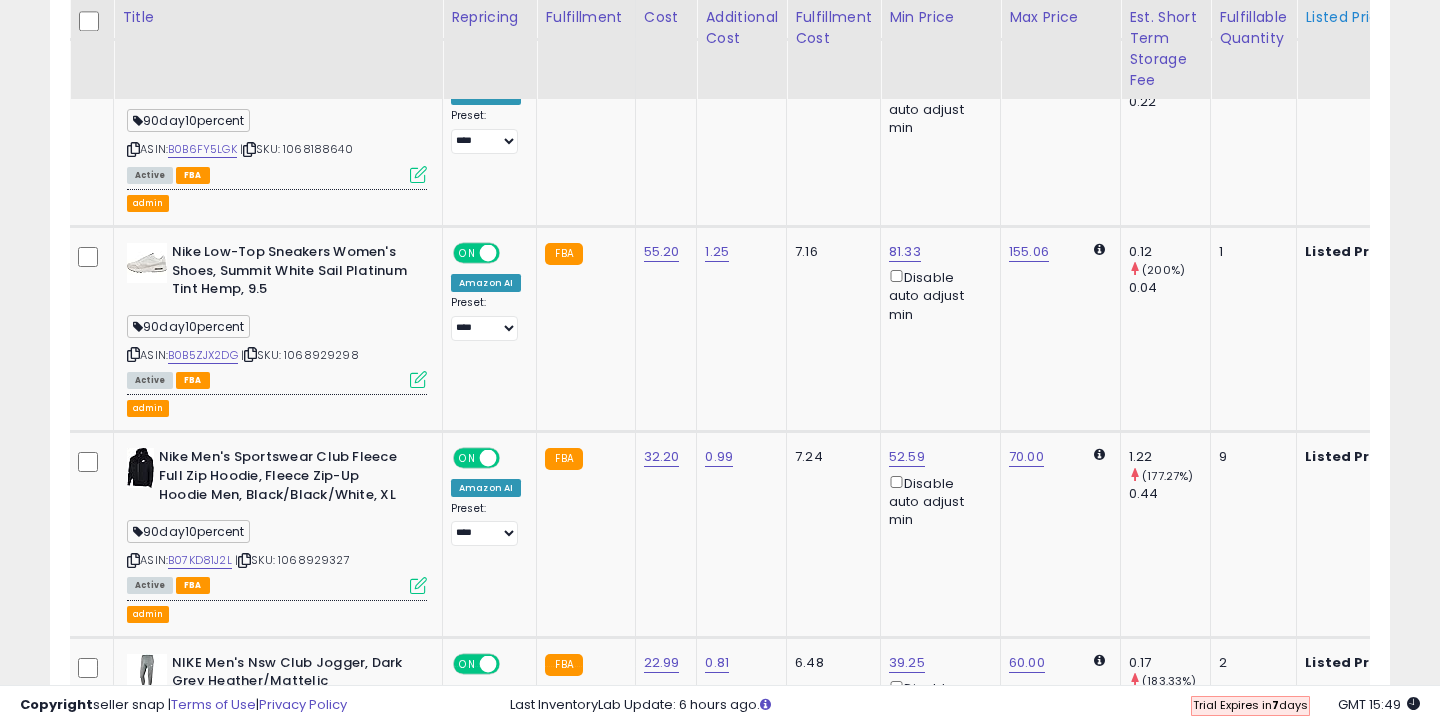 click on "Listed Price" 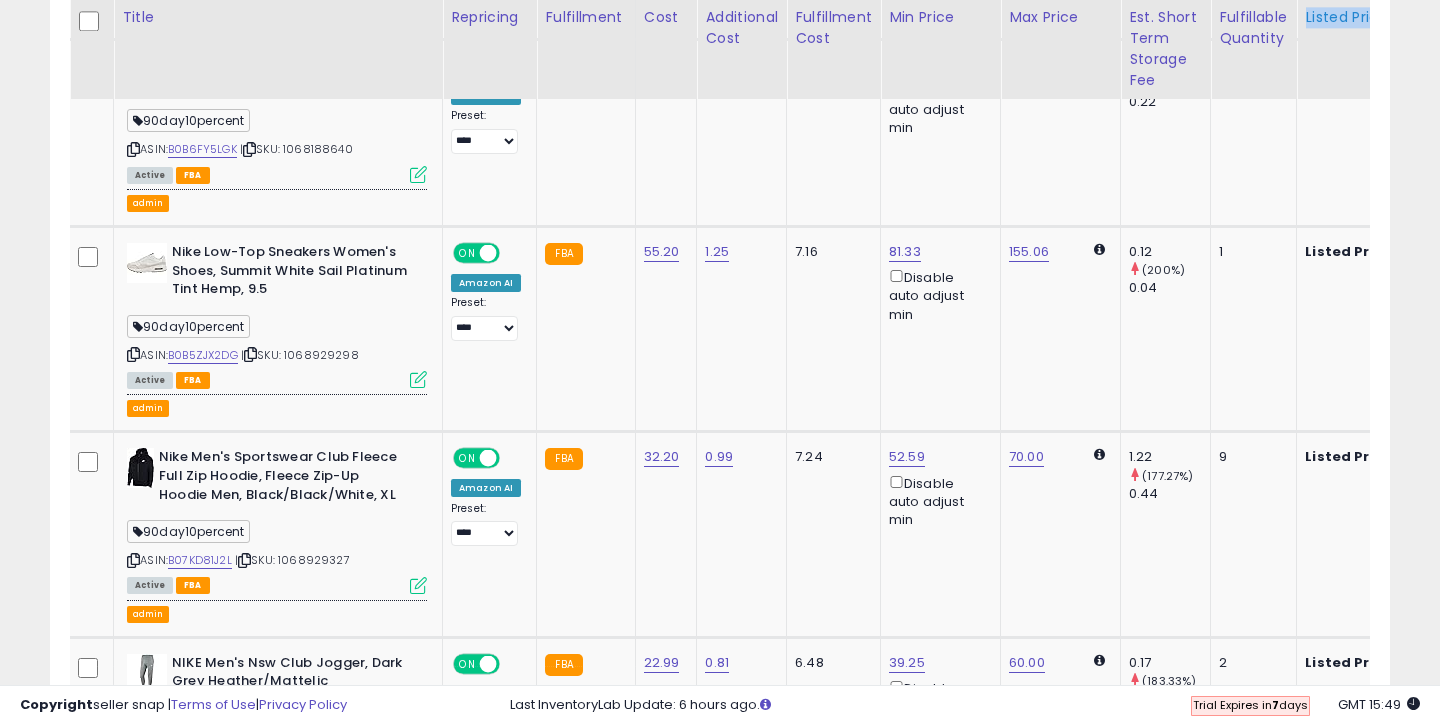 click on "Listed Price" 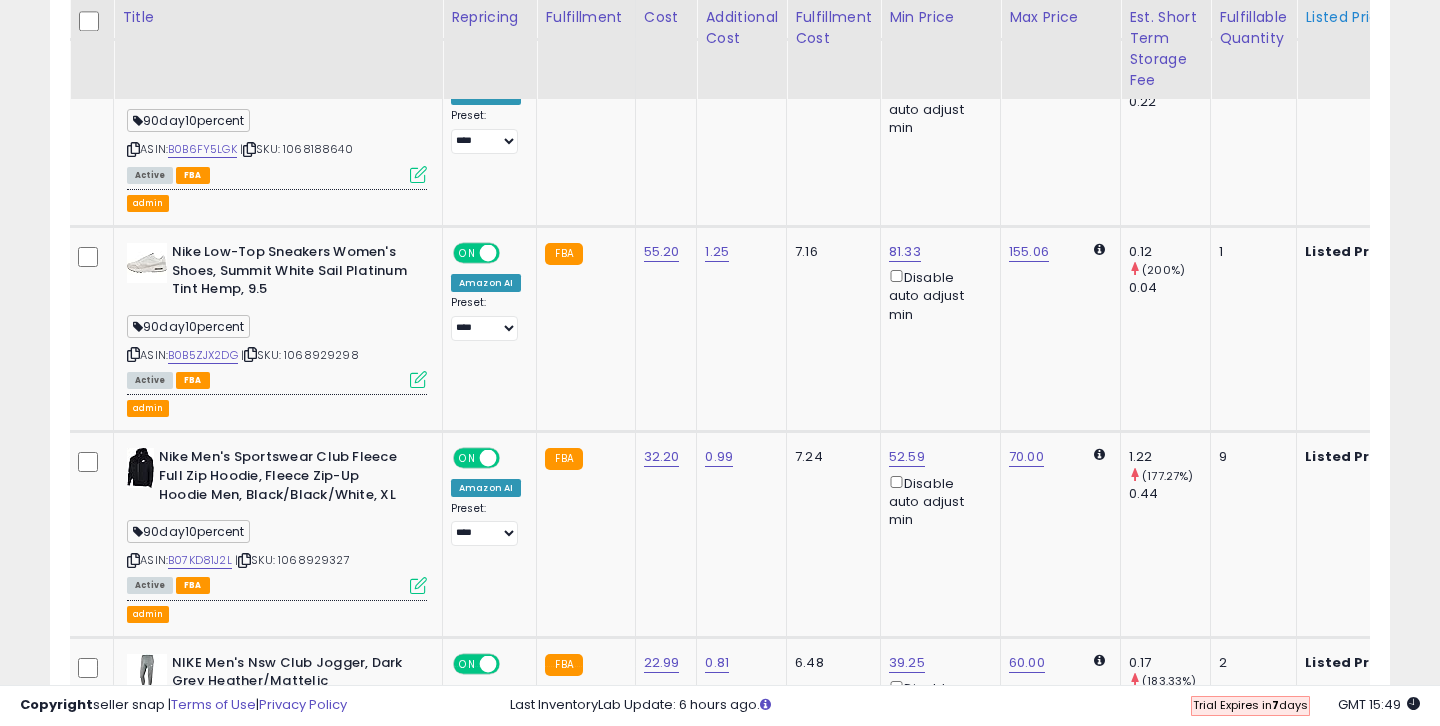 click on "Listed Price" 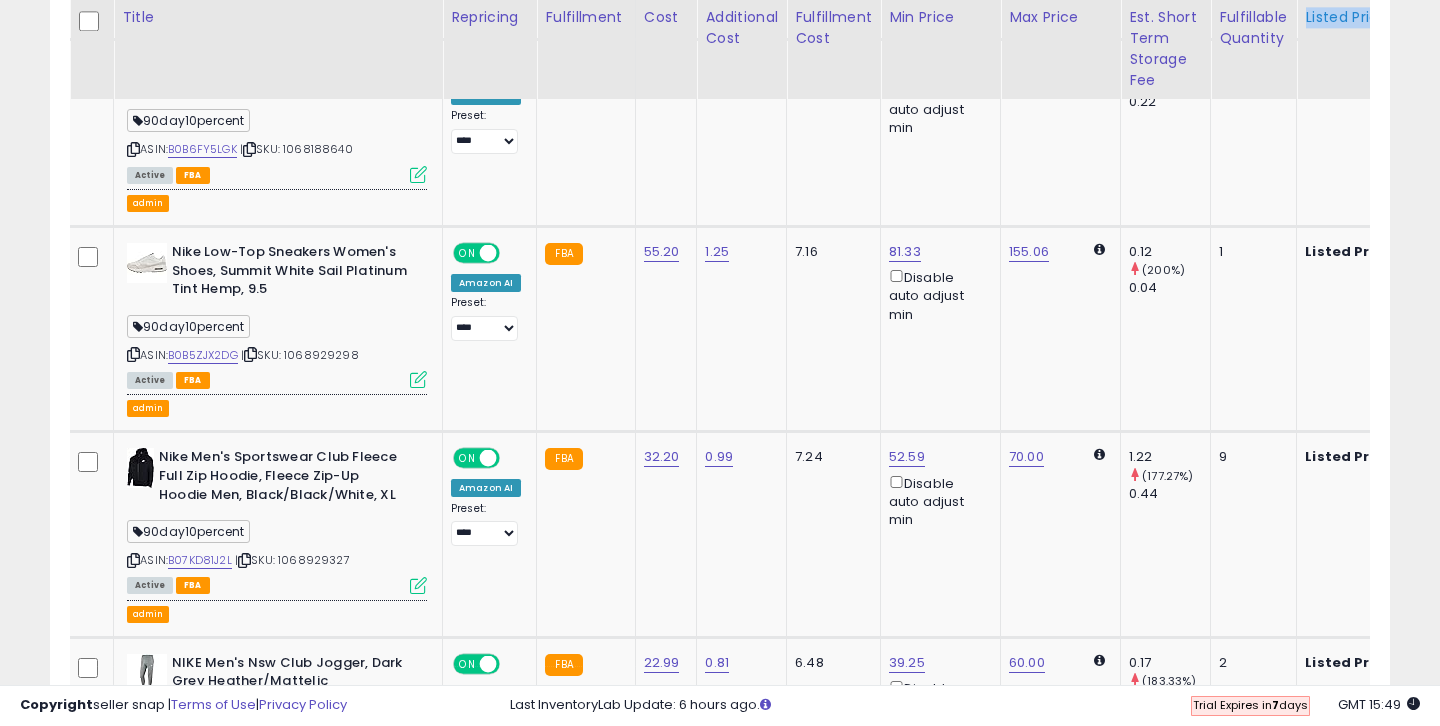 click on "Listed Price" 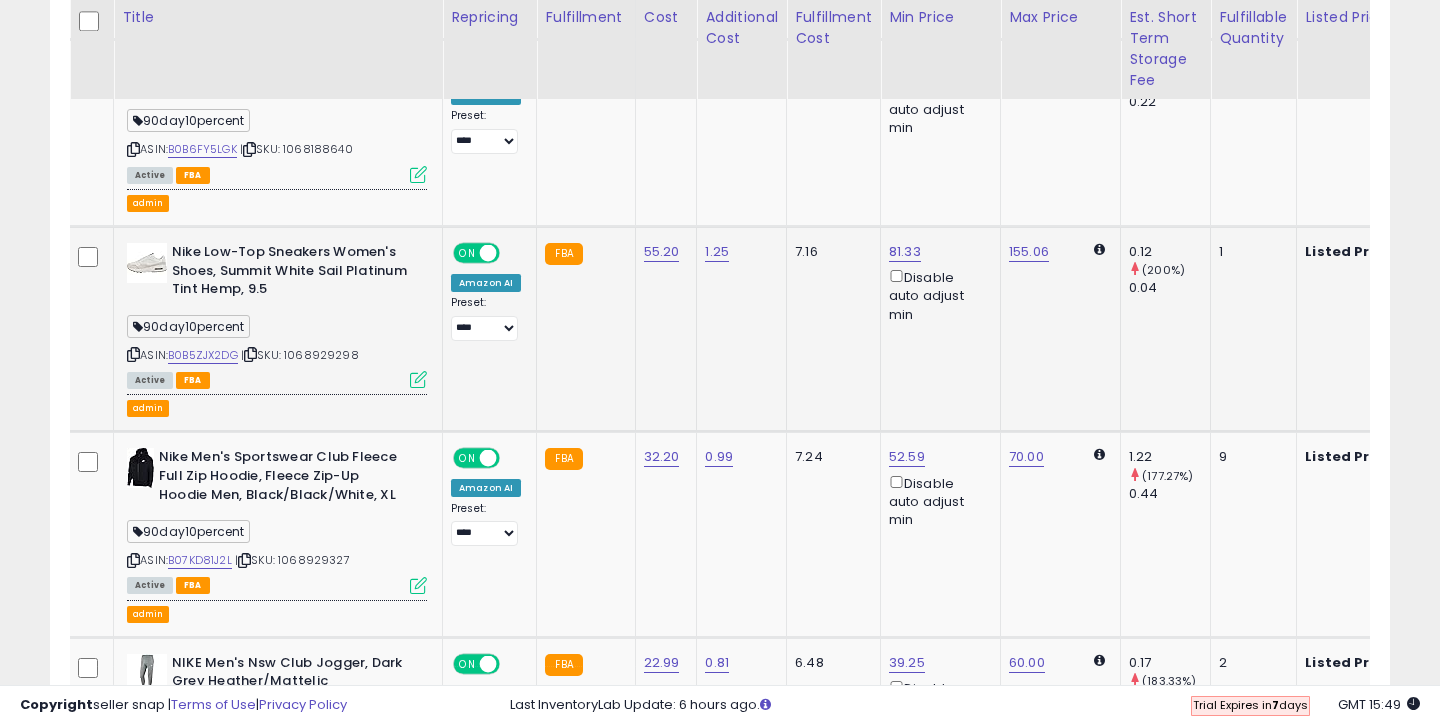 drag, startPoint x: 1336, startPoint y: 61, endPoint x: 182, endPoint y: 223, distance: 1165.3154 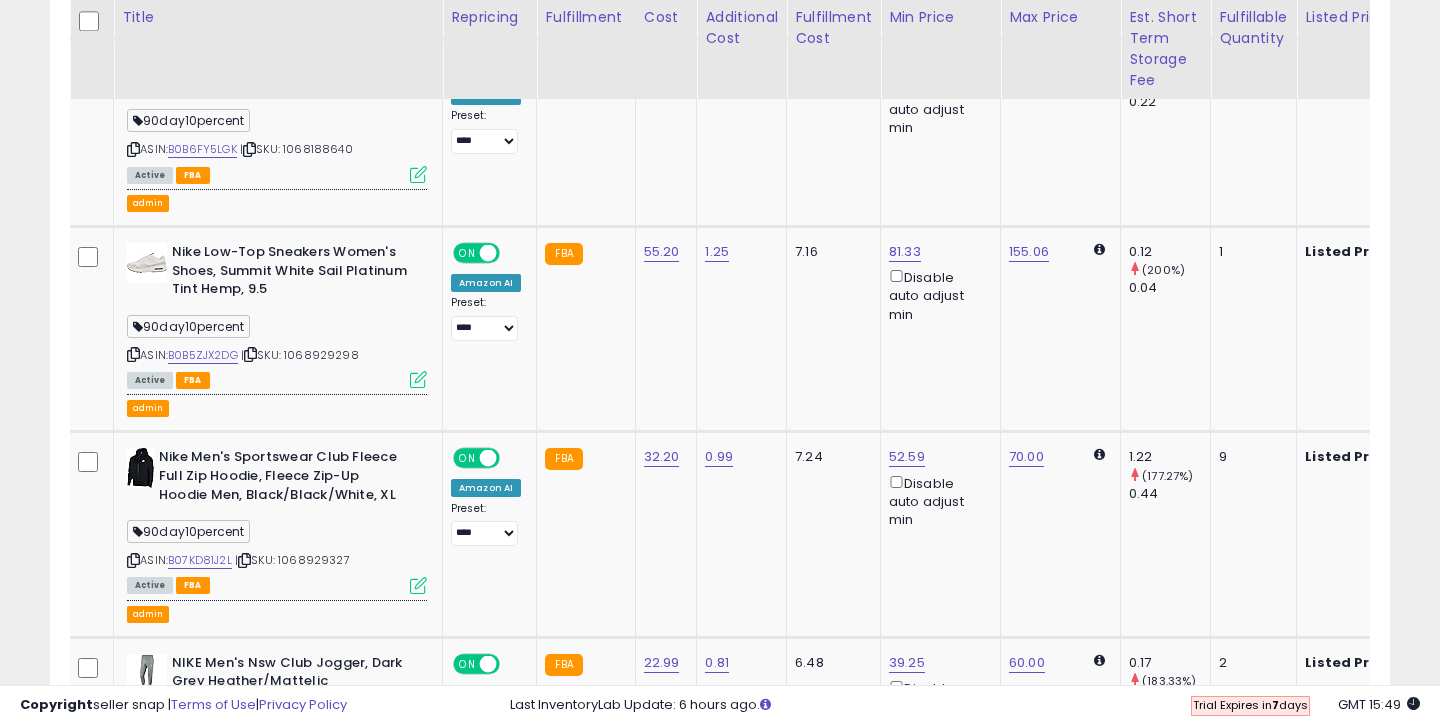 click on "**********" at bounding box center [720, -1351] 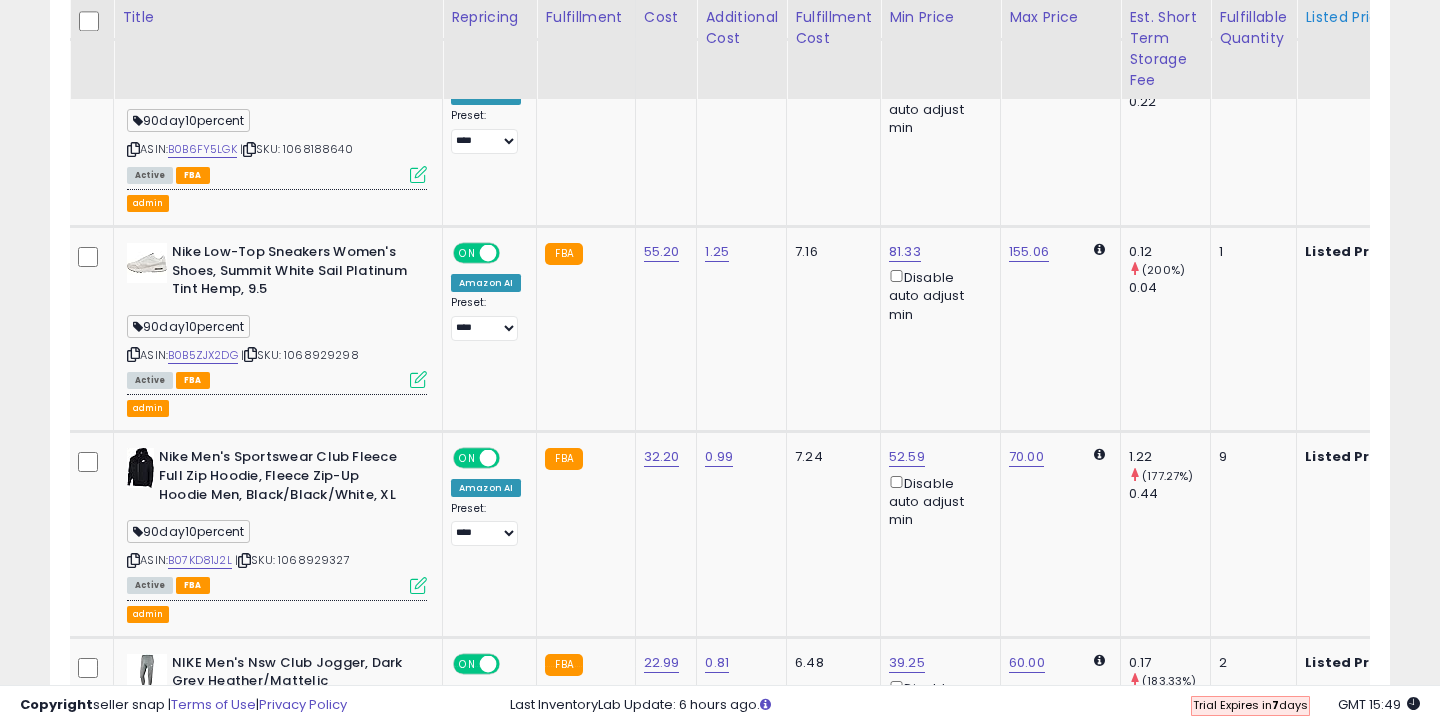 click on "**********" at bounding box center (720, -1351) 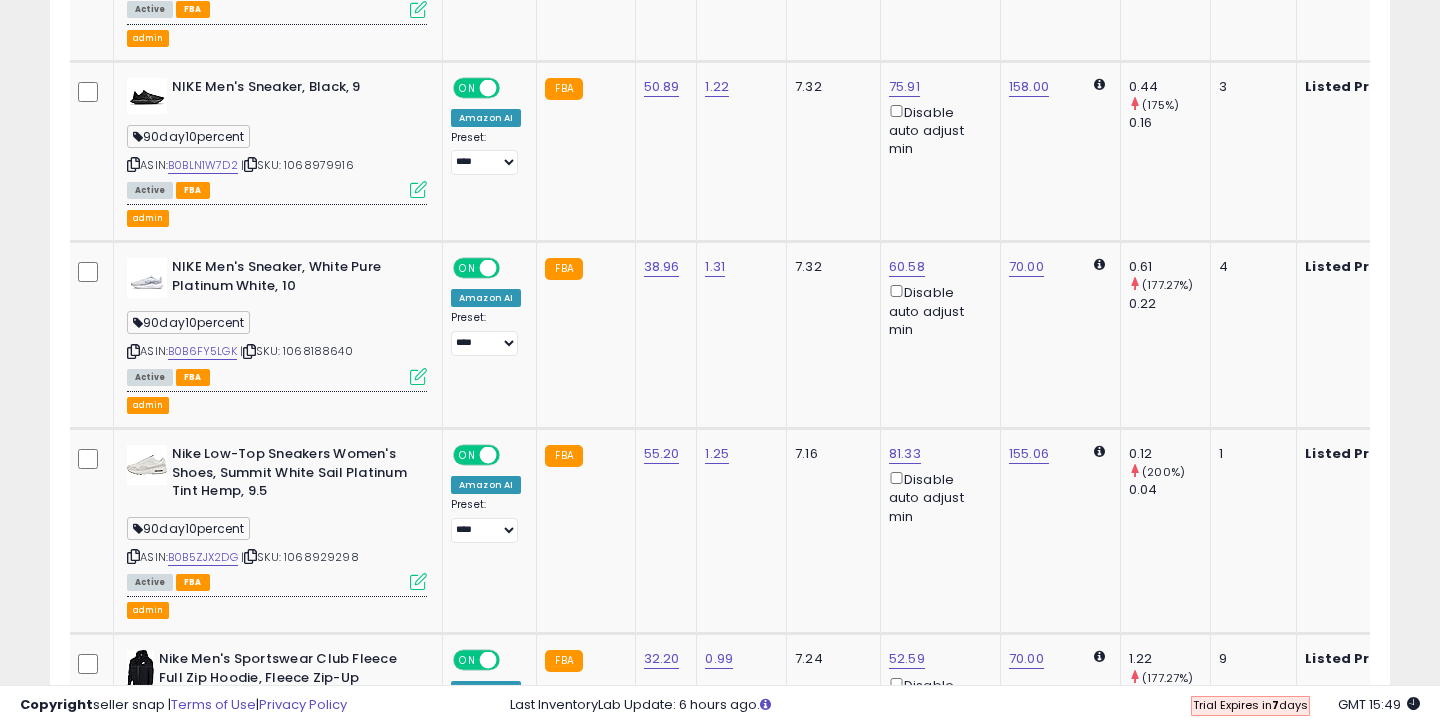 scroll, scrollTop: 4062, scrollLeft: 0, axis: vertical 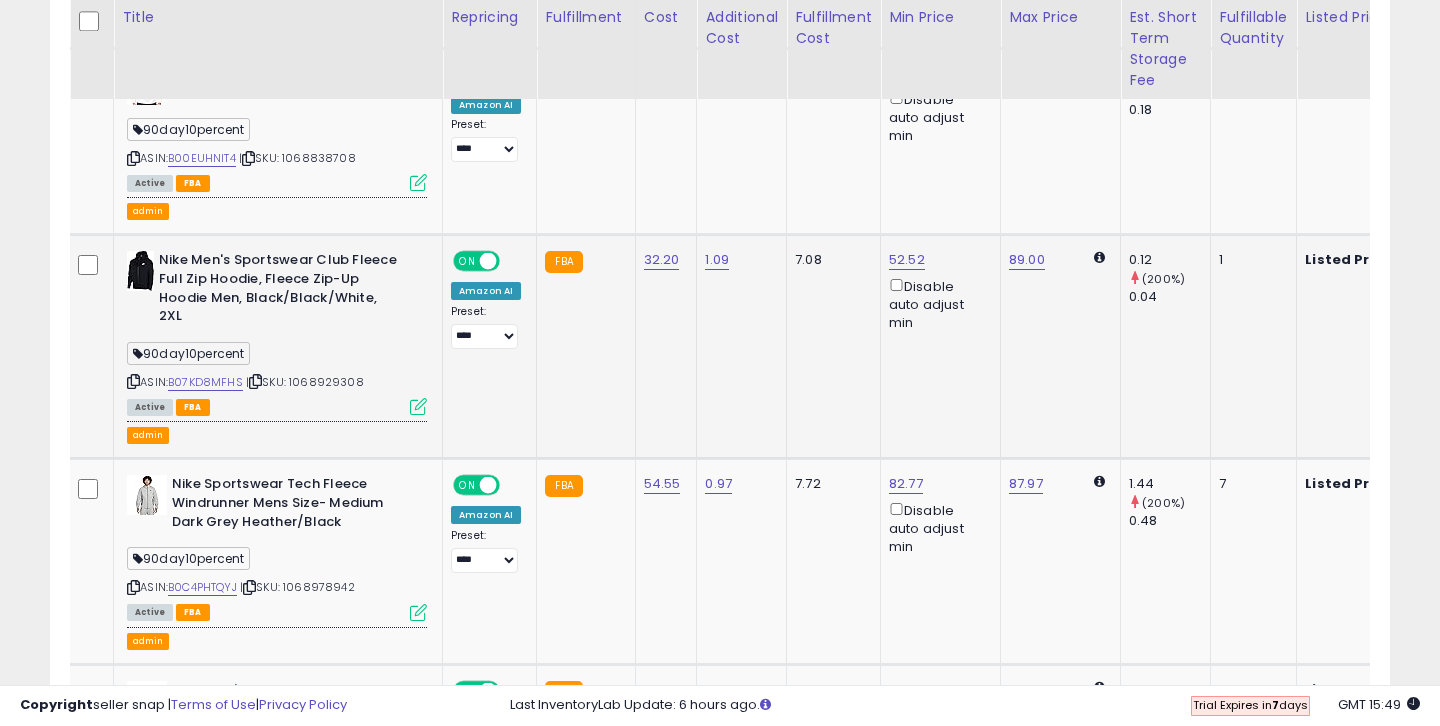 click on "1.09" 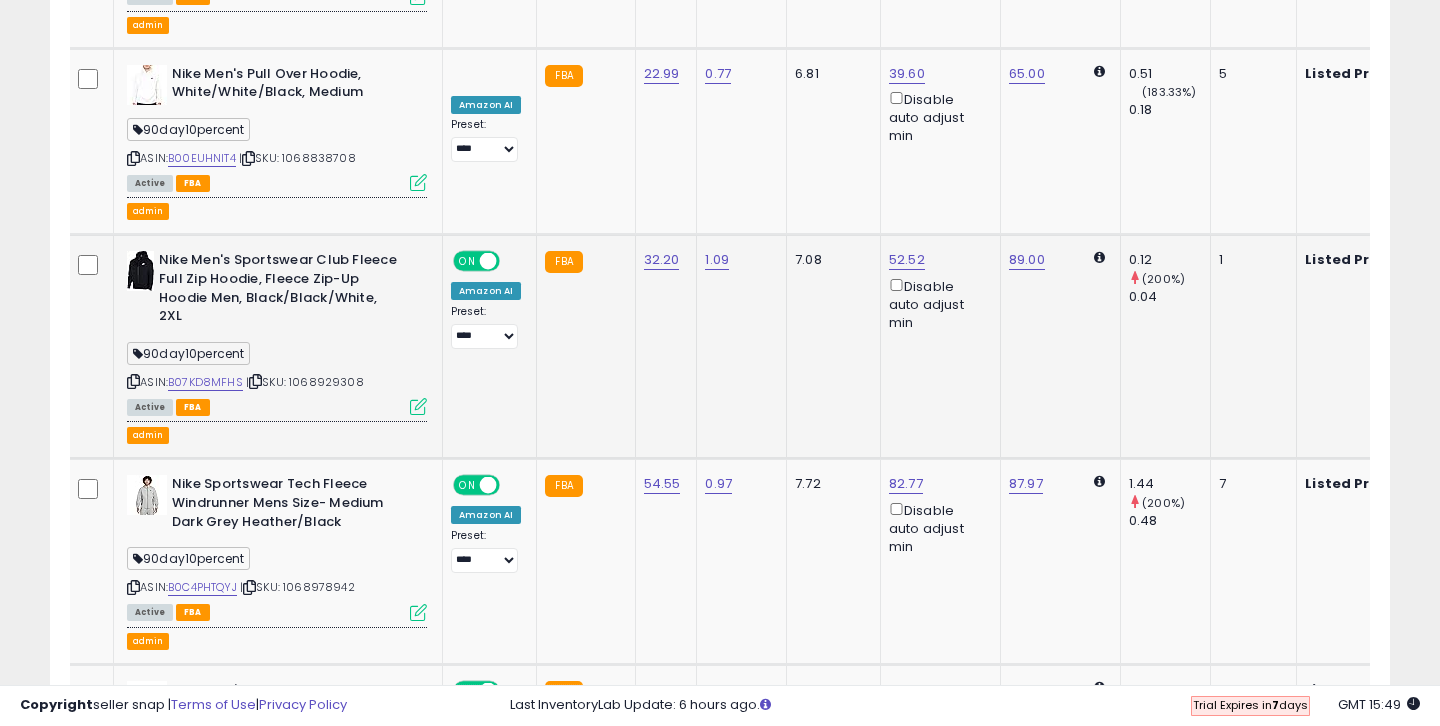scroll, scrollTop: 2139, scrollLeft: 0, axis: vertical 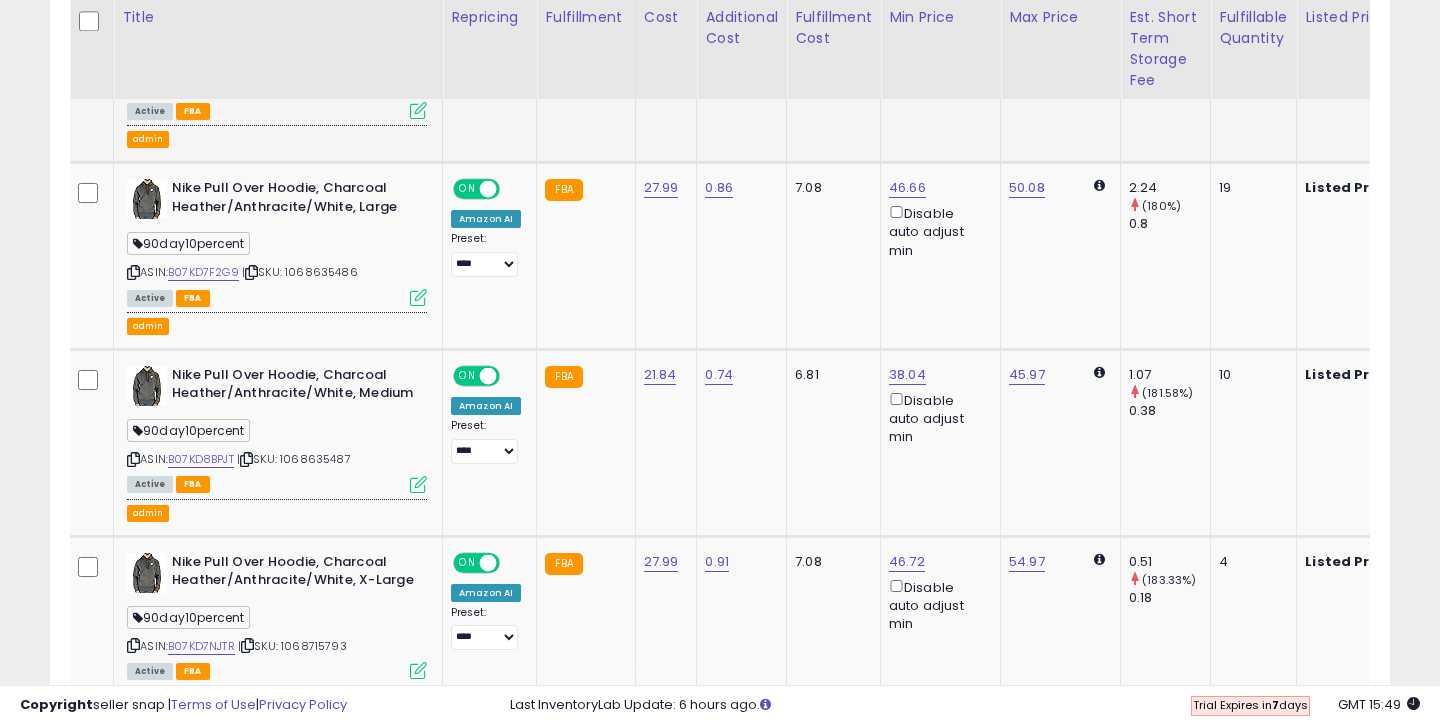 click on "23.26" 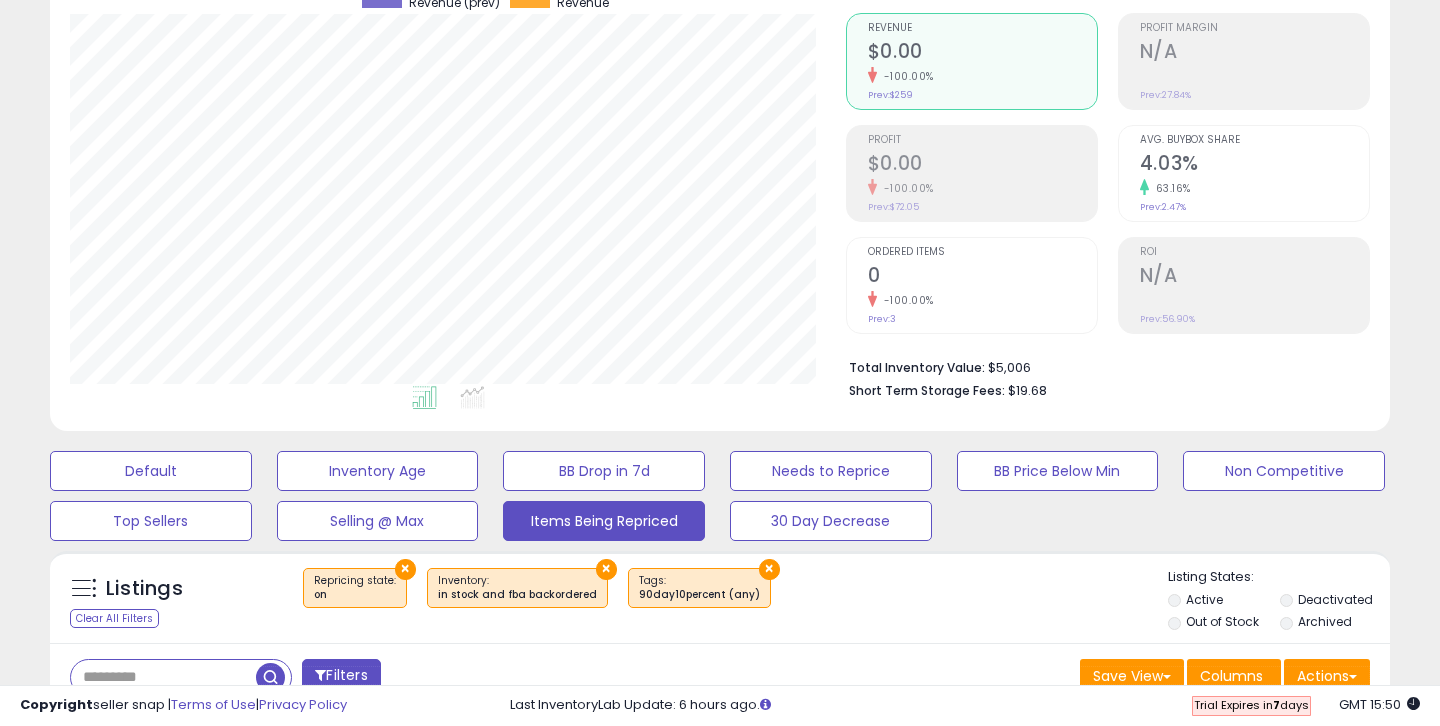 scroll, scrollTop: 722, scrollLeft: 0, axis: vertical 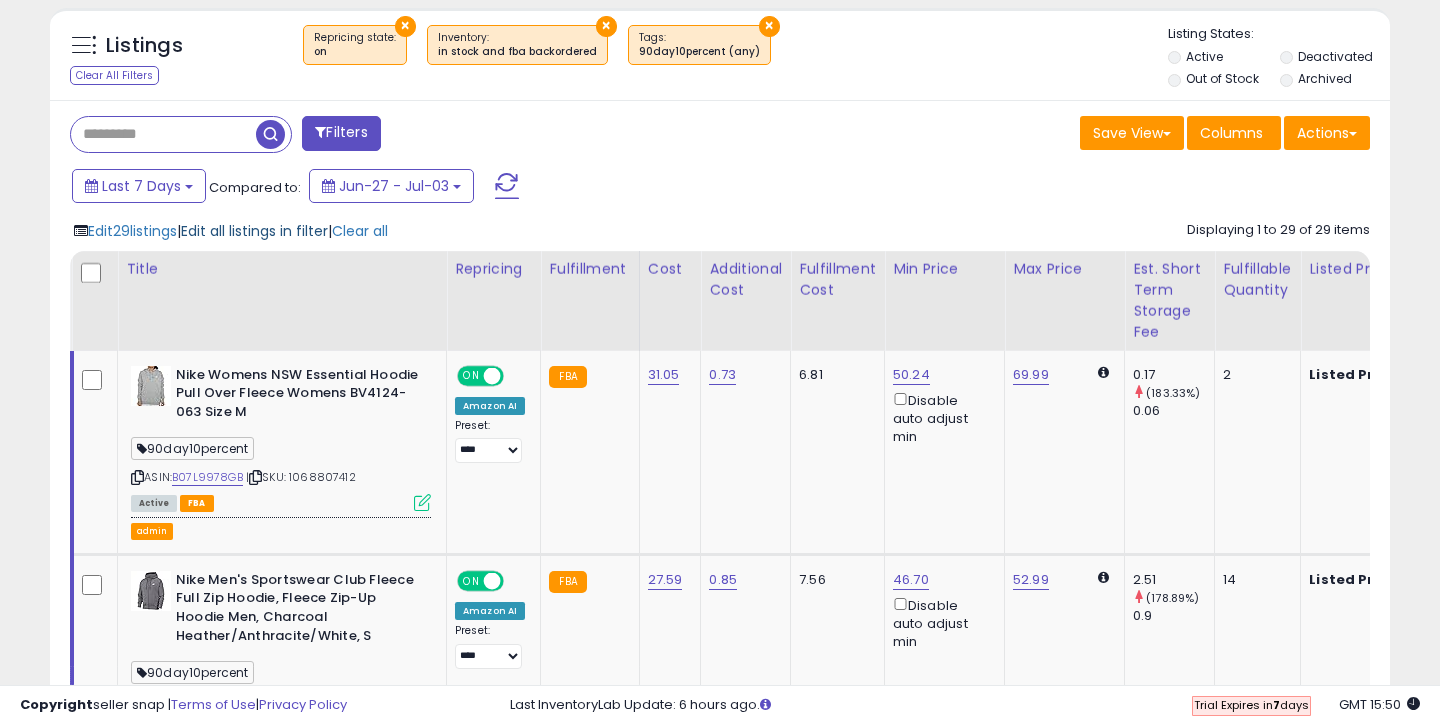 click on "Edit all listings in filter" at bounding box center [254, 231] 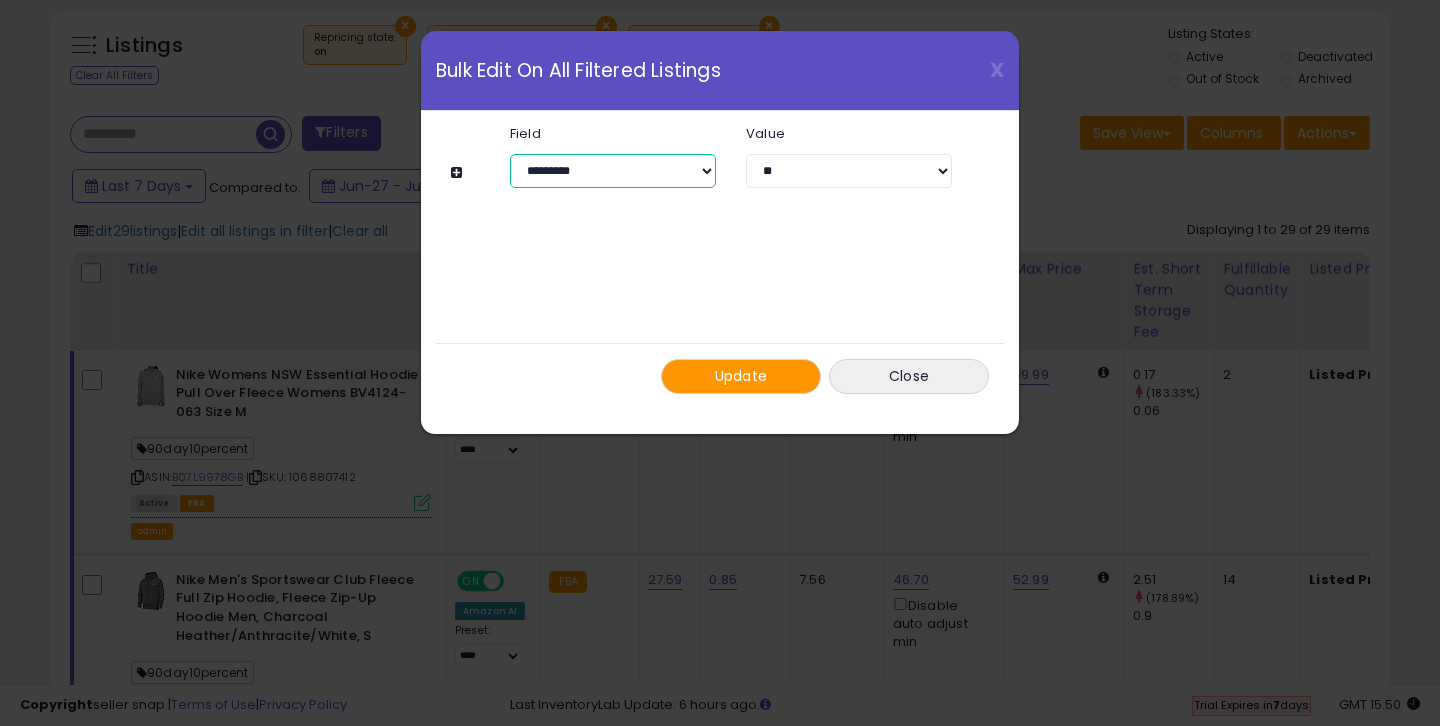 click on "**********" at bounding box center [613, 171] 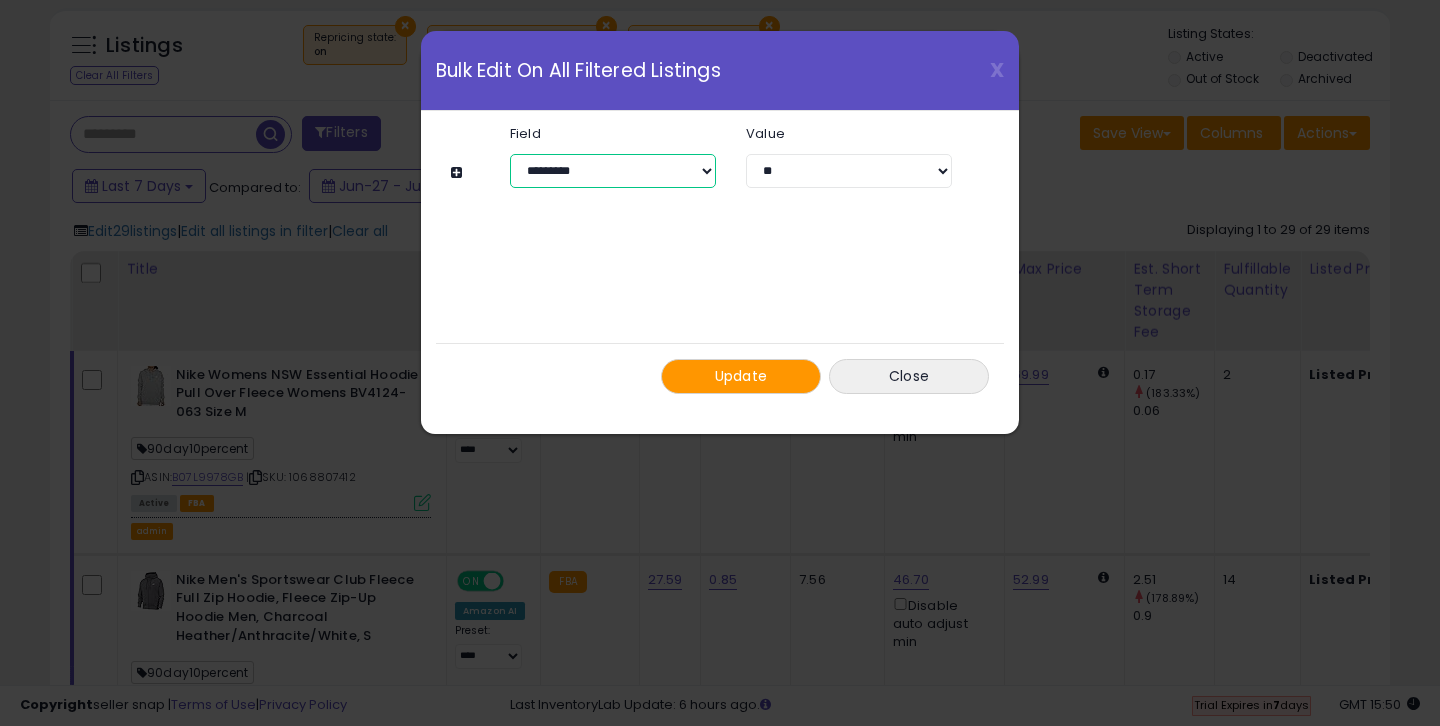 click on "**********" at bounding box center [613, 171] 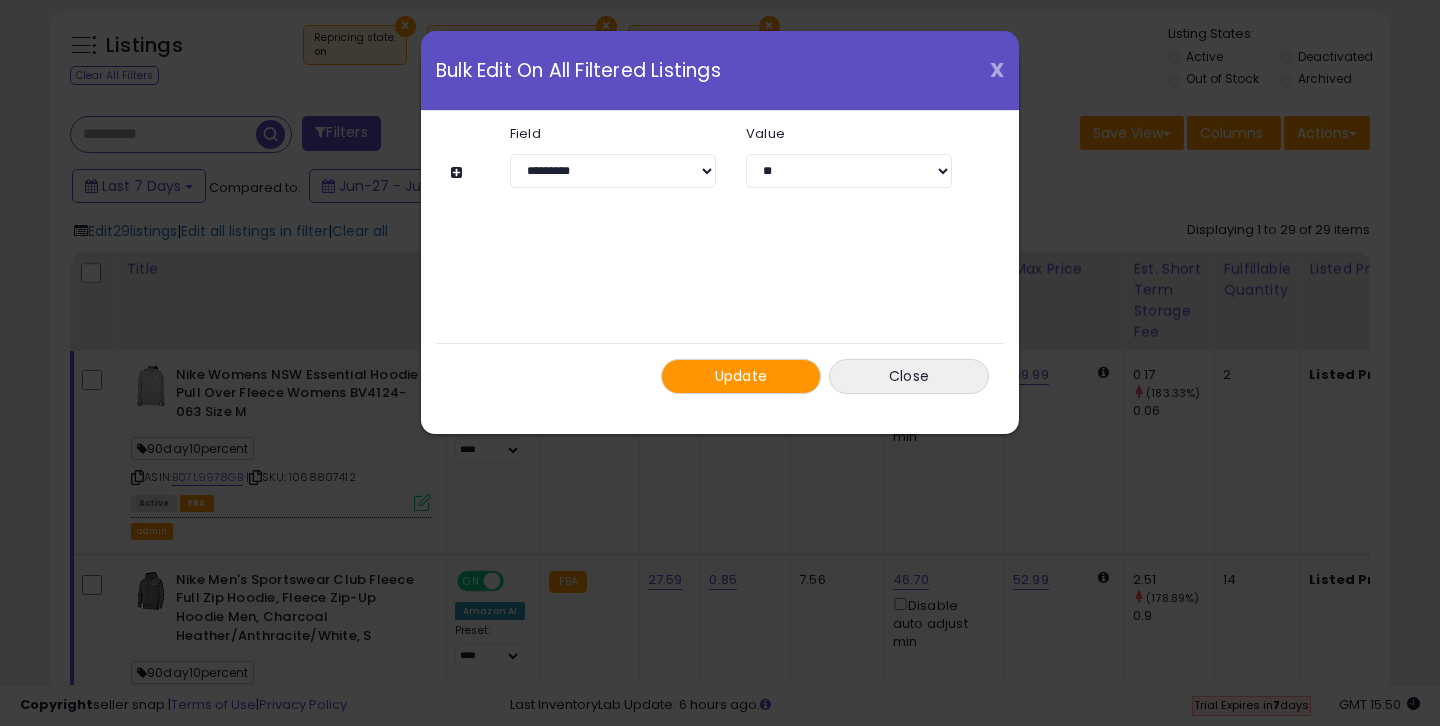 click on "X" at bounding box center (997, 70) 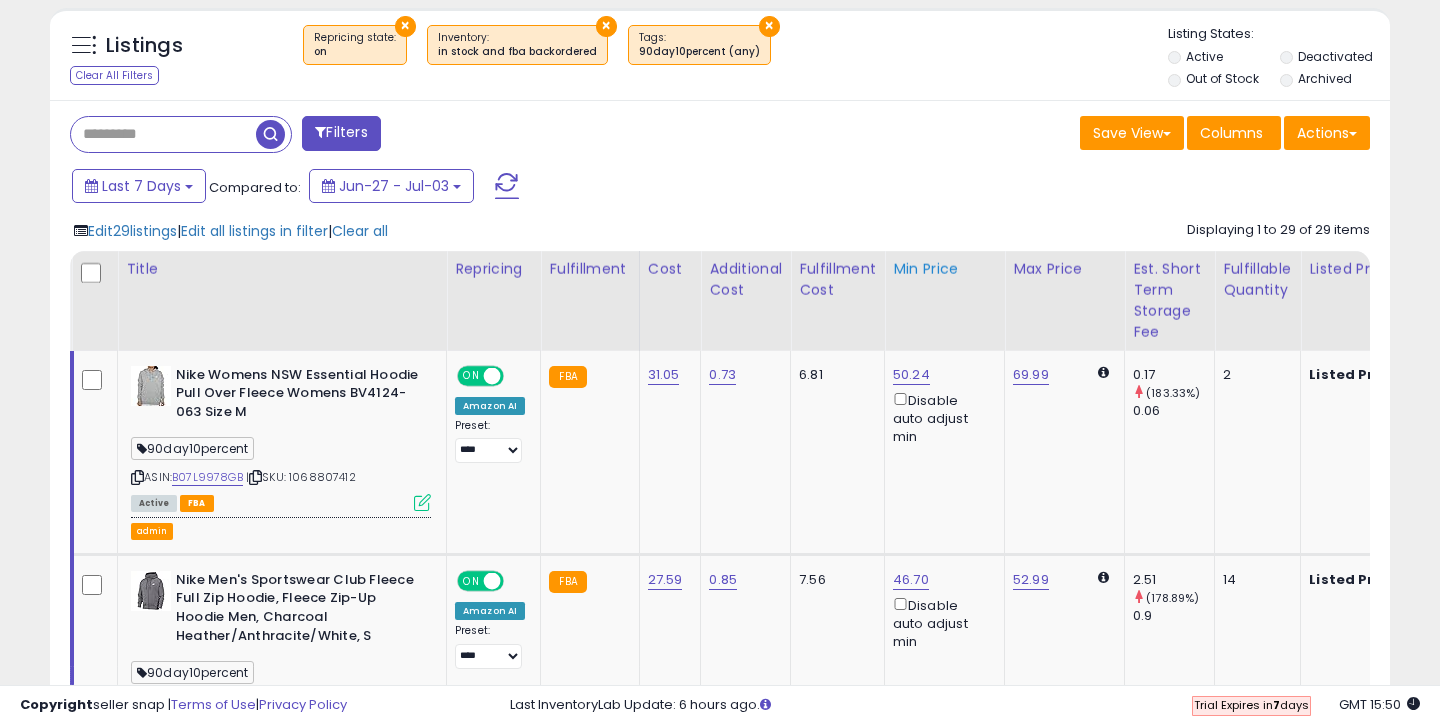 drag, startPoint x: 927, startPoint y: 383, endPoint x: 882, endPoint y: 315, distance: 81.5414 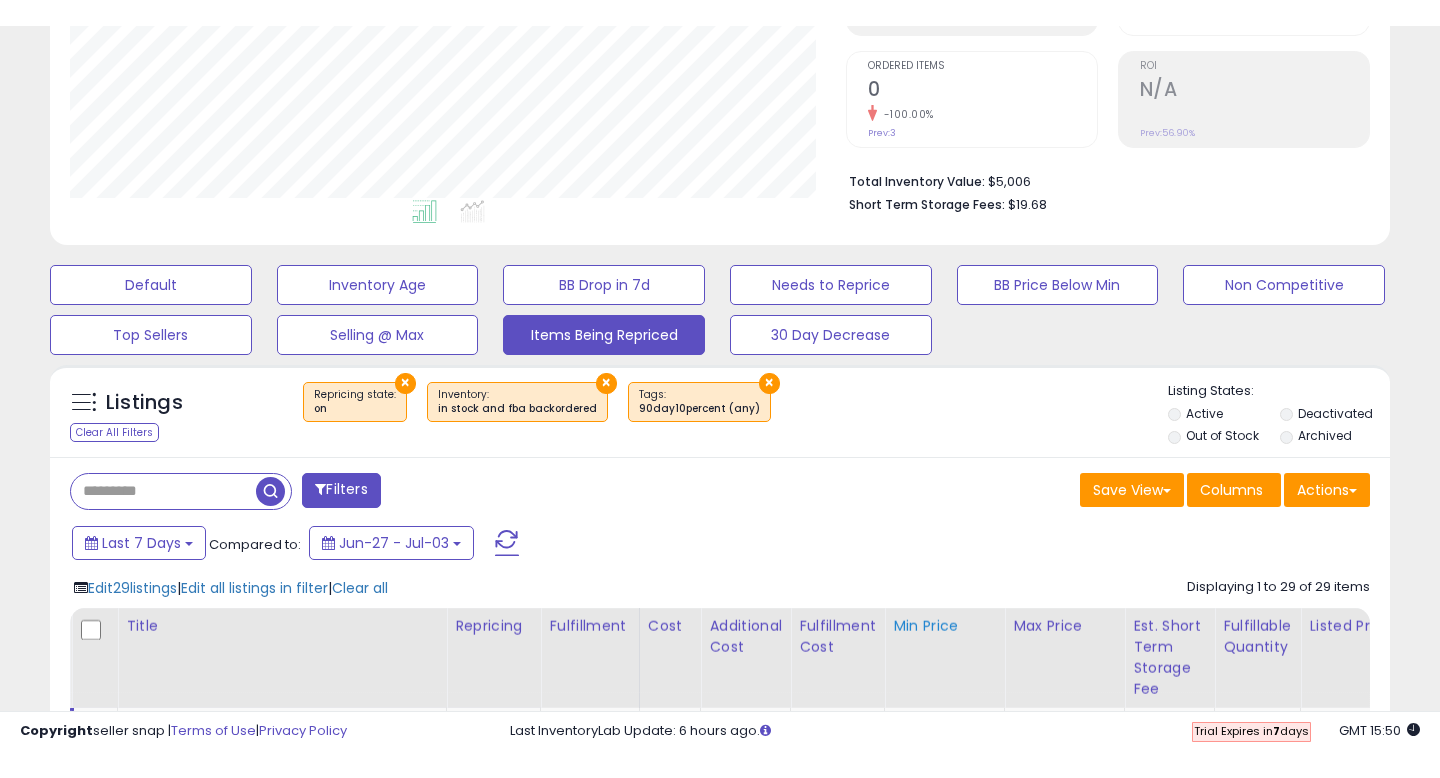 scroll, scrollTop: 0, scrollLeft: 0, axis: both 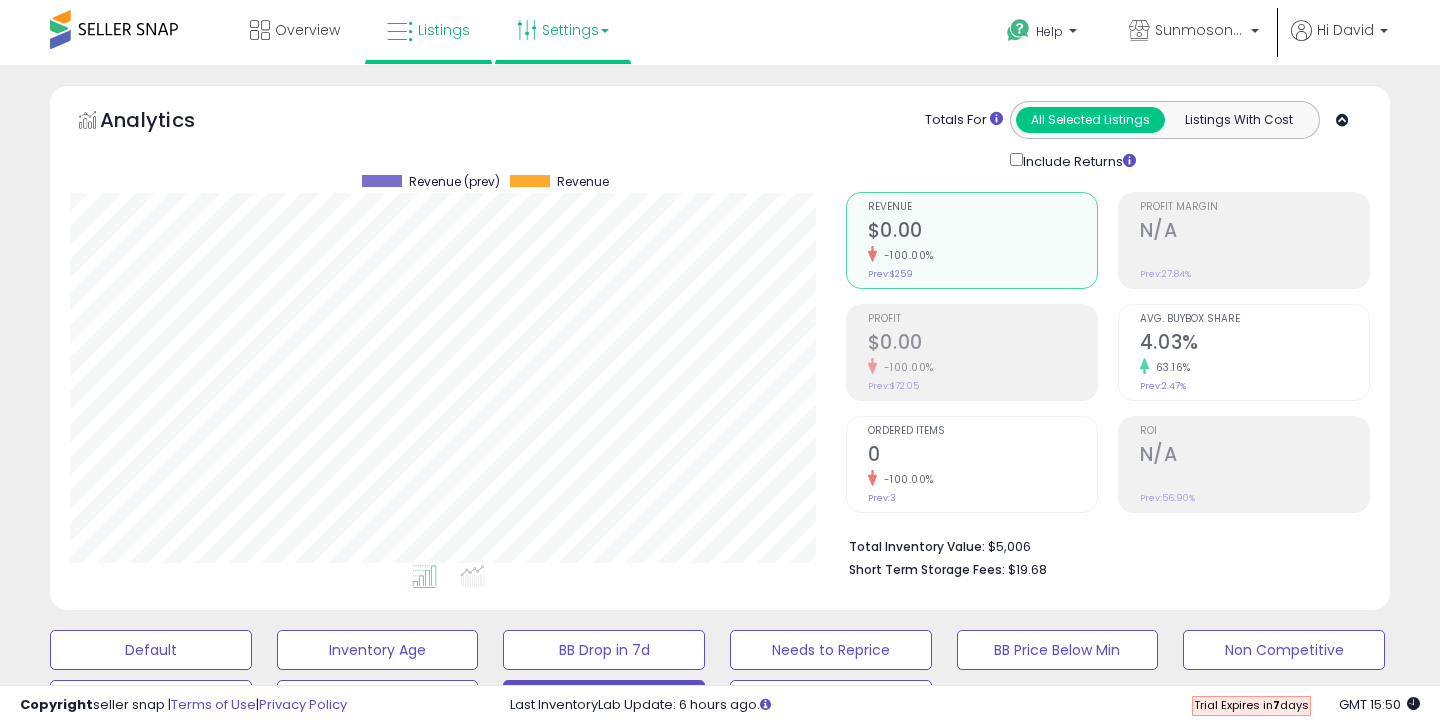 click on "Settings" at bounding box center (563, 30) 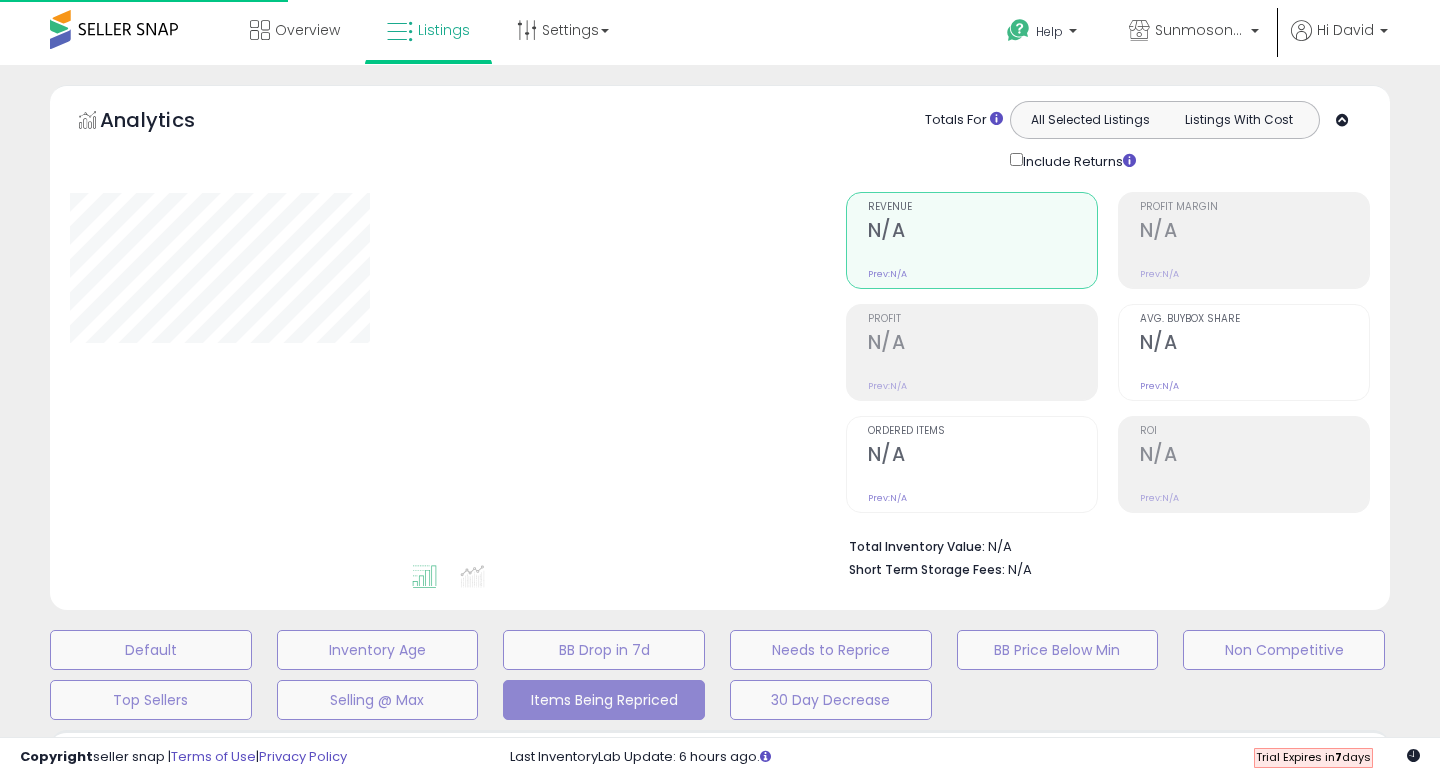 select on "**" 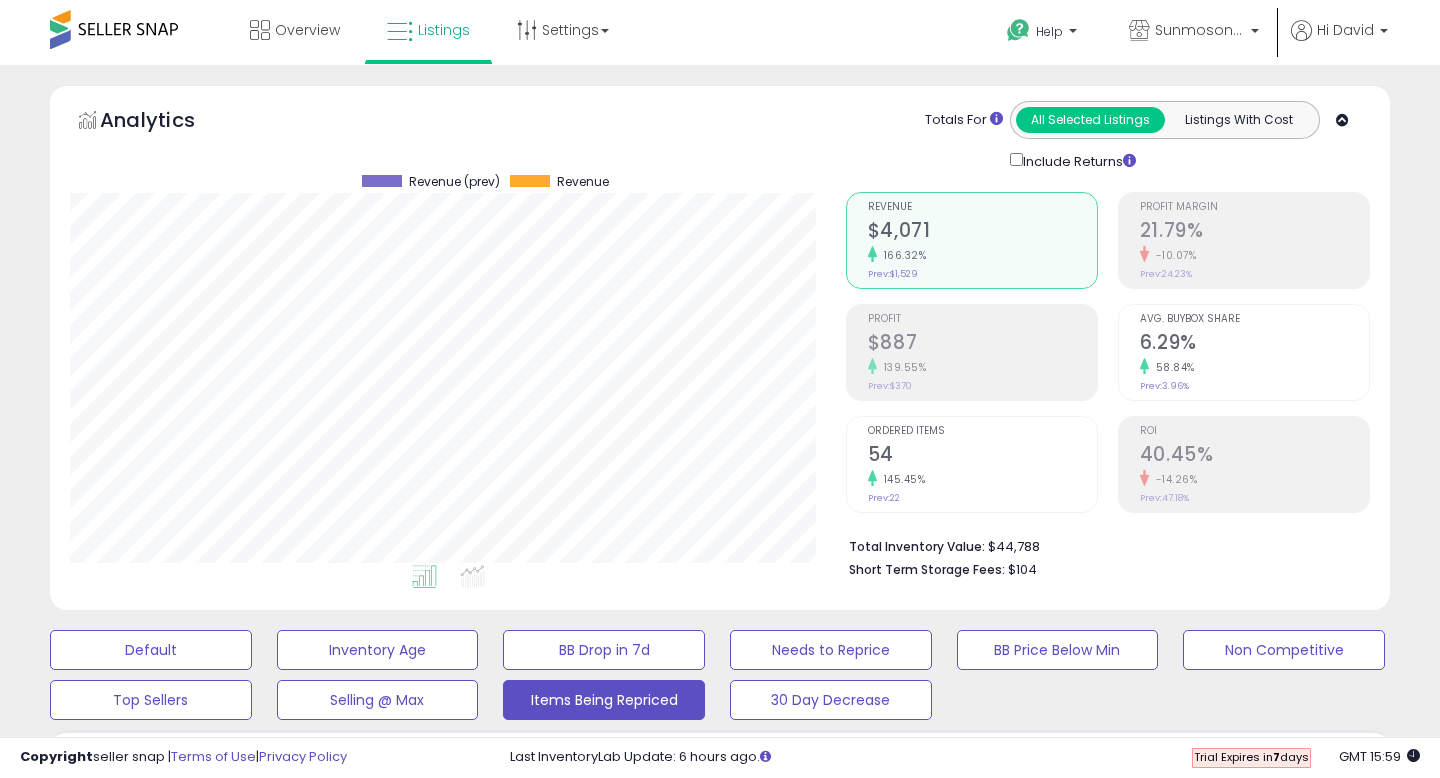 scroll, scrollTop: 0, scrollLeft: 0, axis: both 